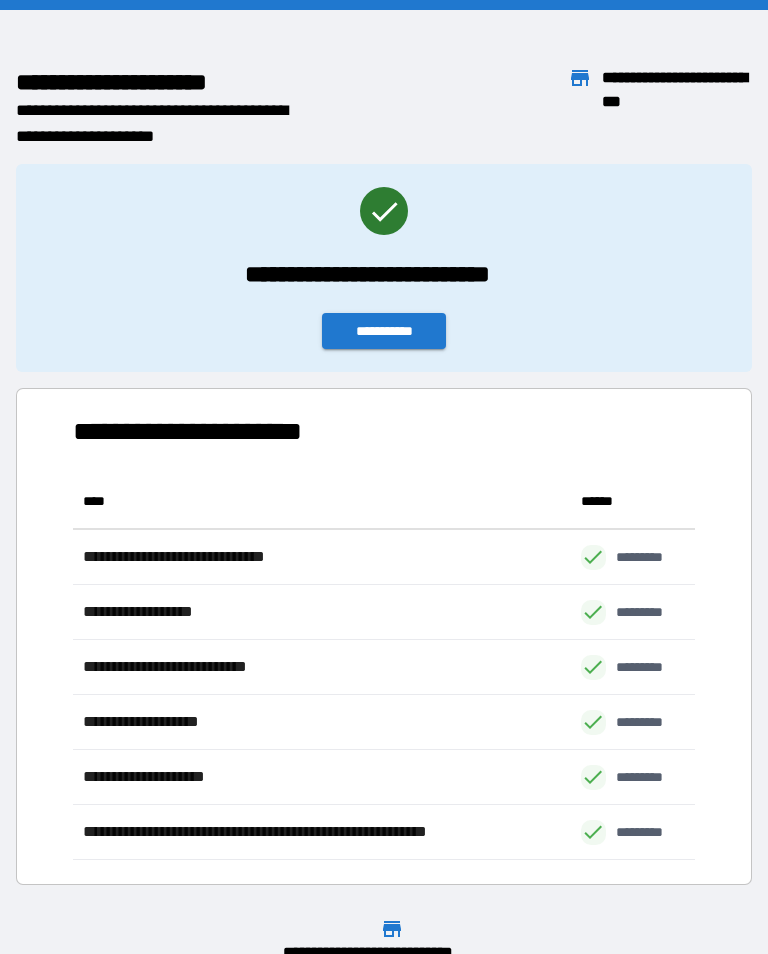 scroll, scrollTop: 0, scrollLeft: 0, axis: both 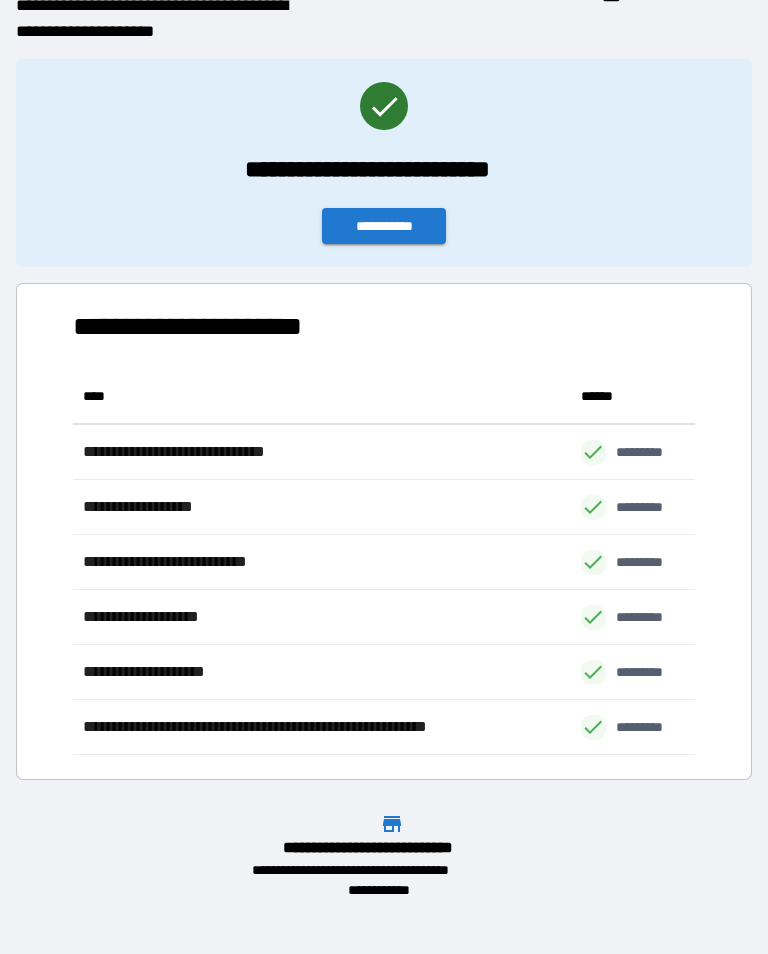 click on "**********" at bounding box center [384, 226] 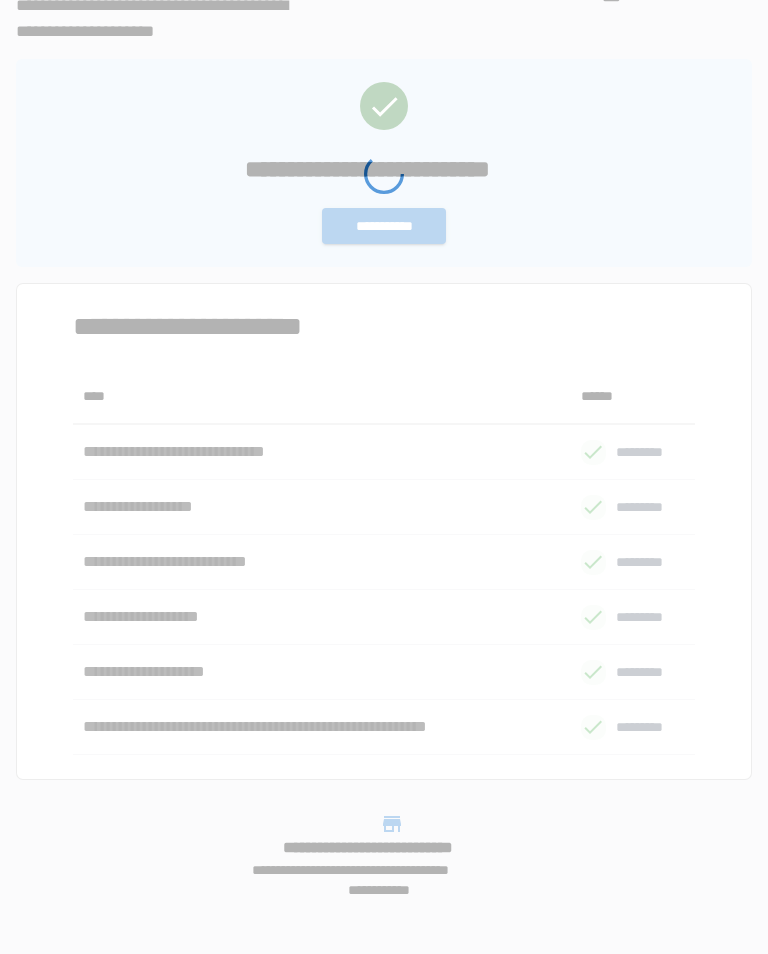 scroll, scrollTop: 0, scrollLeft: 0, axis: both 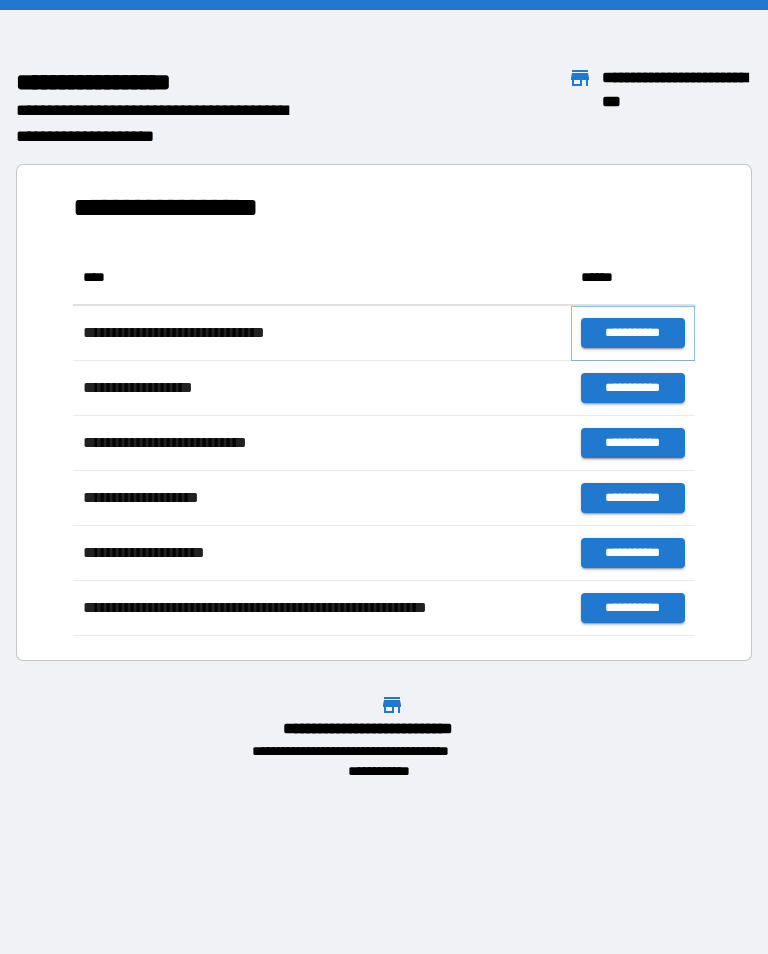 click on "**********" at bounding box center [633, 333] 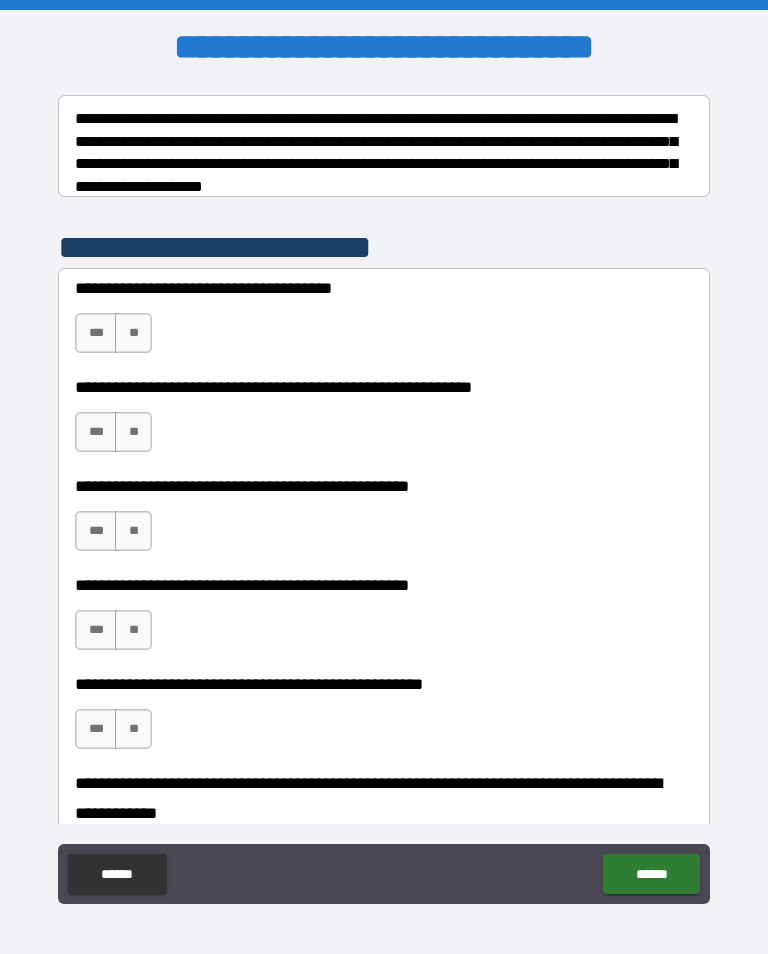 scroll, scrollTop: 345, scrollLeft: 0, axis: vertical 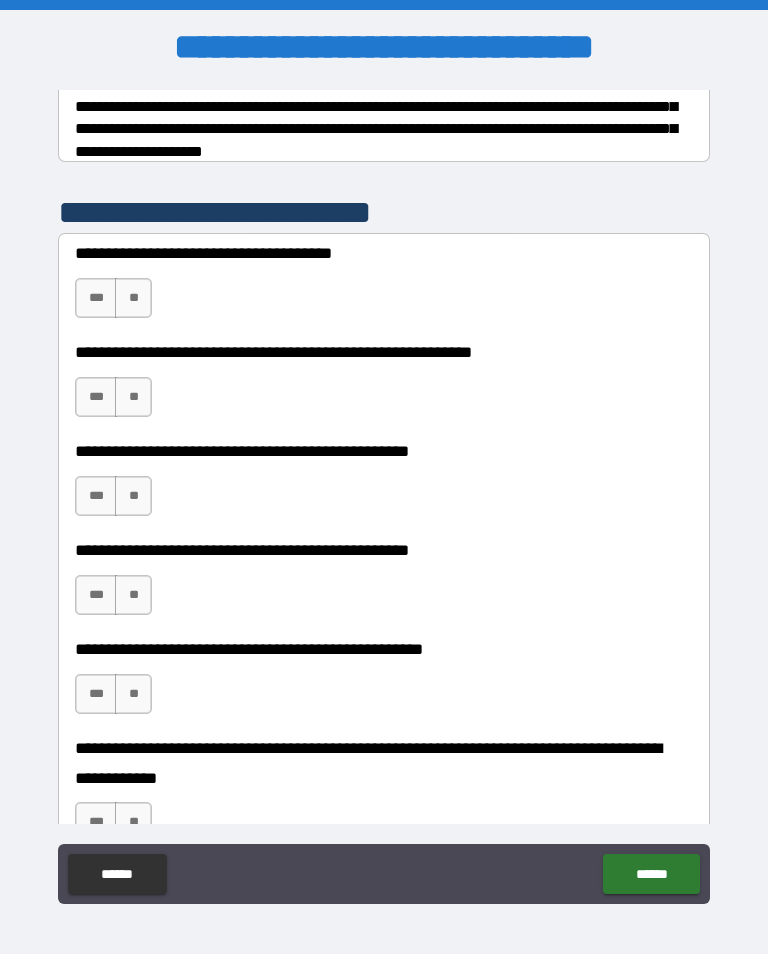 click on "**" at bounding box center (133, 298) 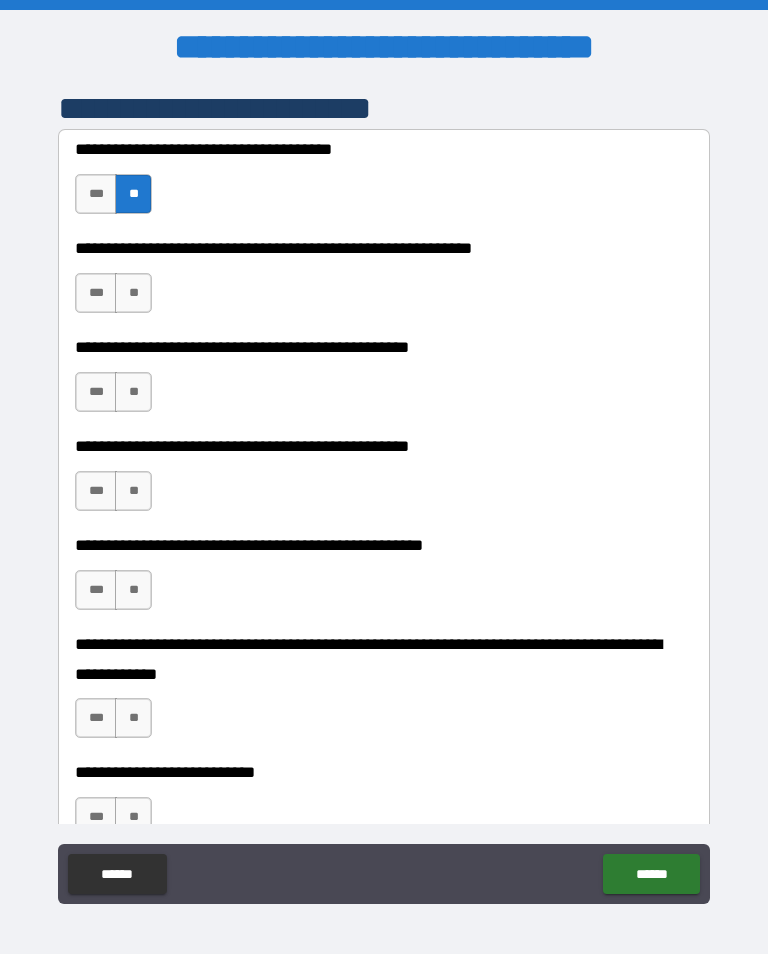 scroll, scrollTop: 453, scrollLeft: 0, axis: vertical 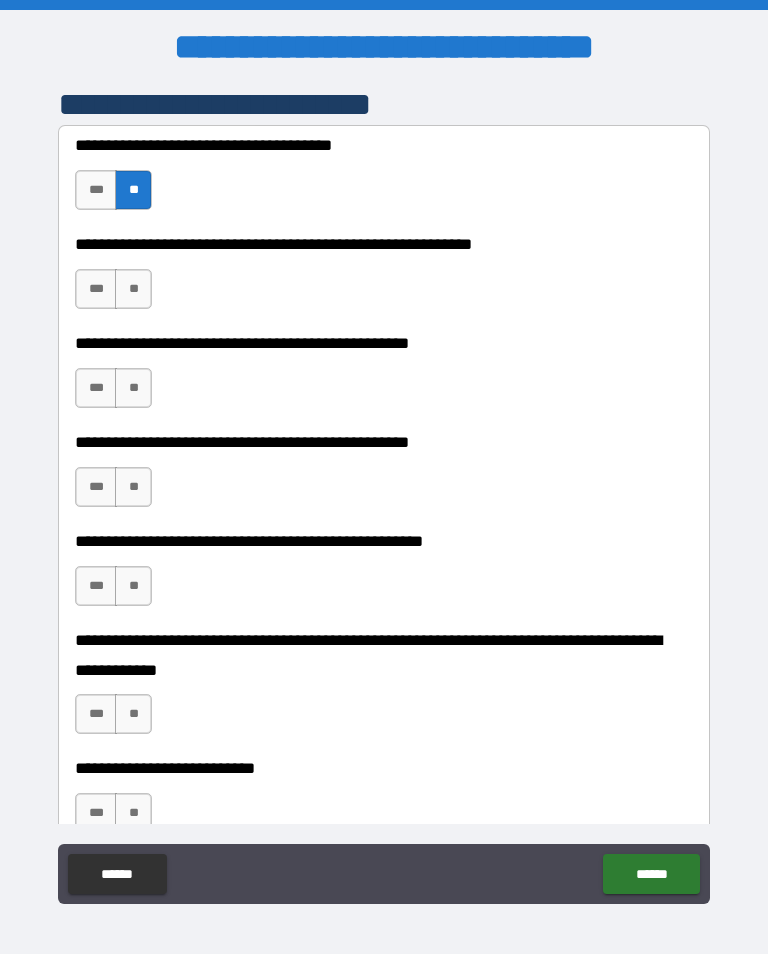 click on "**" at bounding box center [133, 289] 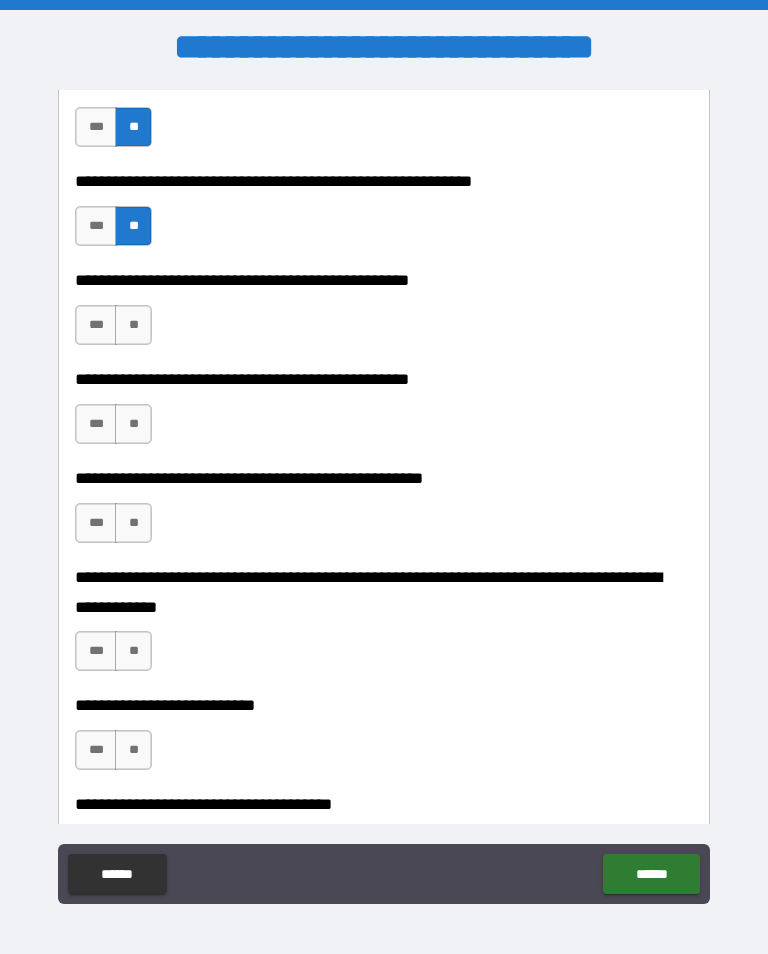 scroll, scrollTop: 519, scrollLeft: 0, axis: vertical 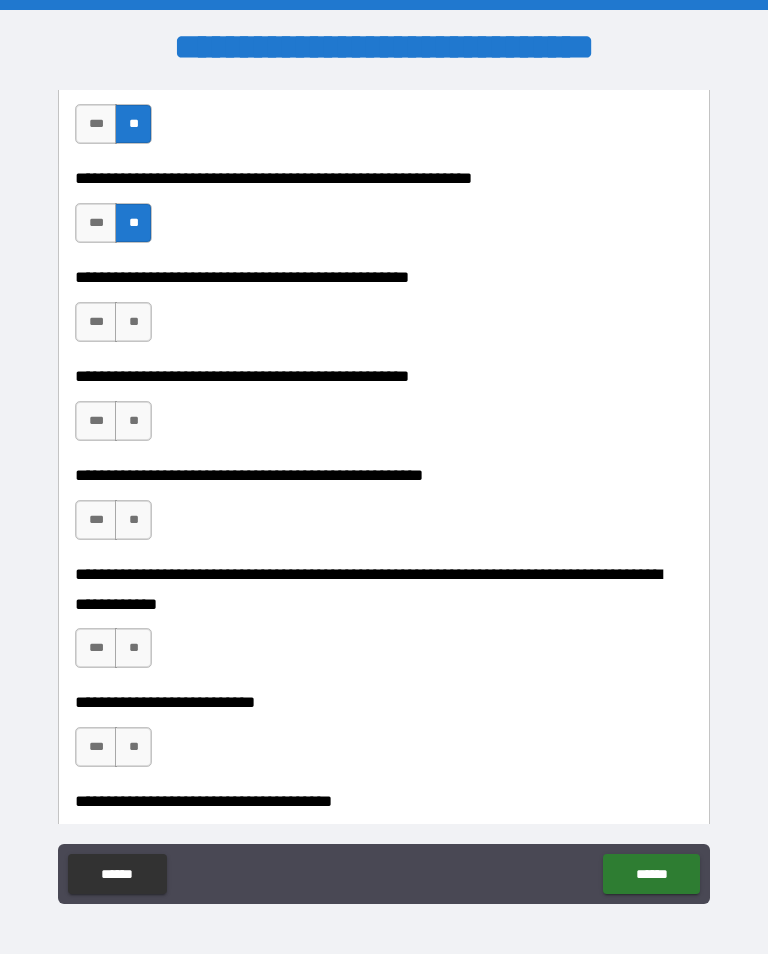 click on "**" at bounding box center [133, 322] 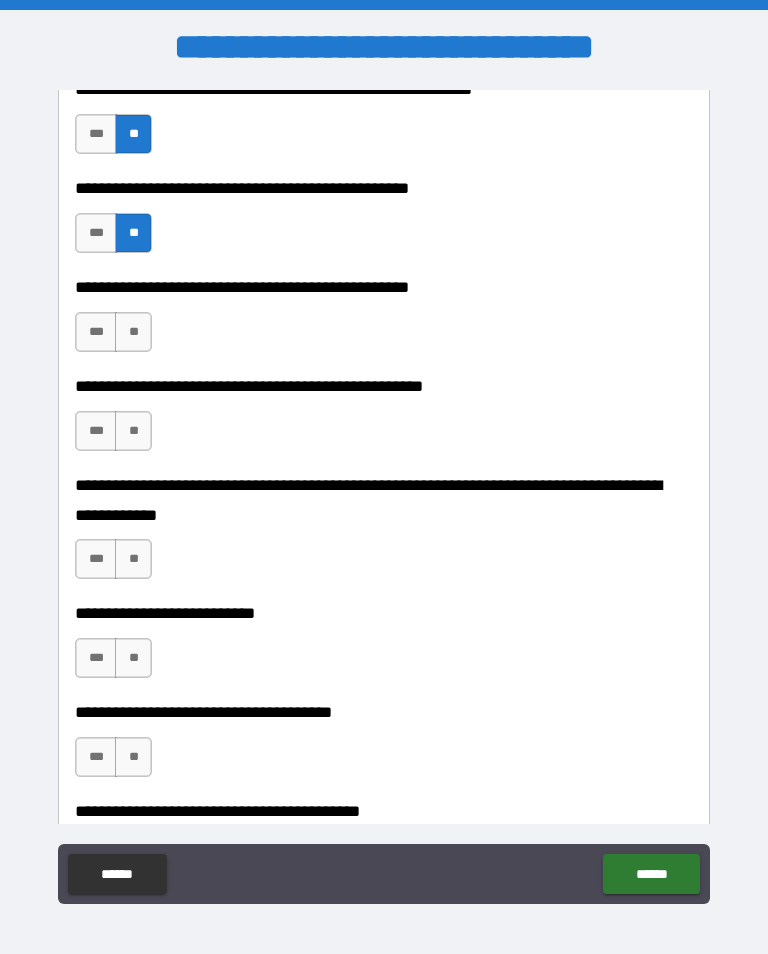 scroll, scrollTop: 611, scrollLeft: 0, axis: vertical 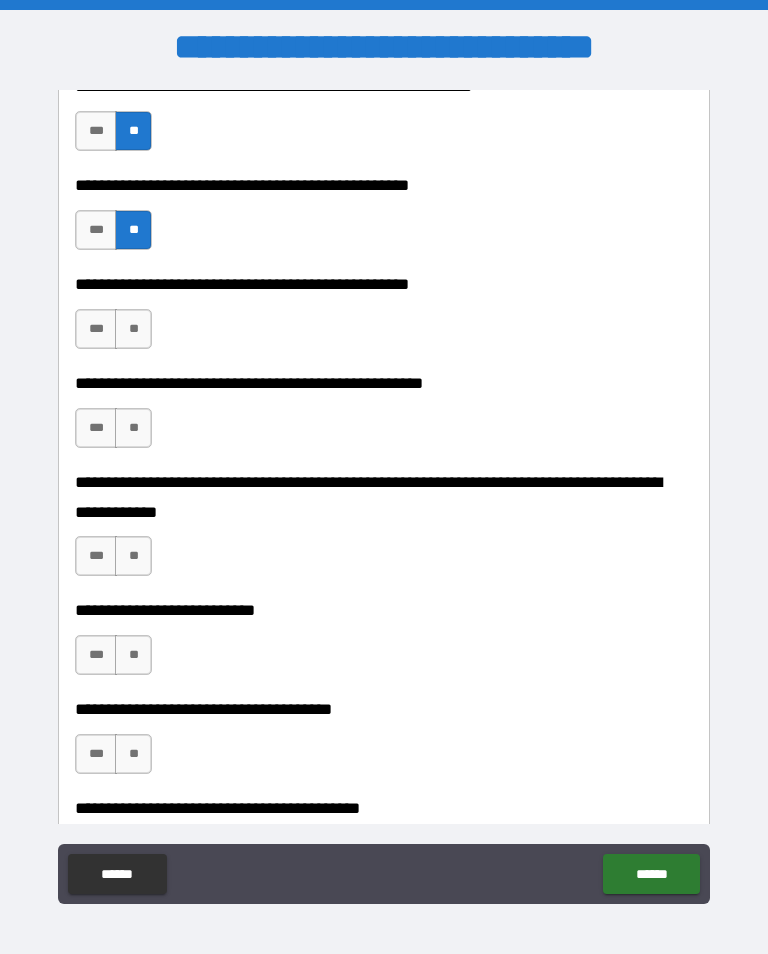 click on "**" at bounding box center (133, 329) 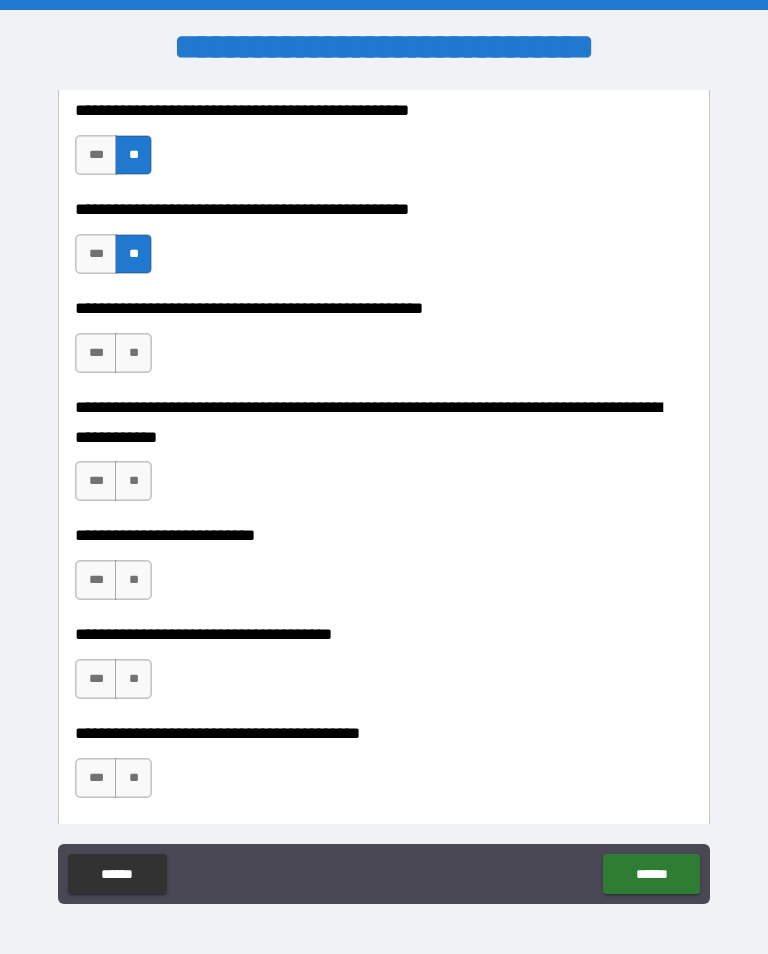scroll, scrollTop: 686, scrollLeft: 0, axis: vertical 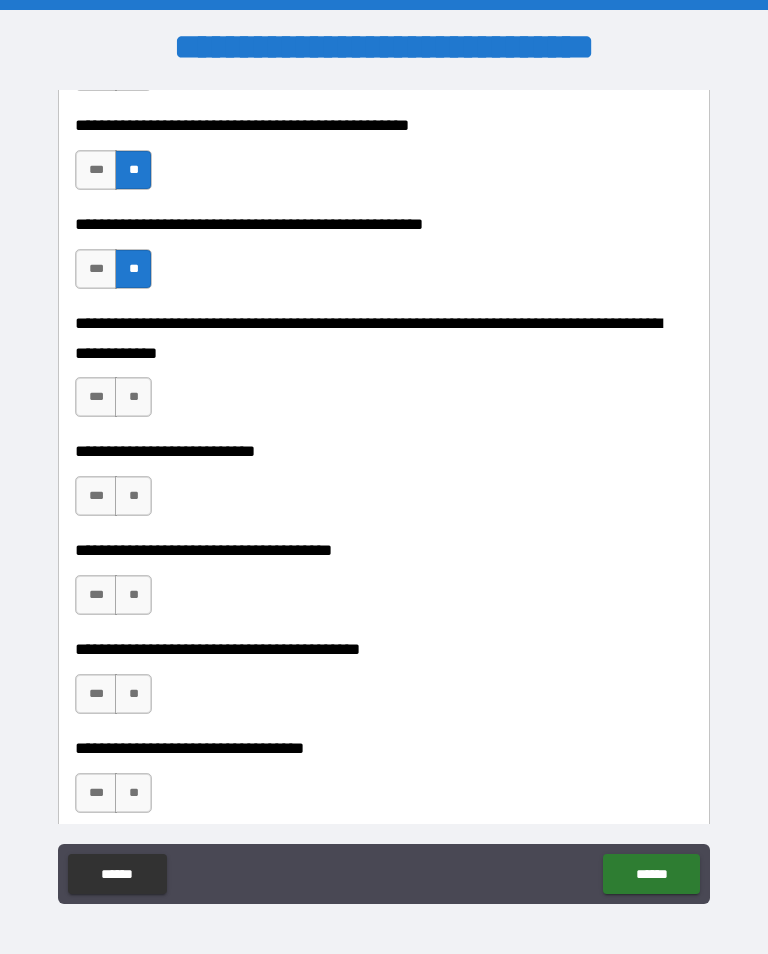 click on "**" at bounding box center (133, 397) 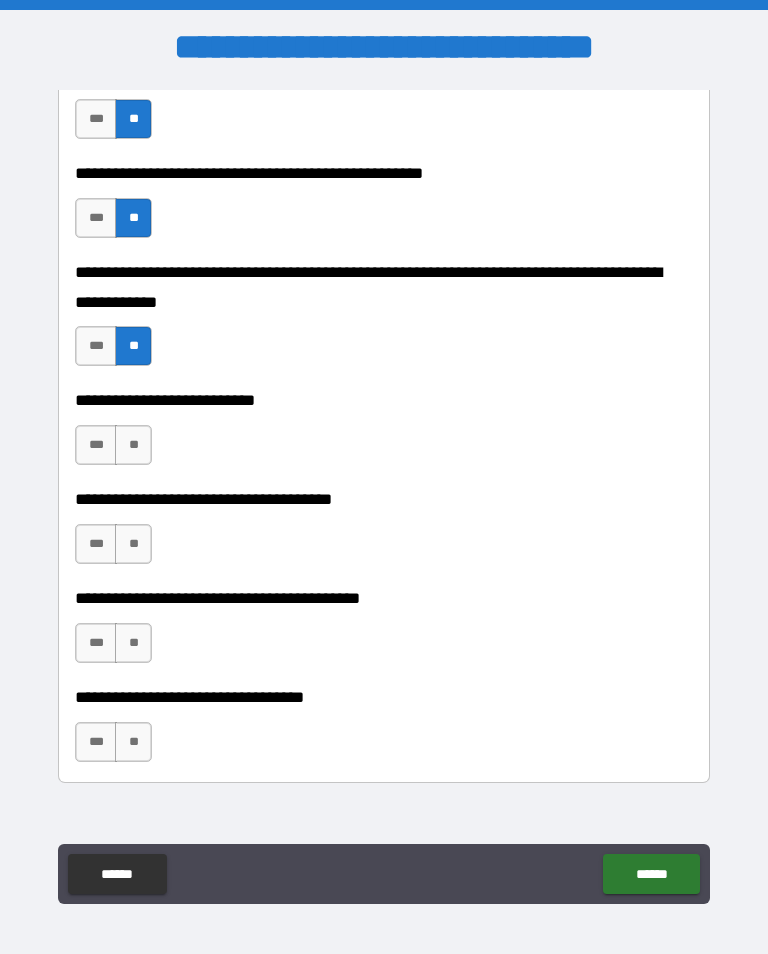 scroll, scrollTop: 822, scrollLeft: 0, axis: vertical 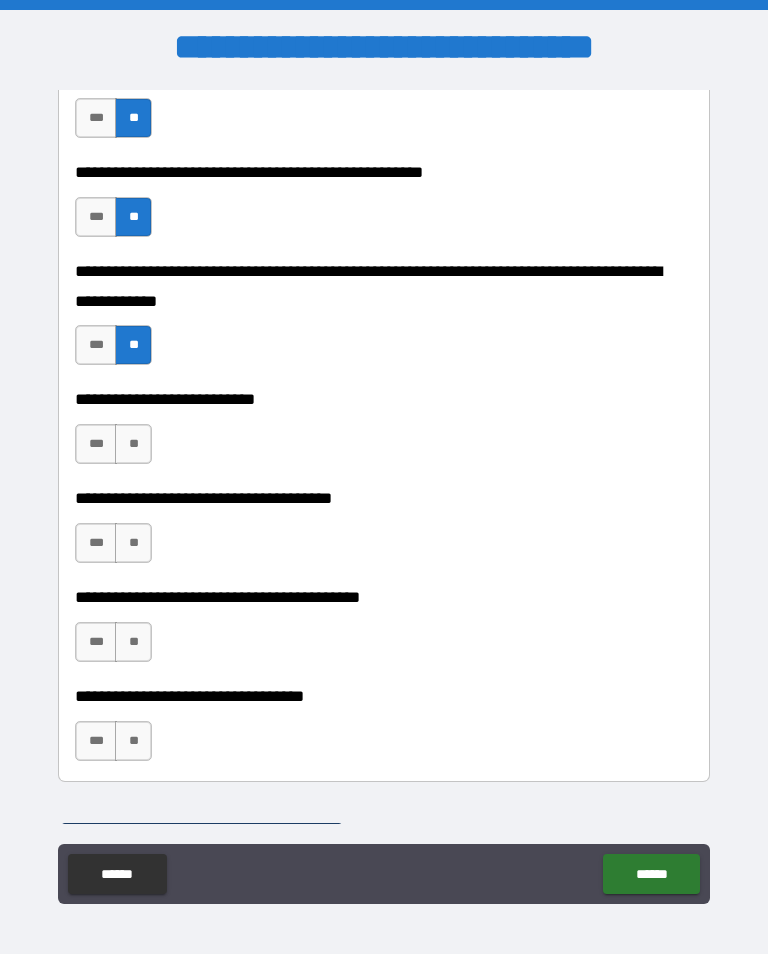 click on "**" at bounding box center (133, 444) 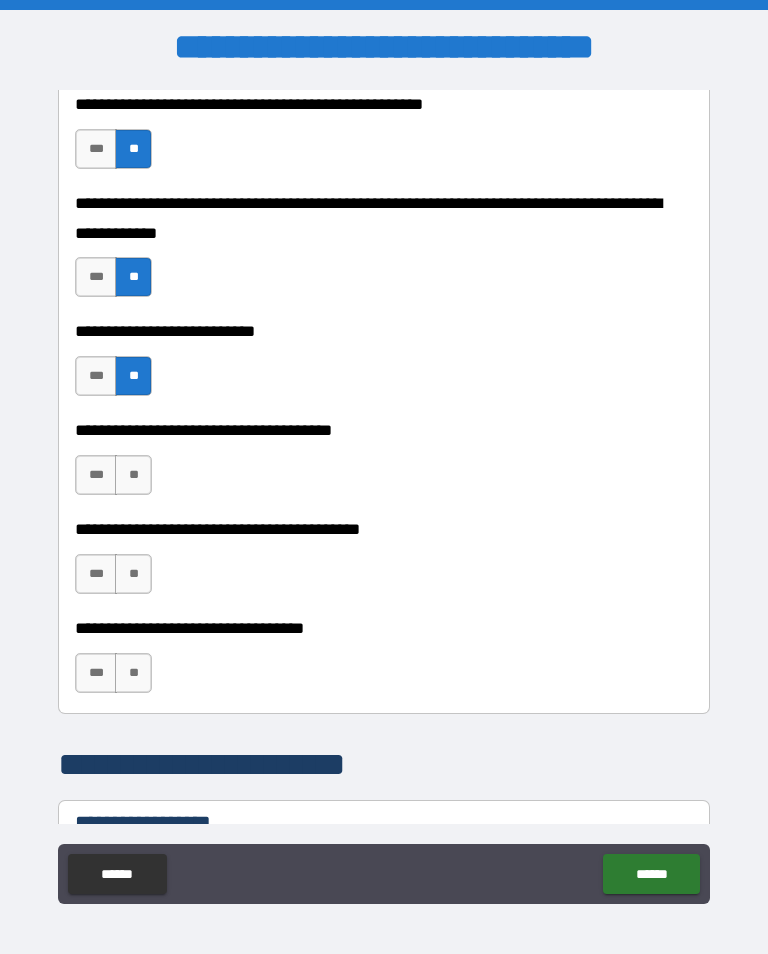scroll, scrollTop: 890, scrollLeft: 0, axis: vertical 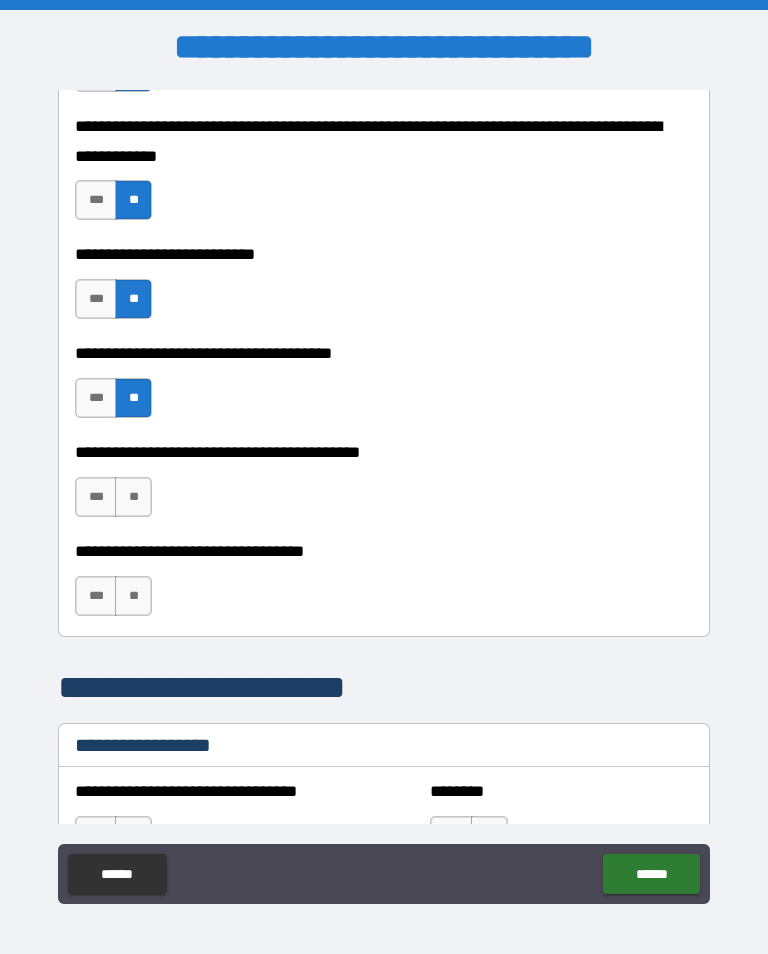 click on "***" at bounding box center (96, 497) 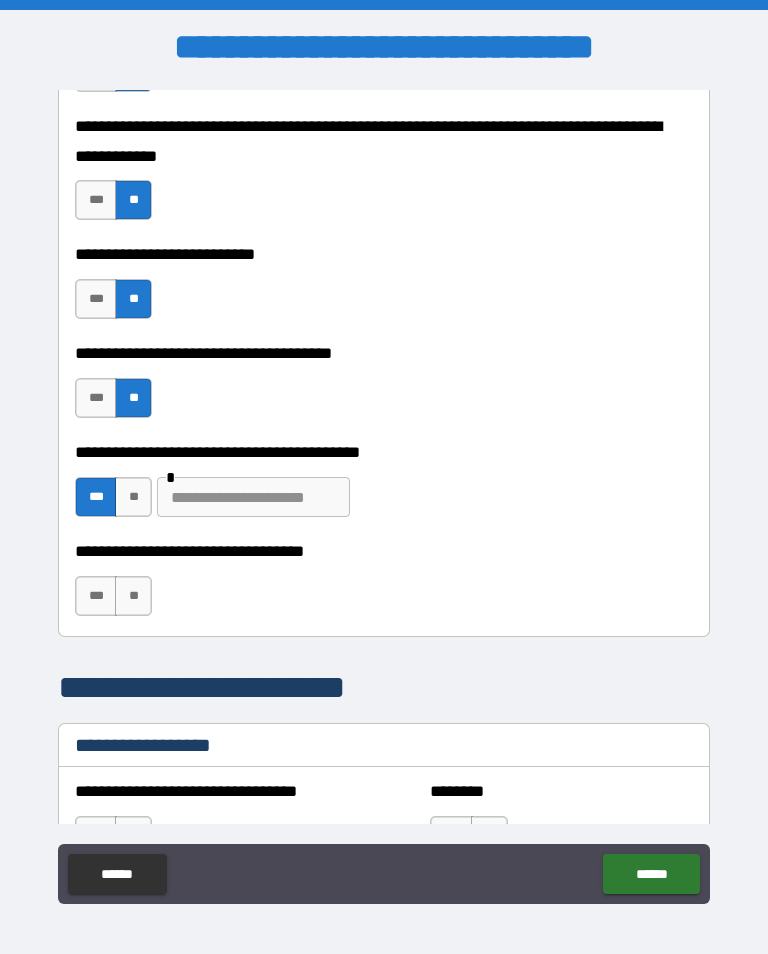 click at bounding box center (253, 497) 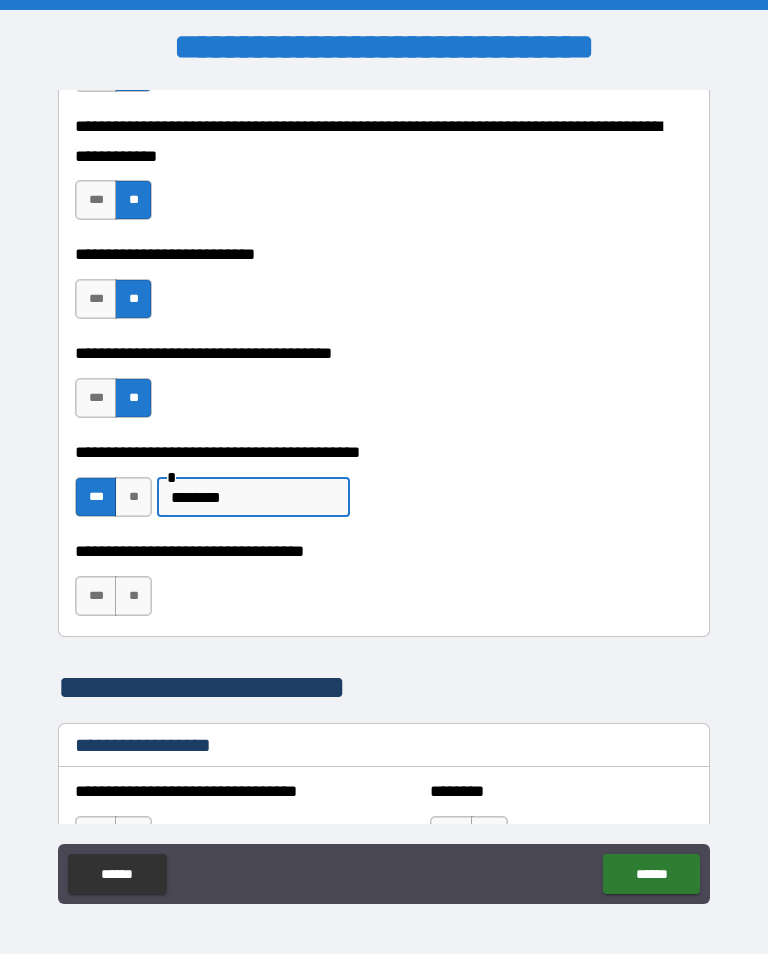 type on "********" 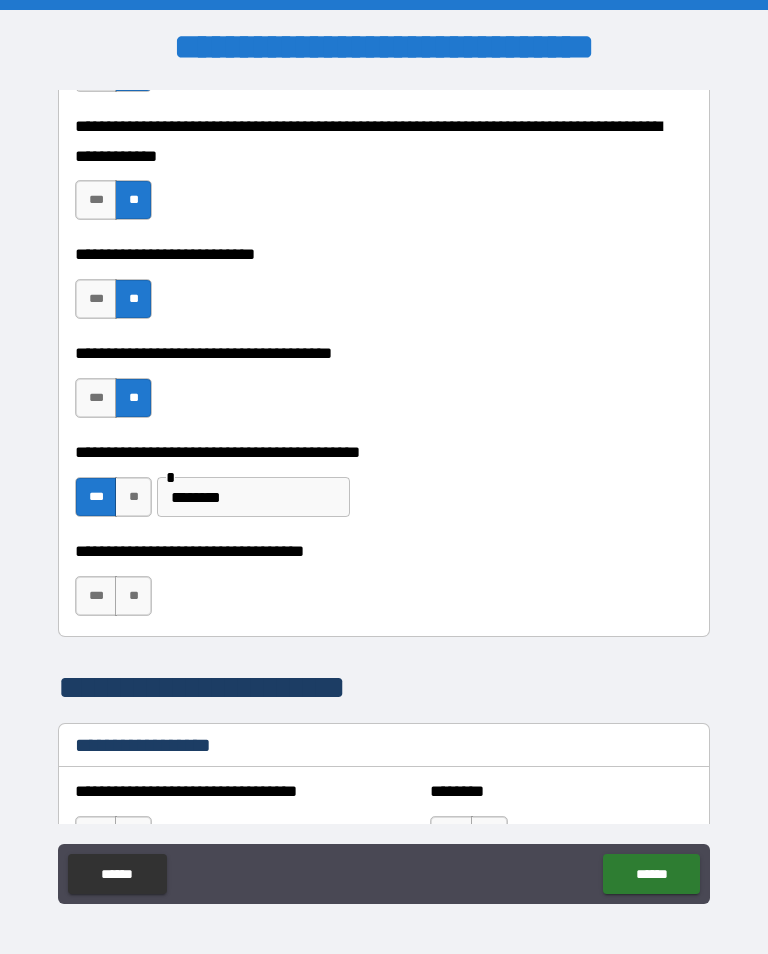 click on "***" at bounding box center [96, 398] 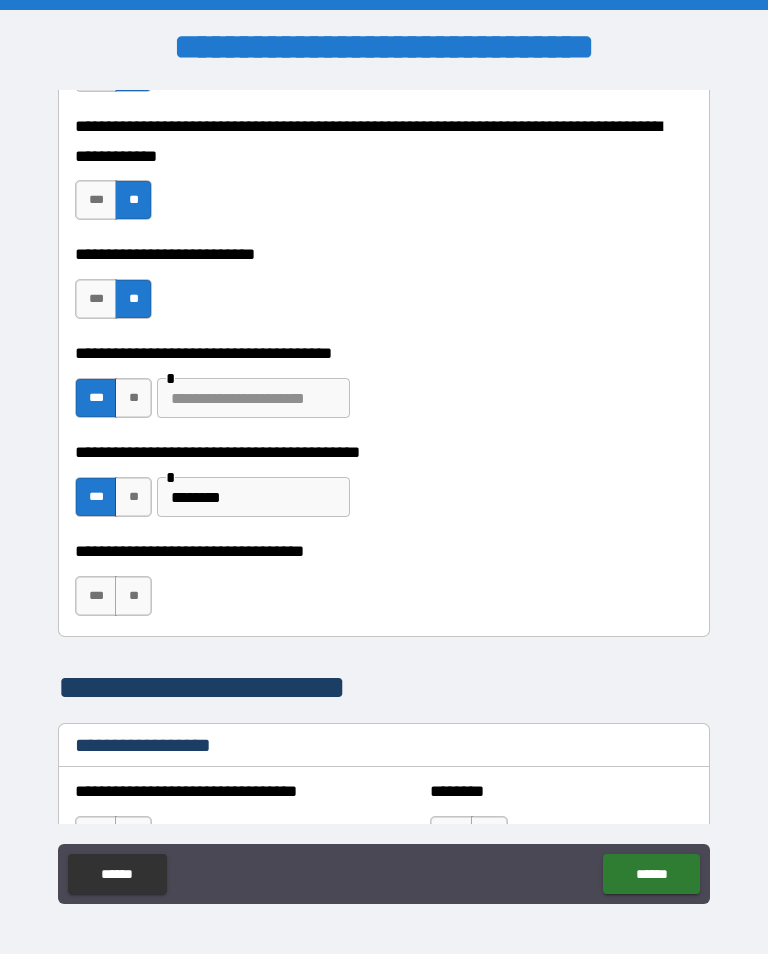 click at bounding box center (253, 398) 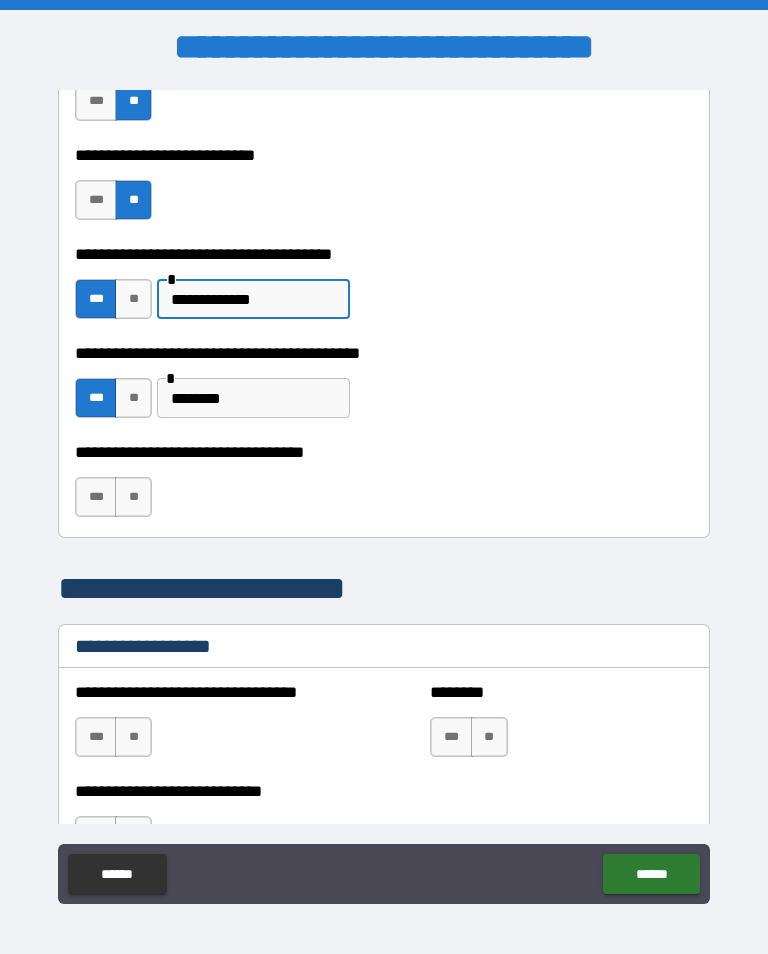 scroll, scrollTop: 1064, scrollLeft: 0, axis: vertical 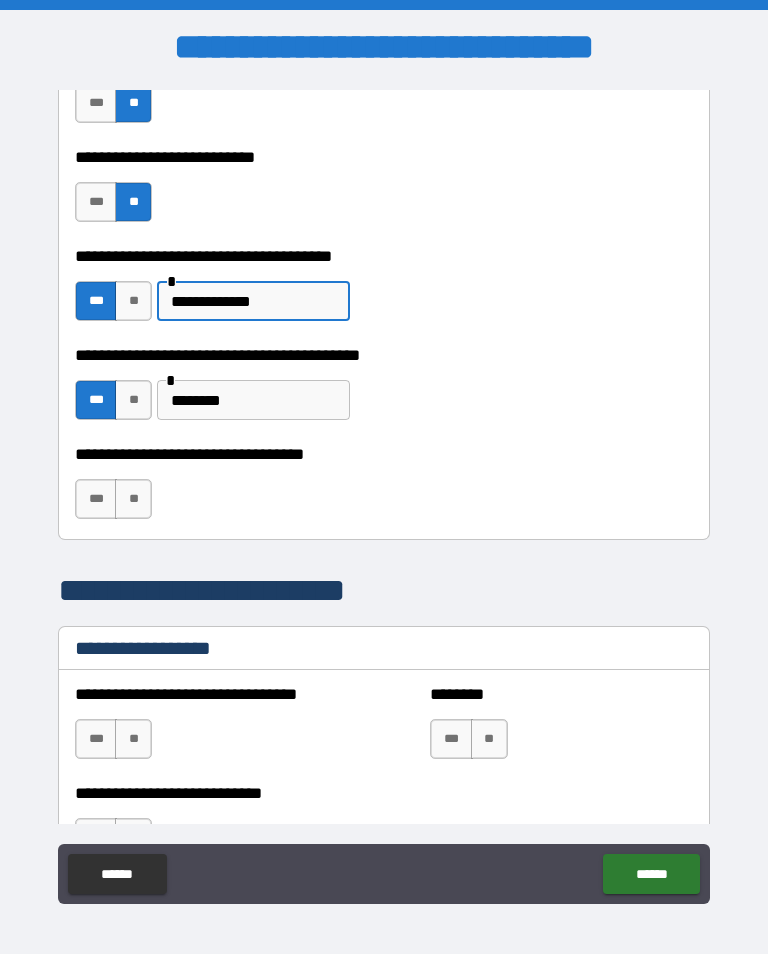 type on "**********" 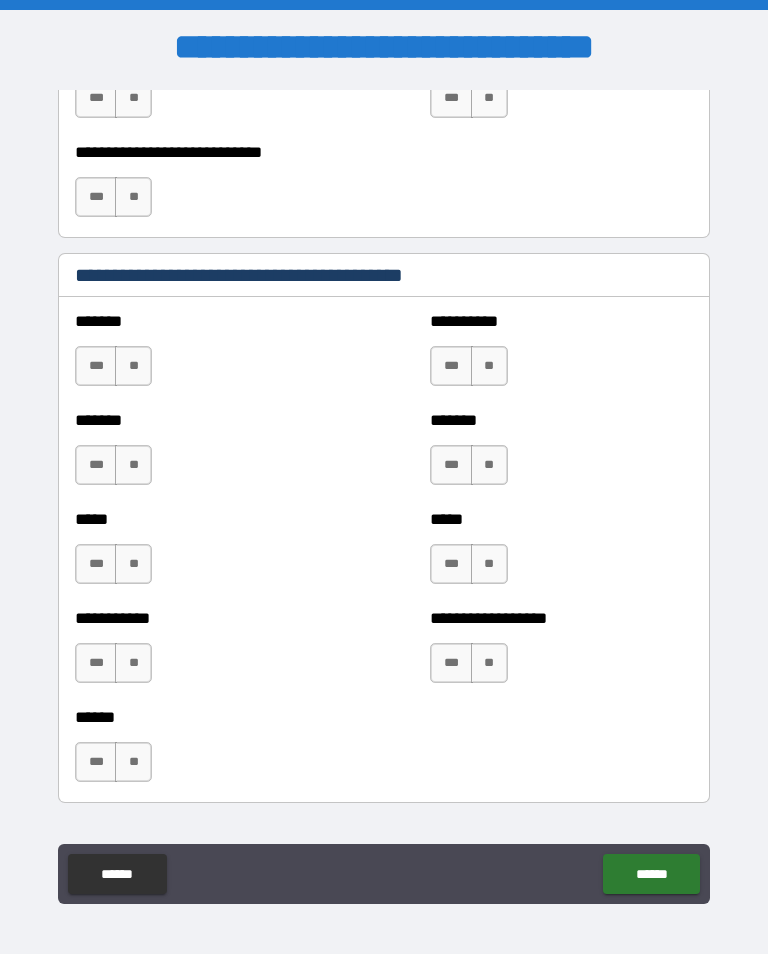scroll, scrollTop: 1706, scrollLeft: 0, axis: vertical 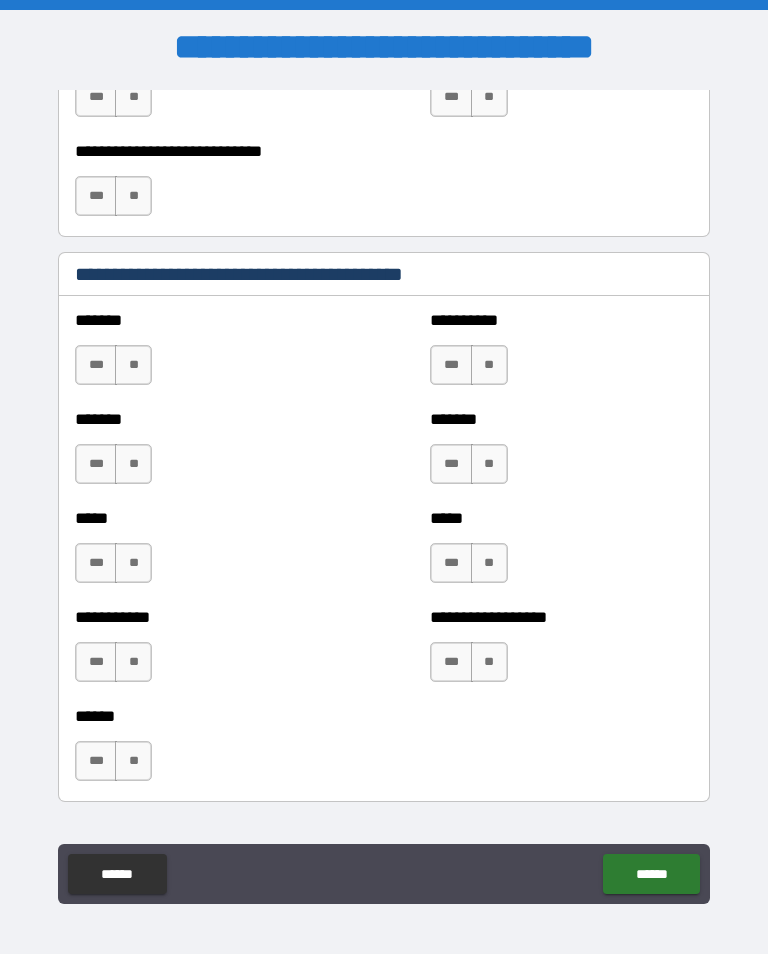 click on "**" at bounding box center (133, 365) 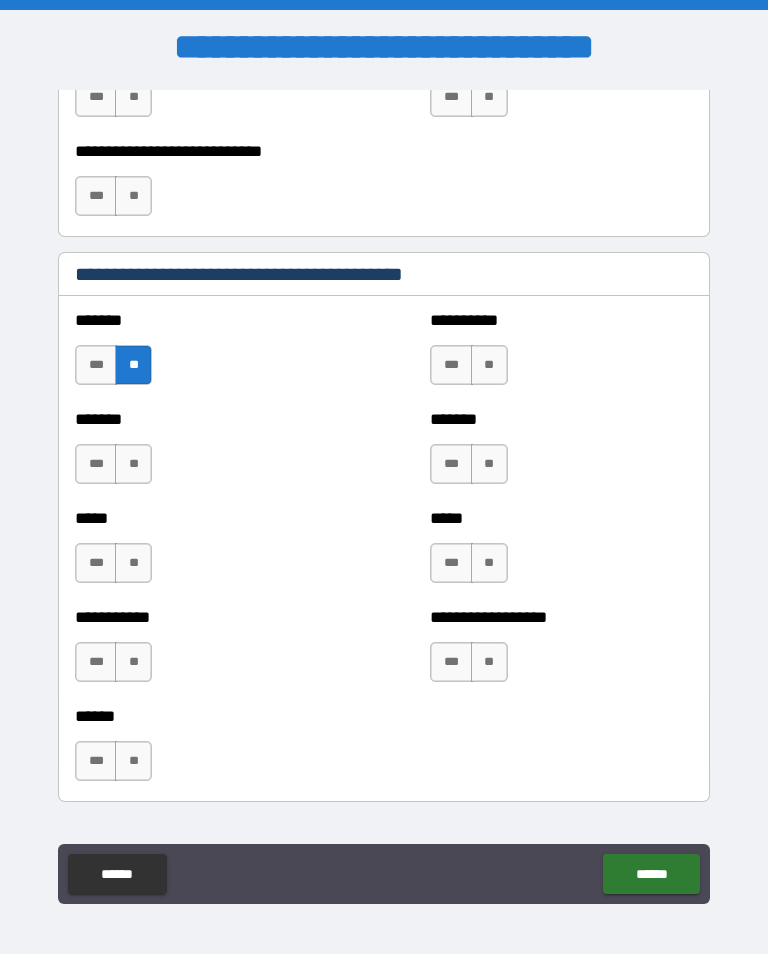 click on "**" at bounding box center (489, 365) 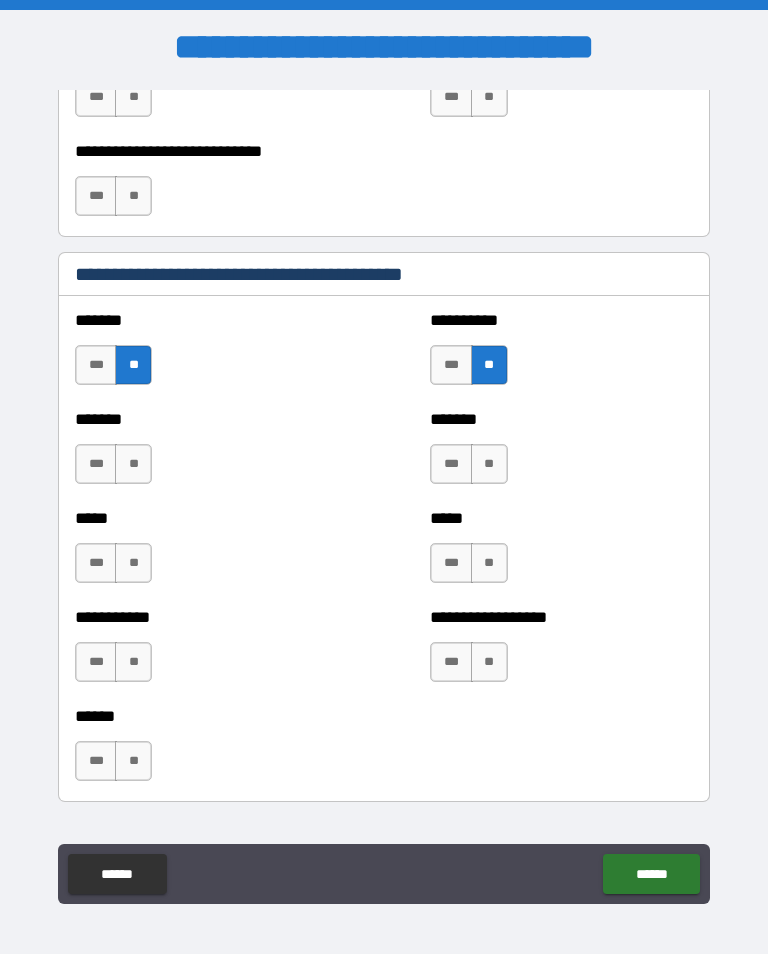 click on "**" at bounding box center [489, 464] 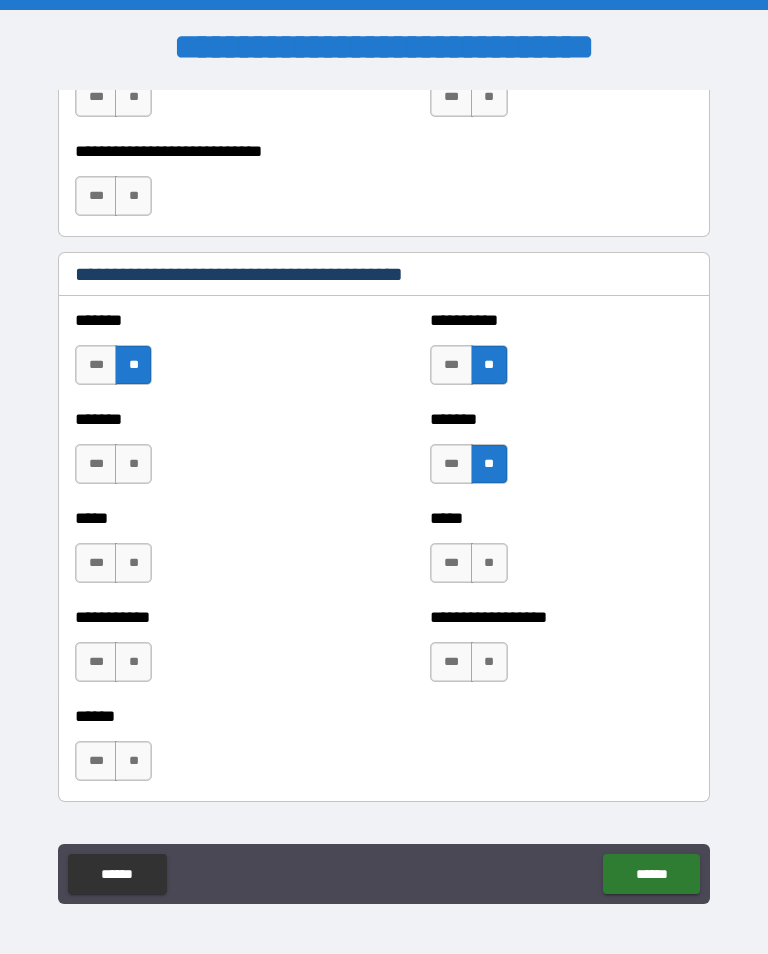 click on "**" at bounding box center [133, 464] 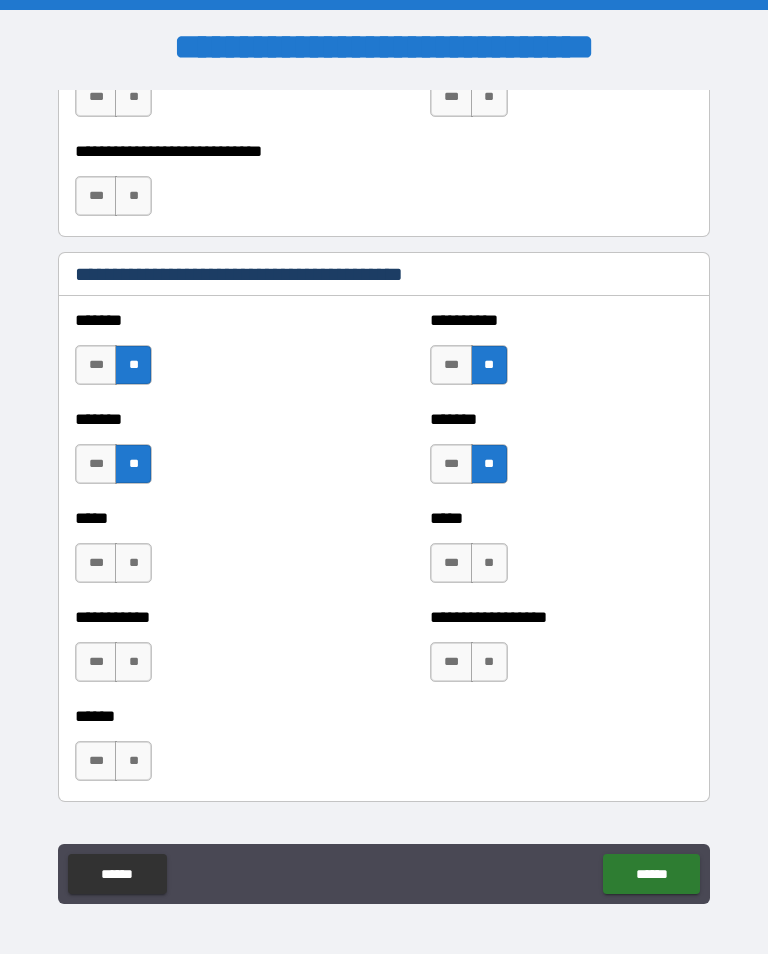 click on "**" at bounding box center (133, 563) 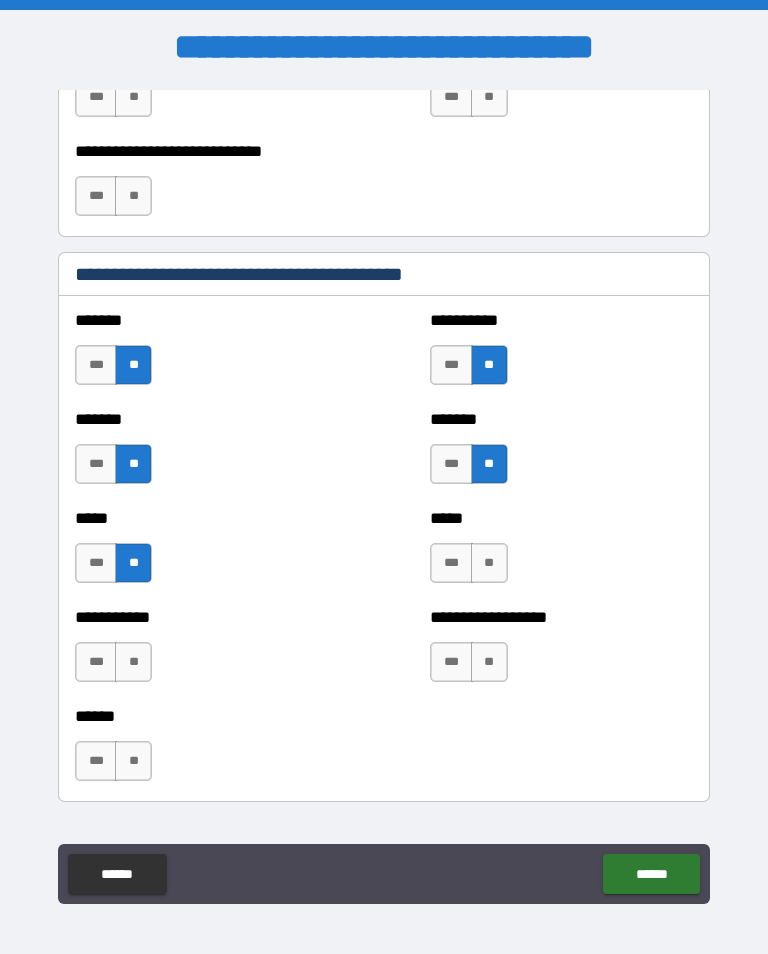 click on "**" at bounding box center [489, 563] 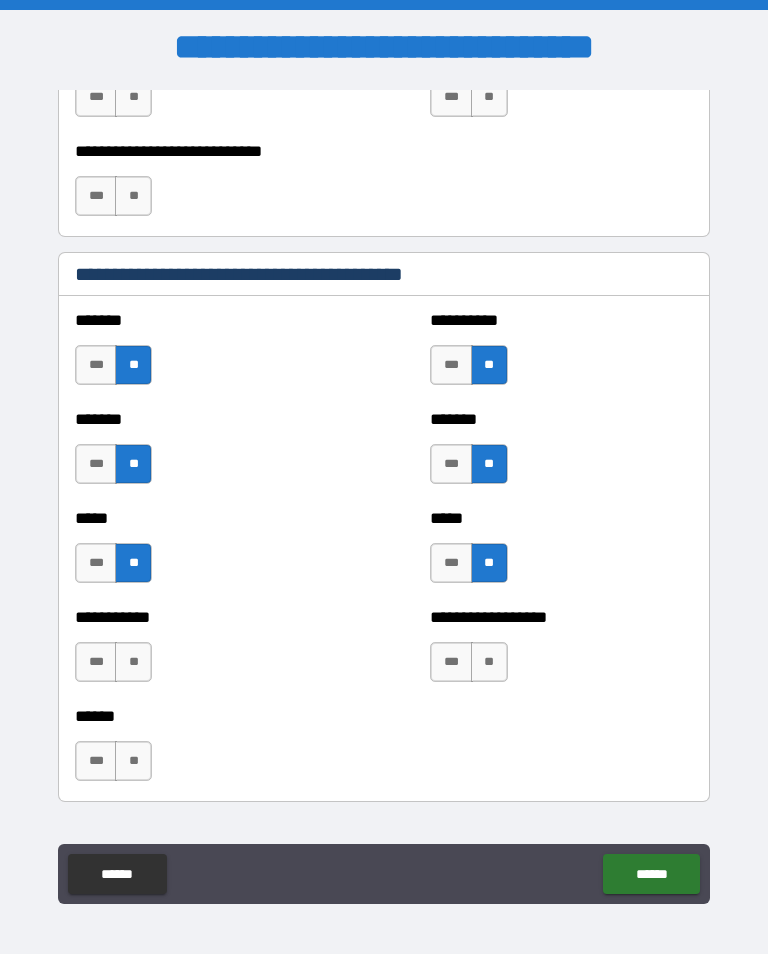 click on "***" at bounding box center [451, 563] 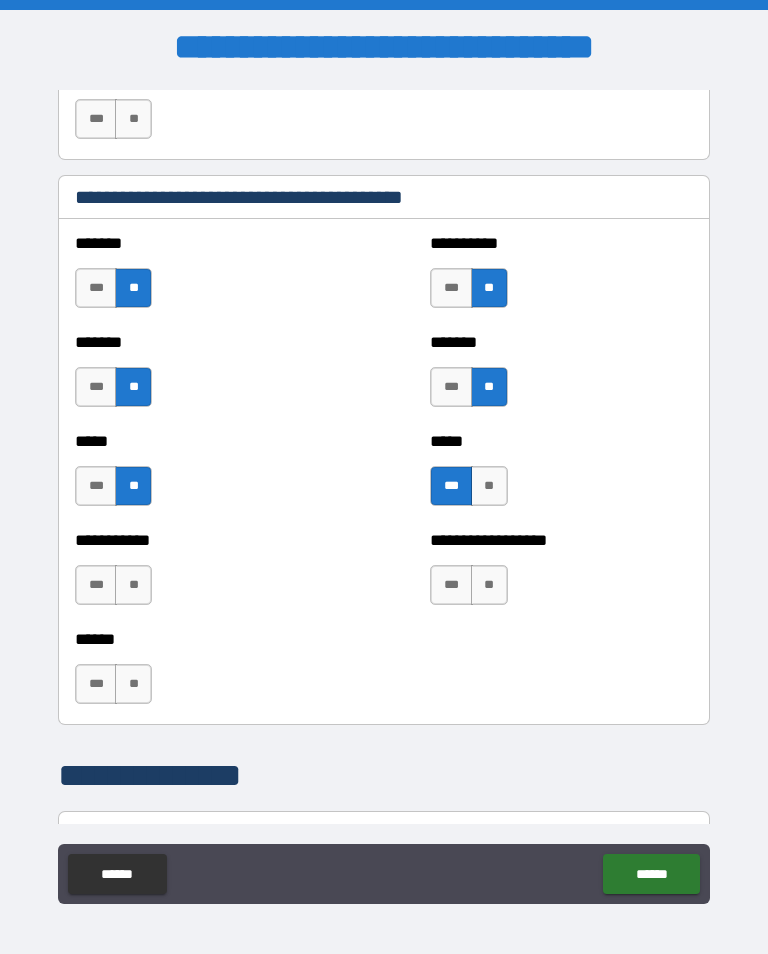 scroll, scrollTop: 1784, scrollLeft: 0, axis: vertical 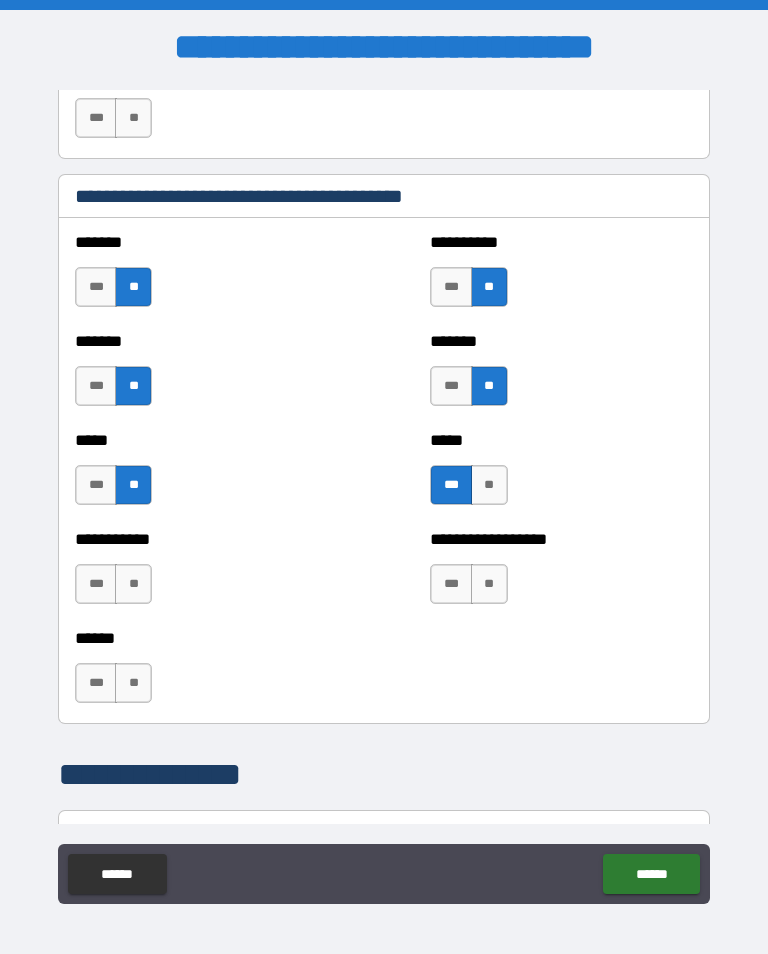 click on "**" at bounding box center (489, 584) 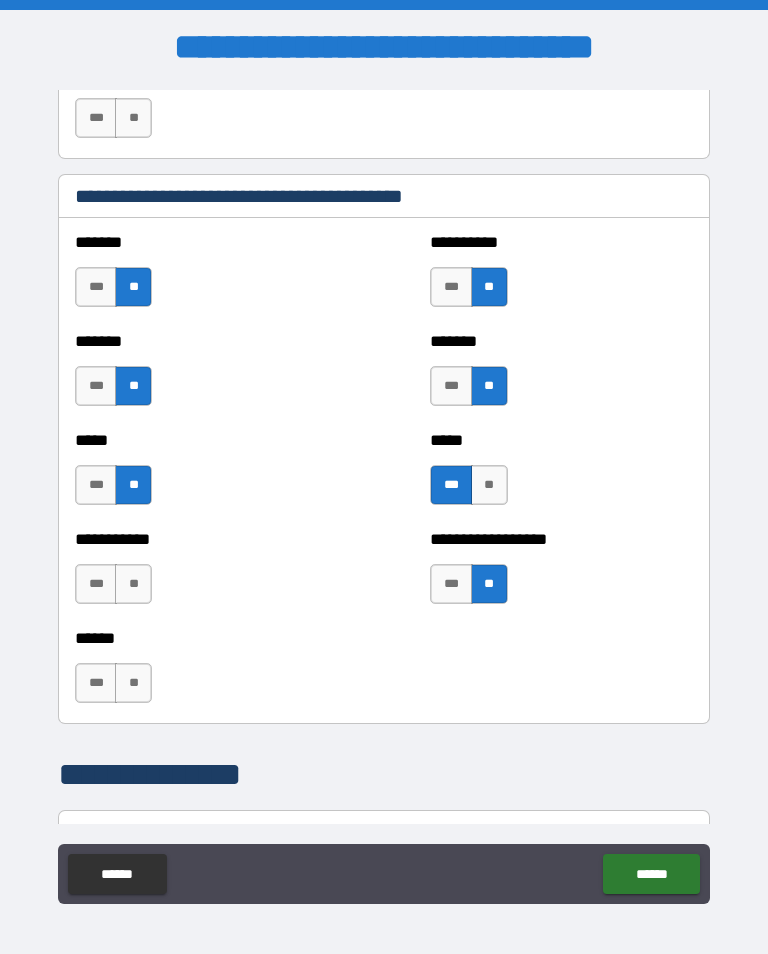 click on "**" at bounding box center (133, 584) 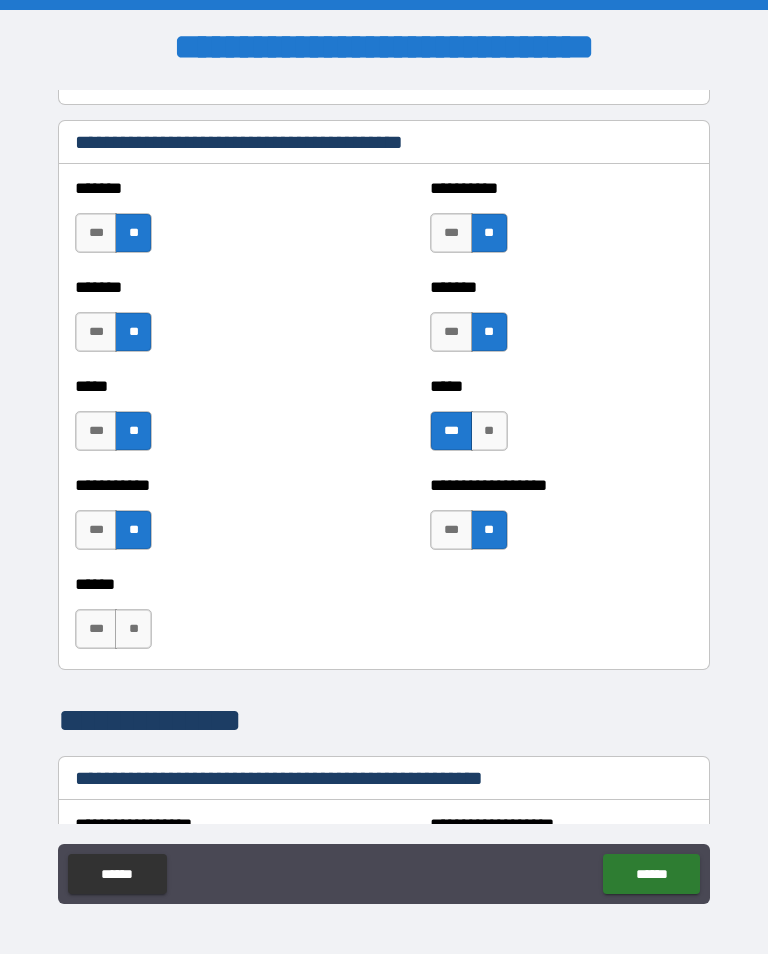 scroll, scrollTop: 1838, scrollLeft: 0, axis: vertical 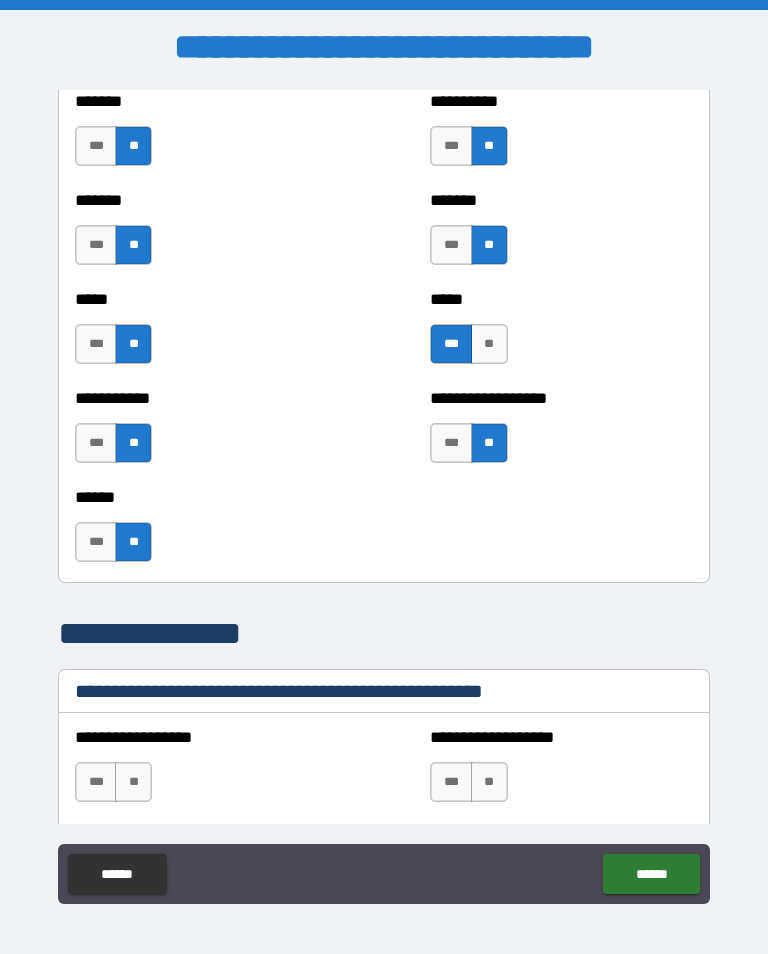 click on "***" at bounding box center (96, 542) 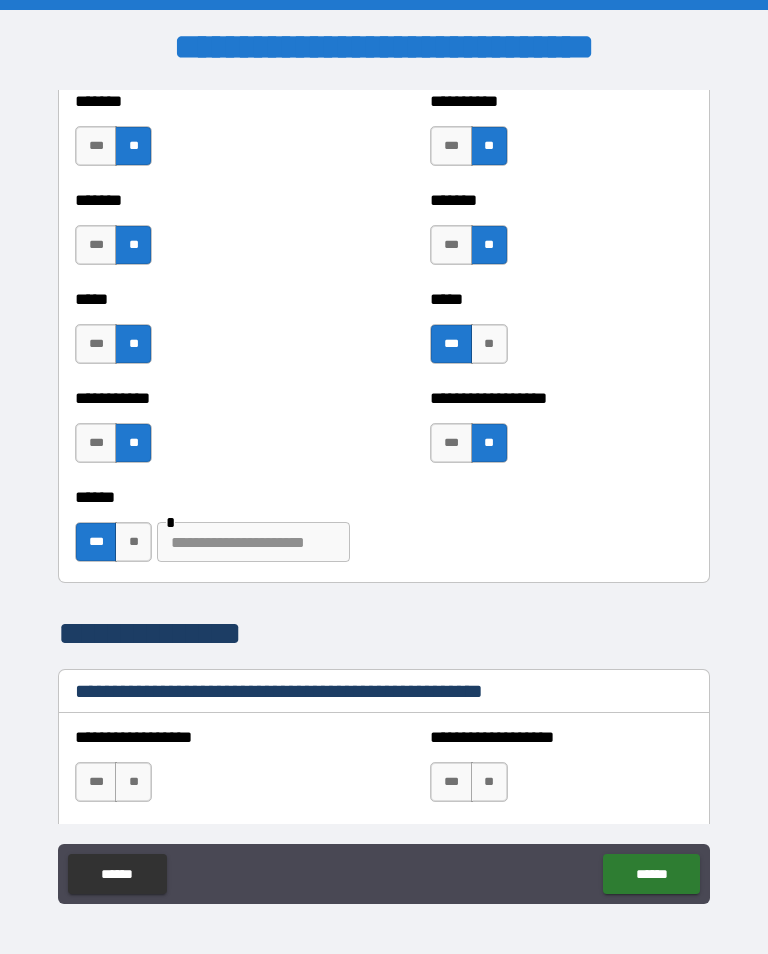 click at bounding box center [253, 542] 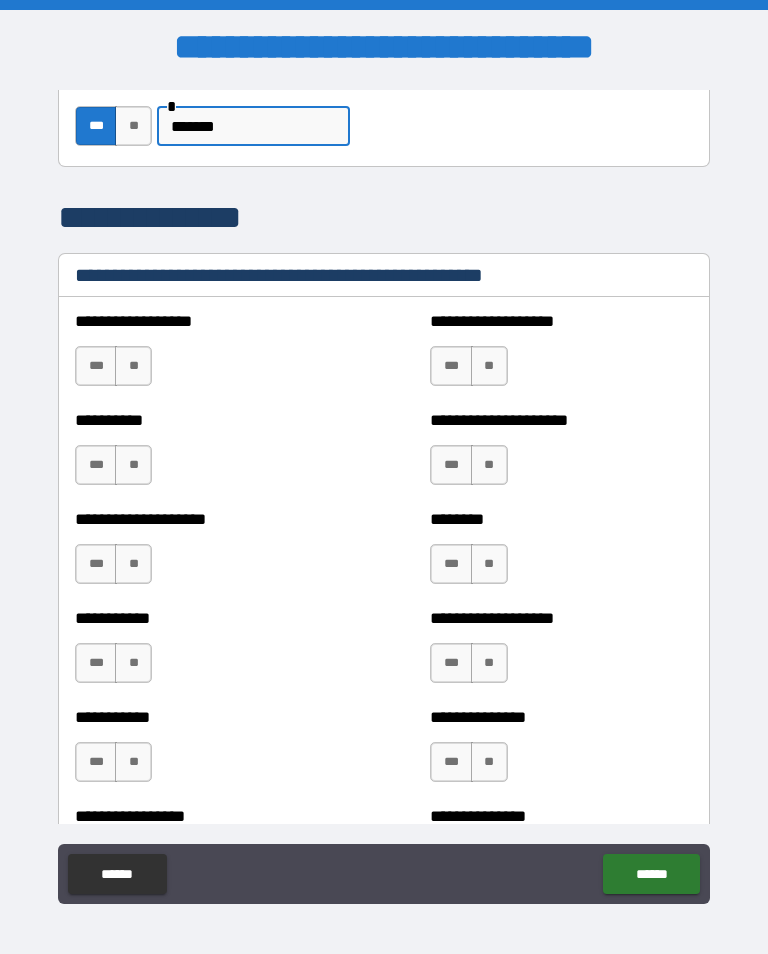 scroll, scrollTop: 2342, scrollLeft: 0, axis: vertical 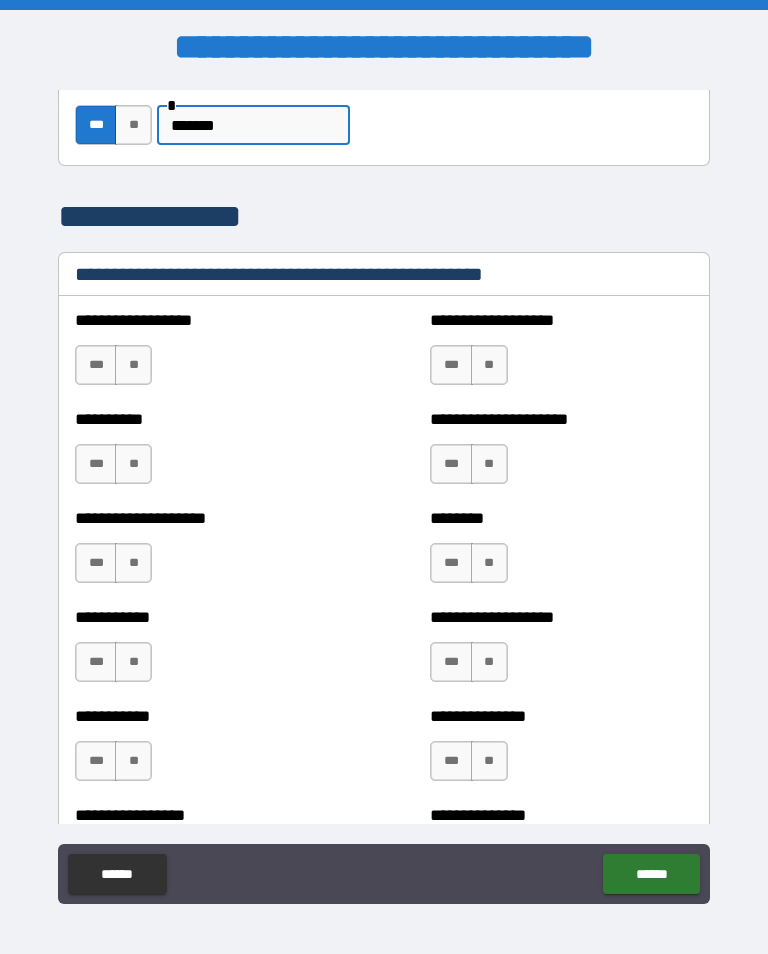 type on "*******" 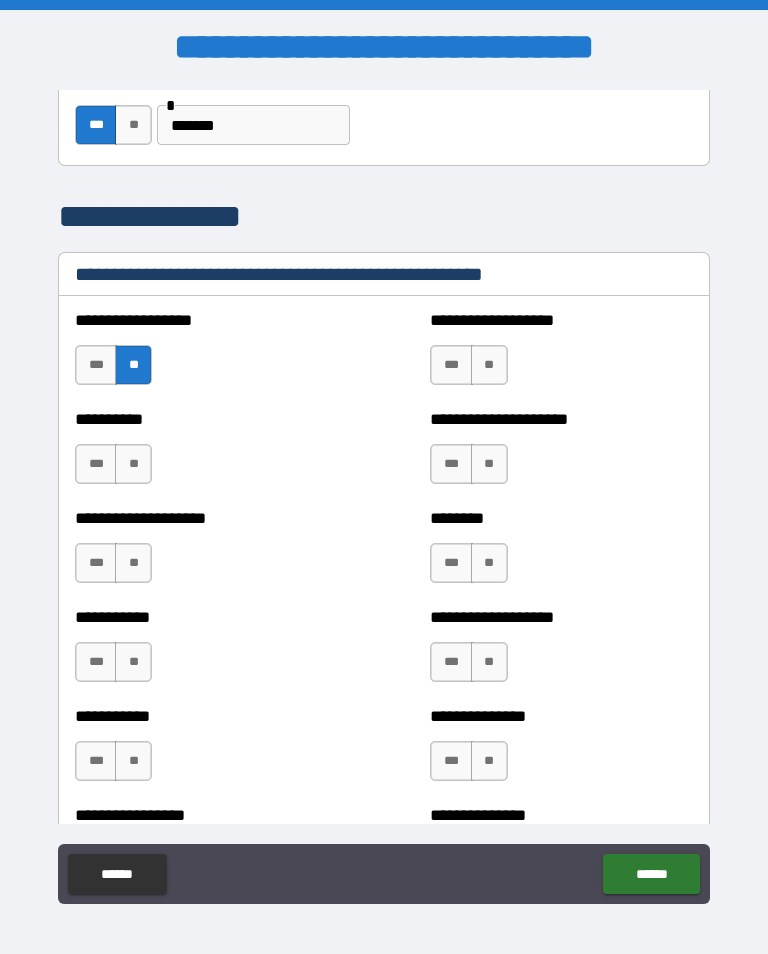 click on "**" at bounding box center (489, 365) 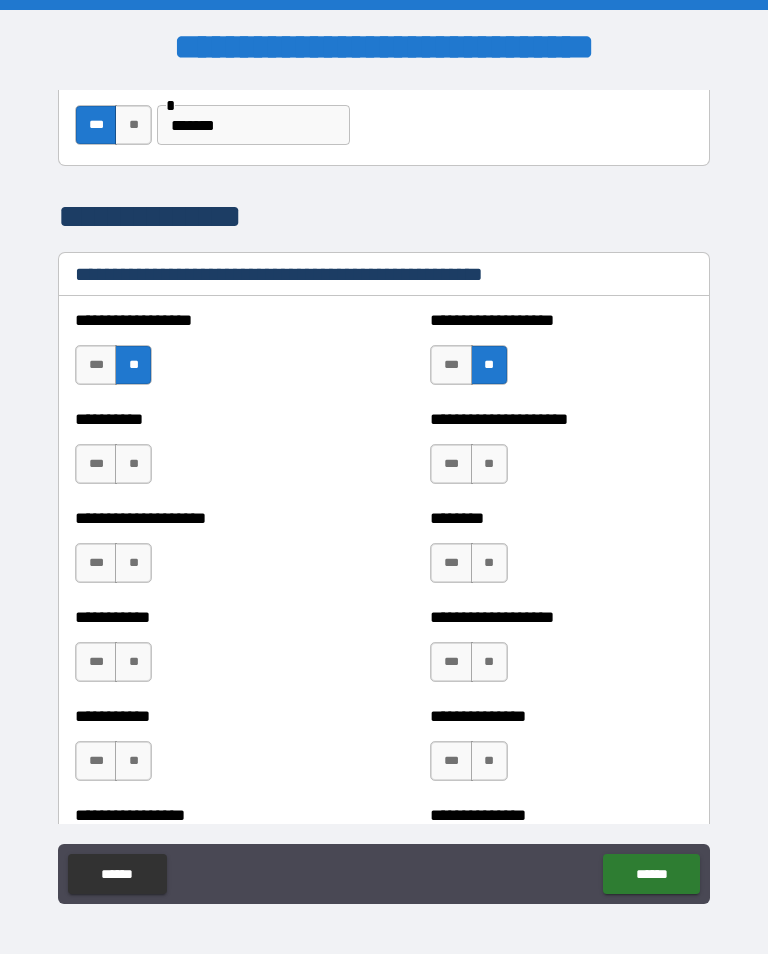 click on "**" at bounding box center (489, 464) 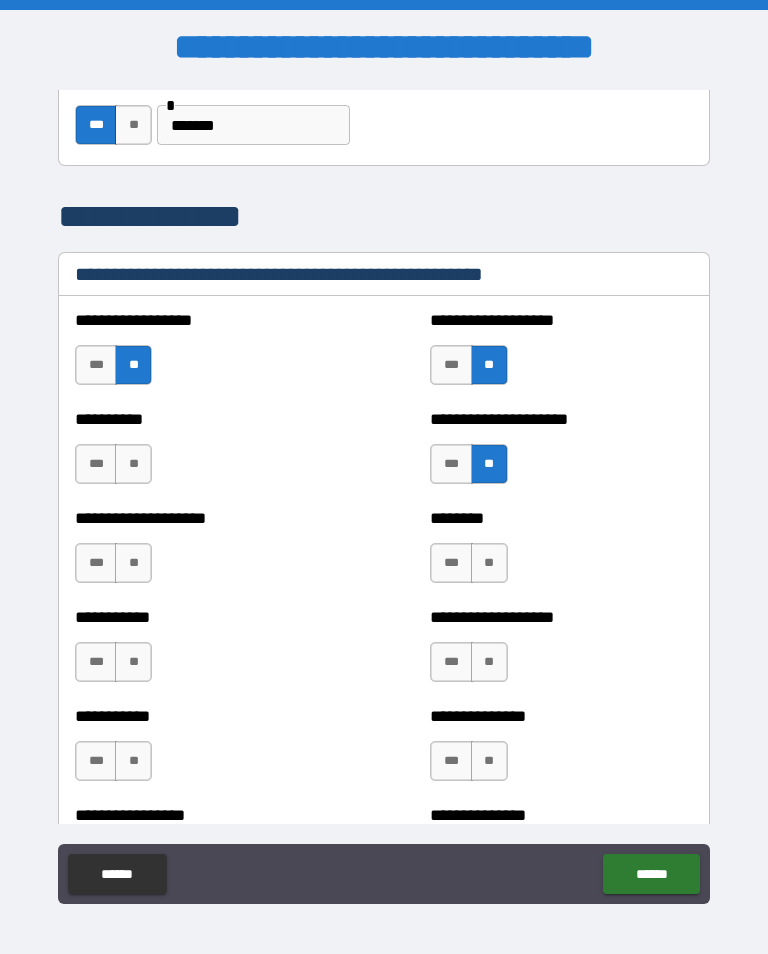 click on "**" at bounding box center (133, 464) 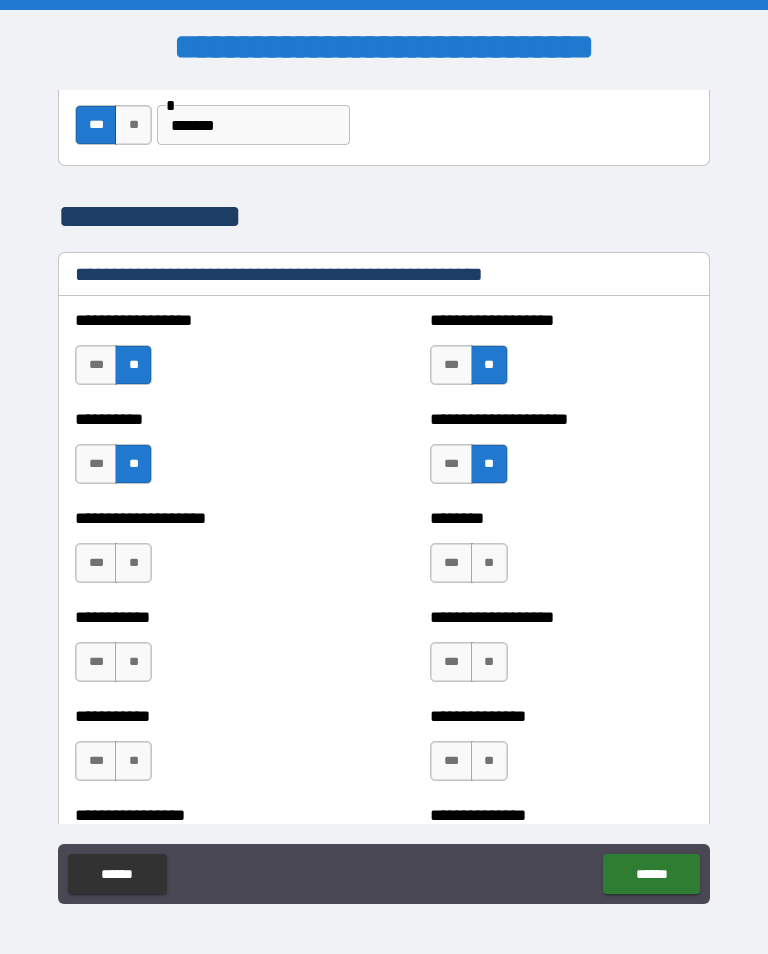 click on "**" at bounding box center (133, 563) 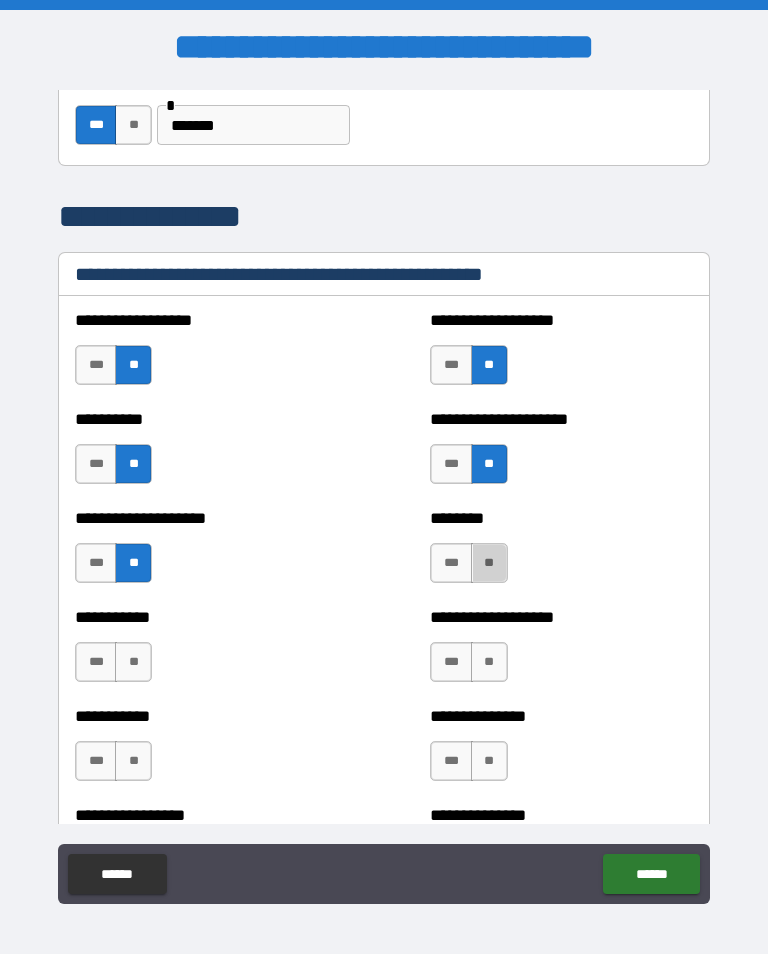 click on "**" at bounding box center [489, 563] 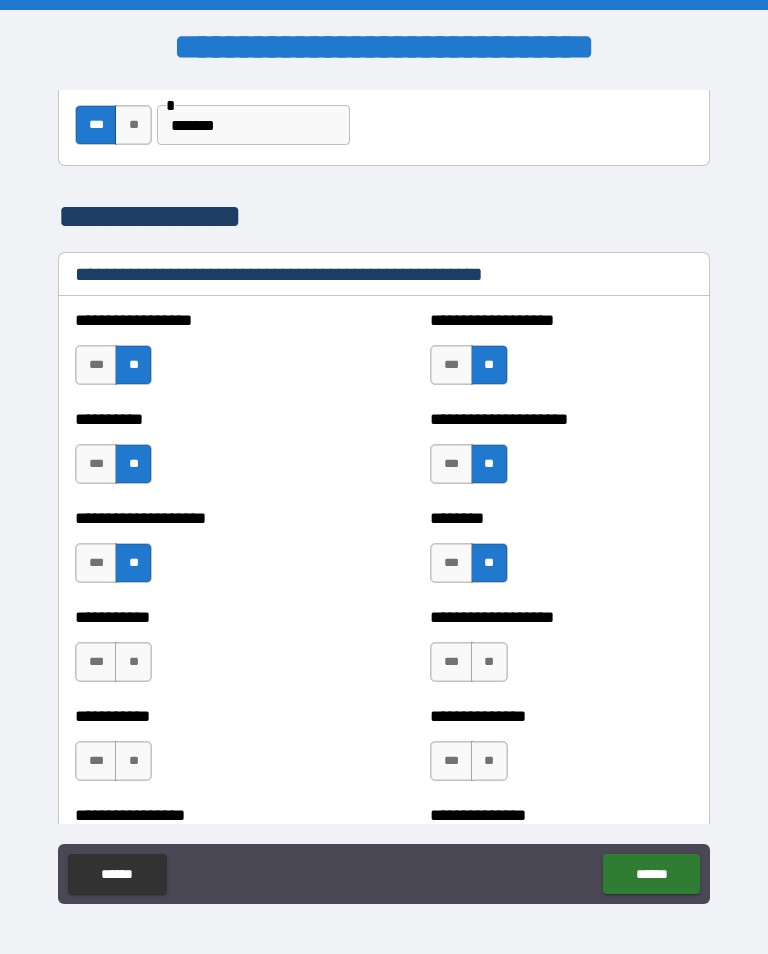 click on "**" at bounding box center [489, 662] 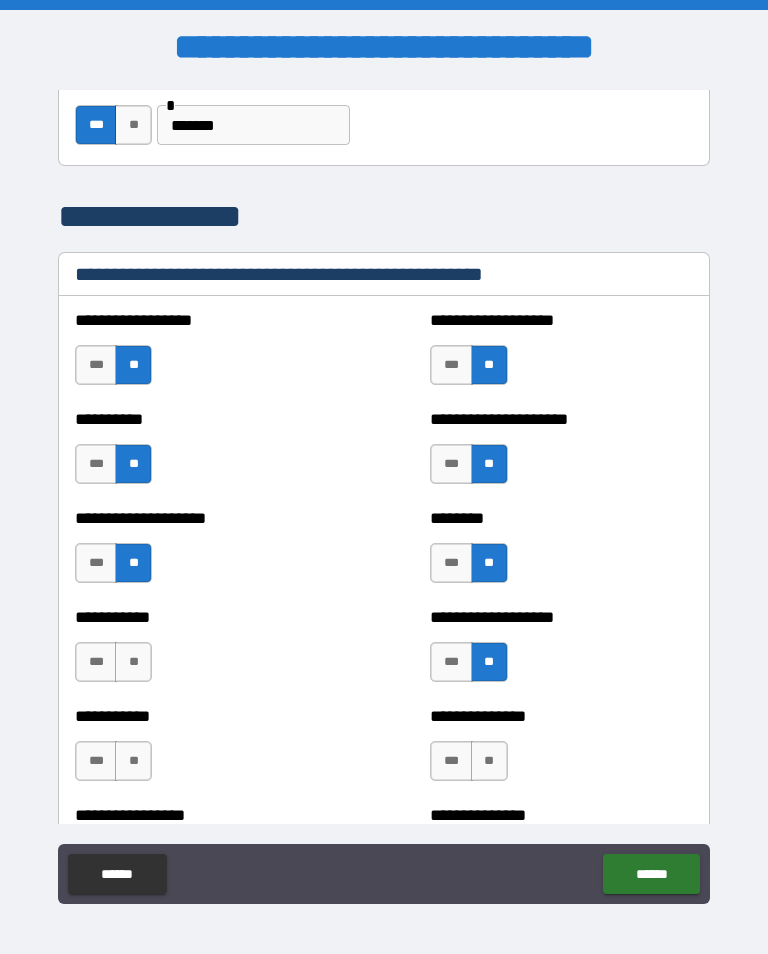 click on "**" at bounding box center (133, 662) 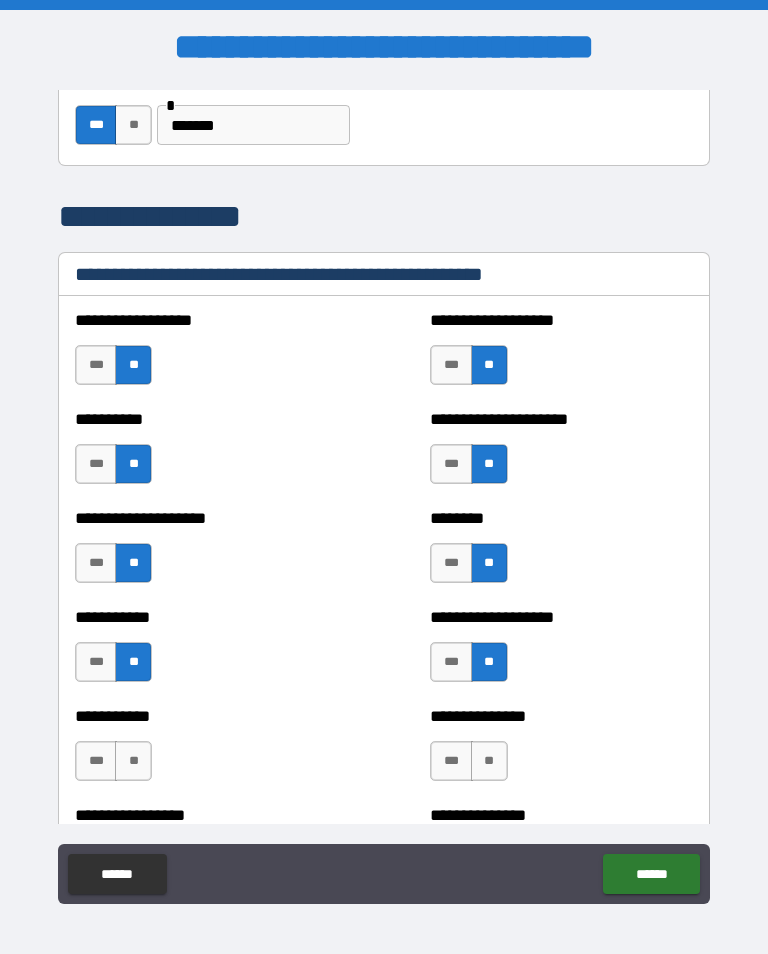 click on "**" at bounding box center (133, 761) 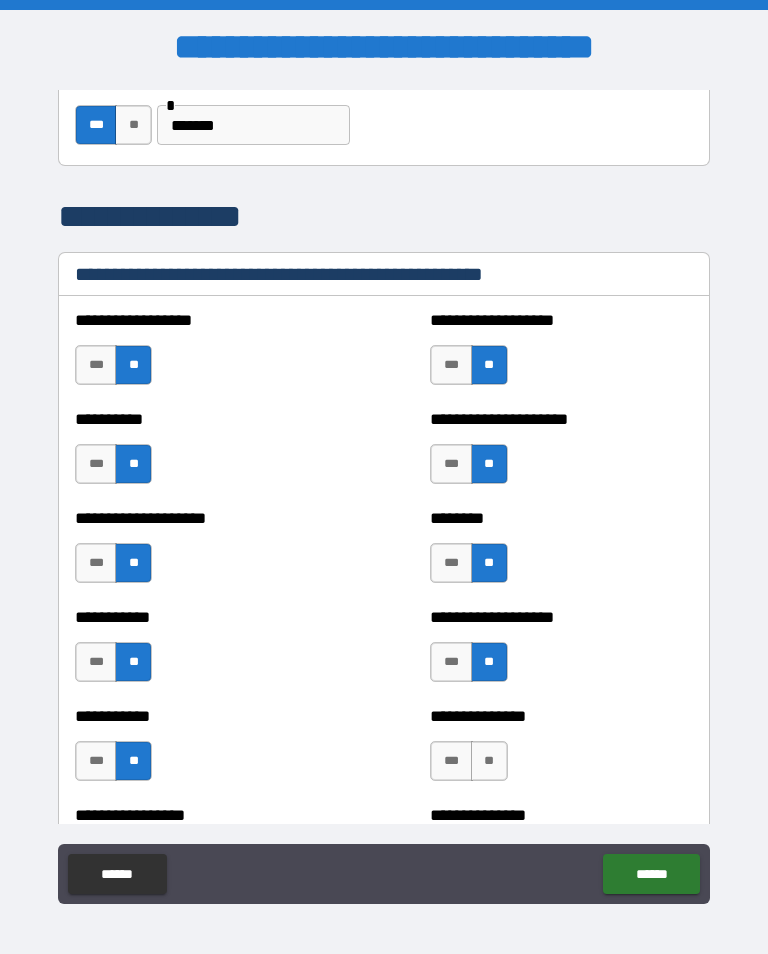 click on "**" at bounding box center [489, 761] 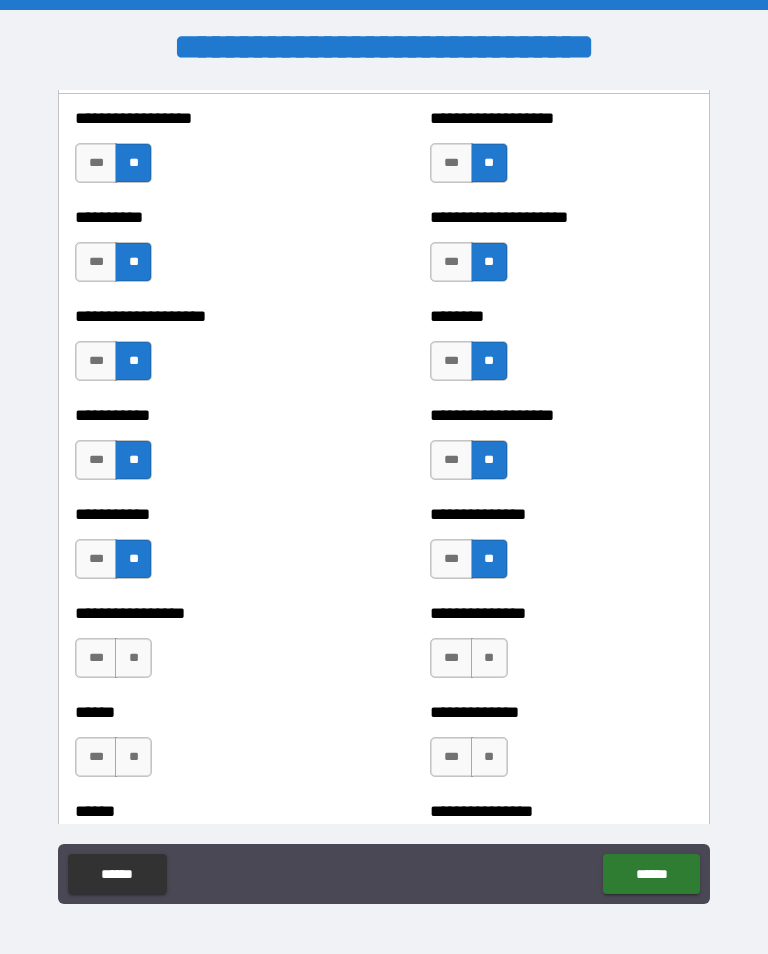 scroll, scrollTop: 2548, scrollLeft: 0, axis: vertical 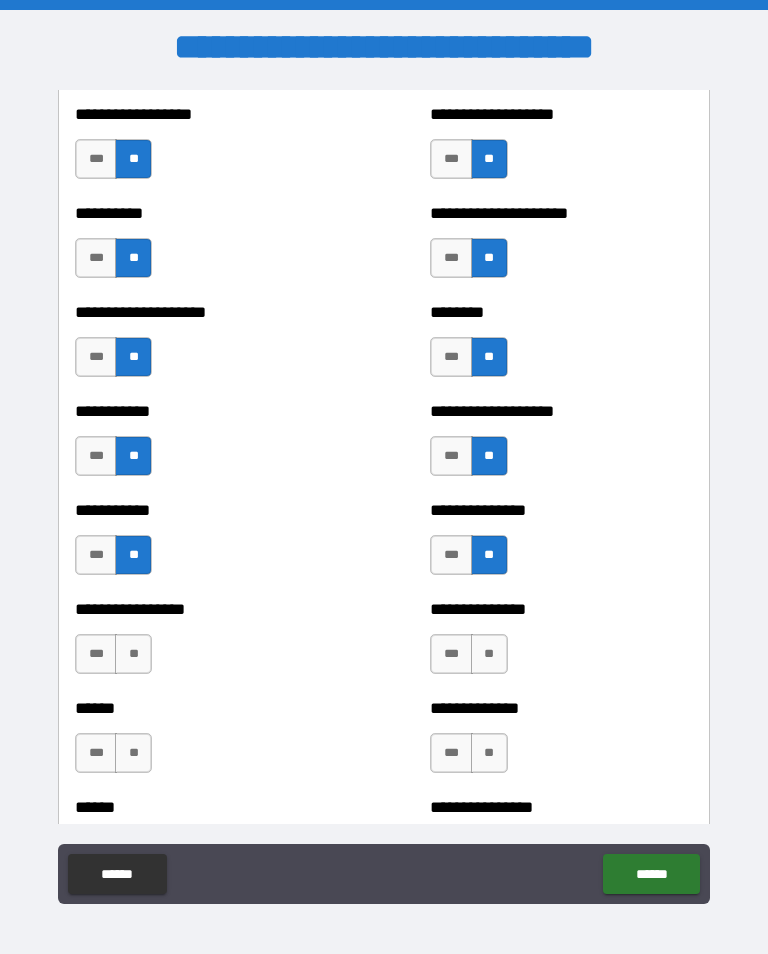 click on "**" at bounding box center (489, 654) 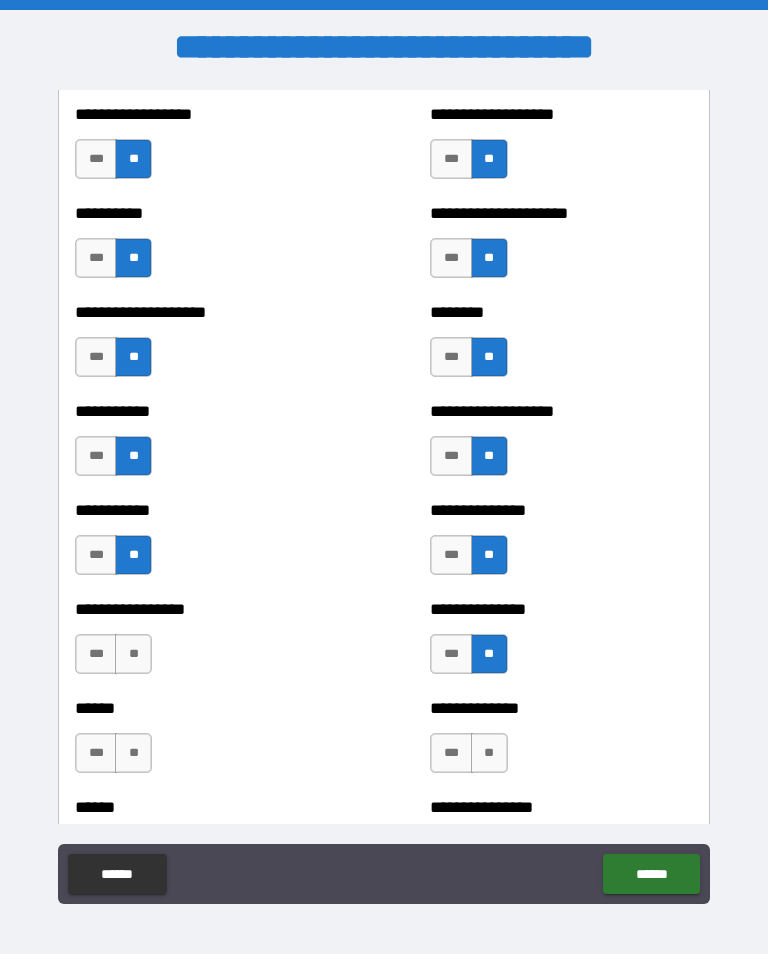 click on "**" at bounding box center (133, 654) 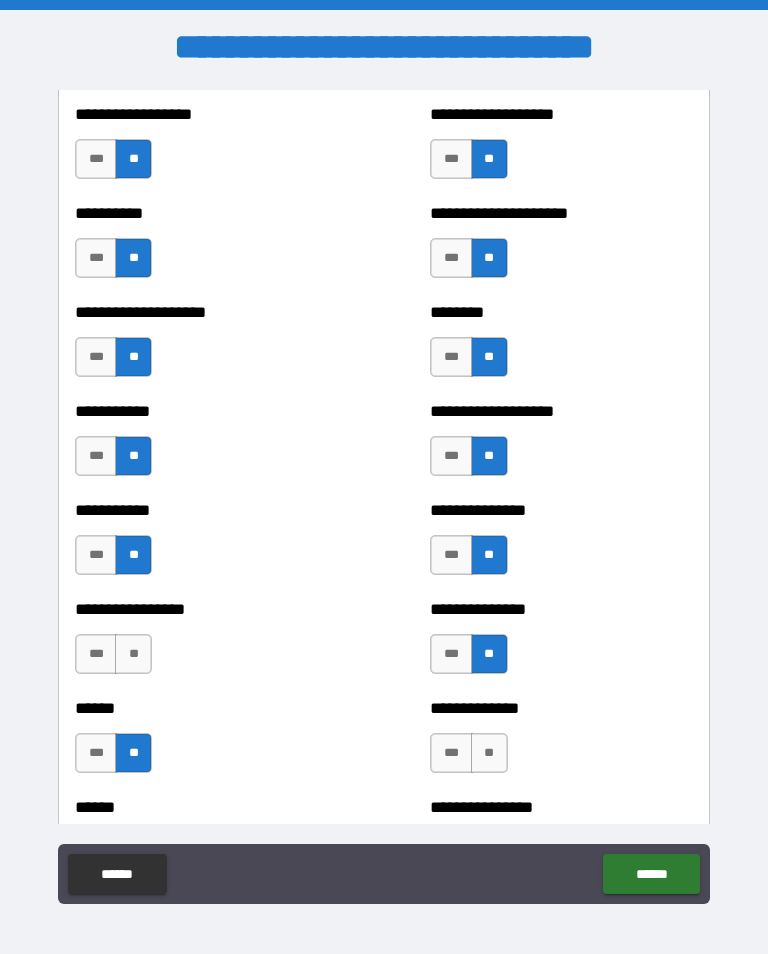 click on "**" at bounding box center (133, 654) 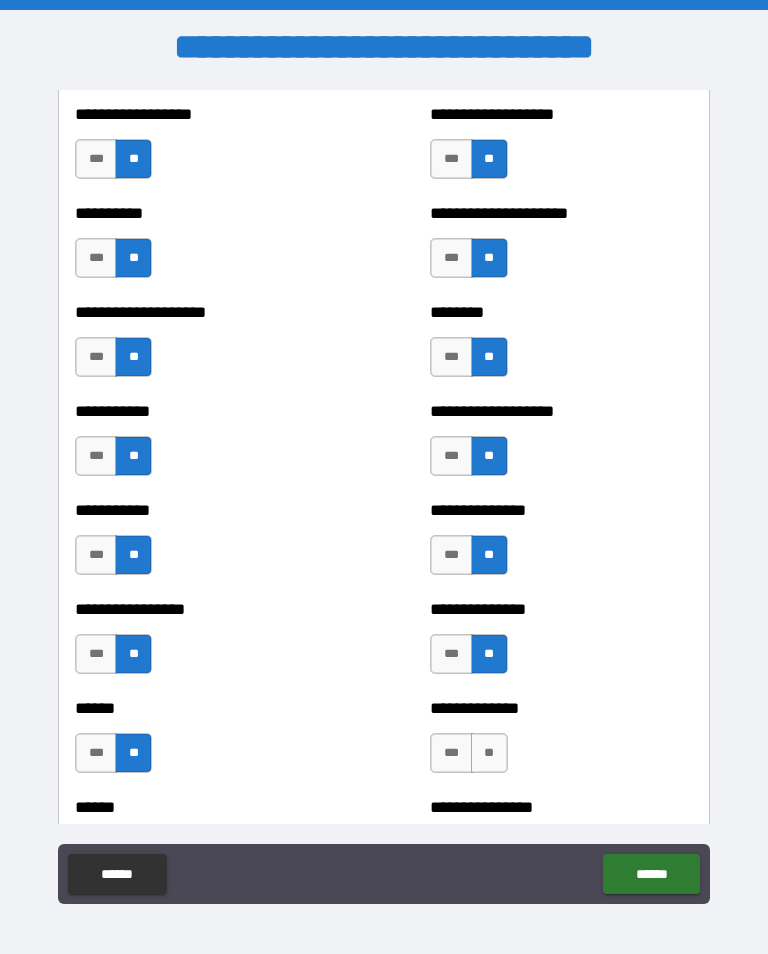 click on "**" at bounding box center (489, 753) 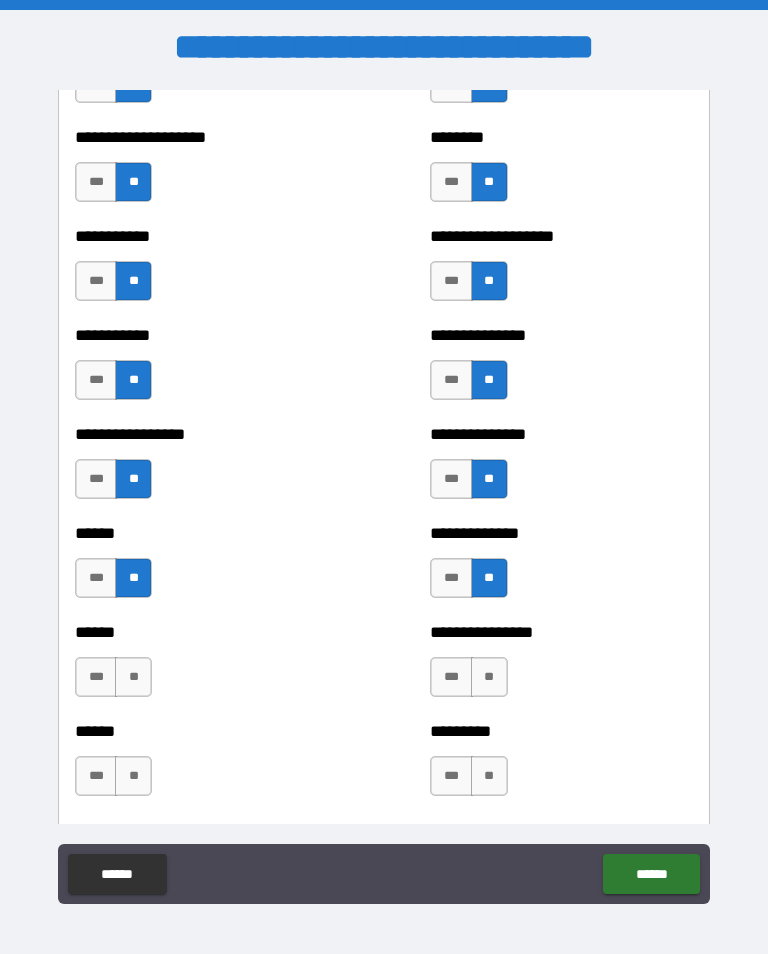 scroll, scrollTop: 2758, scrollLeft: 0, axis: vertical 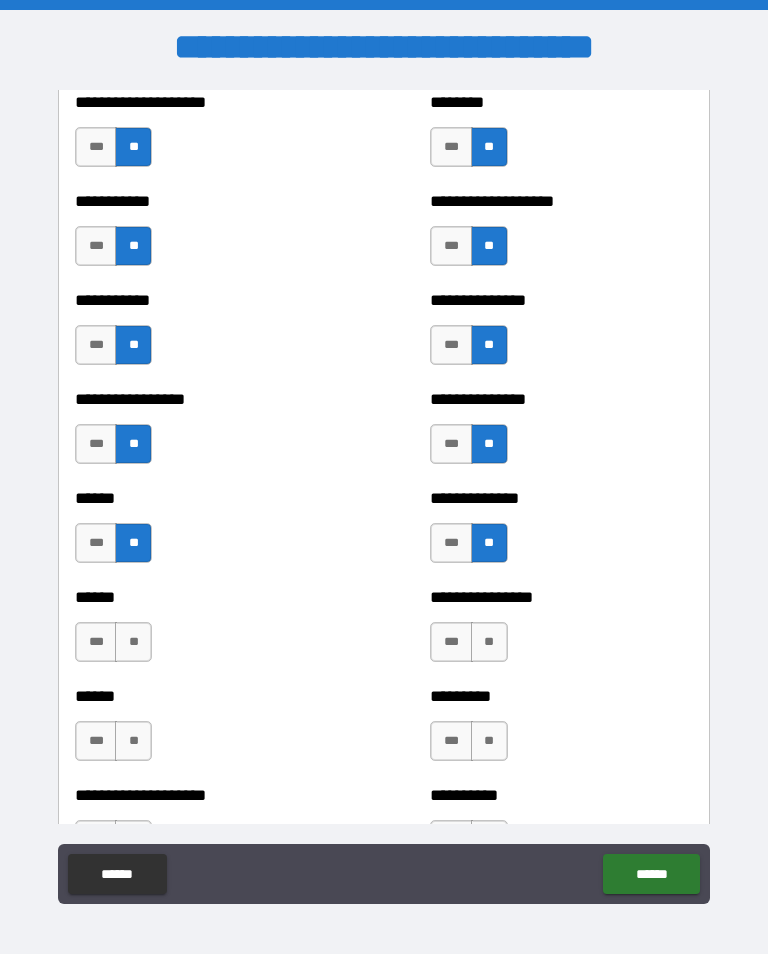 click on "**" at bounding box center (489, 642) 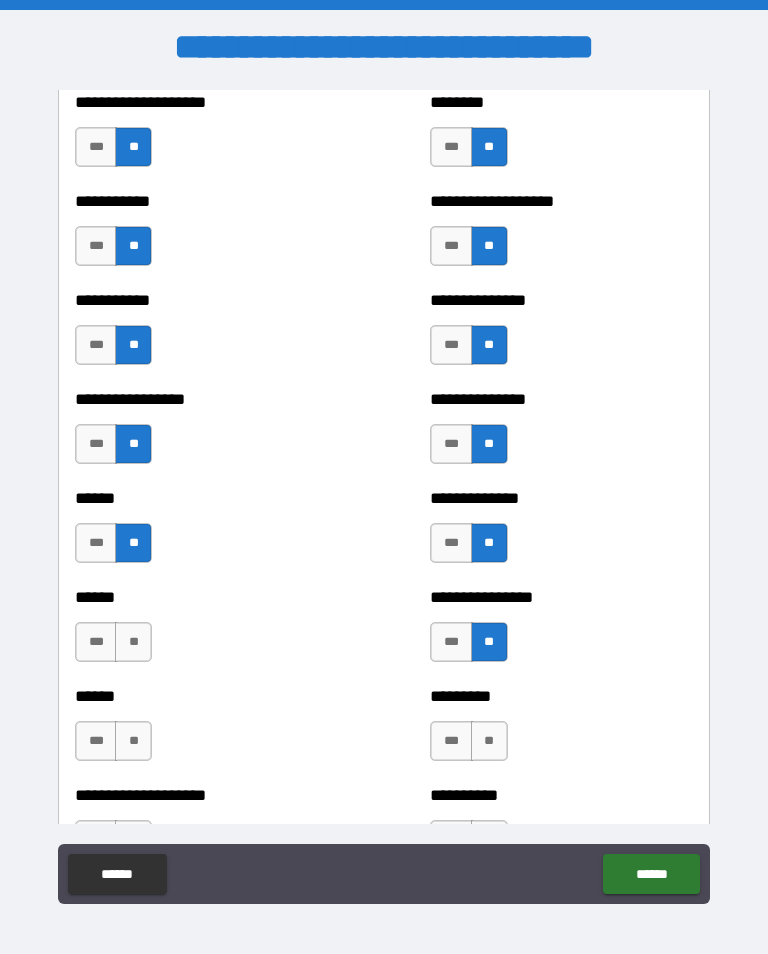 click on "**" at bounding box center [133, 642] 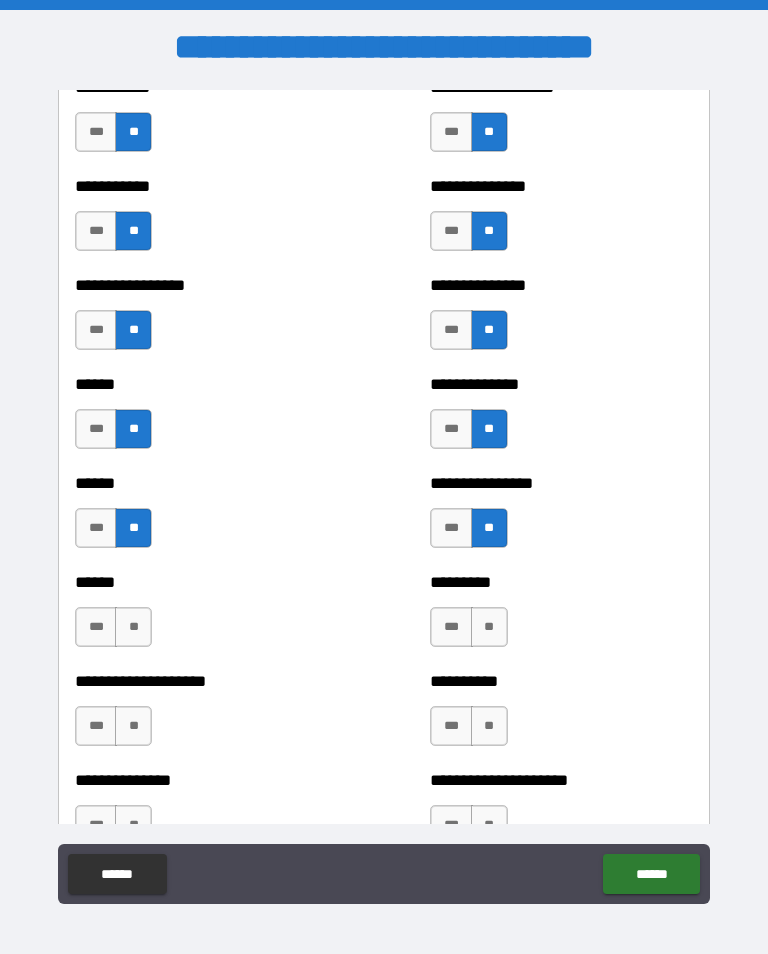 scroll, scrollTop: 2887, scrollLeft: 0, axis: vertical 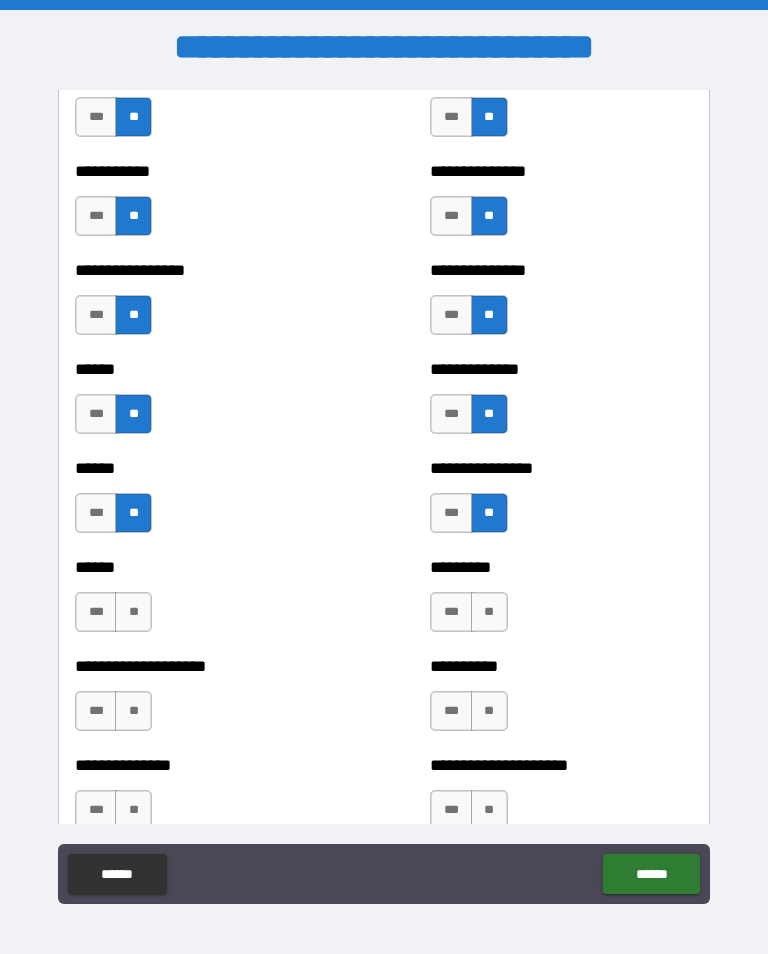 click on "**" at bounding box center [133, 612] 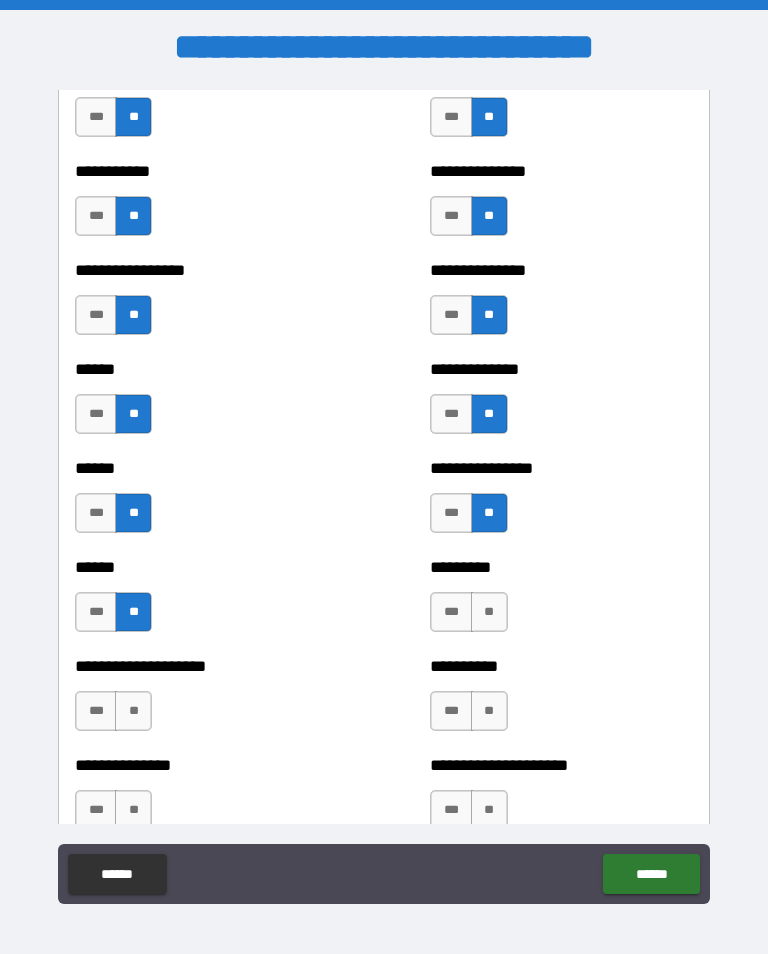 click on "**" at bounding box center [489, 612] 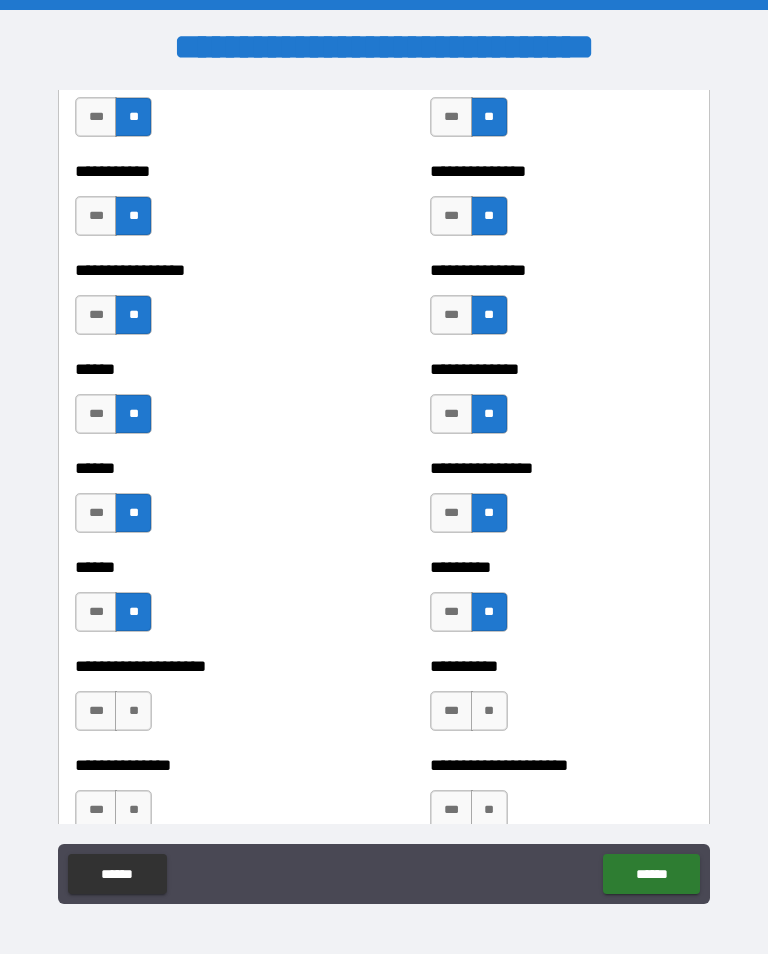 click on "**" at bounding box center [133, 711] 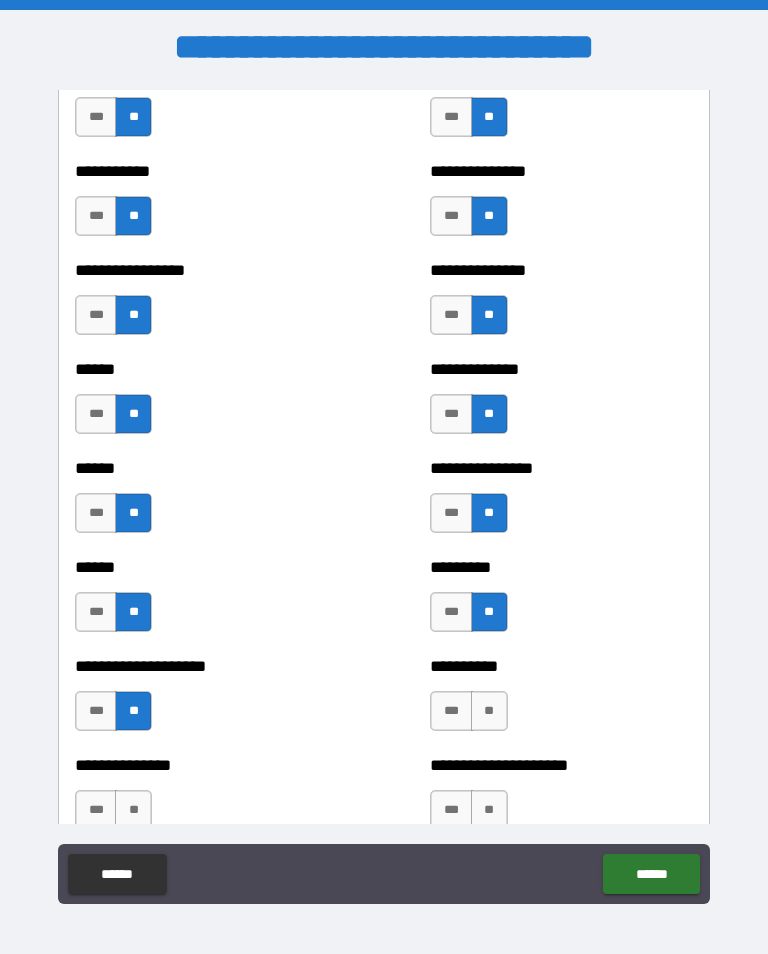 click on "**" at bounding box center [489, 711] 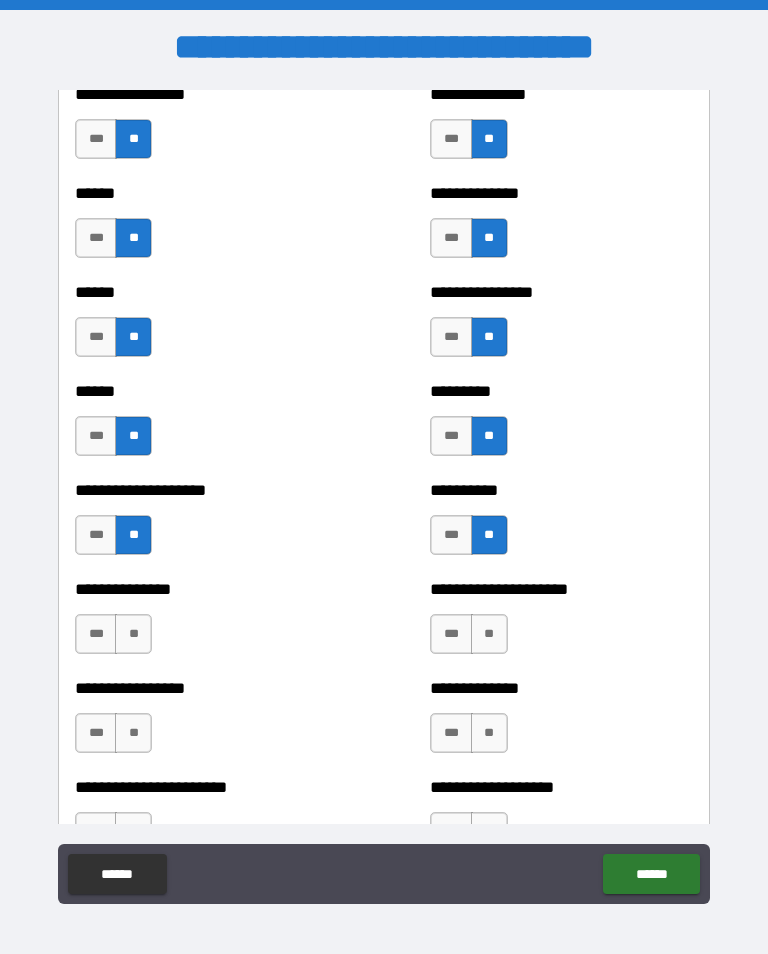scroll, scrollTop: 3073, scrollLeft: 0, axis: vertical 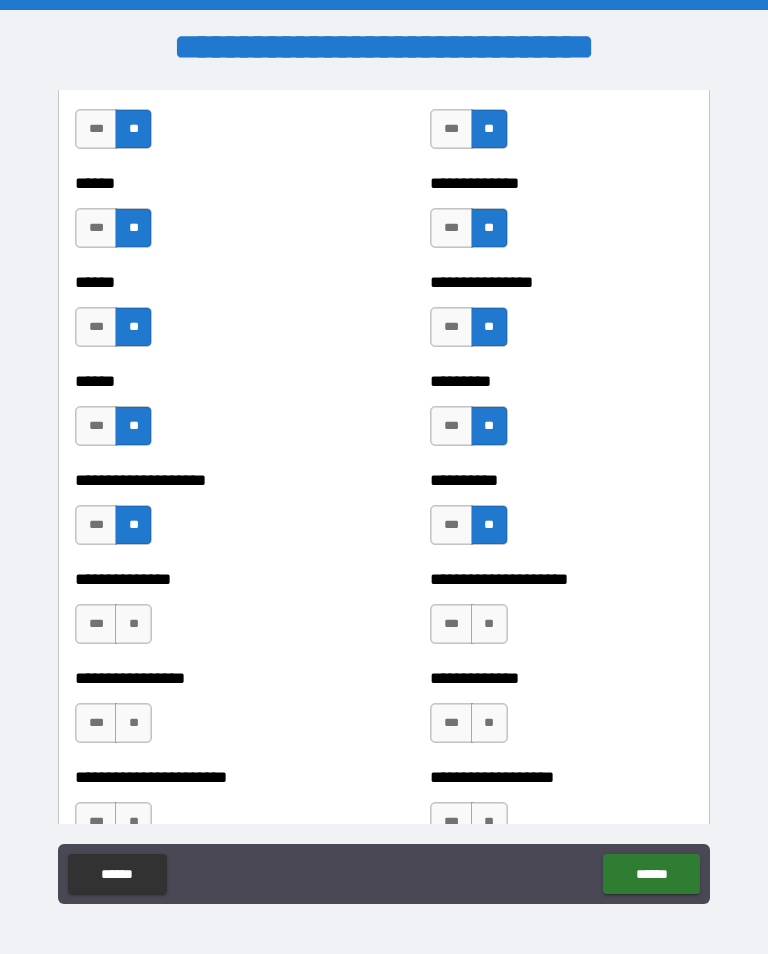 click on "**" at bounding box center (133, 624) 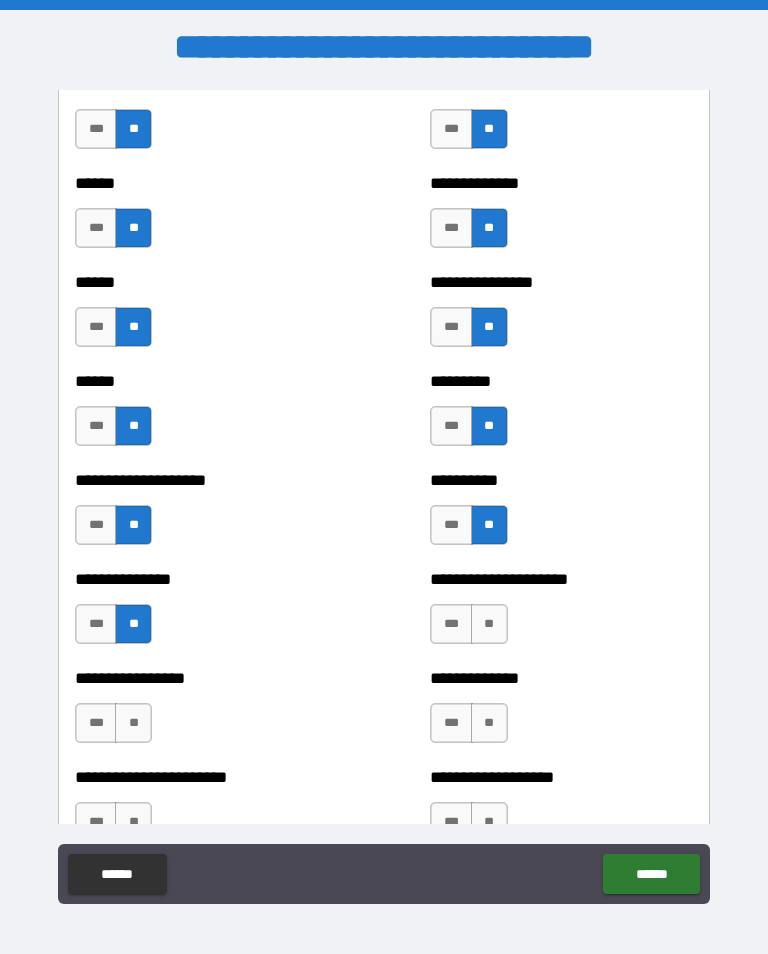 click on "**" at bounding box center (489, 624) 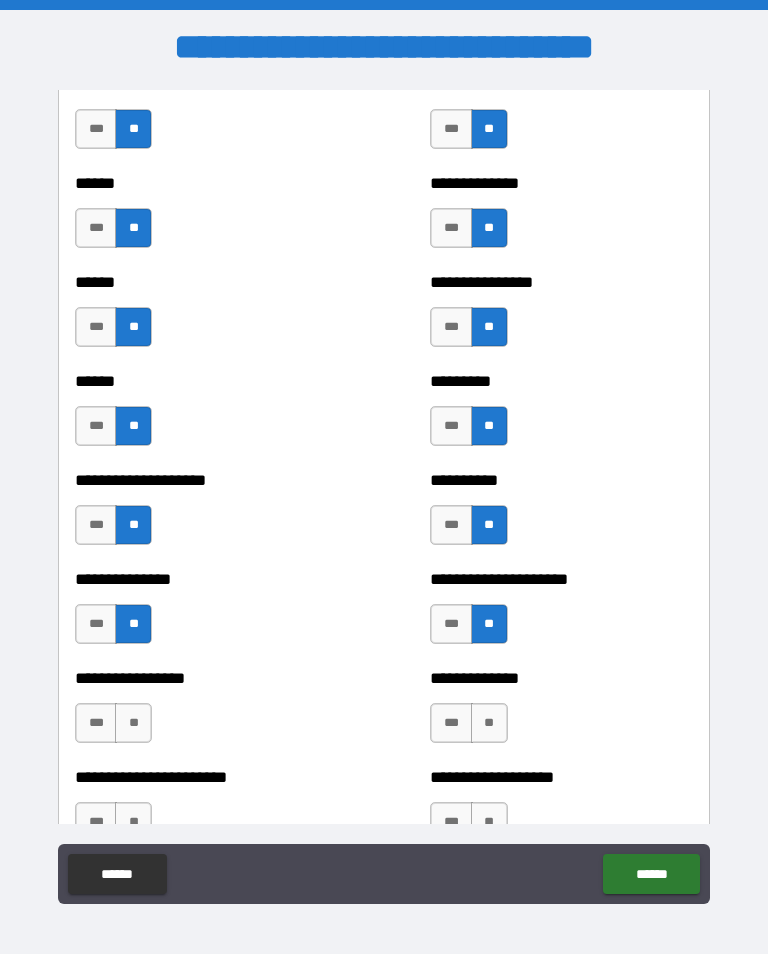 click on "**" at bounding box center [489, 723] 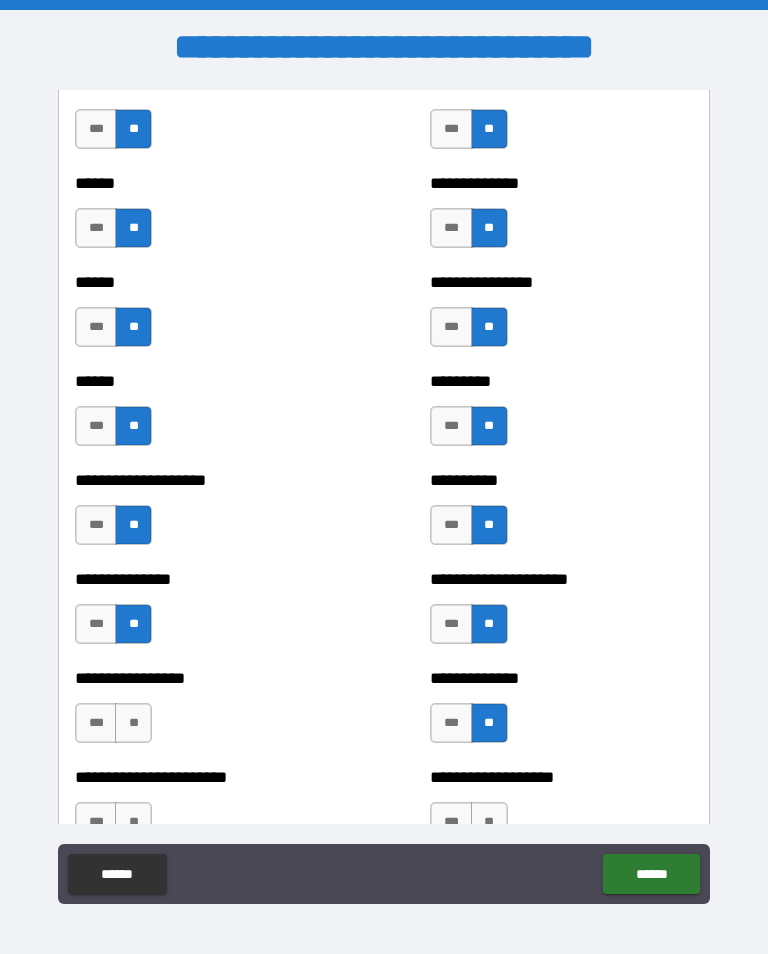 click on "**" at bounding box center (133, 723) 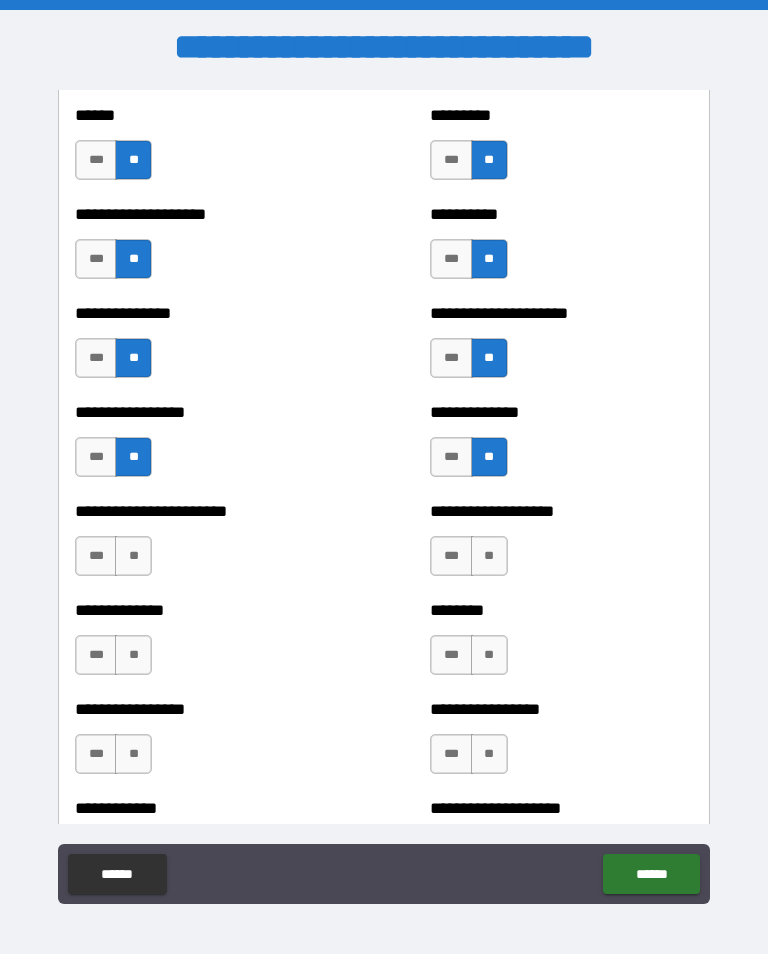 scroll, scrollTop: 3343, scrollLeft: 0, axis: vertical 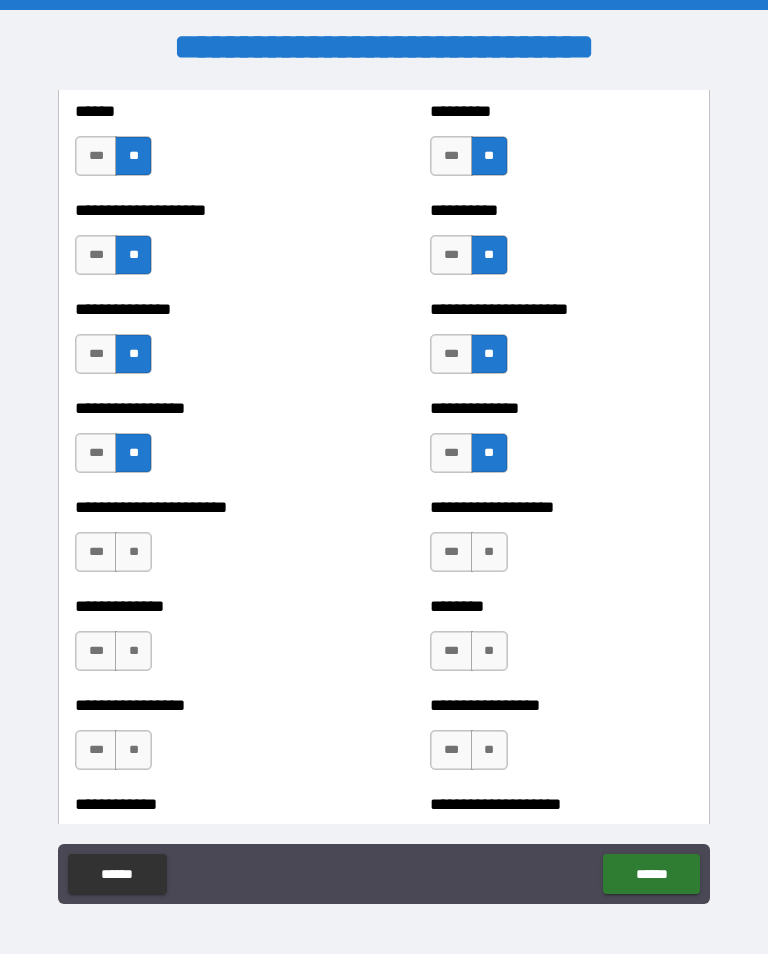 click on "**" at bounding box center (133, 552) 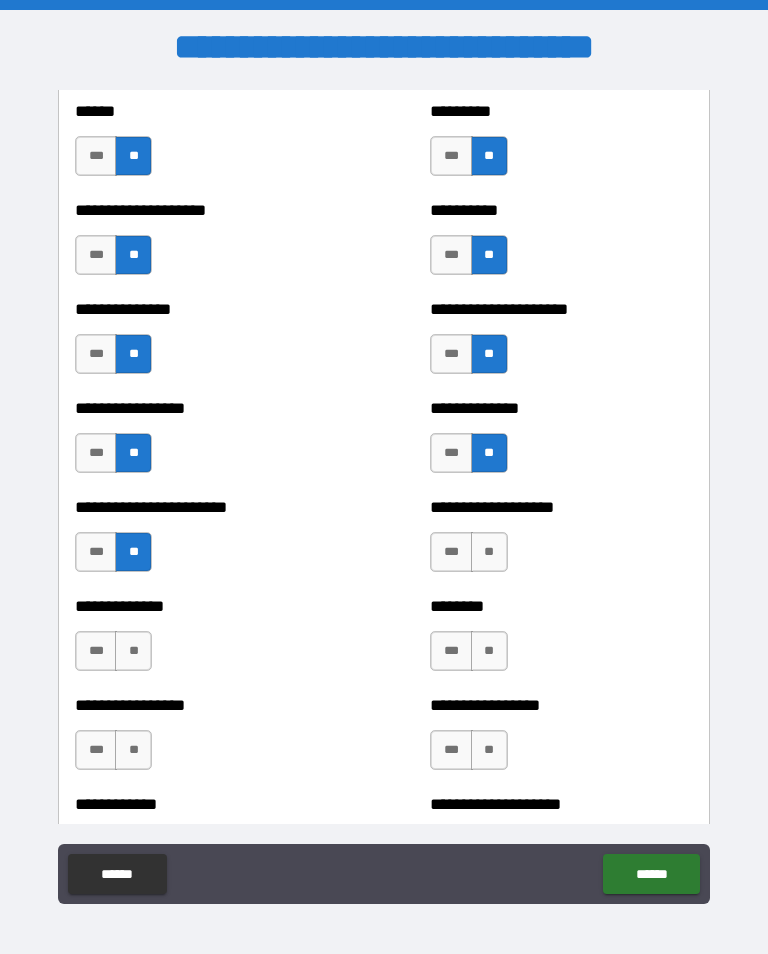 click on "**" at bounding box center [489, 552] 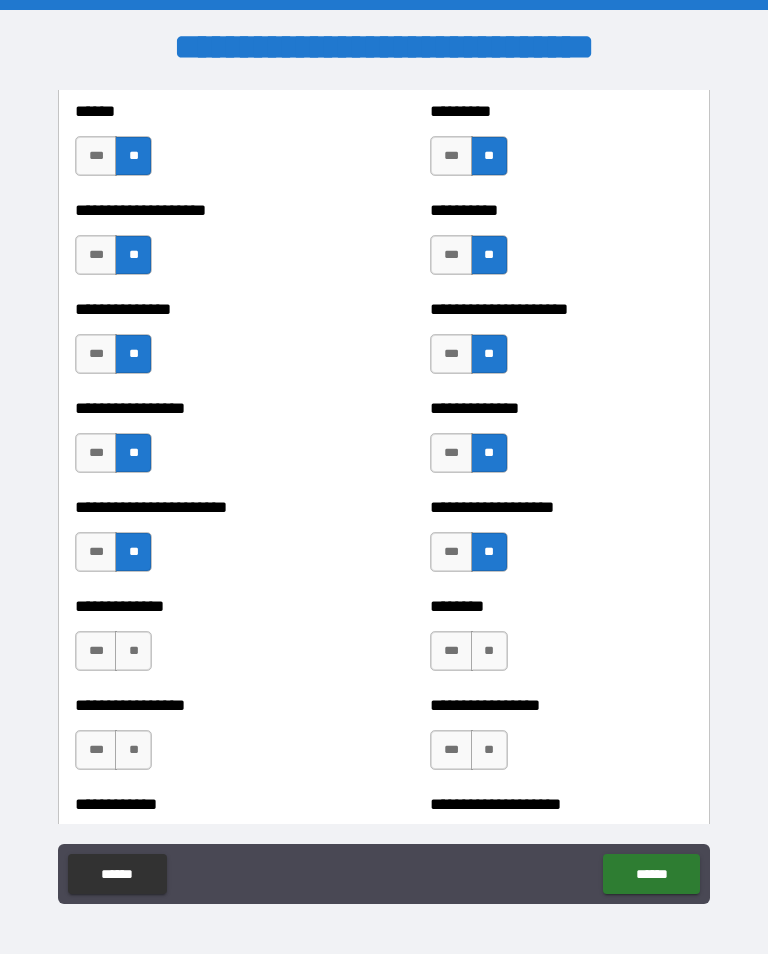 click on "**" at bounding box center (133, 651) 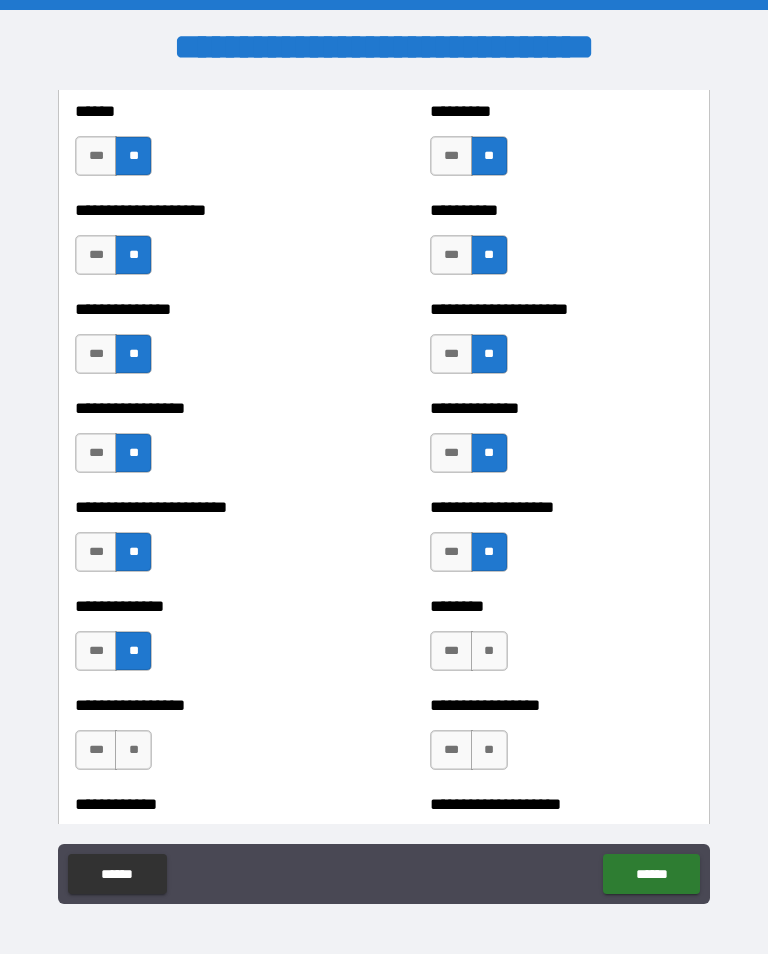 click on "**" at bounding box center (489, 651) 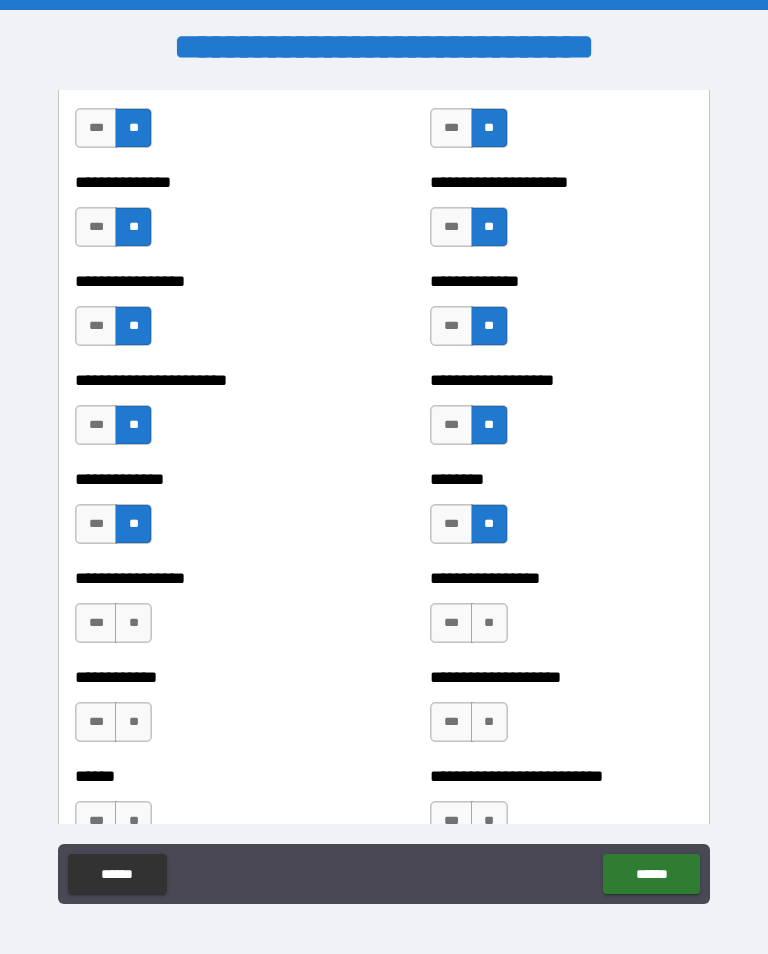 scroll, scrollTop: 3480, scrollLeft: 0, axis: vertical 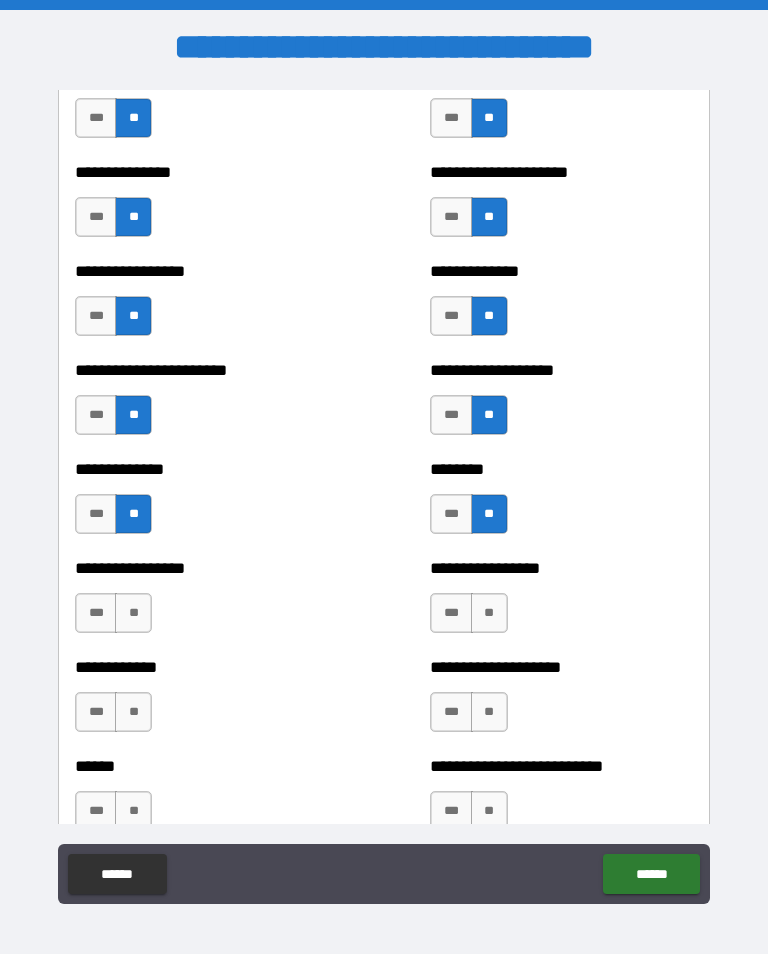 click on "**" at bounding box center [133, 613] 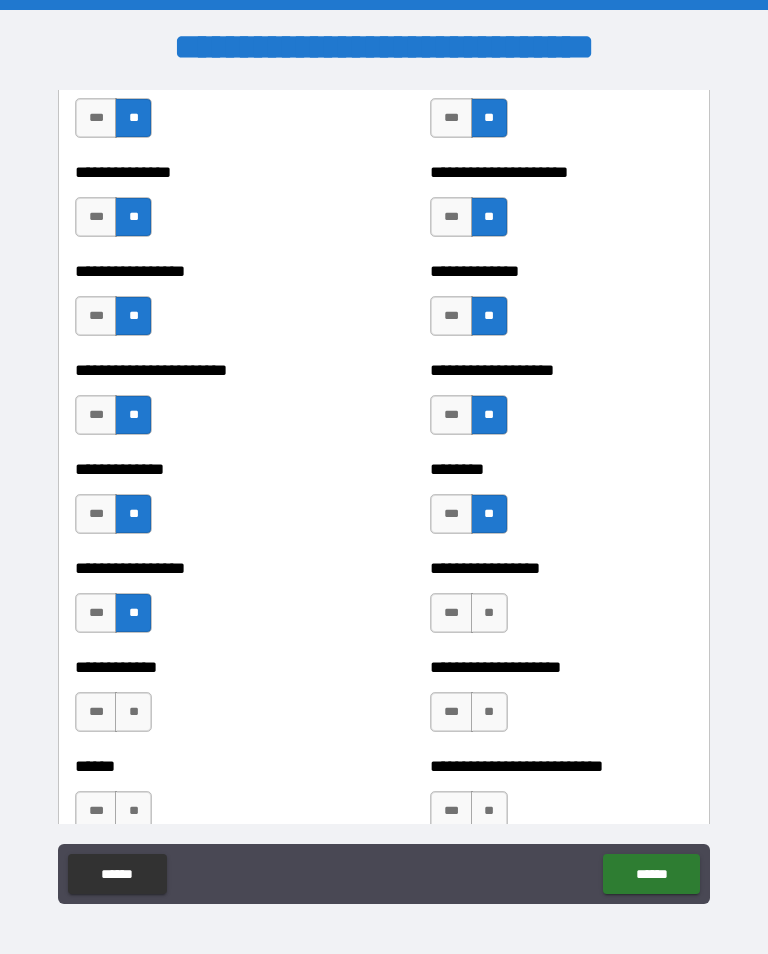 click on "**" at bounding box center [489, 613] 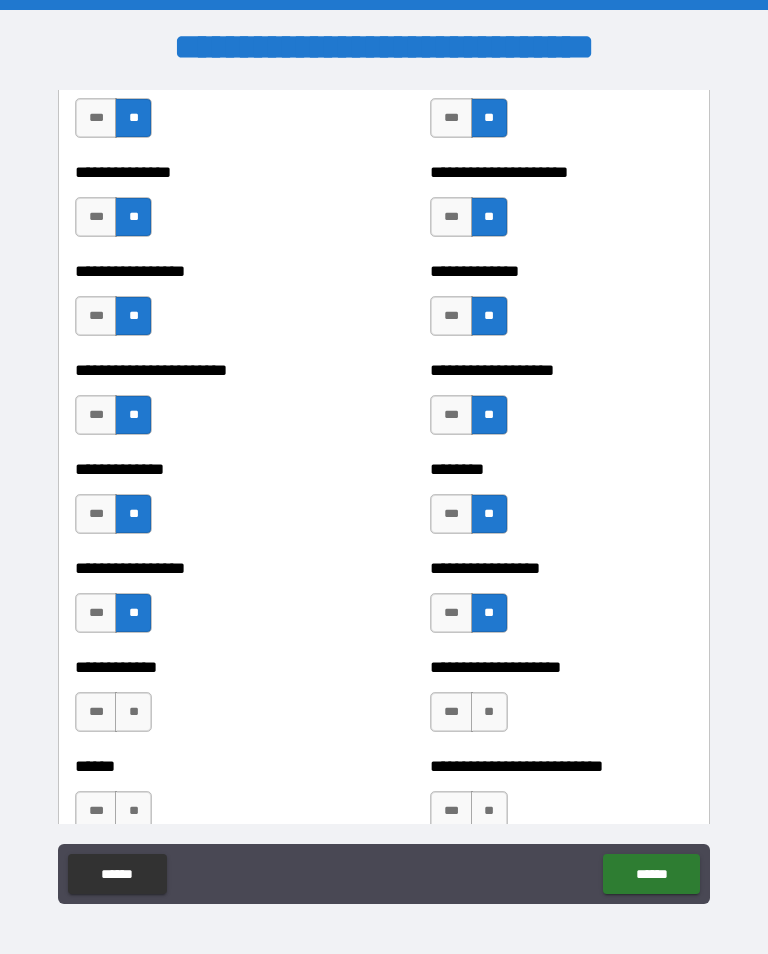 click on "**" at bounding box center (133, 712) 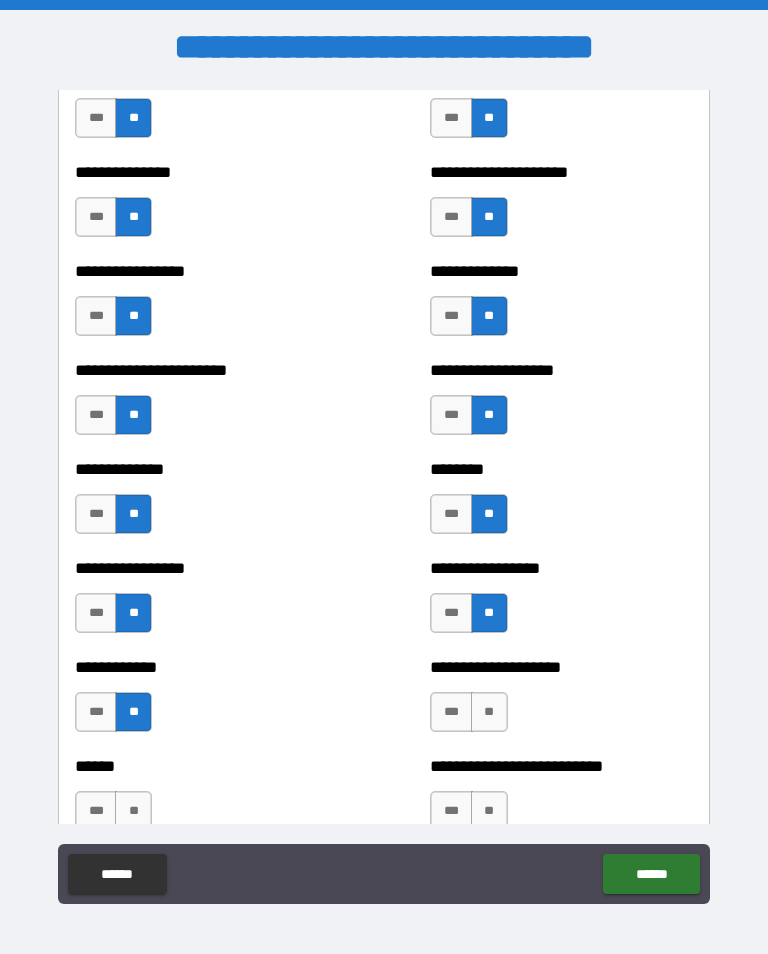 click on "**" at bounding box center (489, 712) 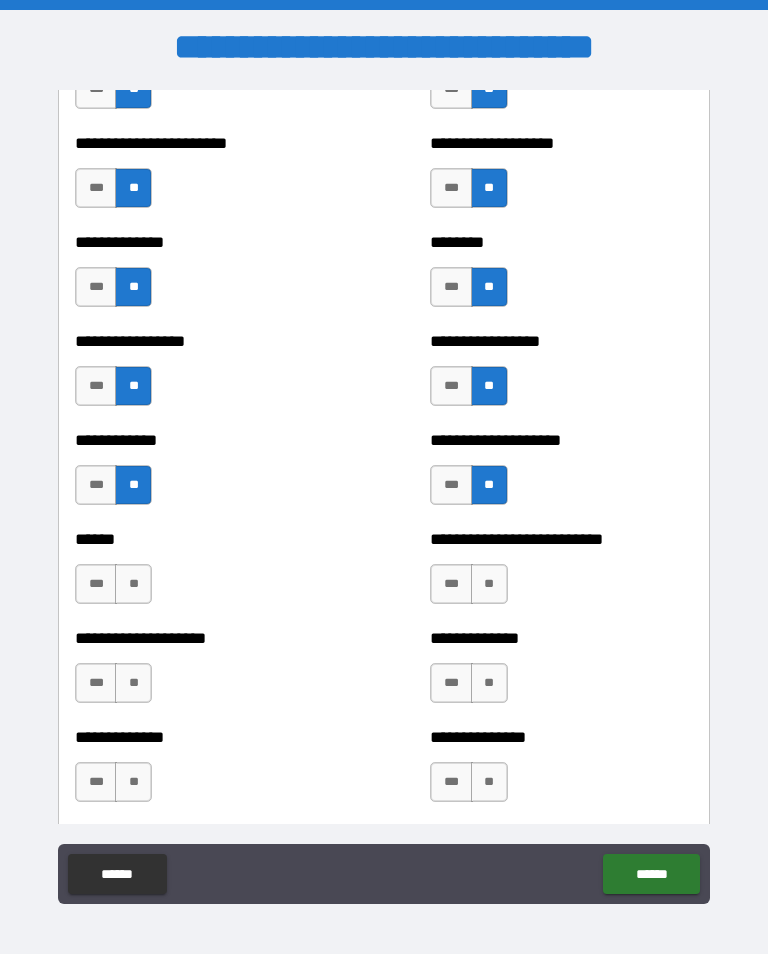 scroll, scrollTop: 3750, scrollLeft: 0, axis: vertical 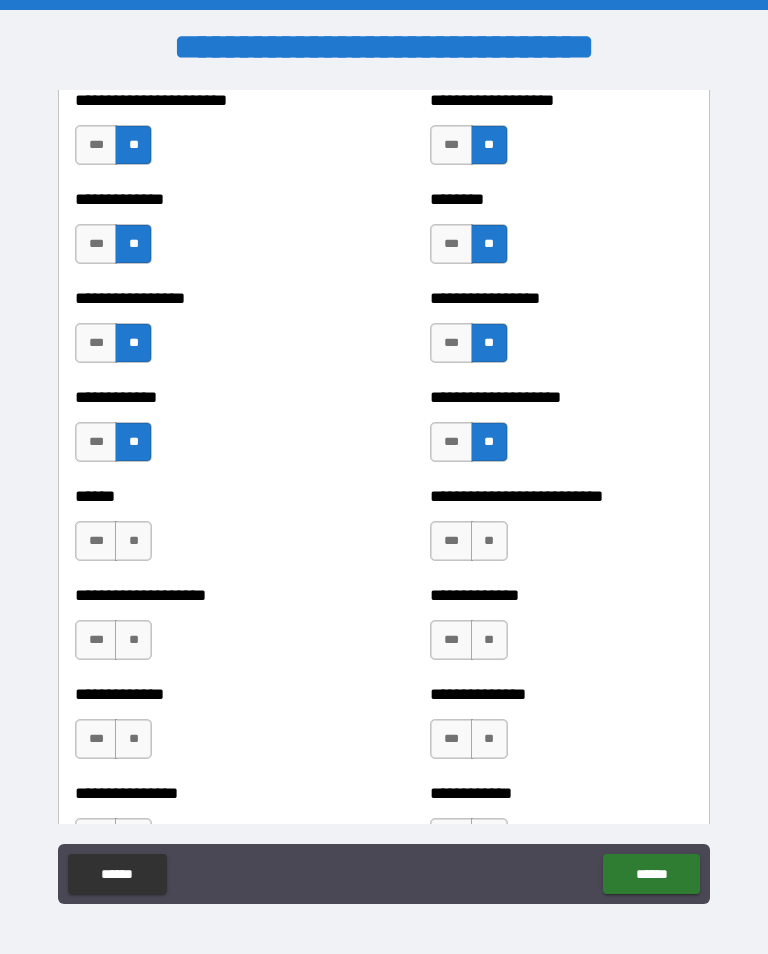 click on "**" at bounding box center [133, 541] 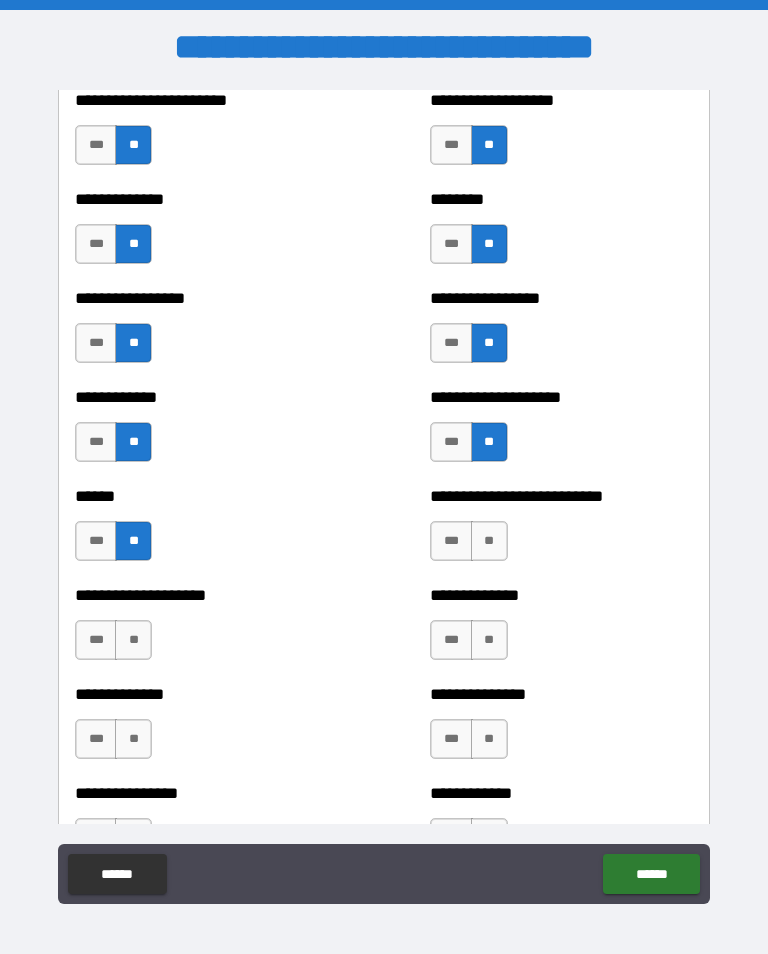 click on "**" at bounding box center (489, 541) 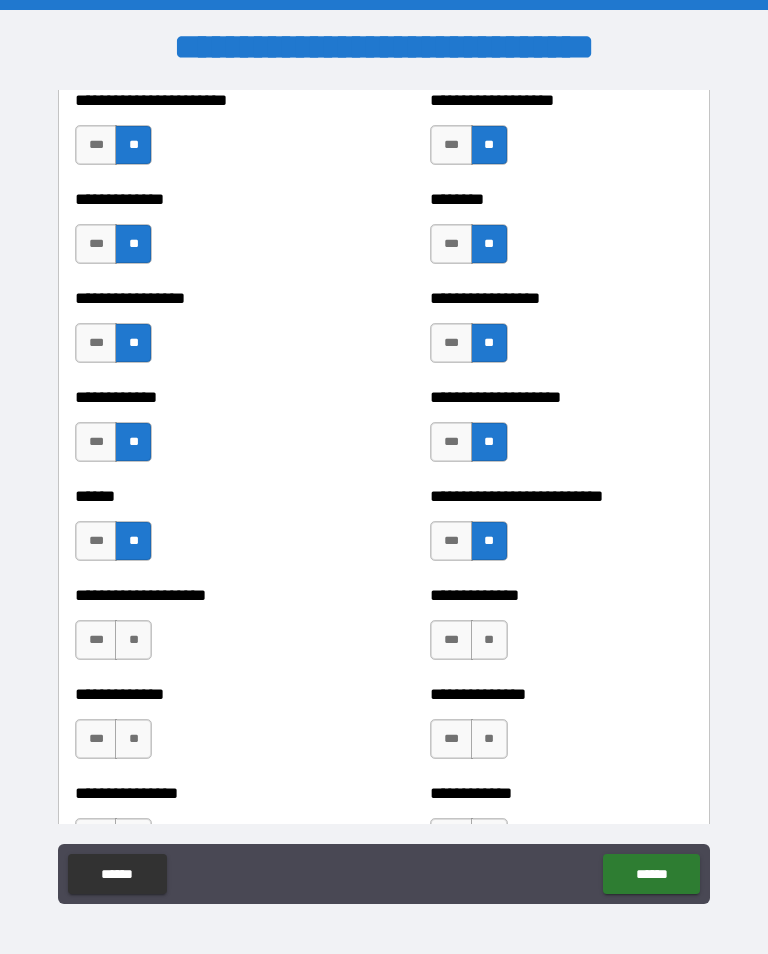 click on "**" at bounding box center [133, 640] 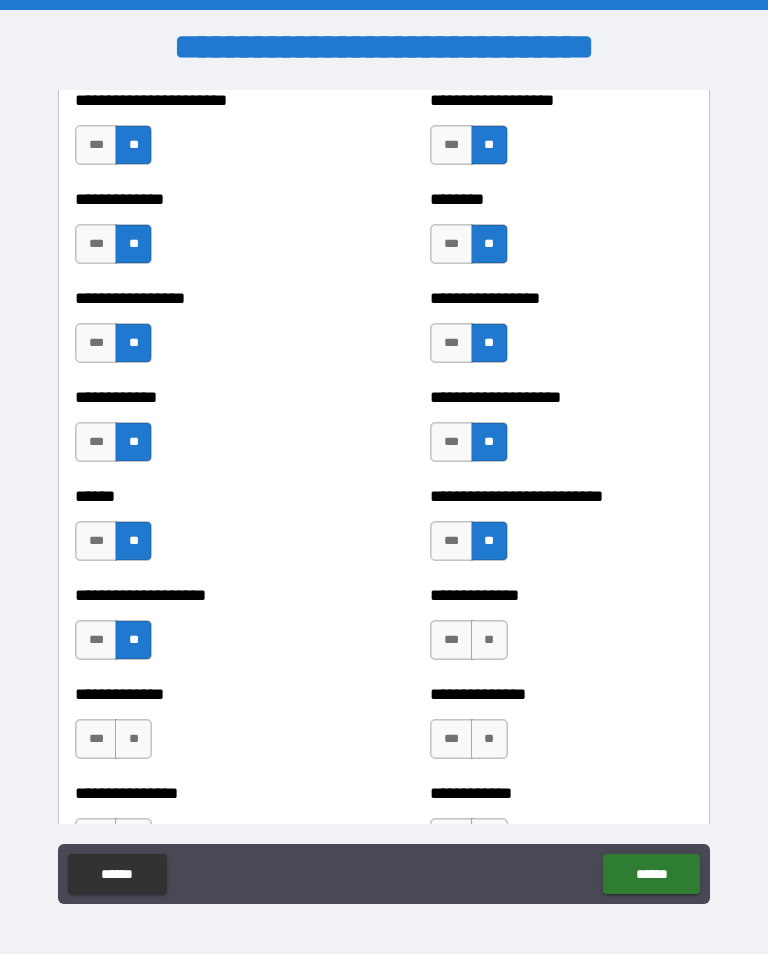 click on "**" at bounding box center (489, 640) 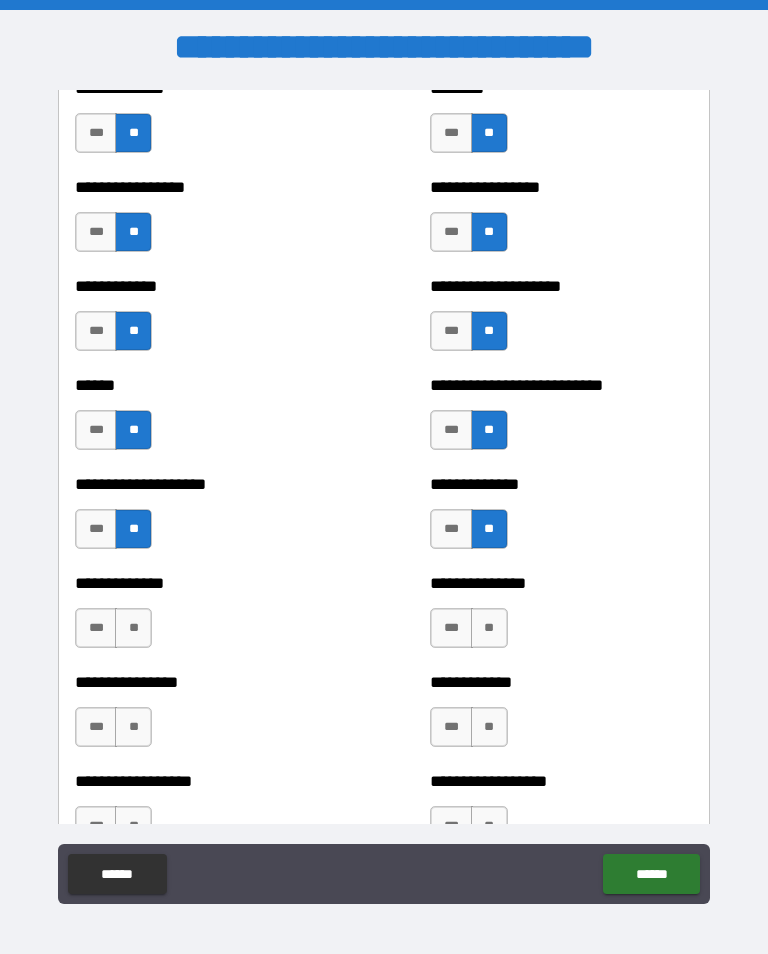 scroll, scrollTop: 3862, scrollLeft: 0, axis: vertical 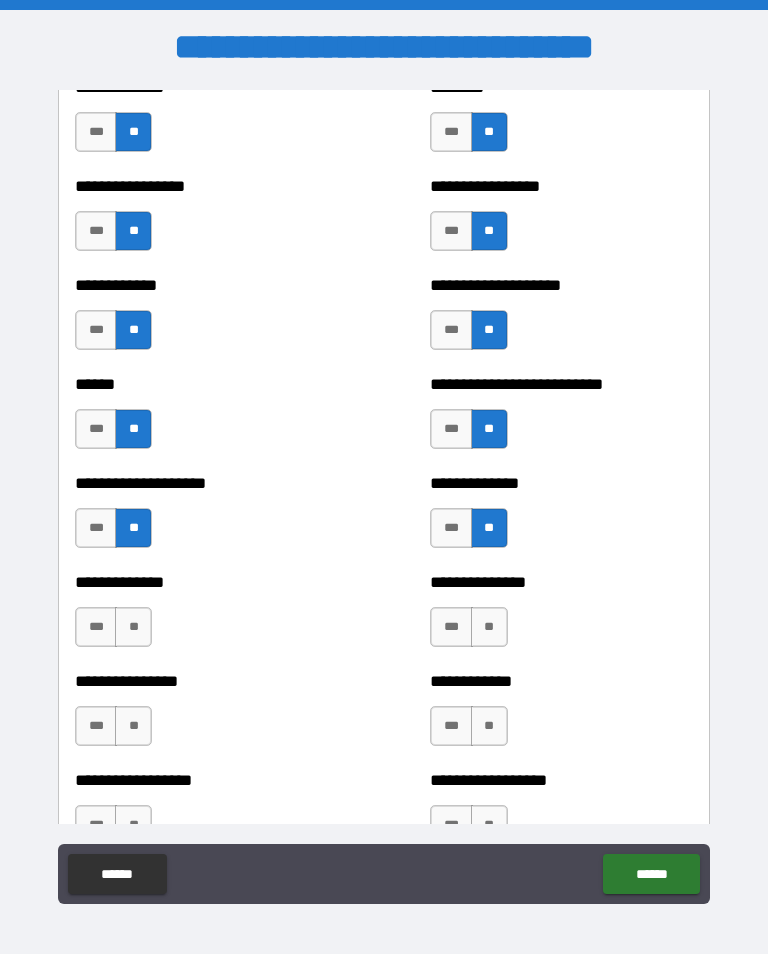 click on "**" at bounding box center (133, 627) 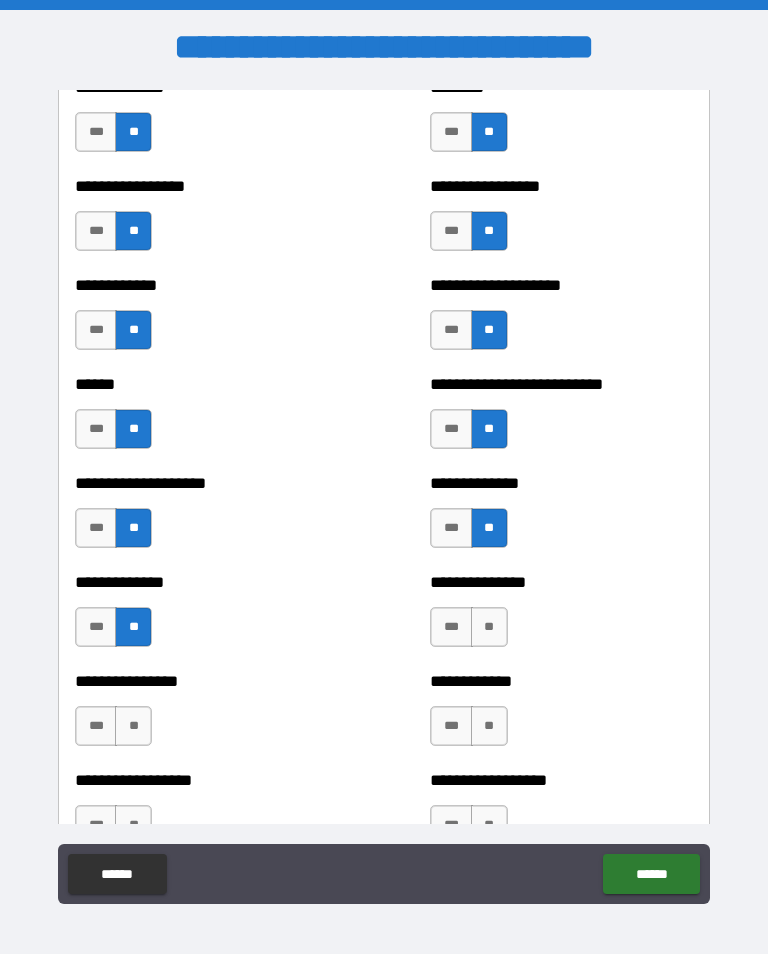 click on "**" at bounding box center (489, 627) 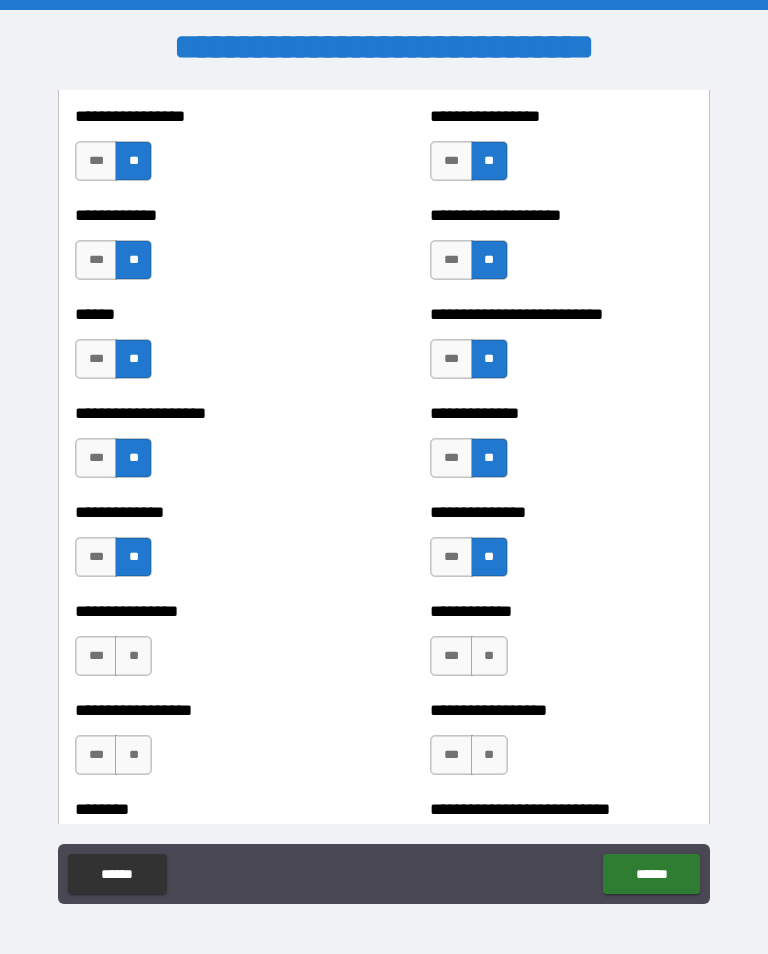 scroll, scrollTop: 3943, scrollLeft: 0, axis: vertical 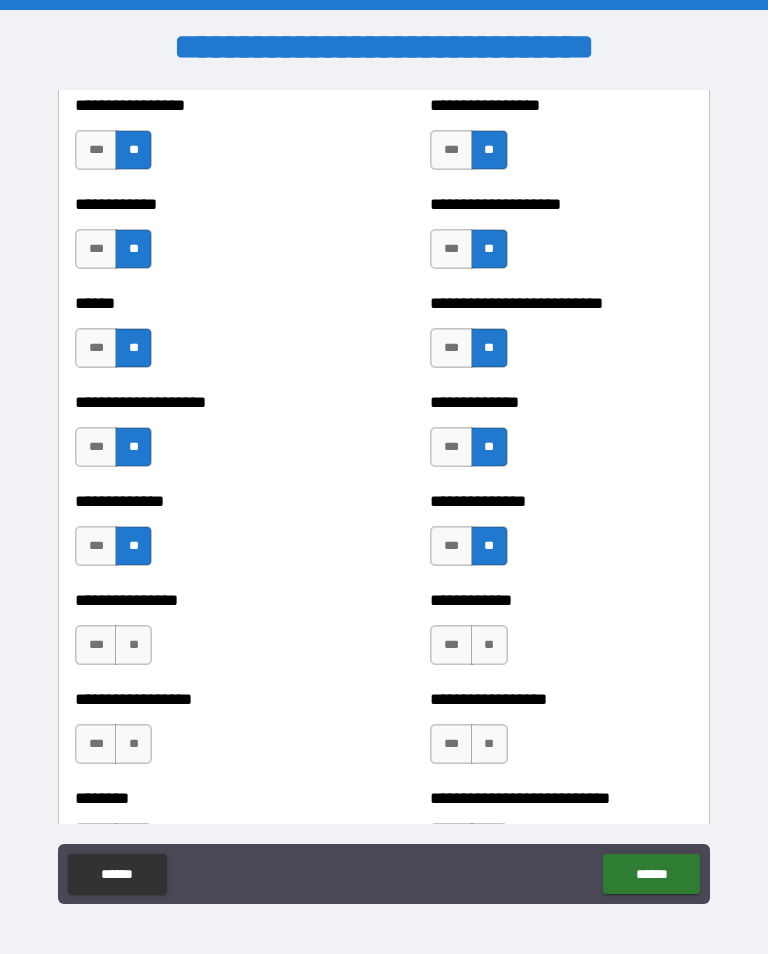 click on "**" at bounding box center [133, 645] 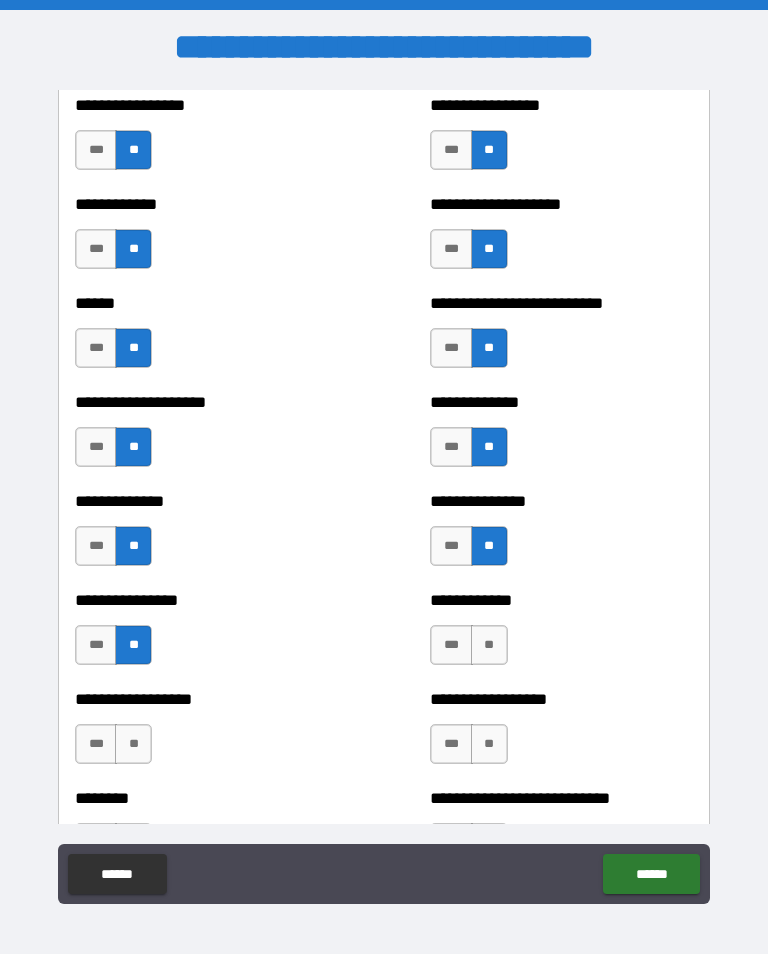click on "**" at bounding box center [489, 645] 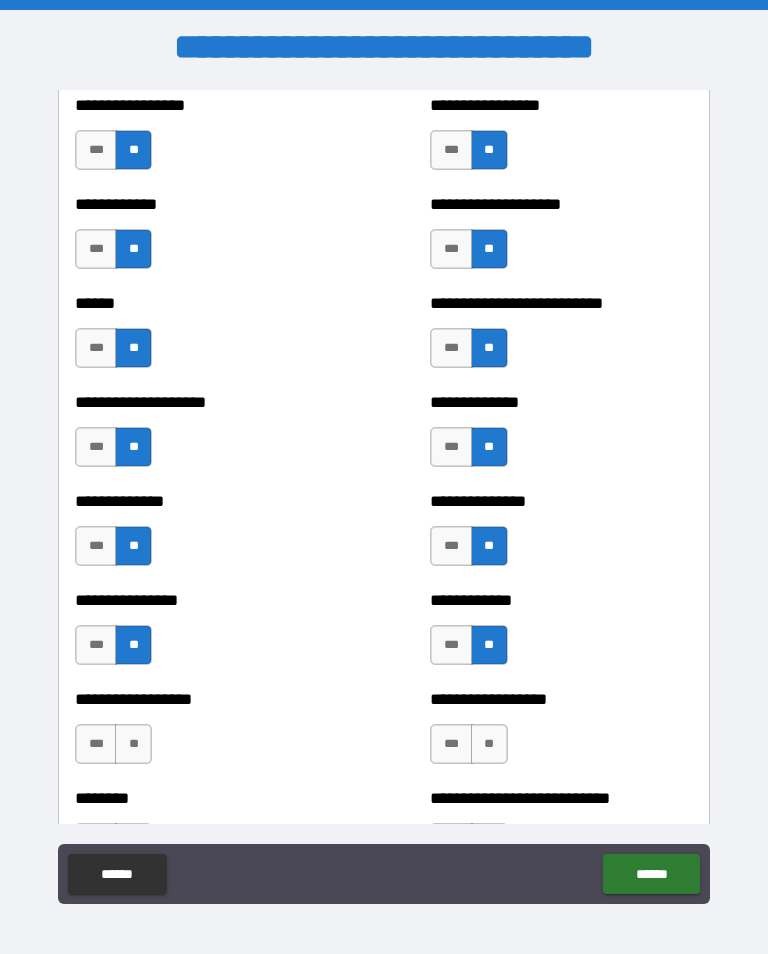 click on "**" at bounding box center (133, 744) 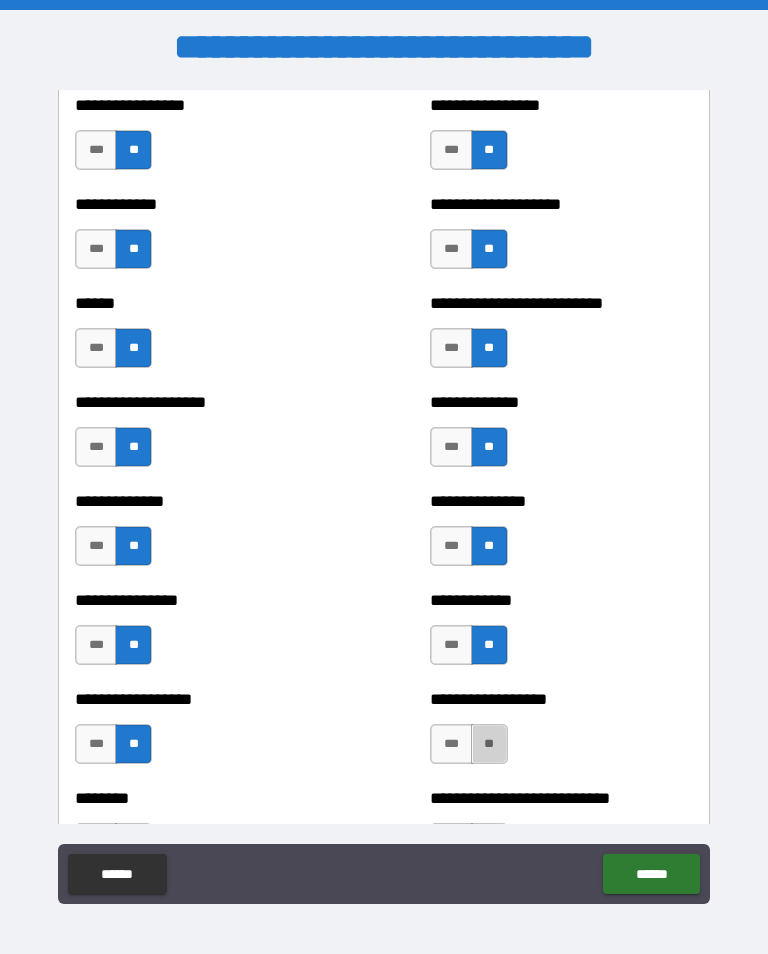 click on "**" at bounding box center (489, 744) 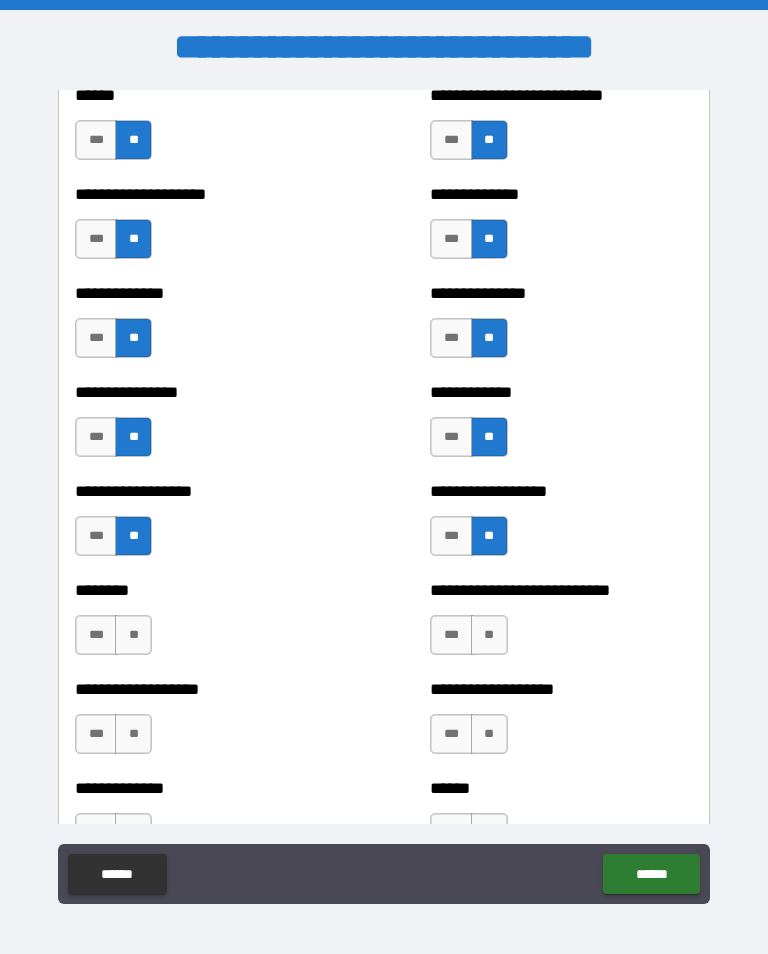 scroll, scrollTop: 4225, scrollLeft: 0, axis: vertical 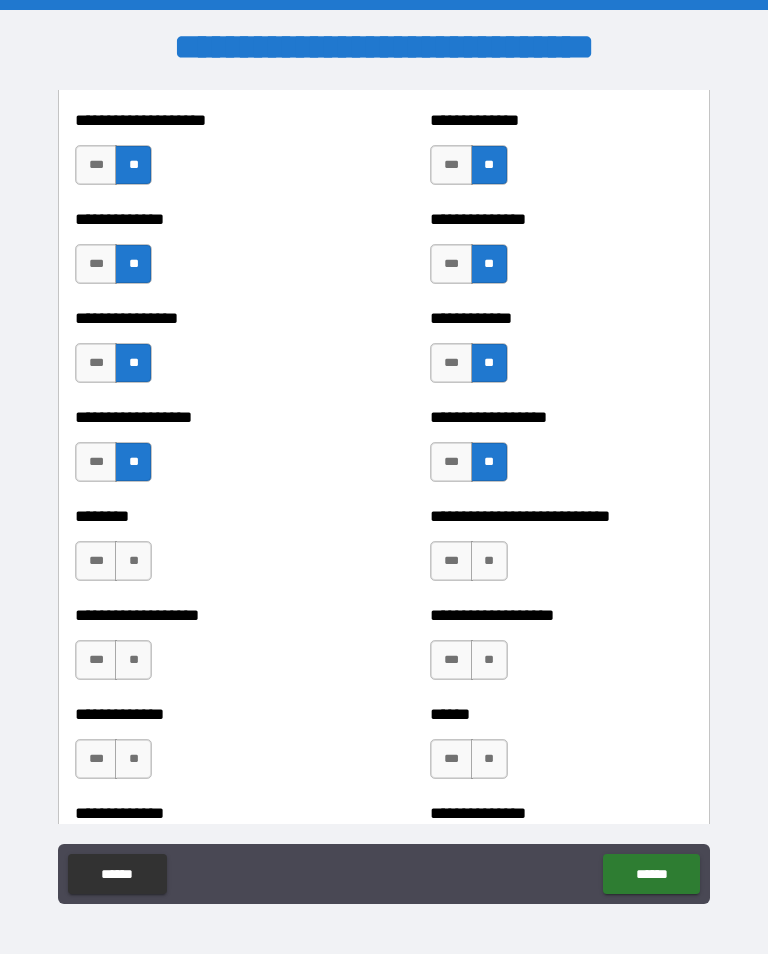 click on "**" at bounding box center [133, 561] 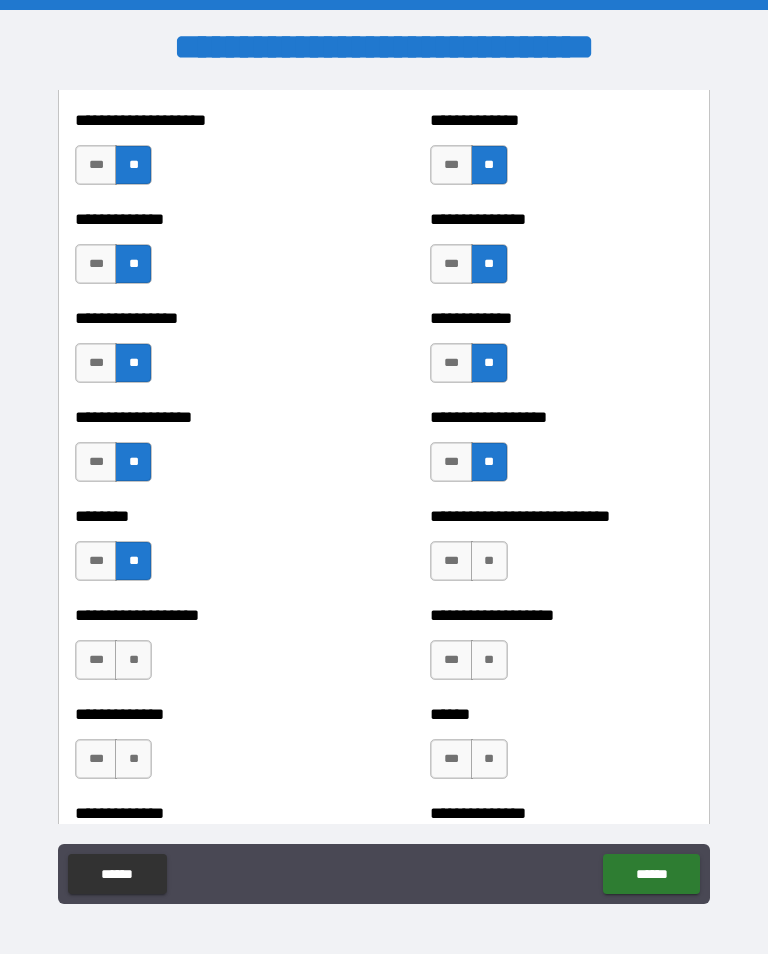 click on "**" at bounding box center [489, 561] 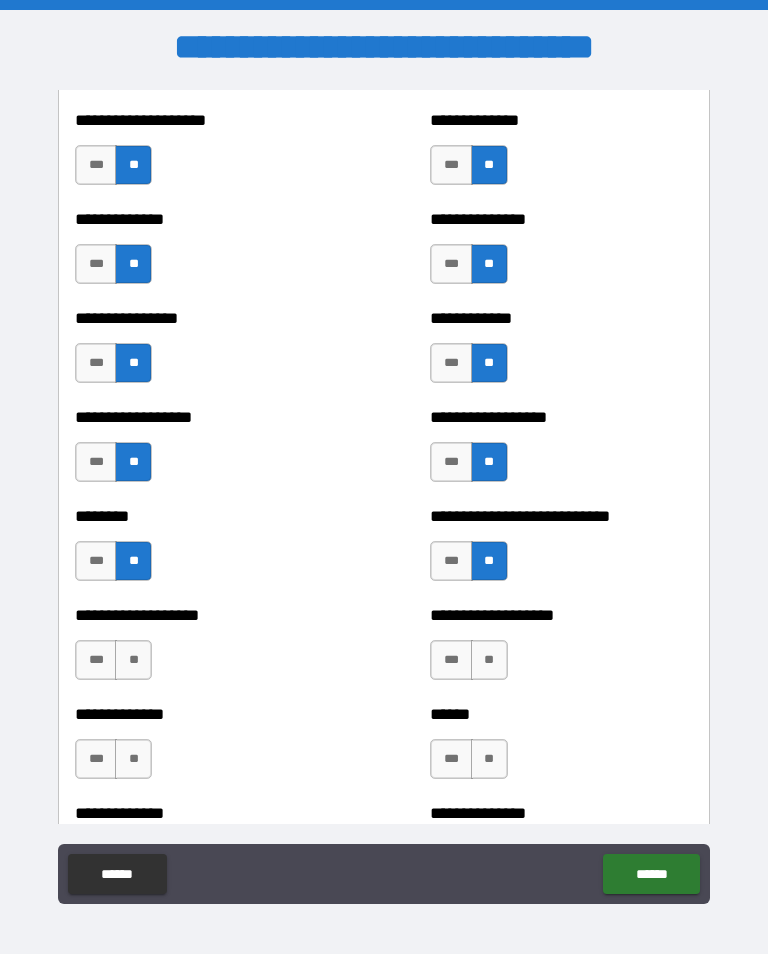click on "**" at bounding box center [133, 660] 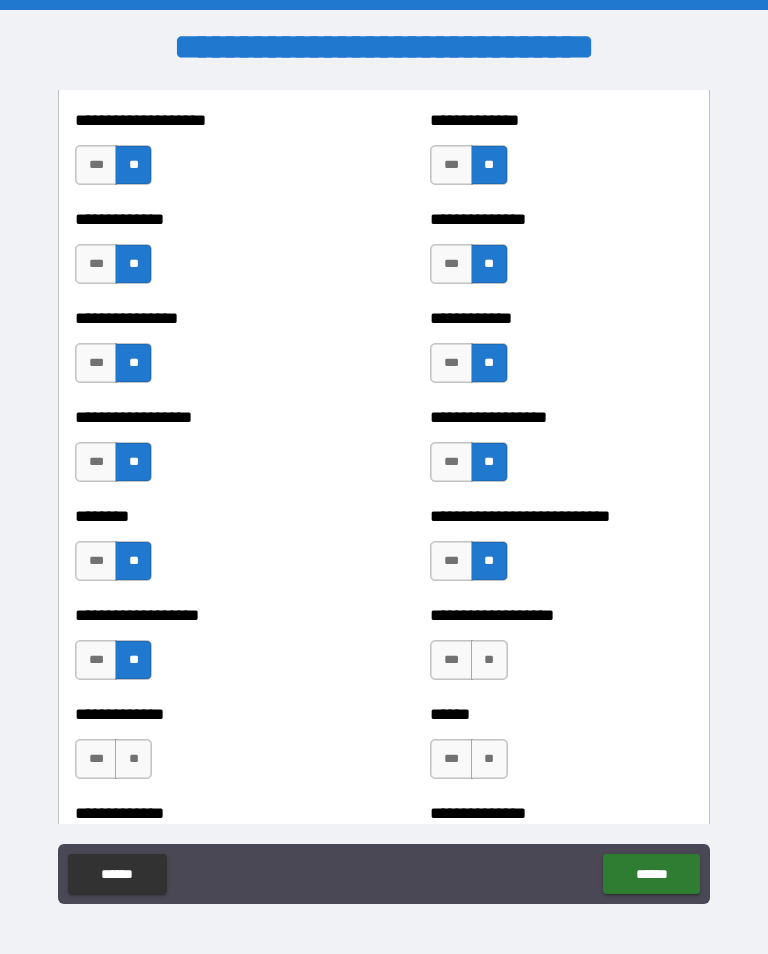 click on "**" at bounding box center [489, 660] 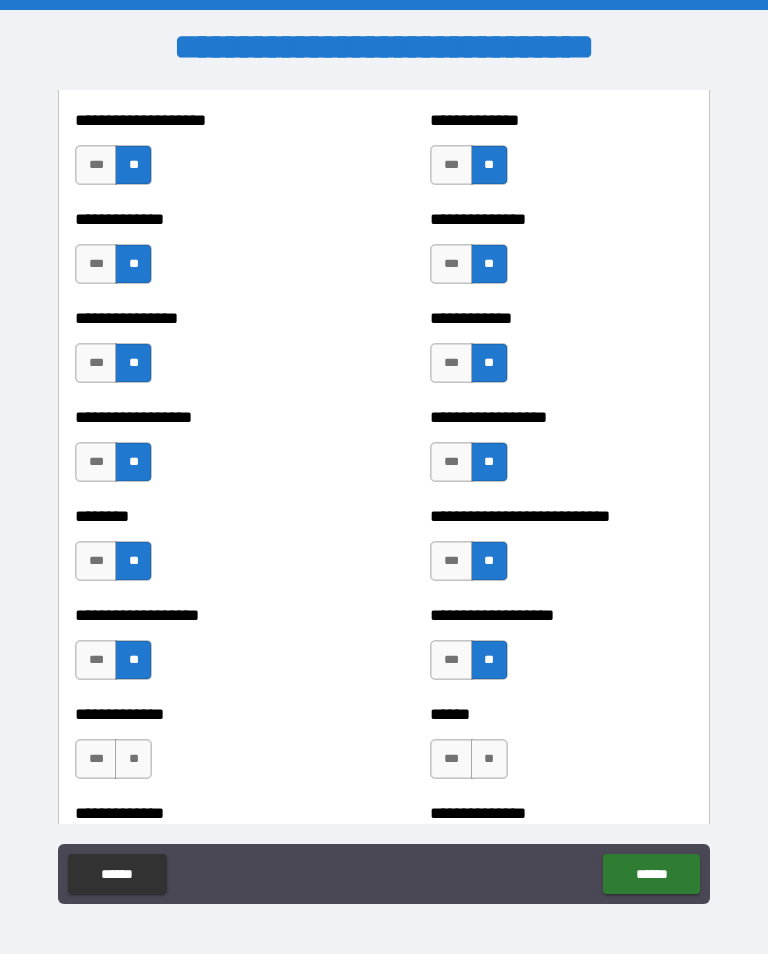 click on "**" at bounding box center (133, 759) 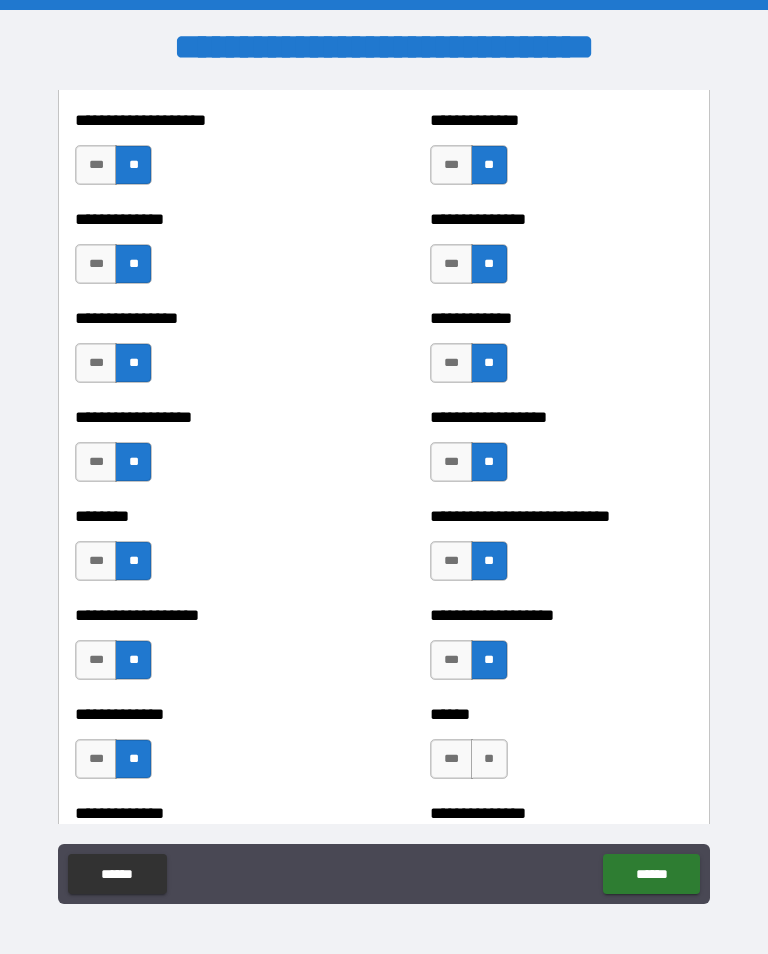 click on "**" at bounding box center (489, 759) 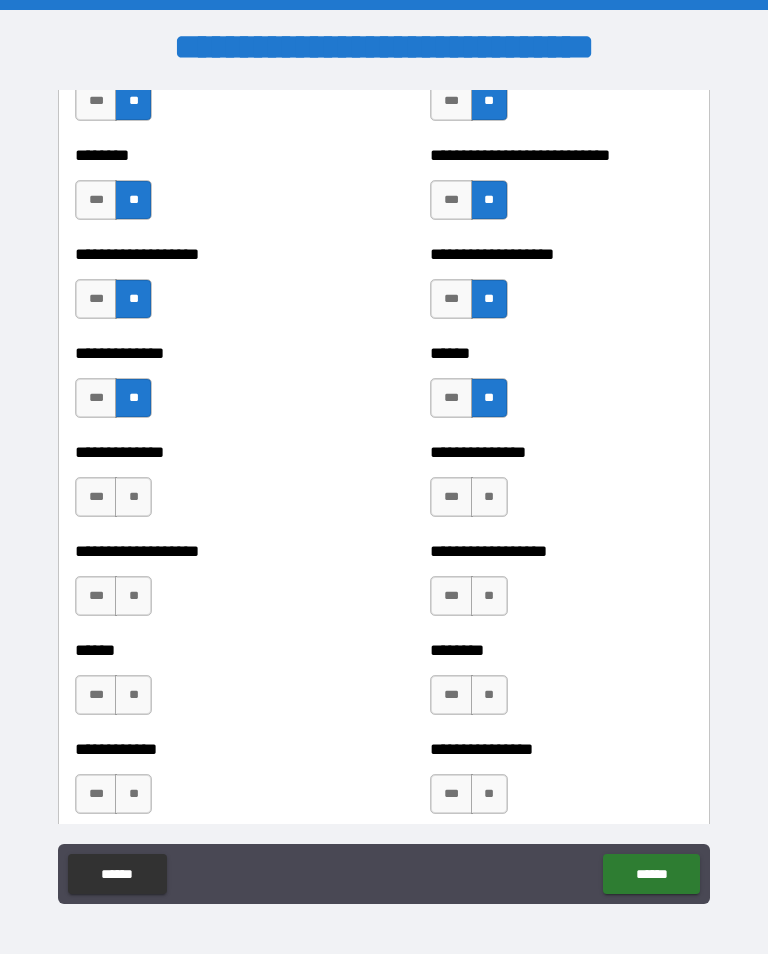 scroll, scrollTop: 4587, scrollLeft: 0, axis: vertical 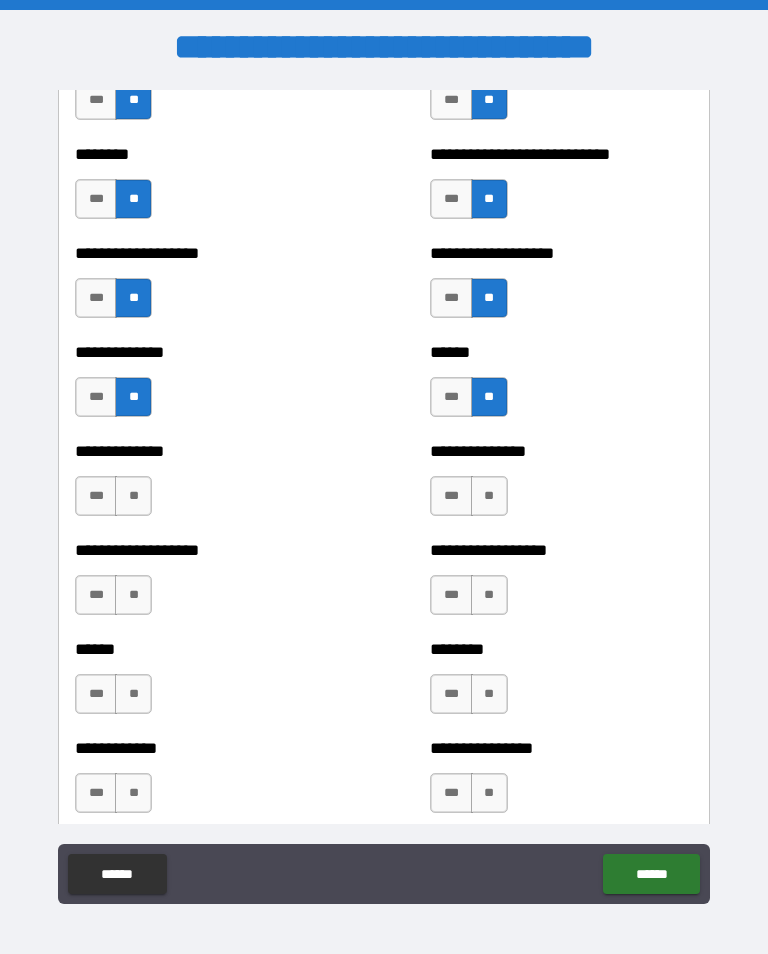 click on "**" at bounding box center [133, 496] 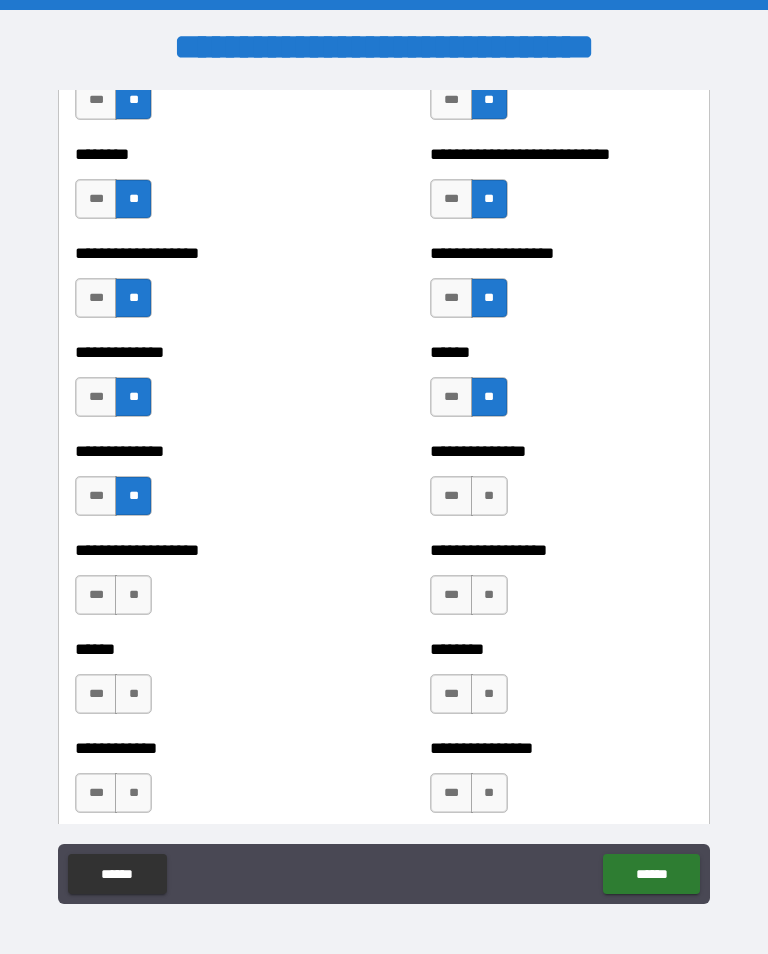 click on "**" at bounding box center [489, 496] 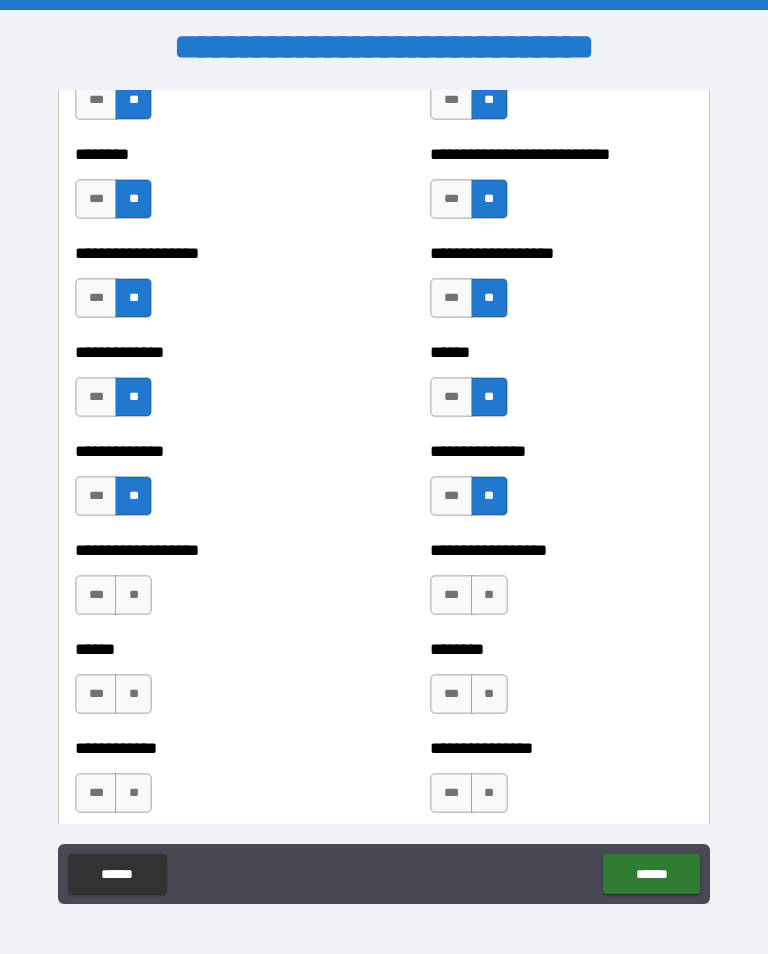 click on "**" at bounding box center (133, 595) 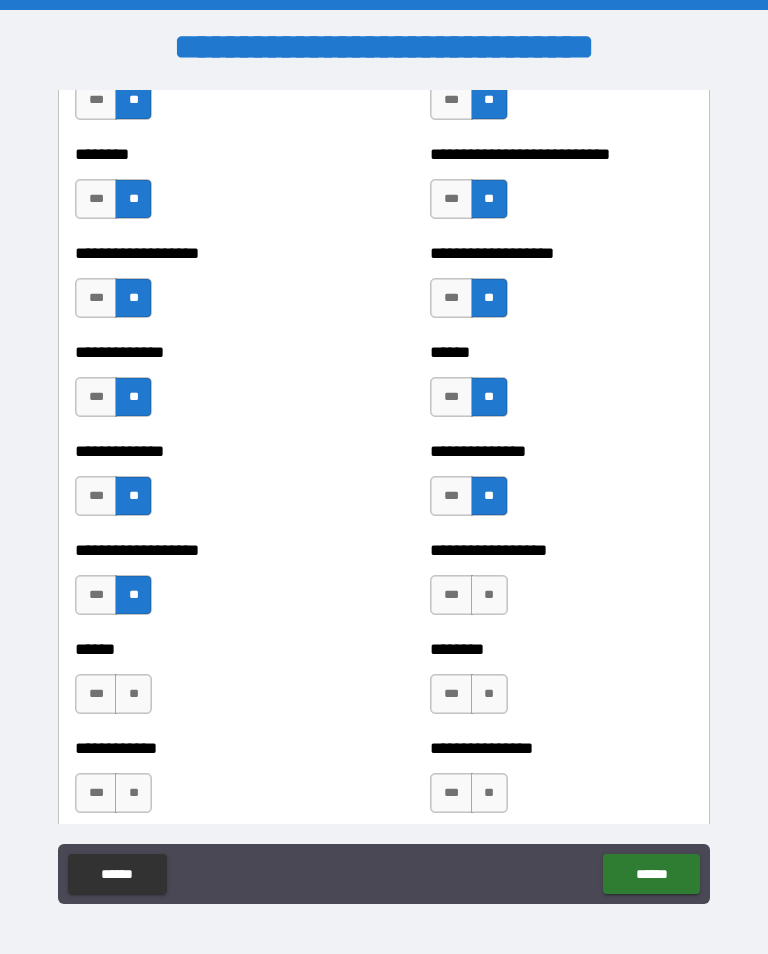 click on "**" at bounding box center (489, 595) 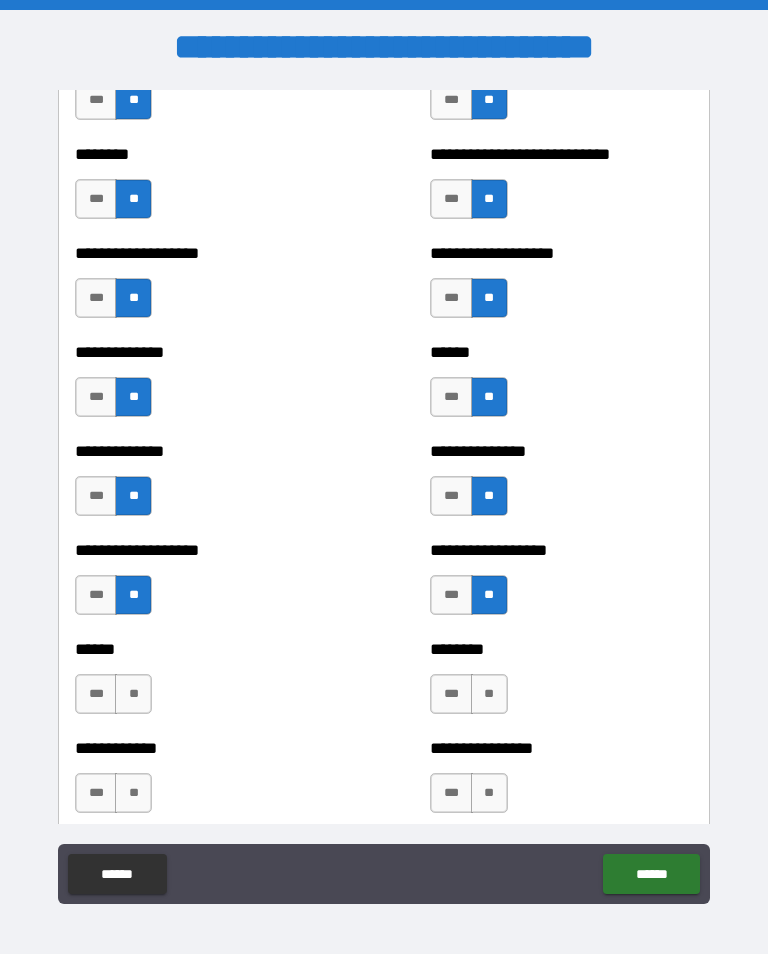 click on "**" at bounding box center (133, 694) 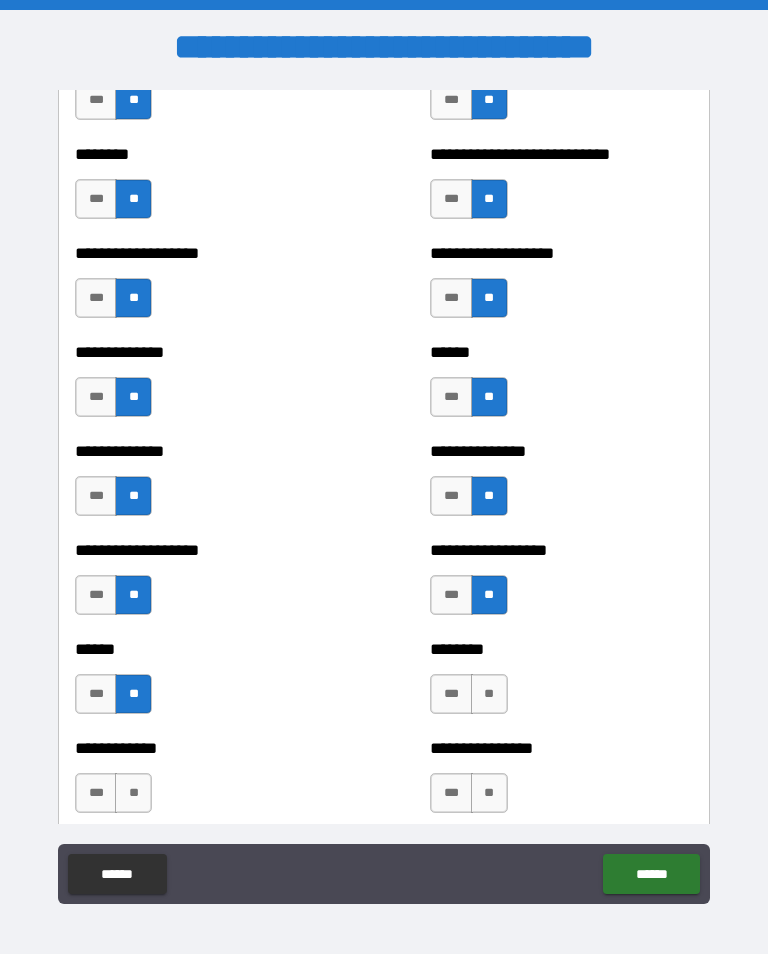 click on "**" at bounding box center (489, 694) 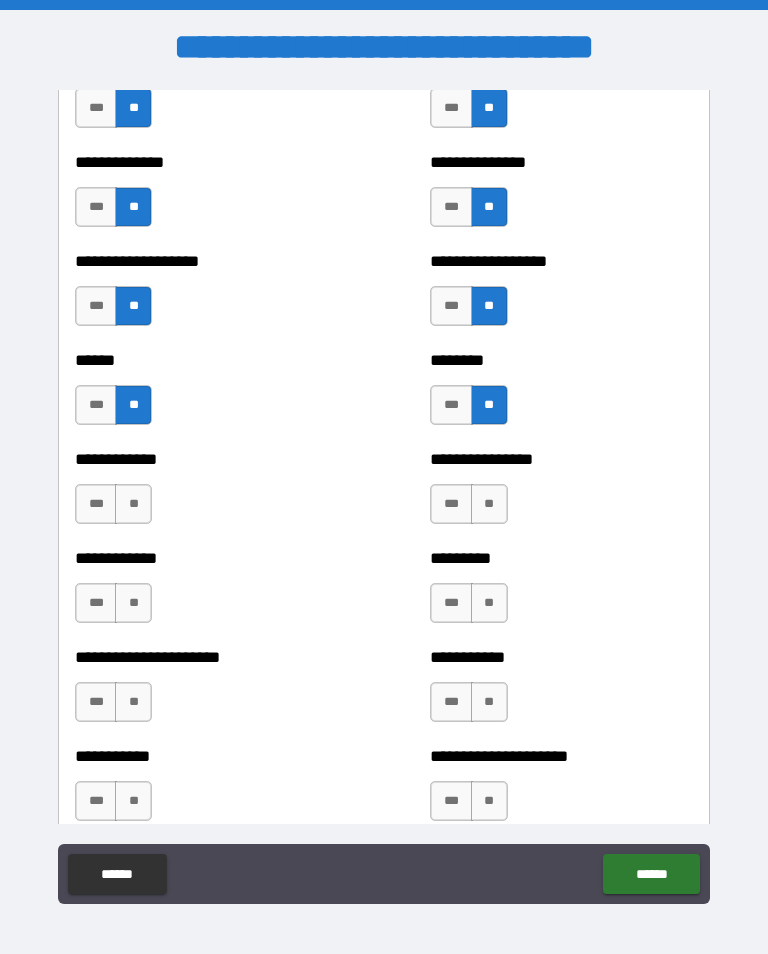 scroll, scrollTop: 4911, scrollLeft: 0, axis: vertical 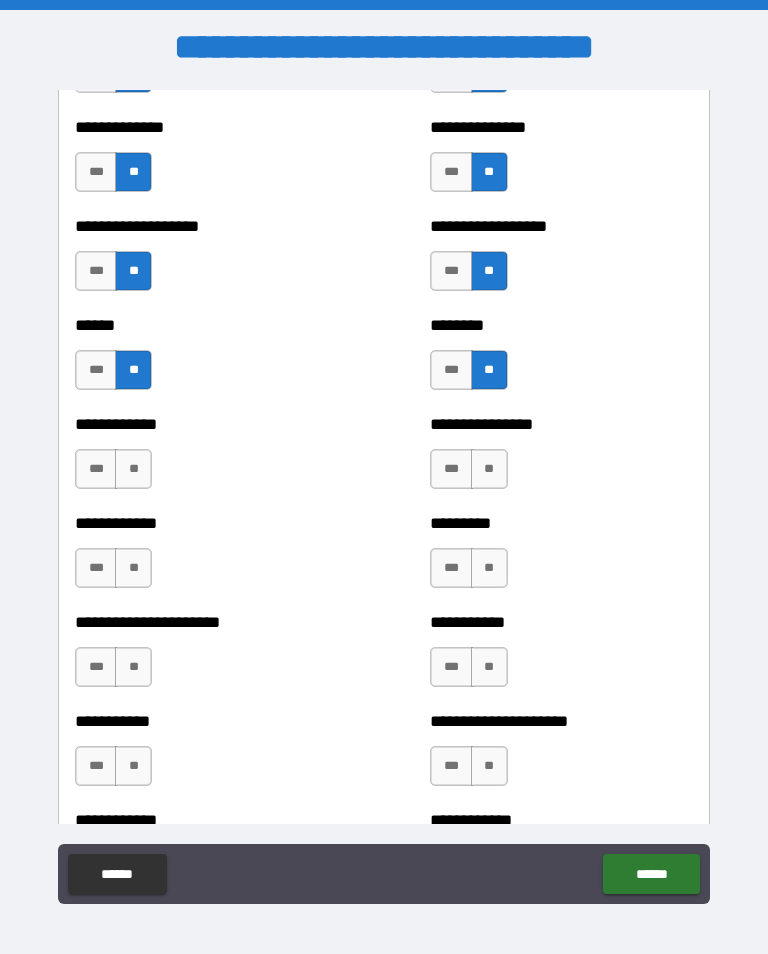 click on "**" at bounding box center (133, 469) 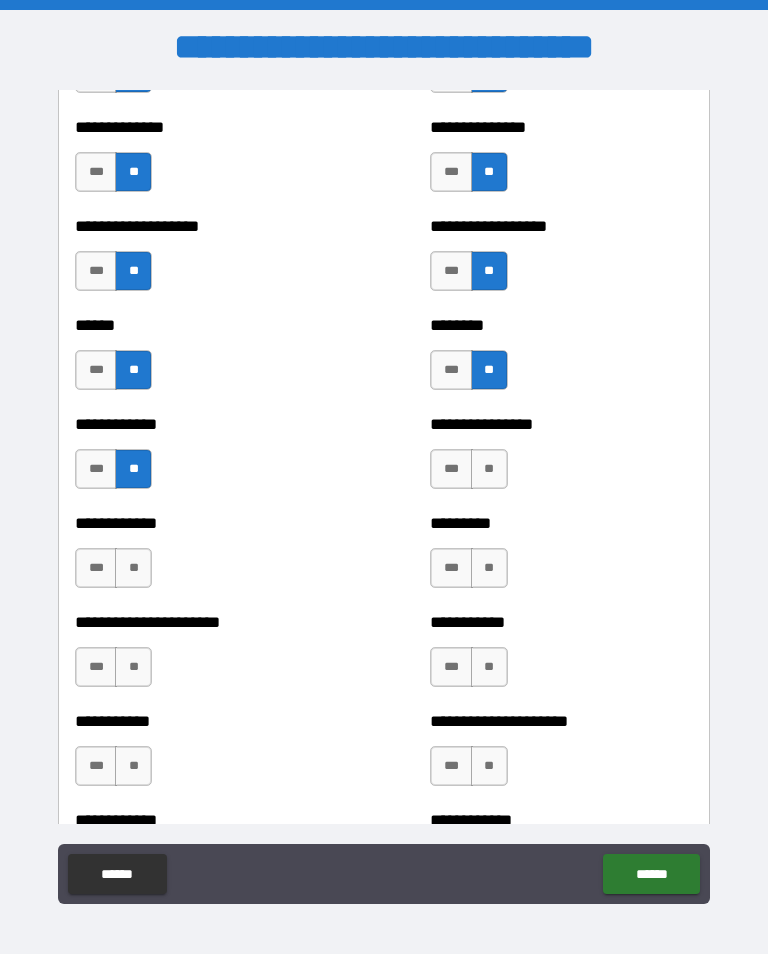 click on "**" at bounding box center (489, 469) 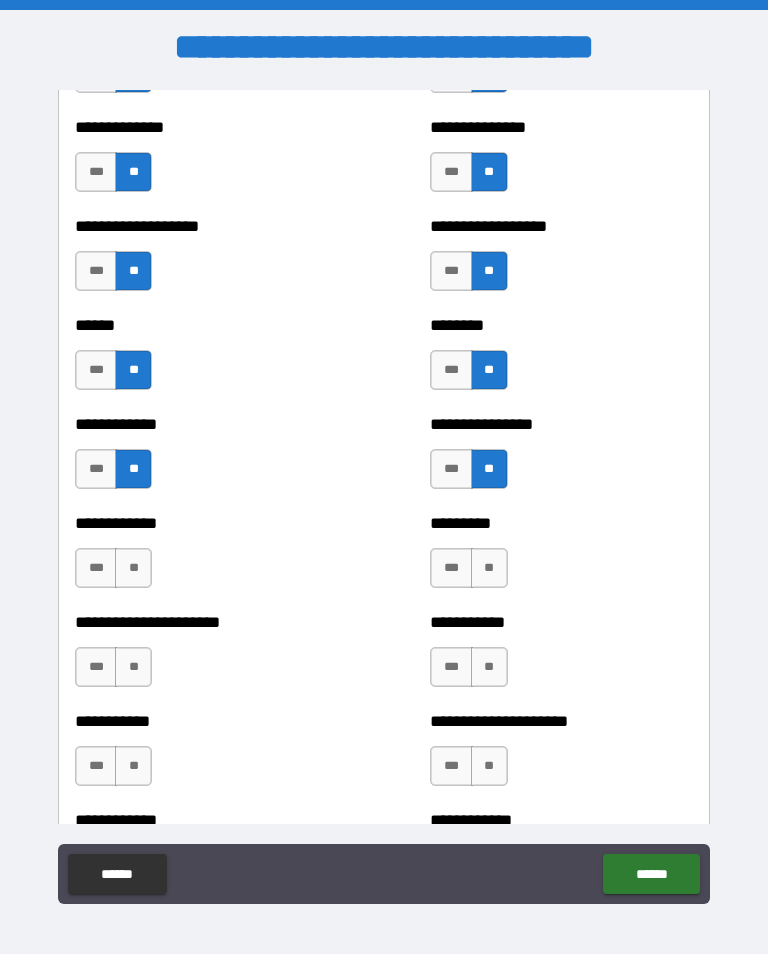 click on "**" at bounding box center (133, 568) 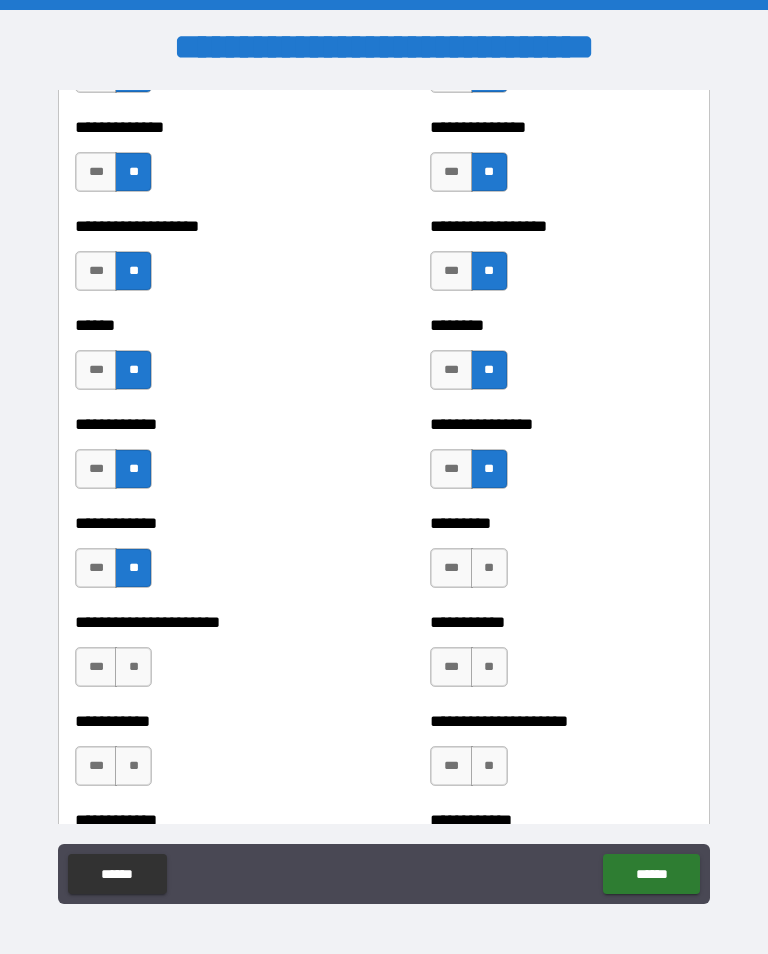 click on "**" at bounding box center [489, 568] 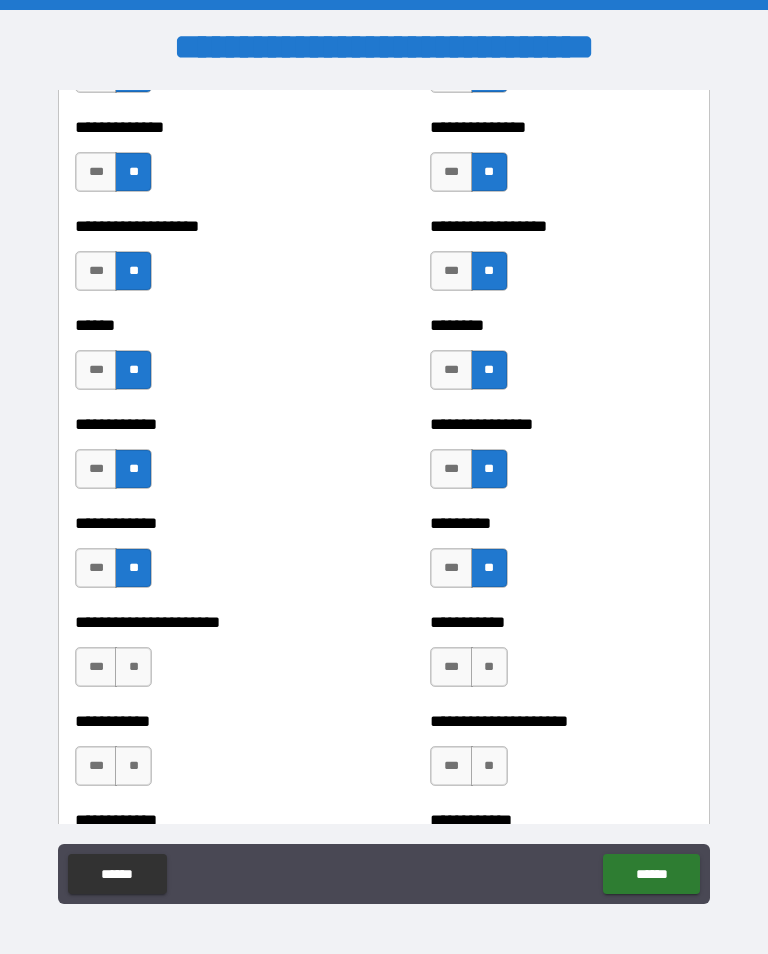 click on "**" at bounding box center (133, 667) 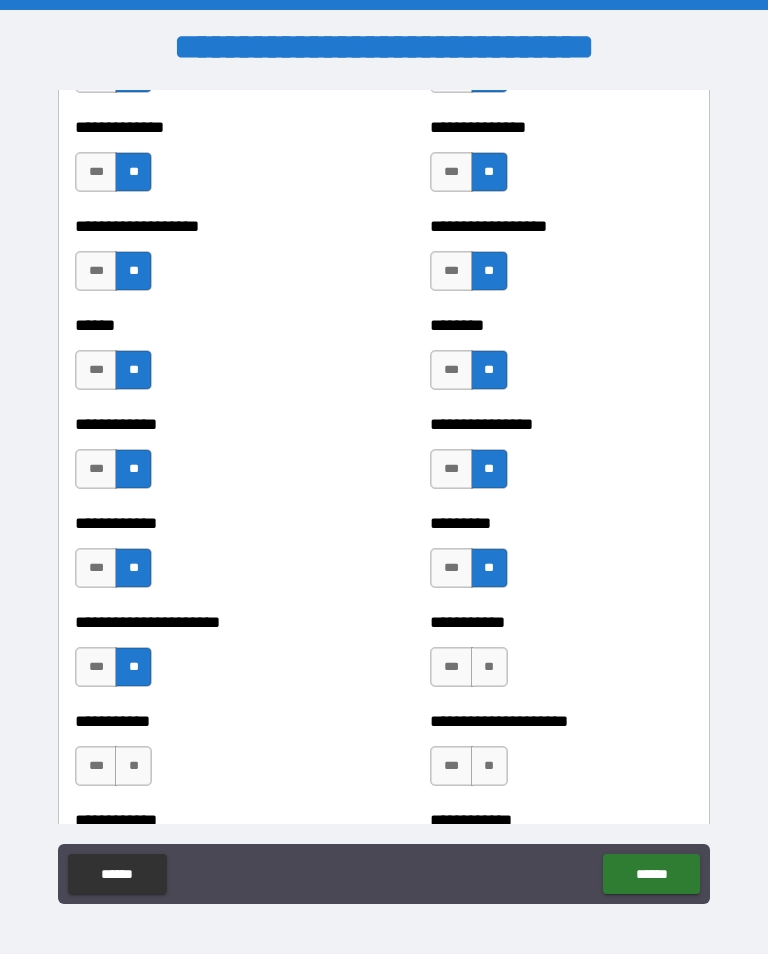 click on "**" at bounding box center (489, 667) 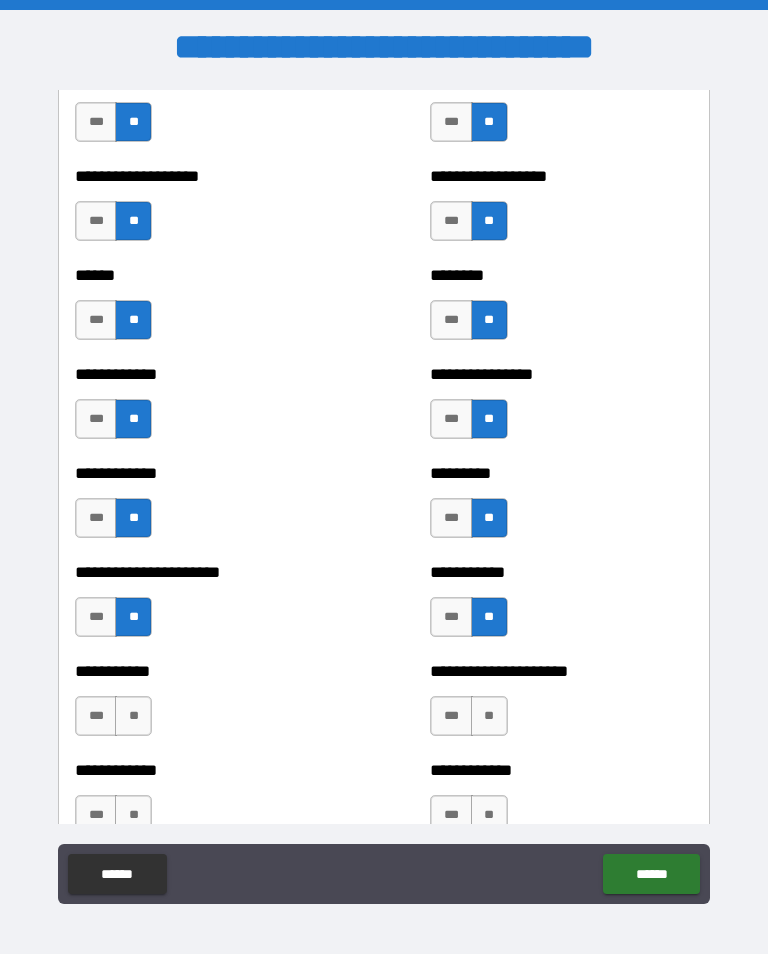 scroll, scrollTop: 4965, scrollLeft: 0, axis: vertical 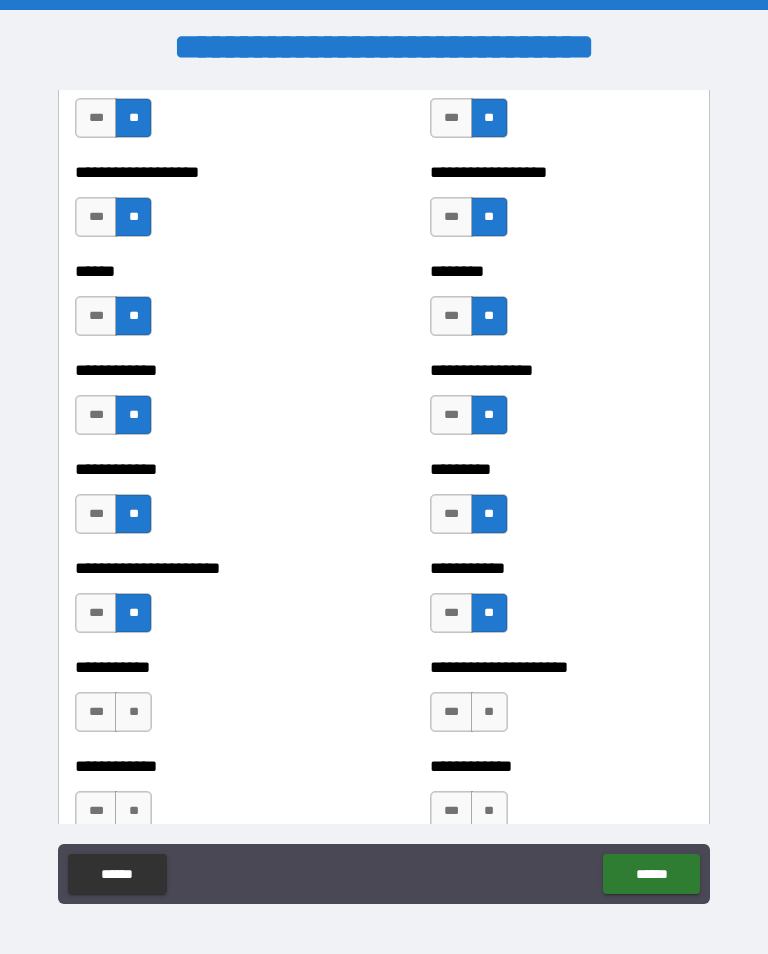 click on "***" at bounding box center [451, 613] 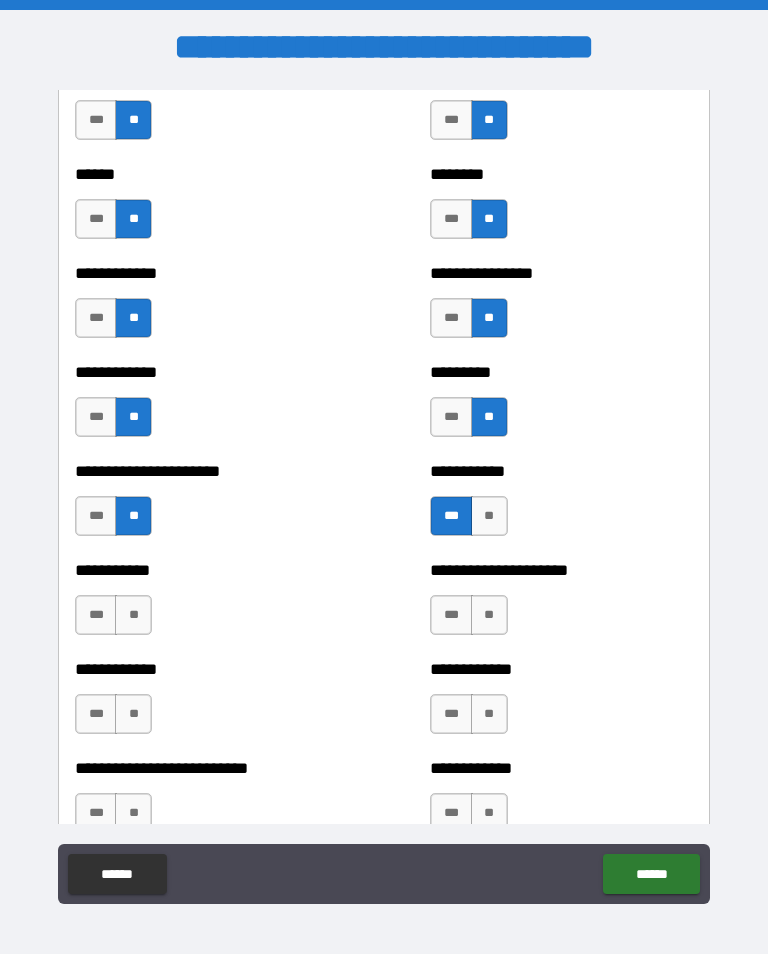 scroll, scrollTop: 5065, scrollLeft: 0, axis: vertical 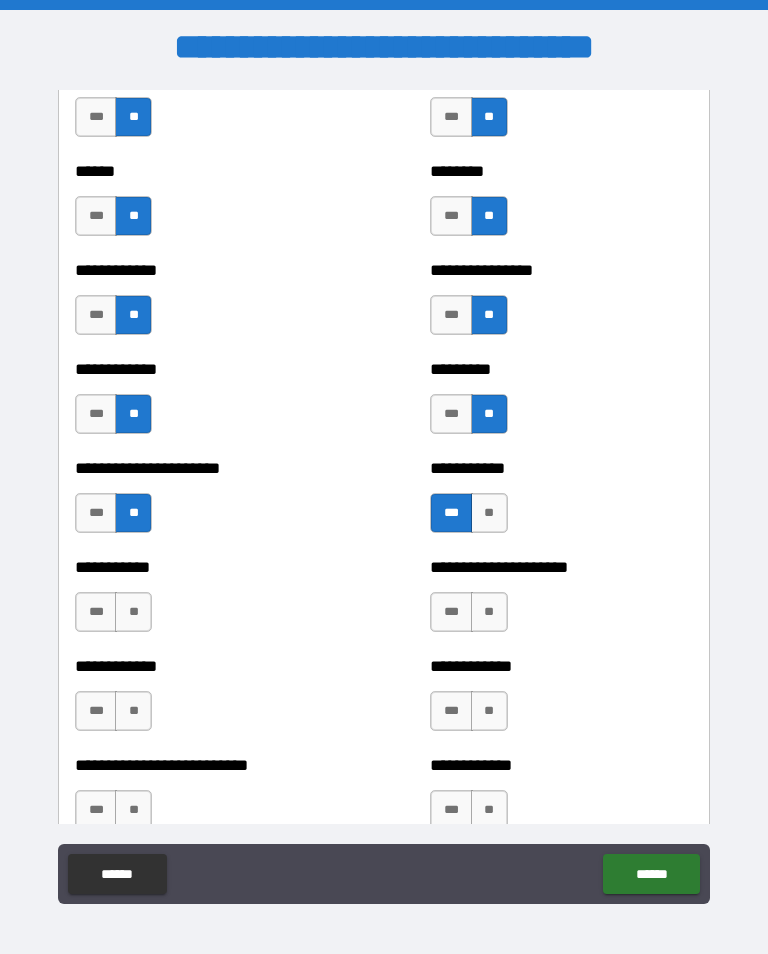click on "**" at bounding box center (133, 612) 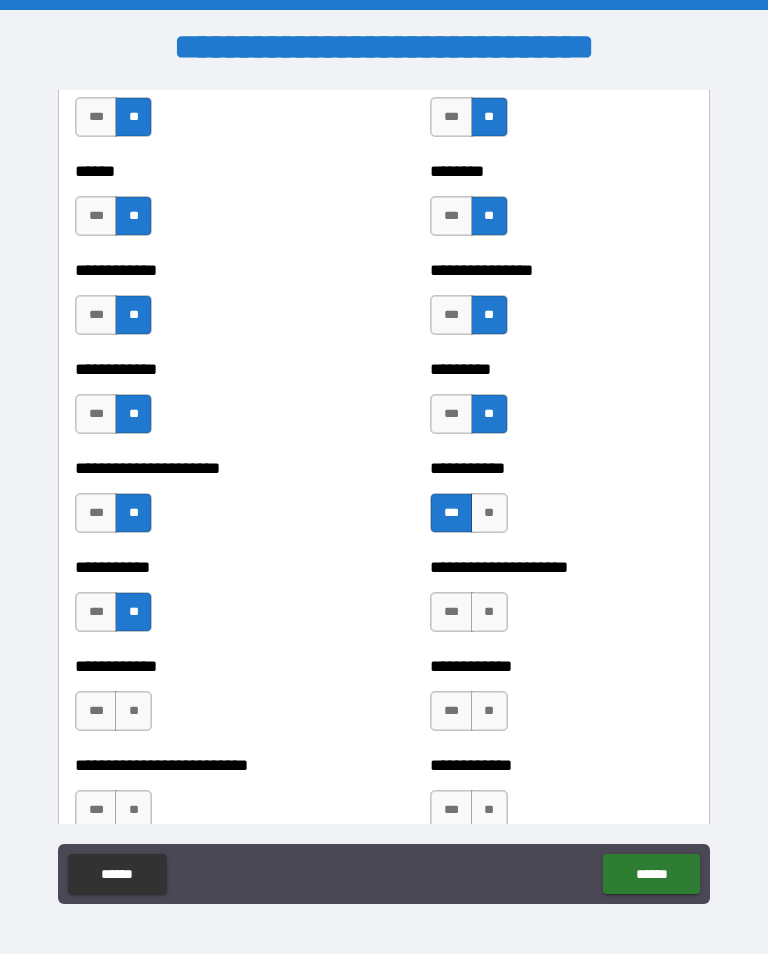 click on "**" at bounding box center [489, 612] 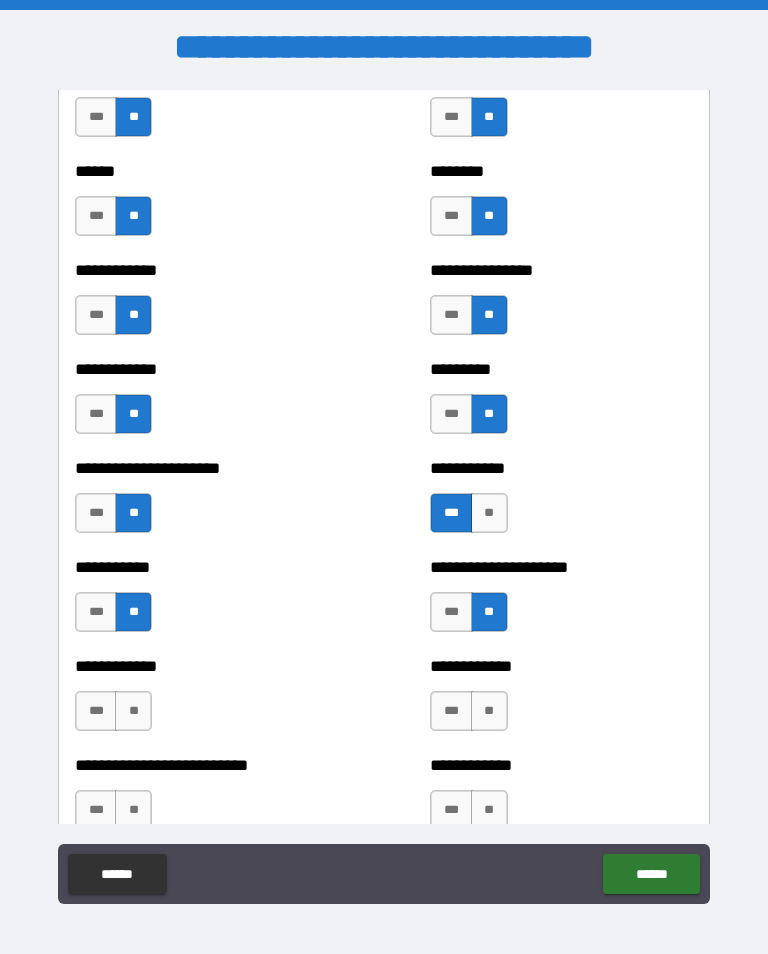 click on "**" at bounding box center (489, 711) 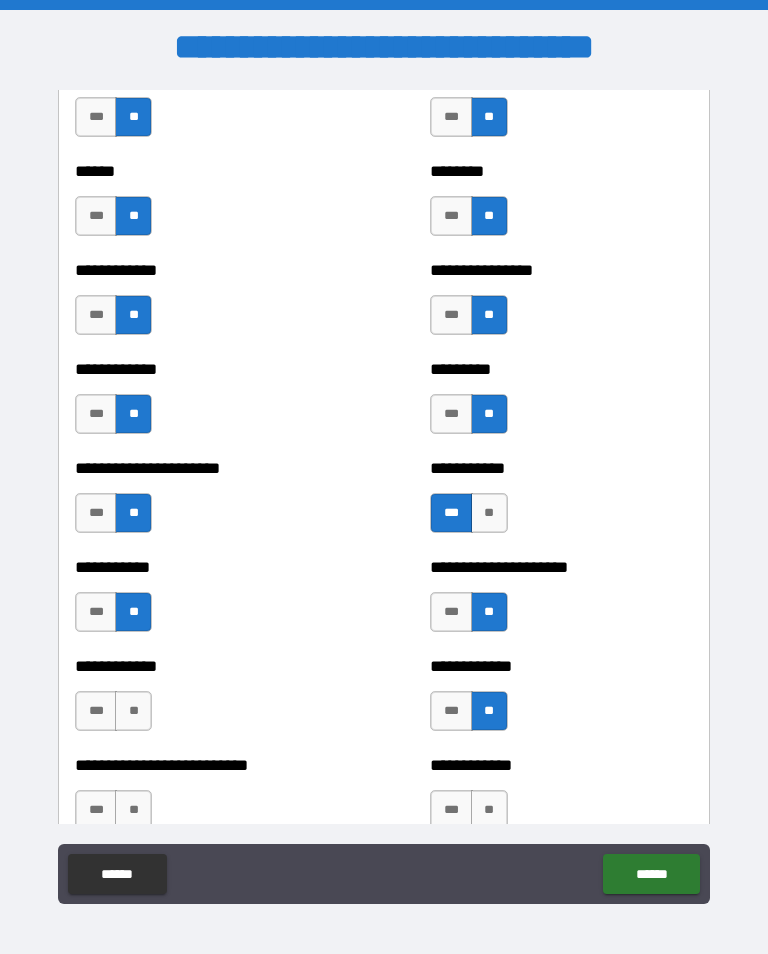 click on "**" at bounding box center (133, 711) 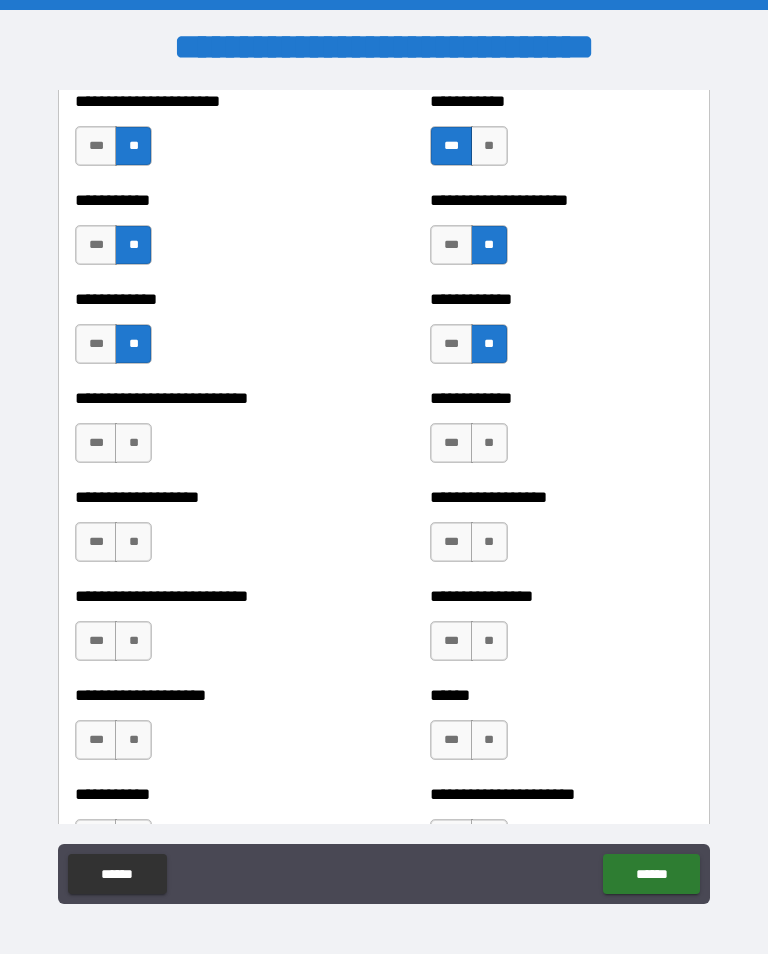 scroll, scrollTop: 5438, scrollLeft: 0, axis: vertical 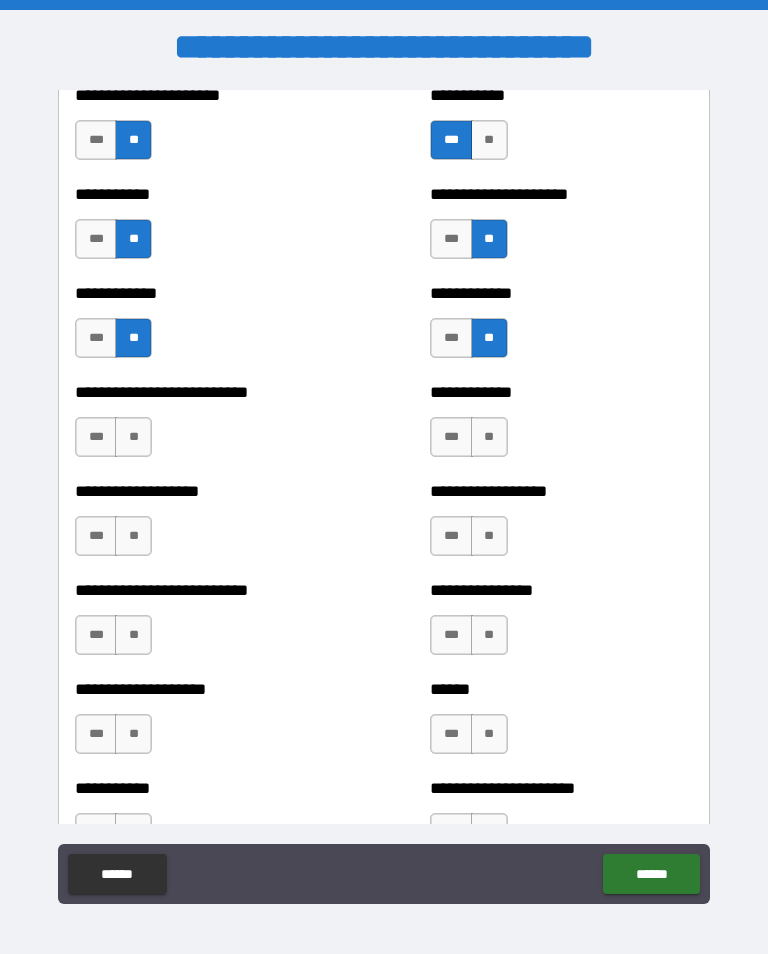 click on "**" at bounding box center (133, 437) 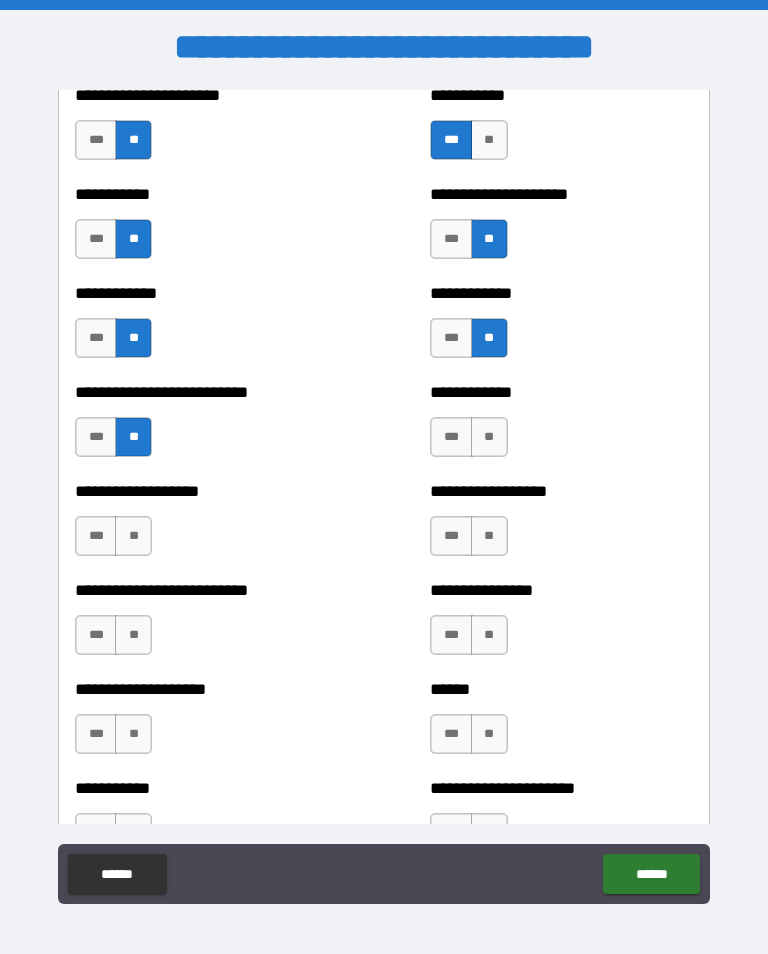 click on "**" at bounding box center [489, 437] 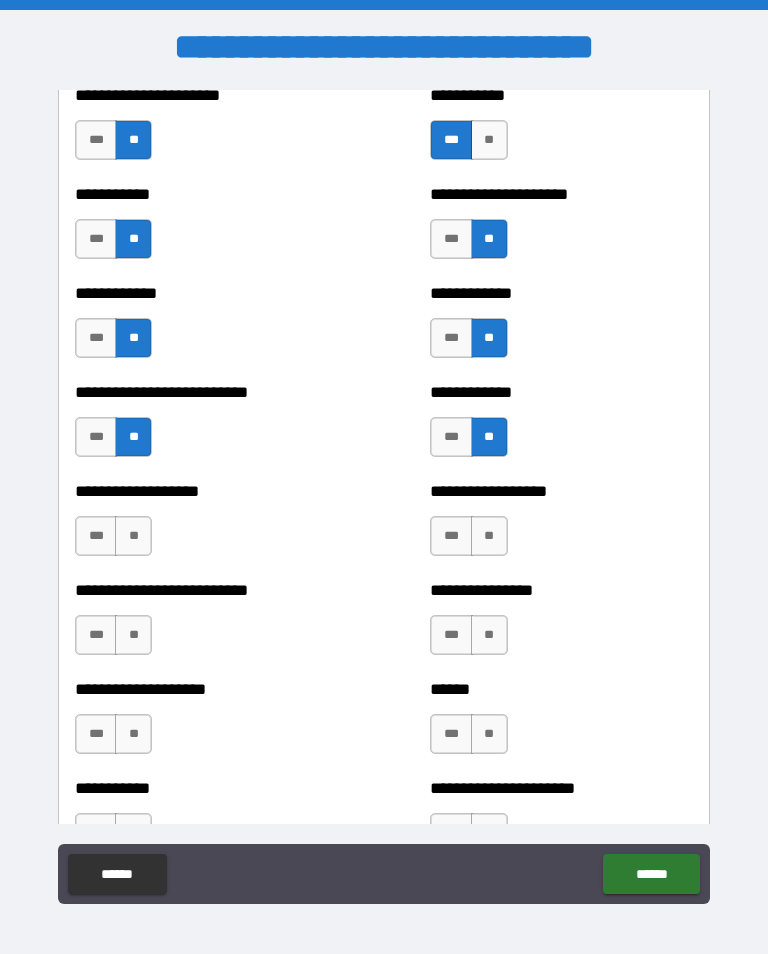 click on "**" at bounding box center (133, 536) 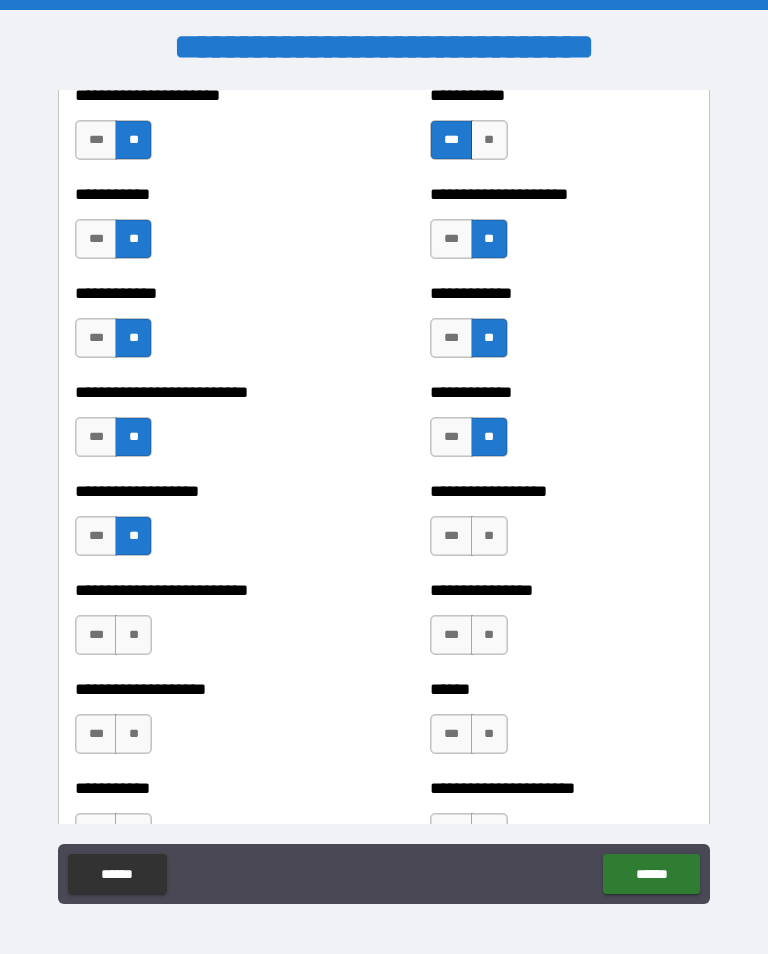 click on "**" at bounding box center [489, 536] 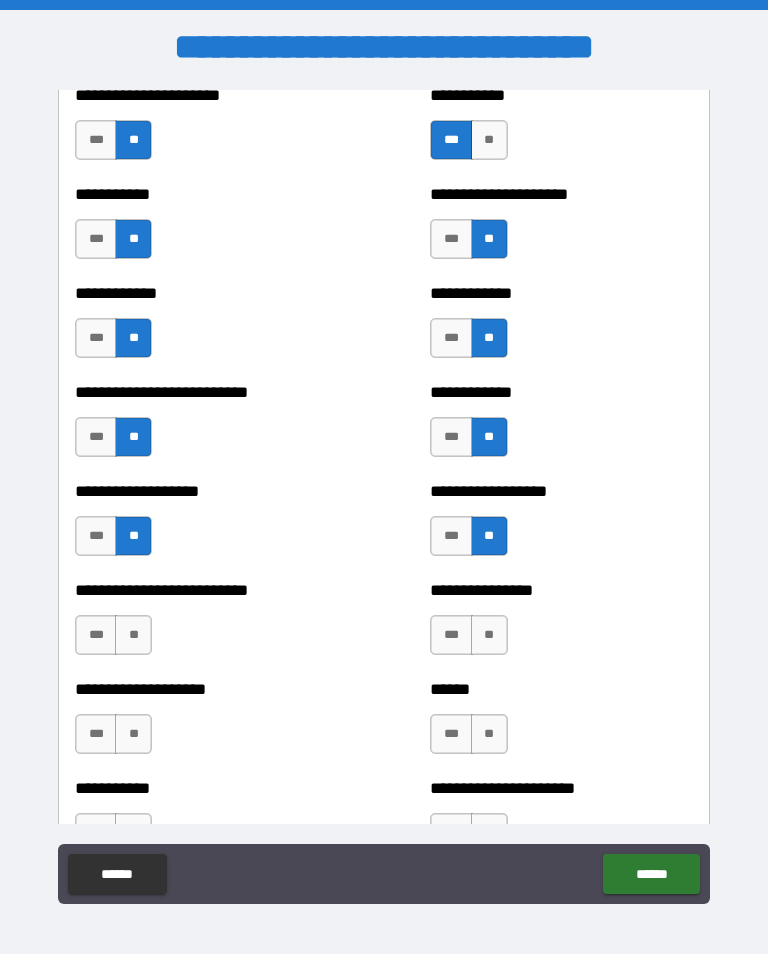 click on "**" at bounding box center (489, 635) 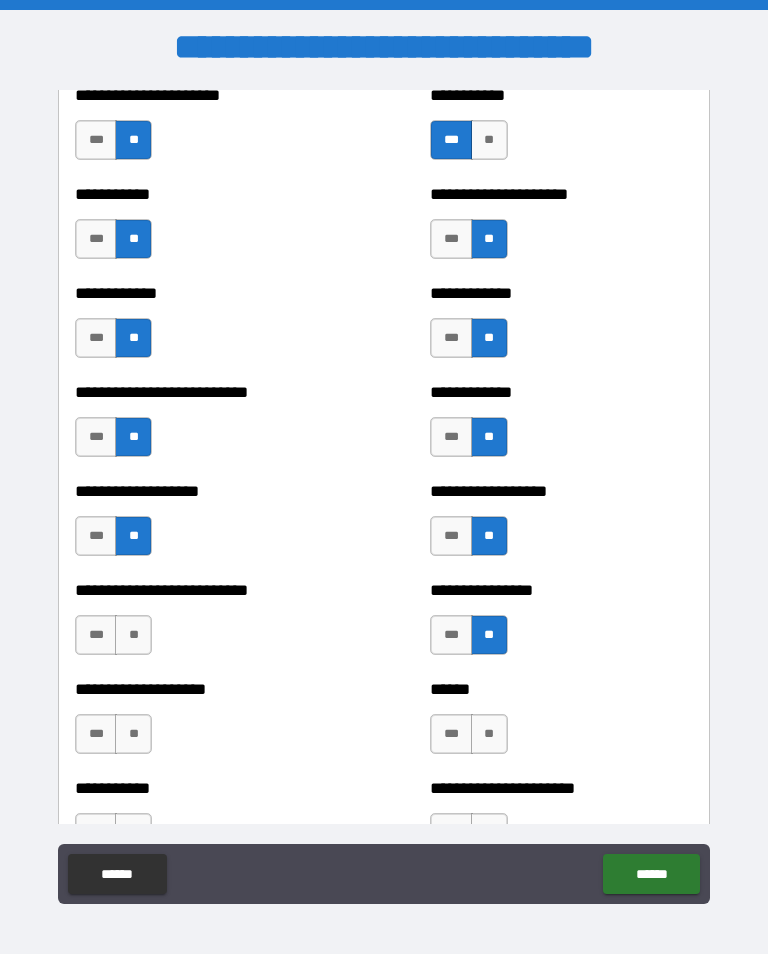 click on "**" at bounding box center [133, 635] 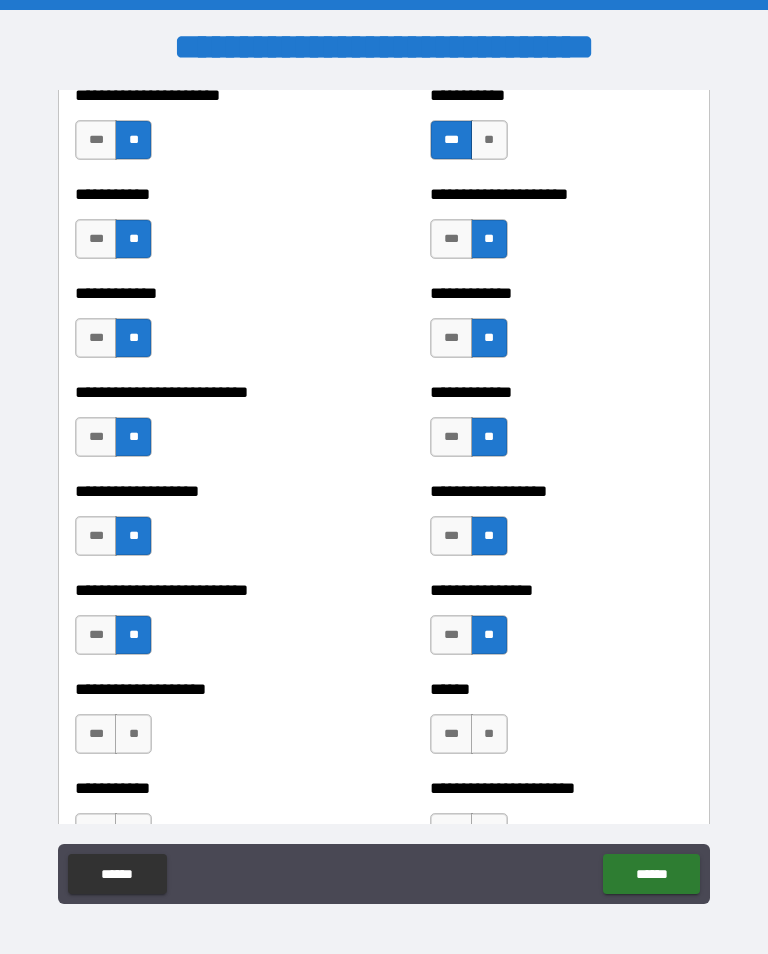 click on "**" at bounding box center (489, 734) 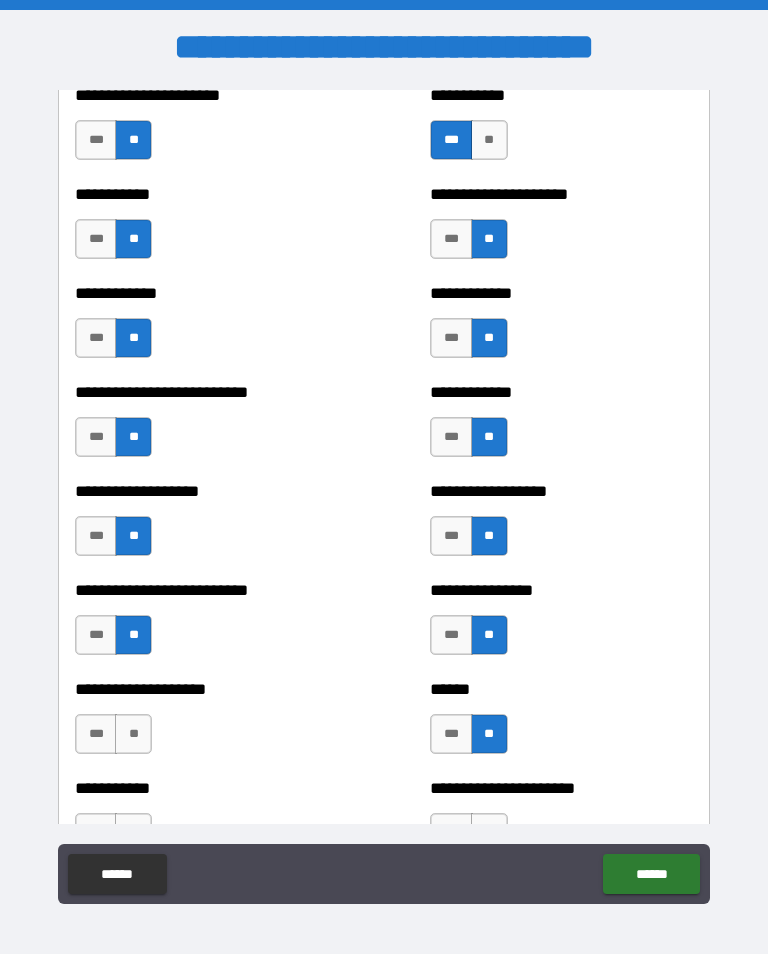 click on "**" at bounding box center (133, 734) 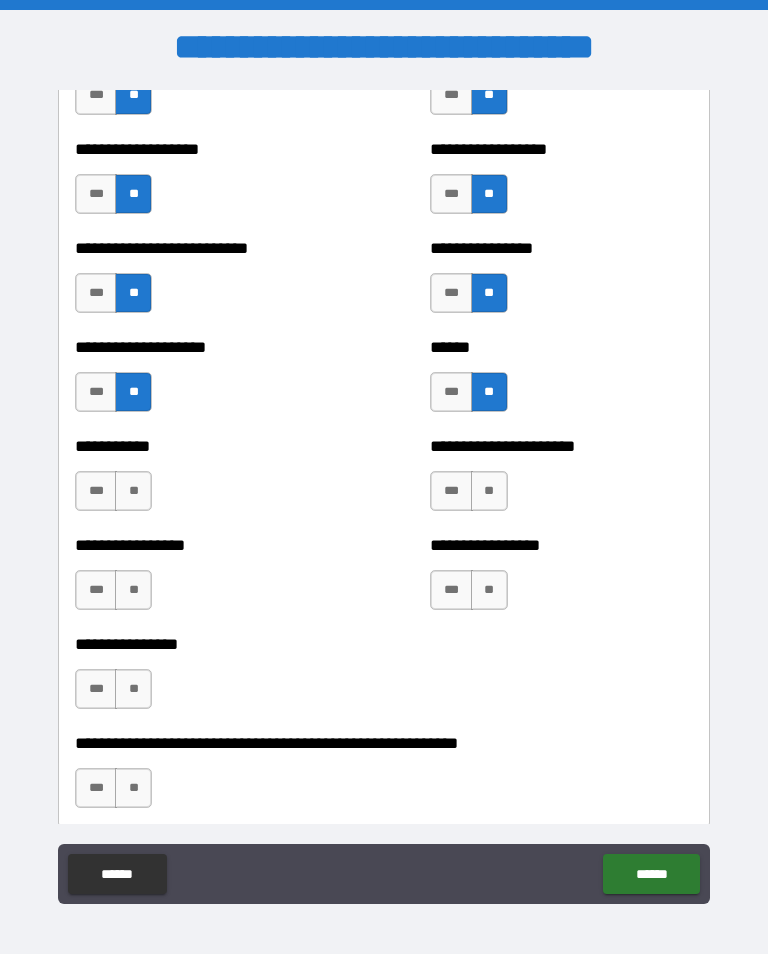 scroll, scrollTop: 5780, scrollLeft: 0, axis: vertical 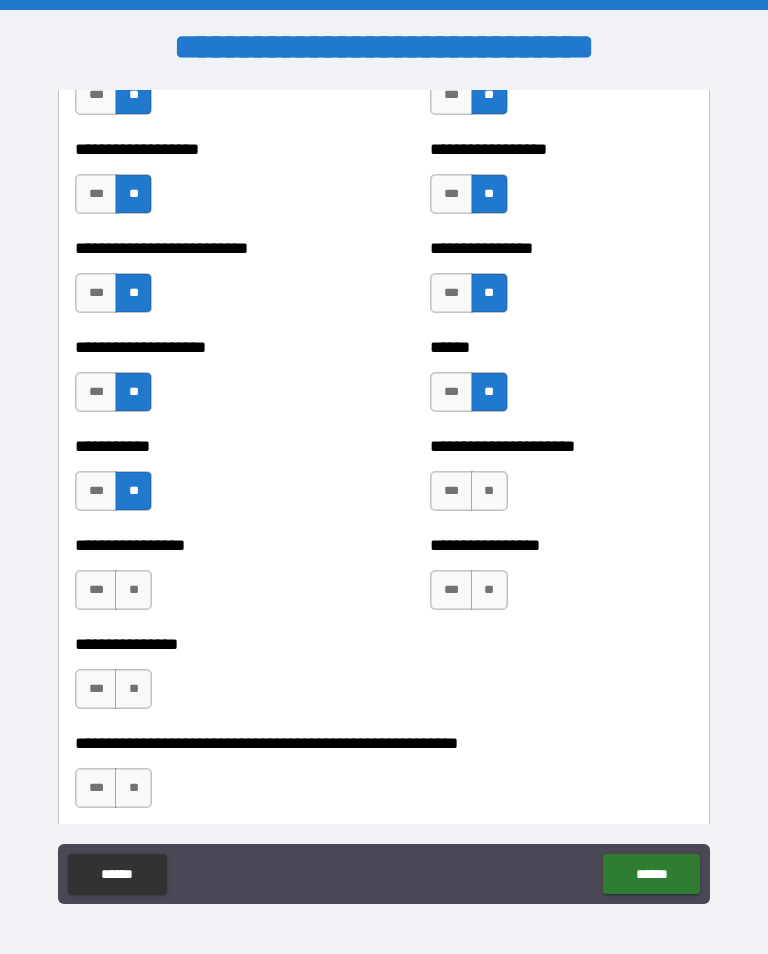 click on "**" at bounding box center (489, 491) 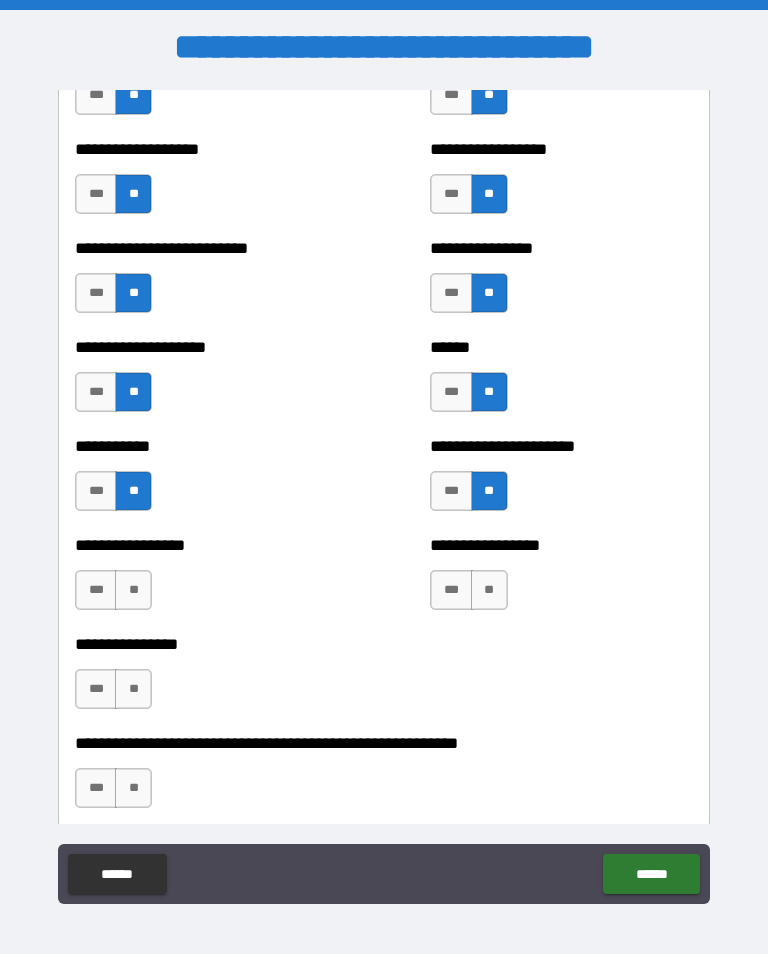 click on "**" at bounding box center (133, 590) 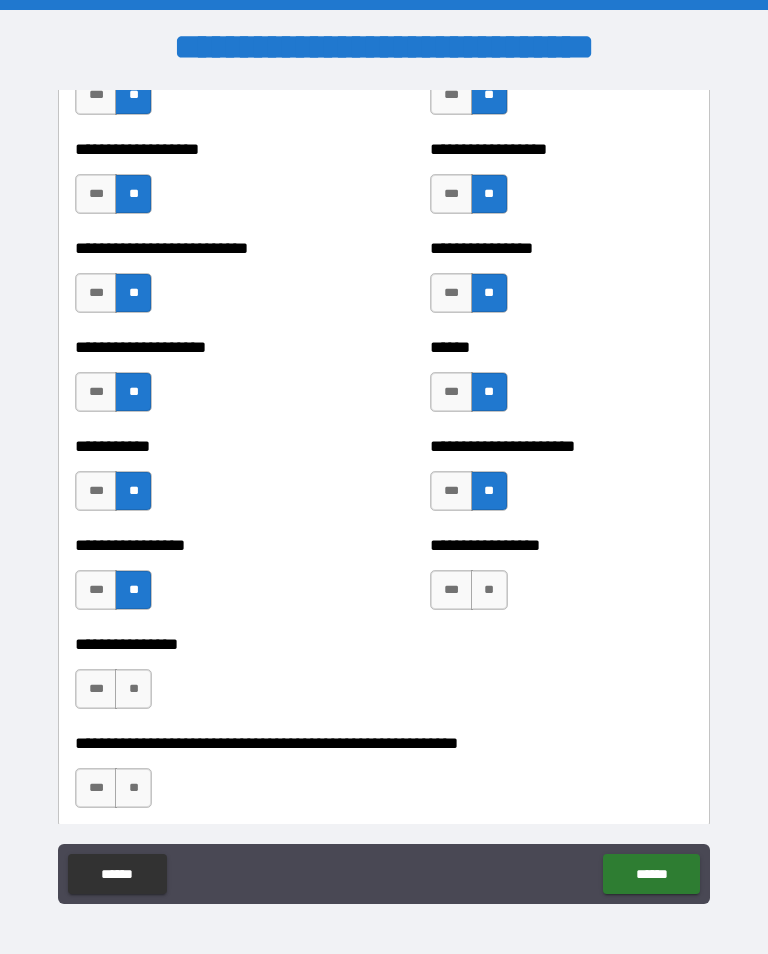 click on "**" at bounding box center [489, 590] 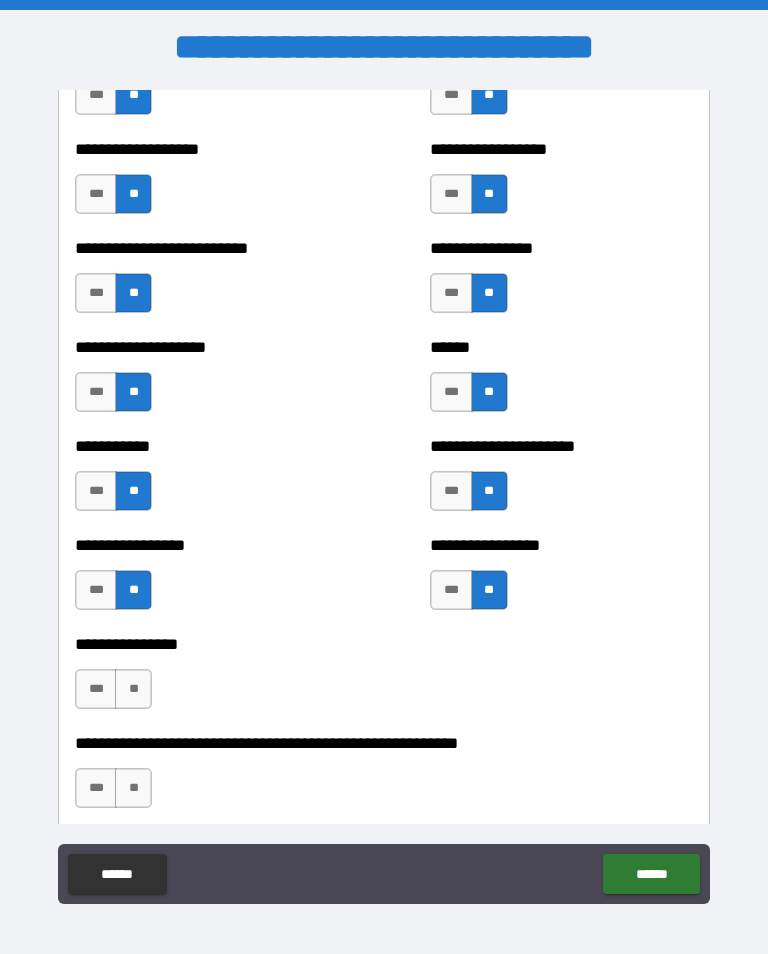 click on "**" at bounding box center (133, 689) 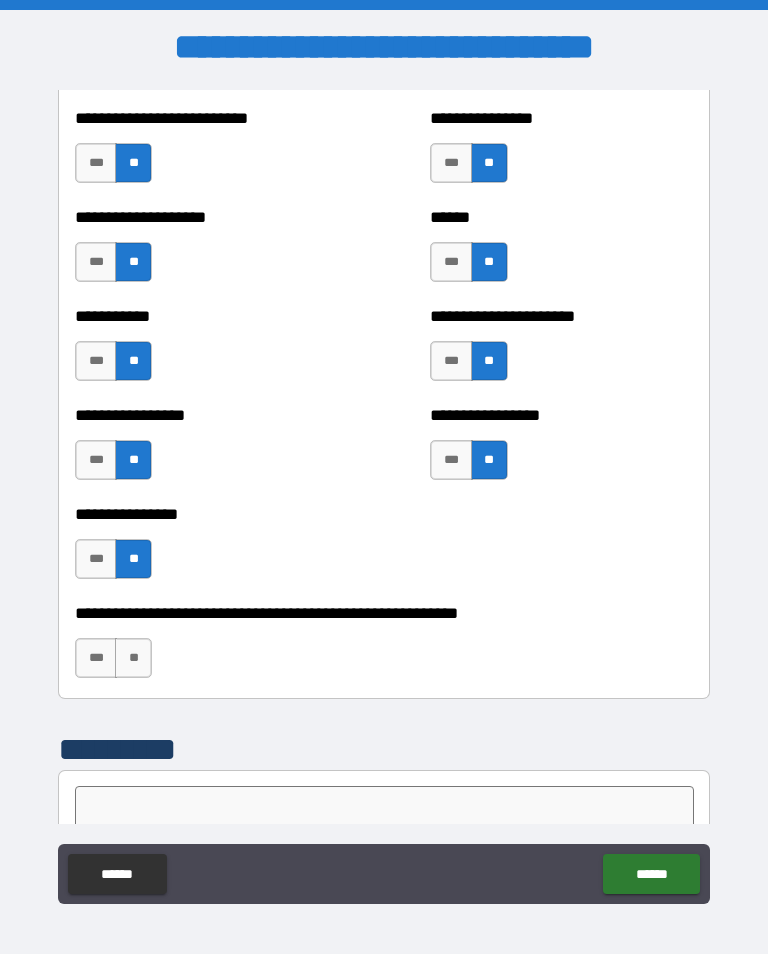 scroll, scrollTop: 5927, scrollLeft: 0, axis: vertical 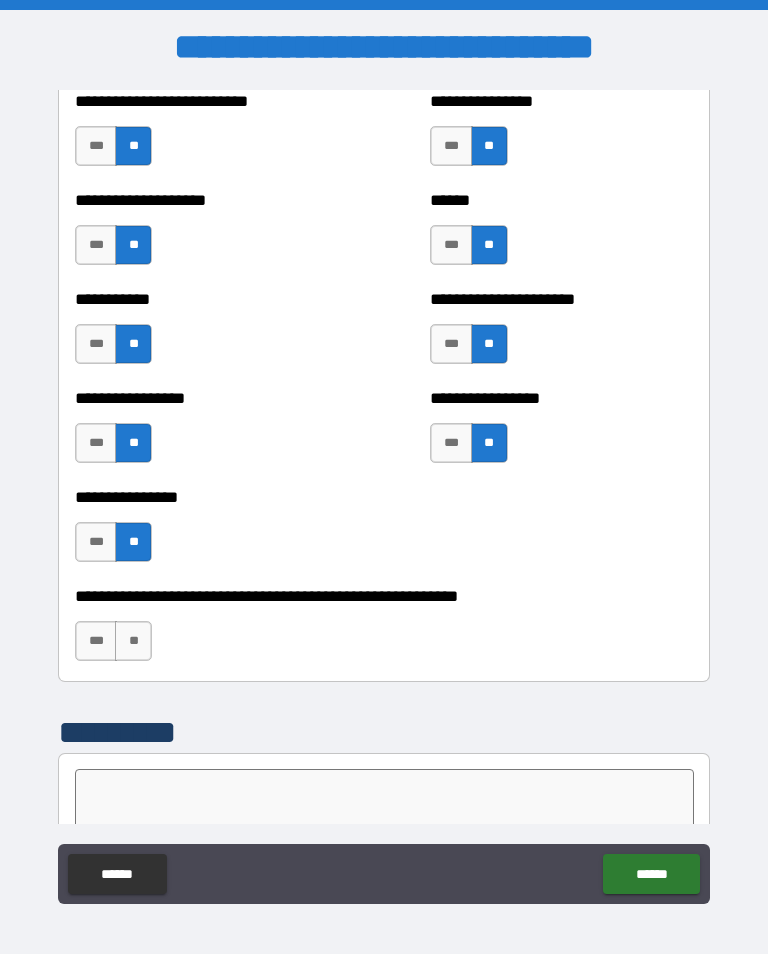 click on "**" at bounding box center (133, 641) 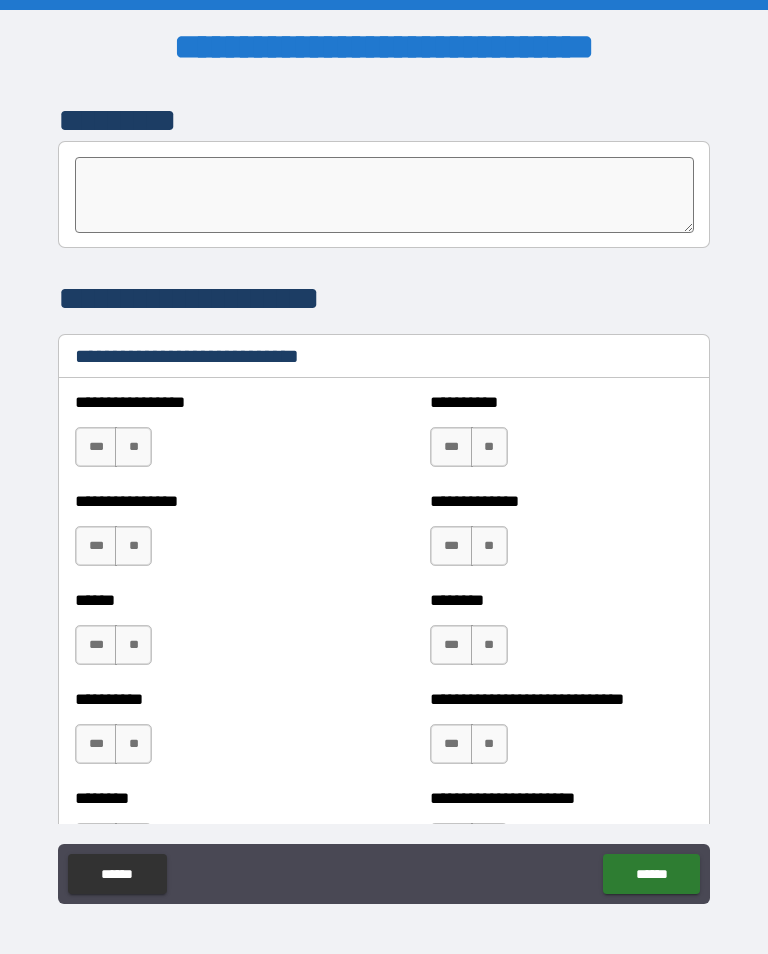 scroll, scrollTop: 6541, scrollLeft: 0, axis: vertical 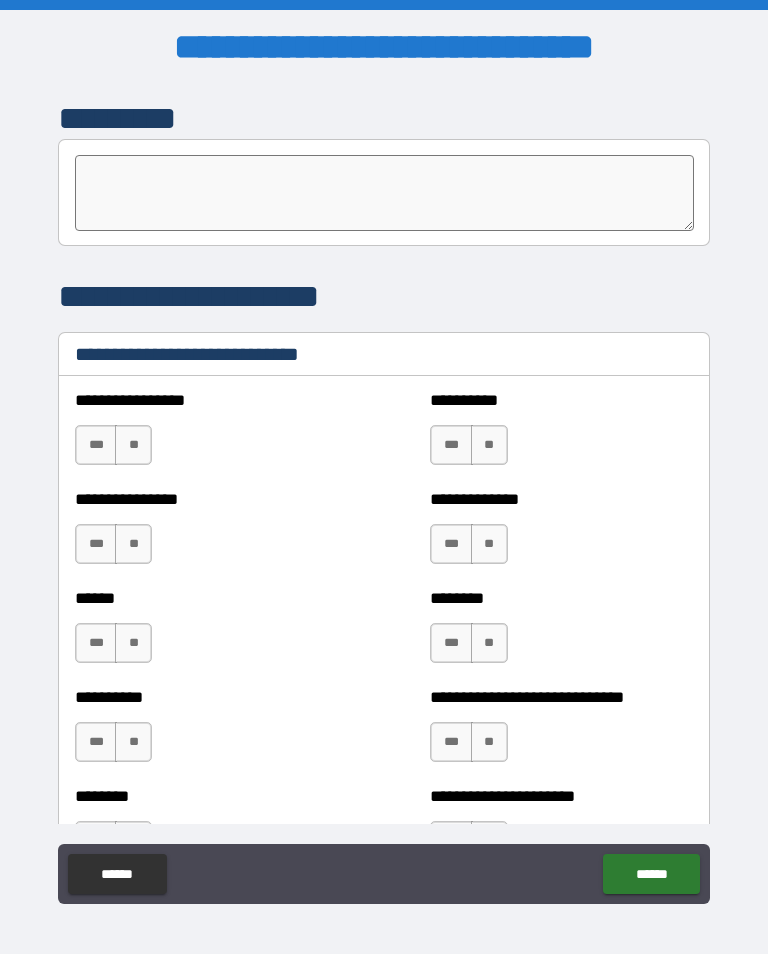 click on "**" at bounding box center (489, 445) 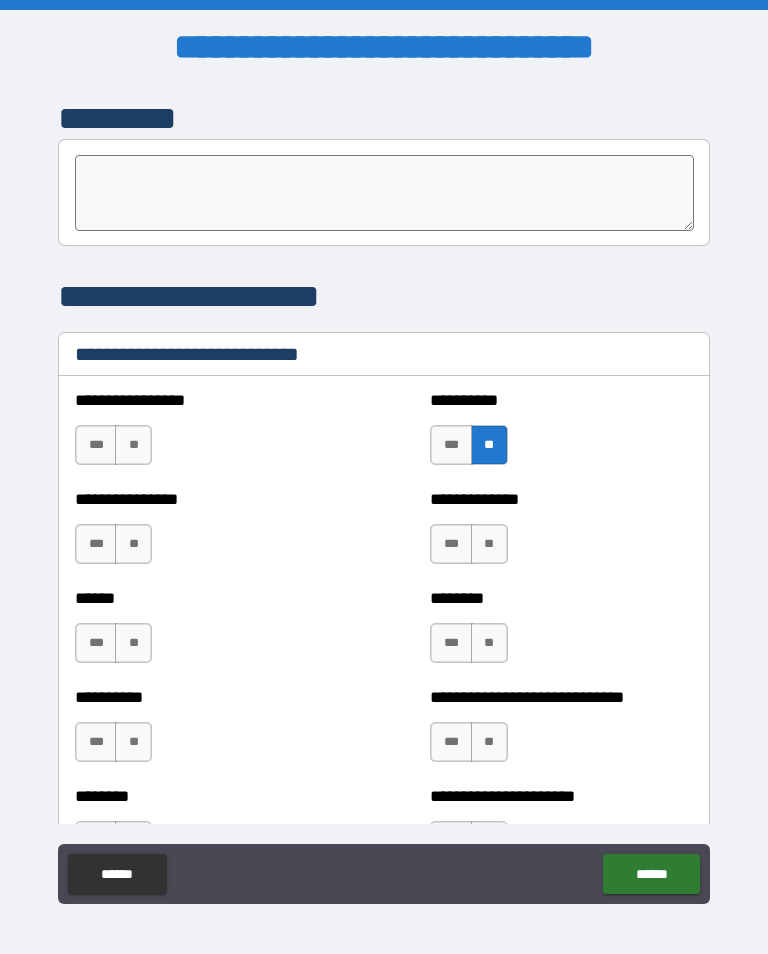 click on "**" at bounding box center [133, 445] 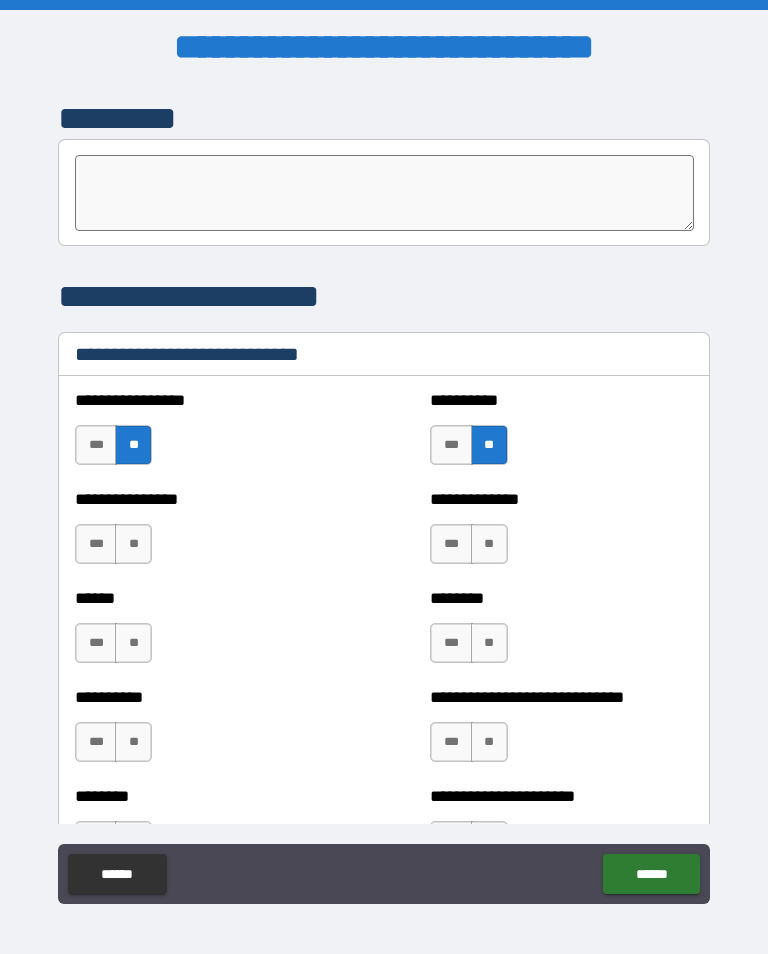 click on "**" at bounding box center (133, 544) 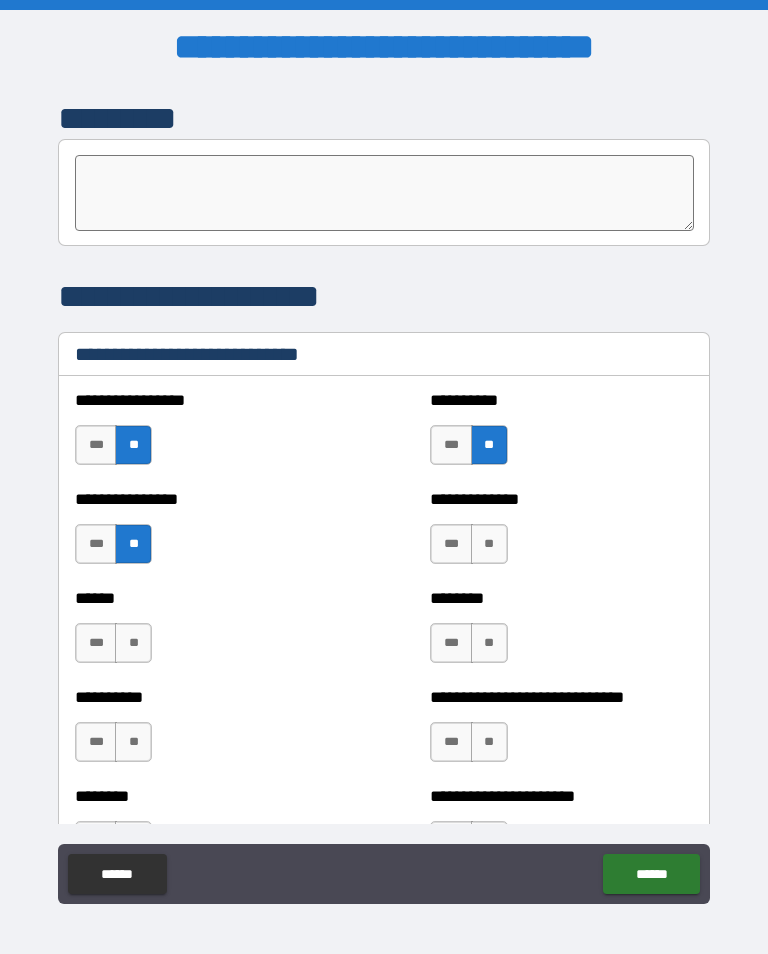 click on "**" at bounding box center [489, 544] 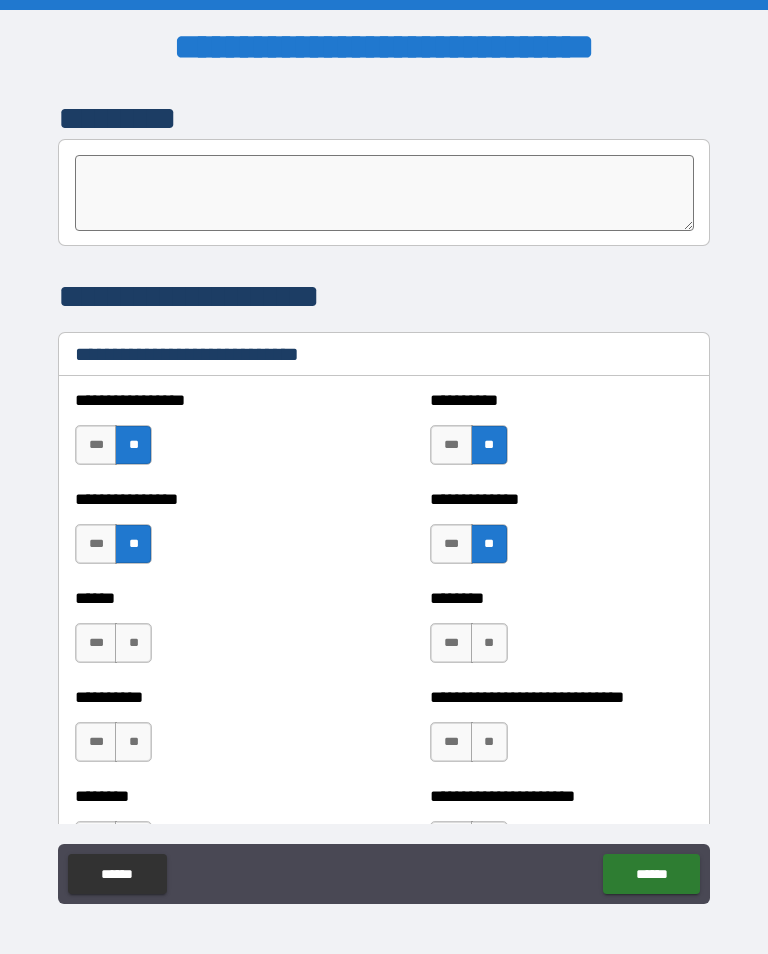 click on "**" at bounding box center [133, 643] 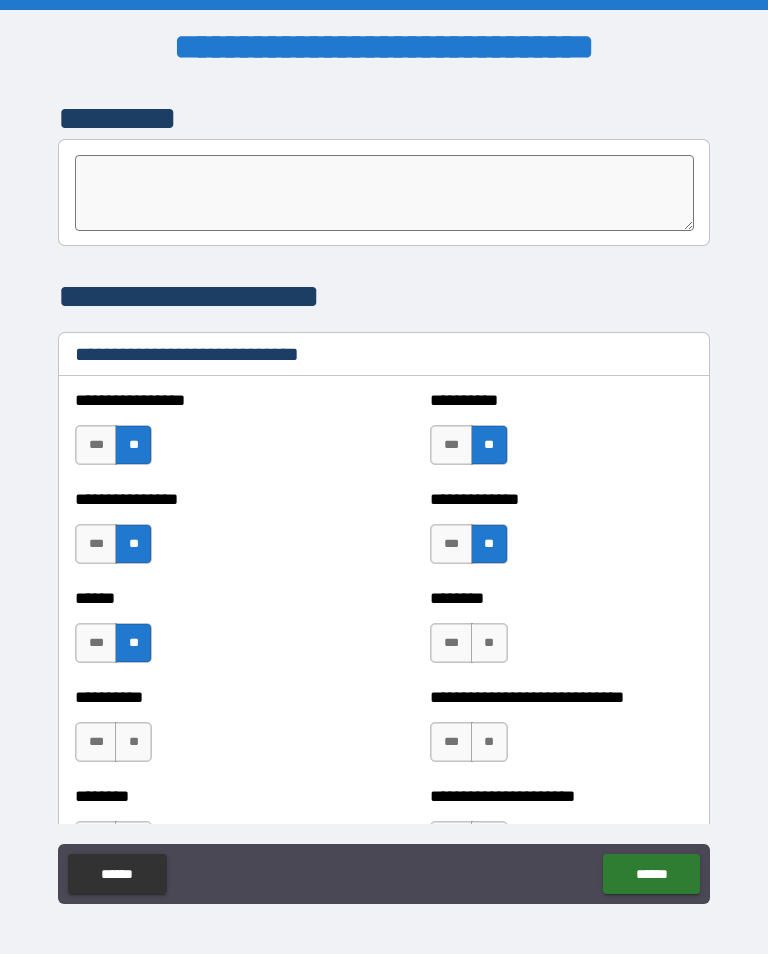 click on "**" at bounding box center (489, 643) 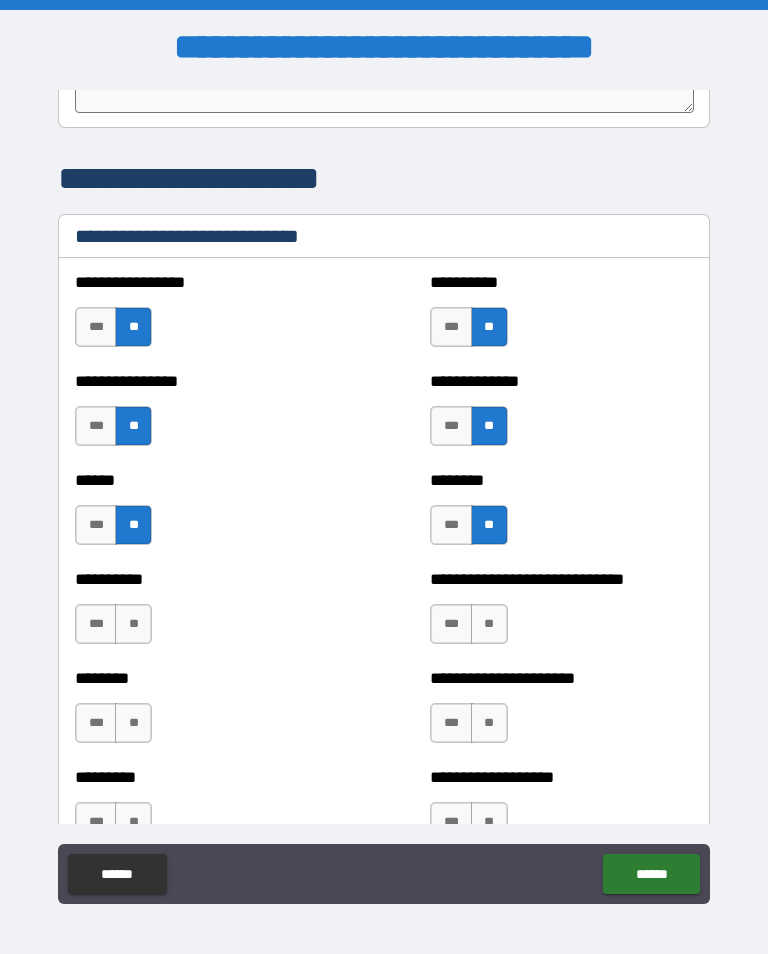 scroll, scrollTop: 6674, scrollLeft: 0, axis: vertical 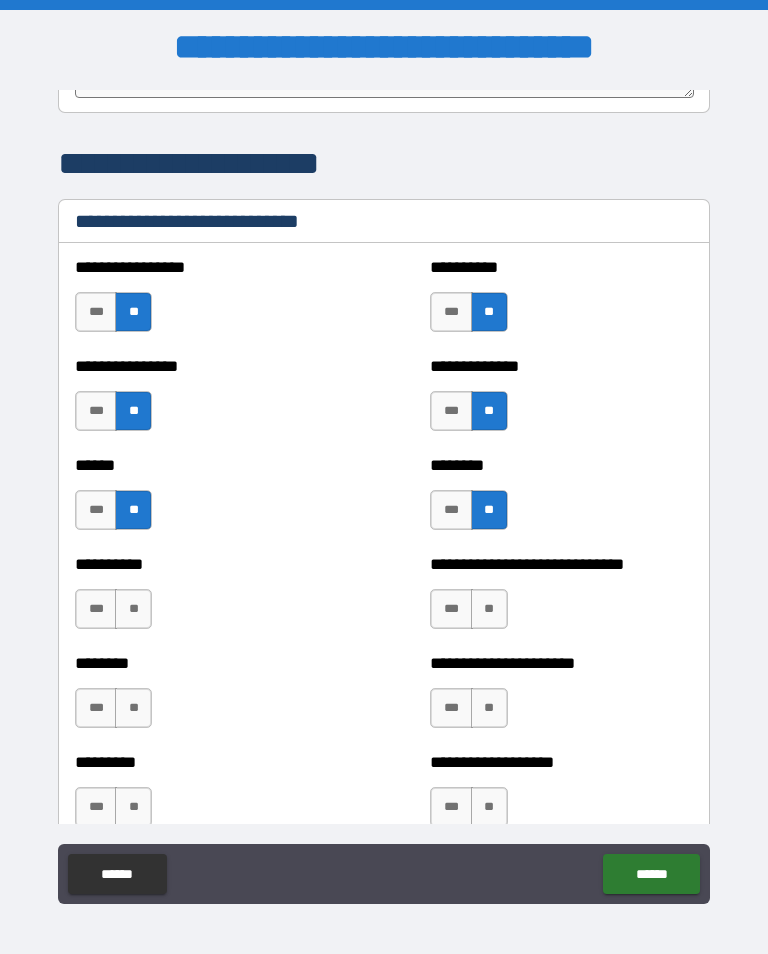 click on "**" at bounding box center (133, 609) 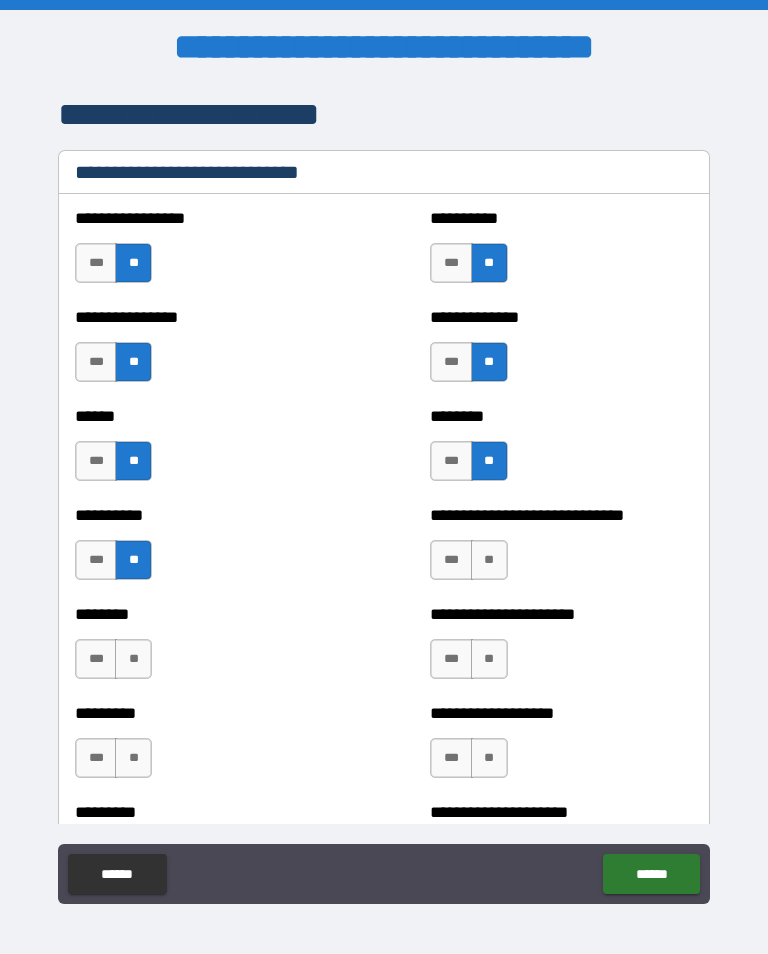 scroll, scrollTop: 6734, scrollLeft: 0, axis: vertical 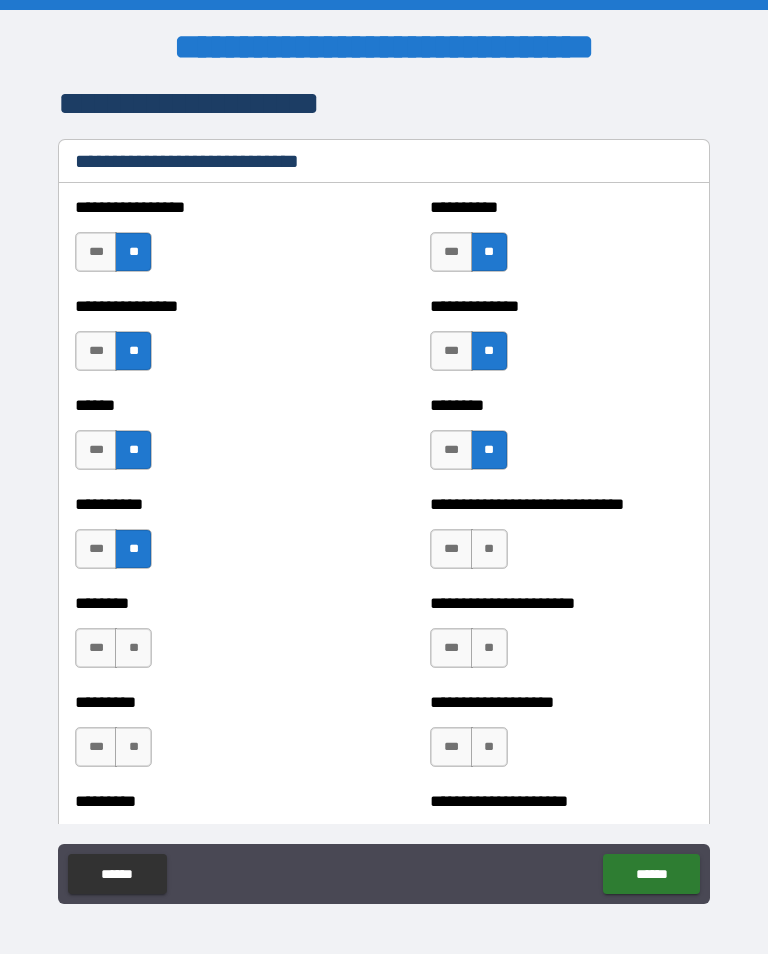 click on "**" at bounding box center [489, 549] 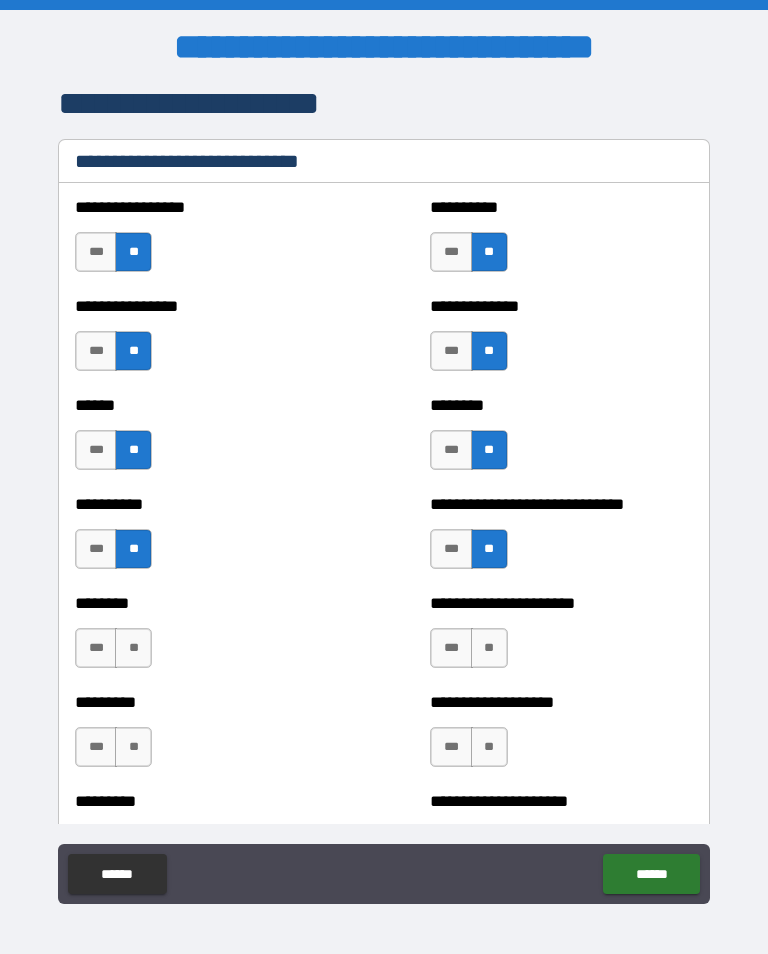 click on "**" at bounding box center [133, 648] 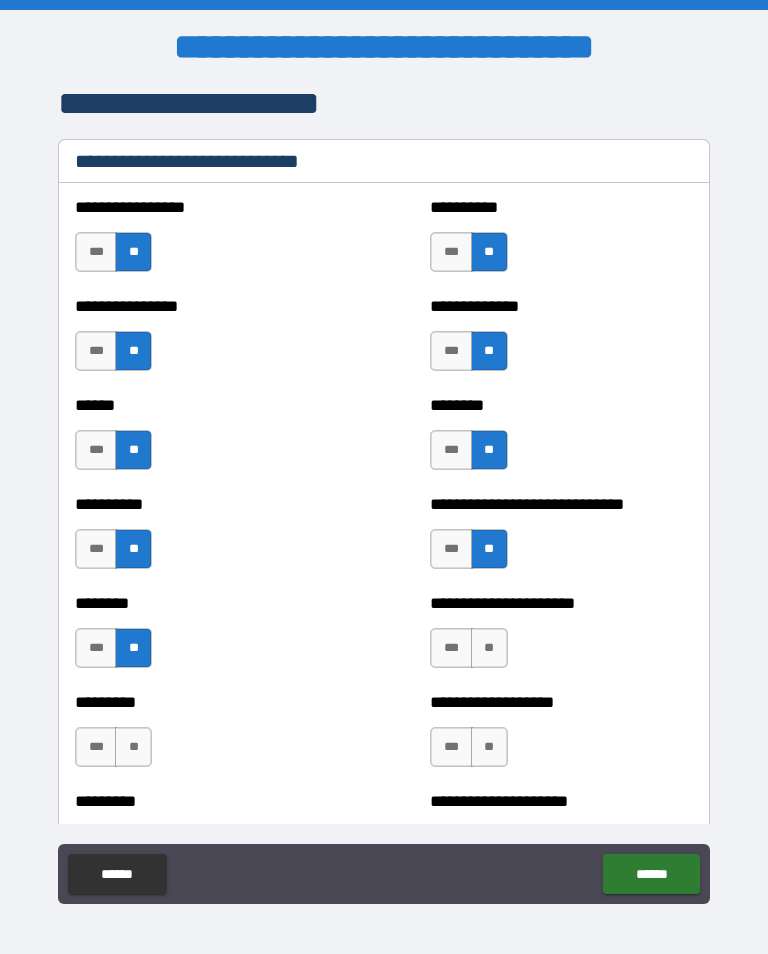 click on "**" at bounding box center [489, 648] 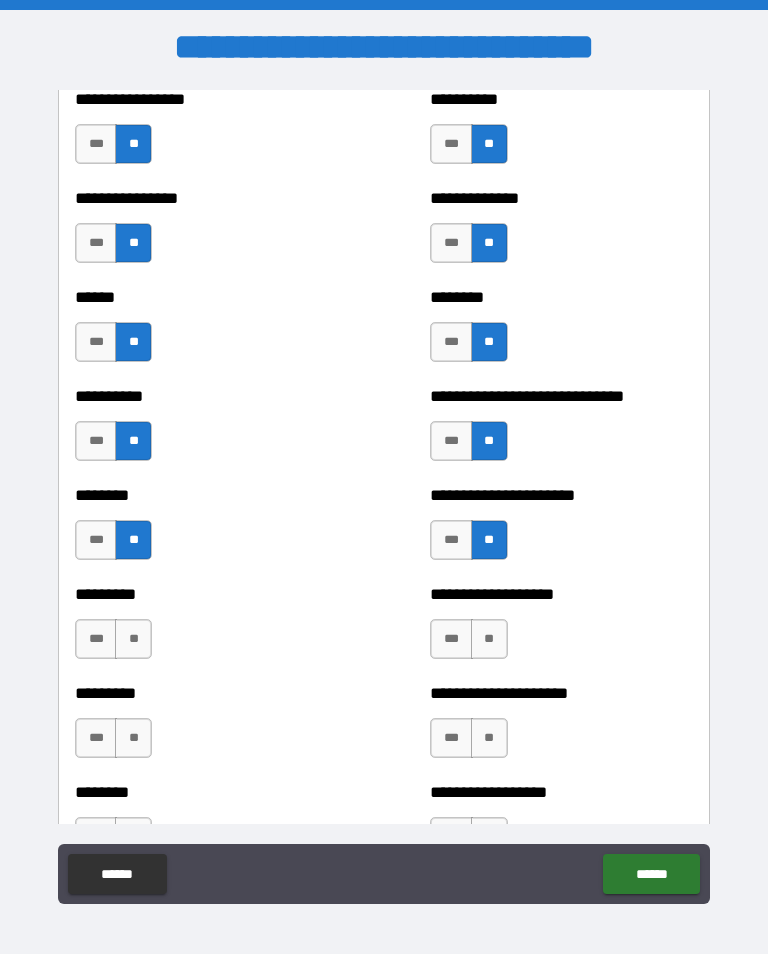 scroll, scrollTop: 6860, scrollLeft: 0, axis: vertical 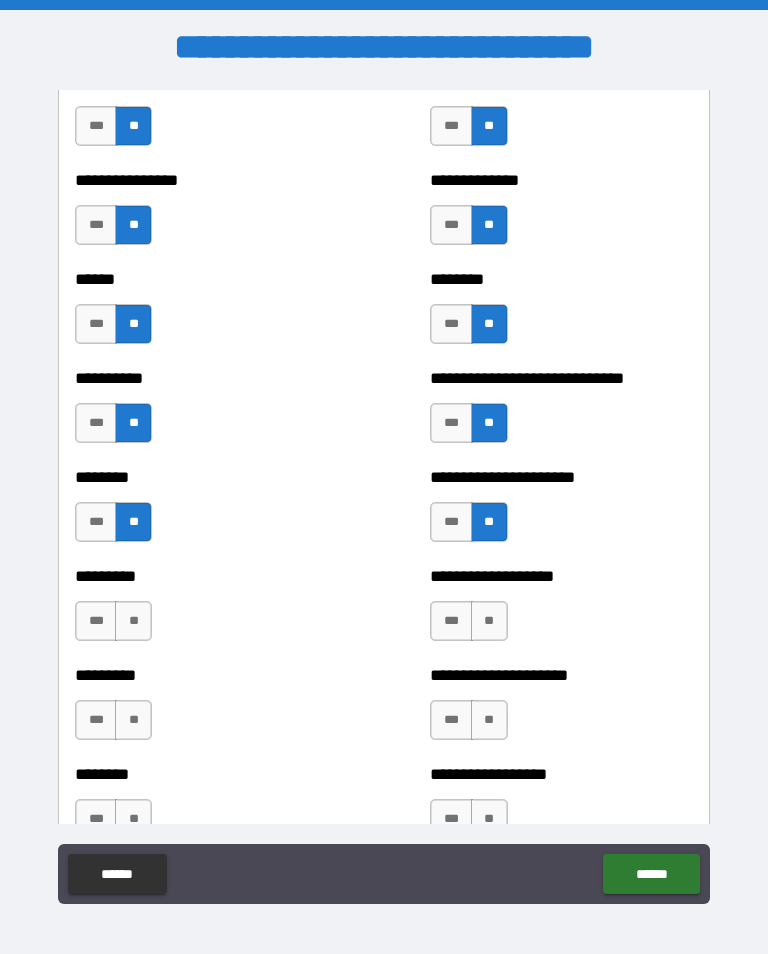 click on "**" at bounding box center [133, 621] 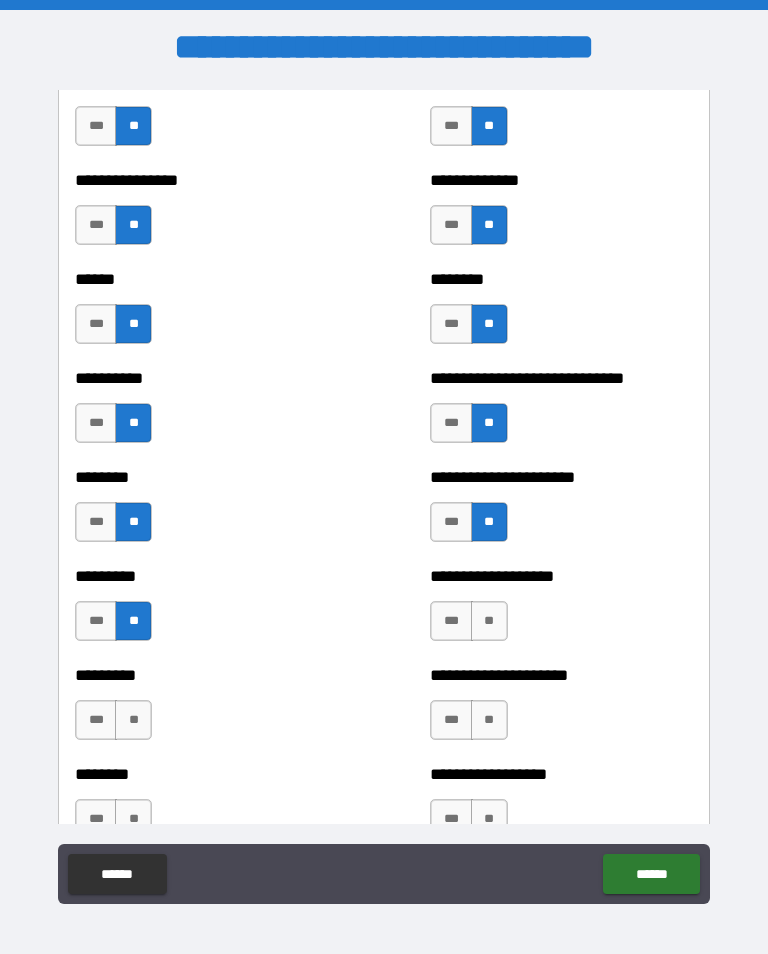 click on "**" at bounding box center [489, 621] 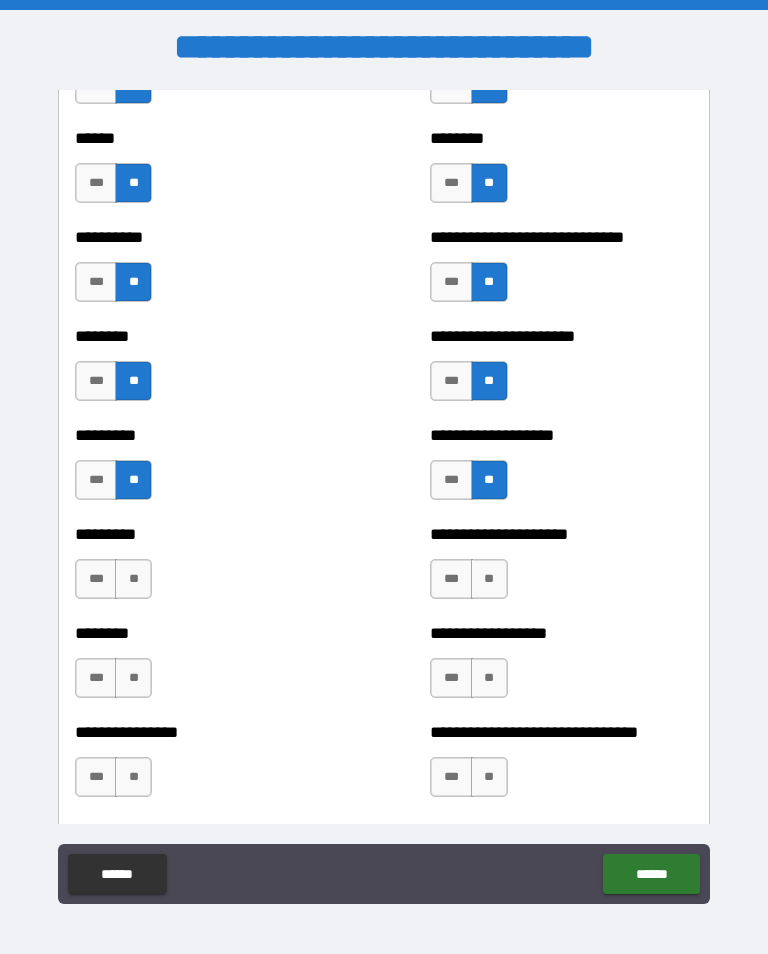 scroll, scrollTop: 7003, scrollLeft: 0, axis: vertical 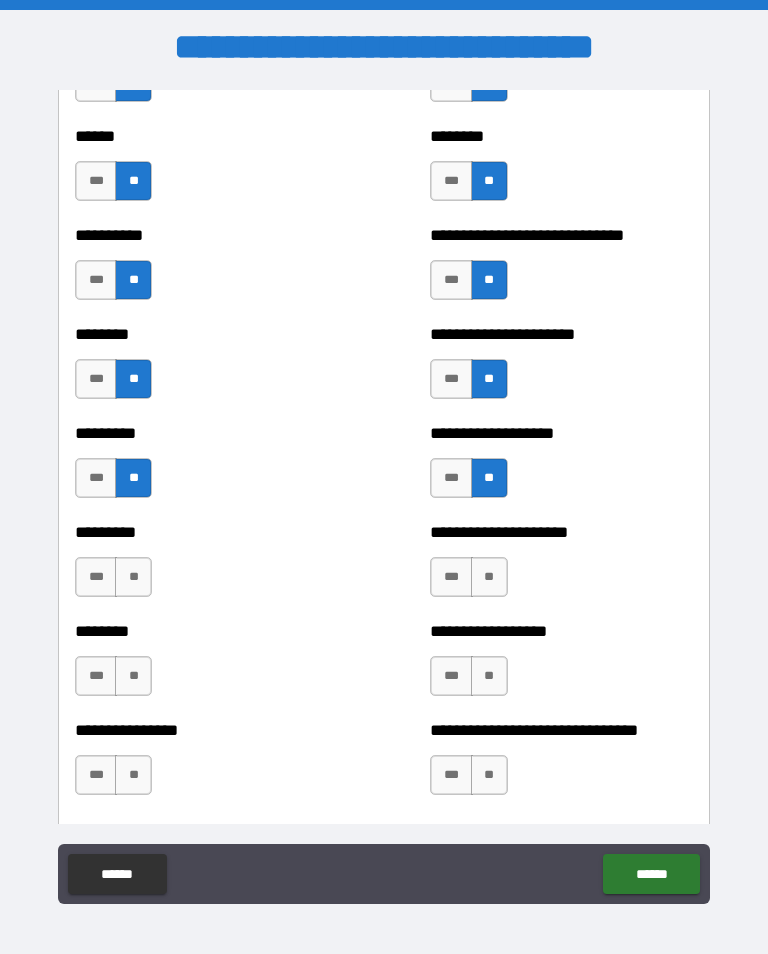 click on "**" at bounding box center (133, 577) 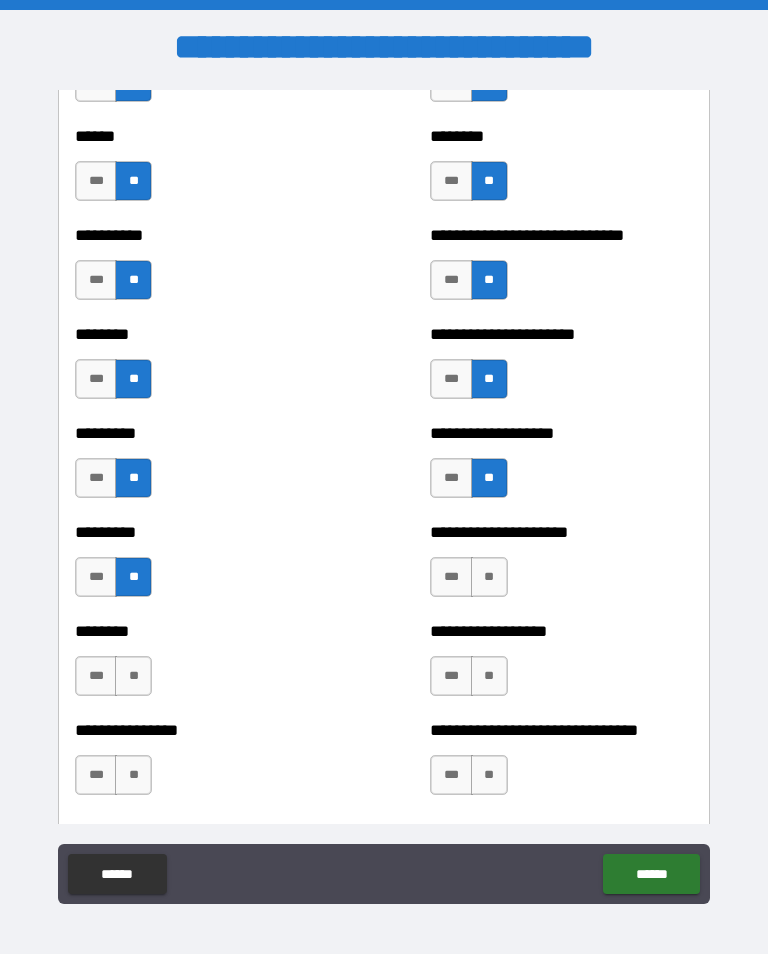 click on "**" at bounding box center (489, 577) 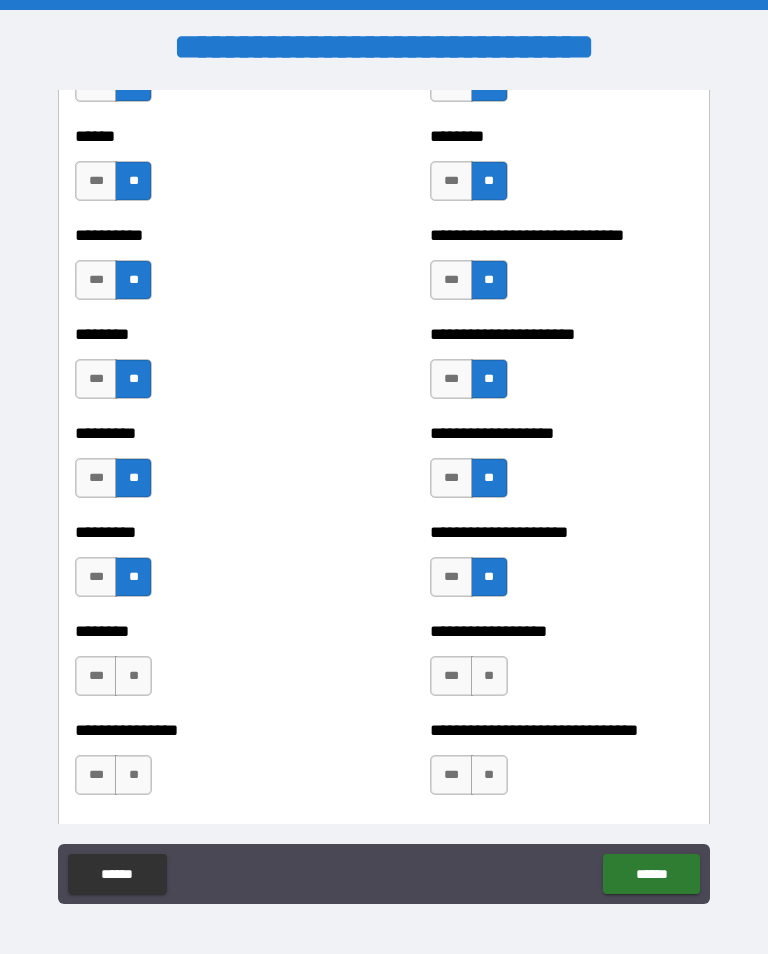 click on "**" at bounding box center [133, 676] 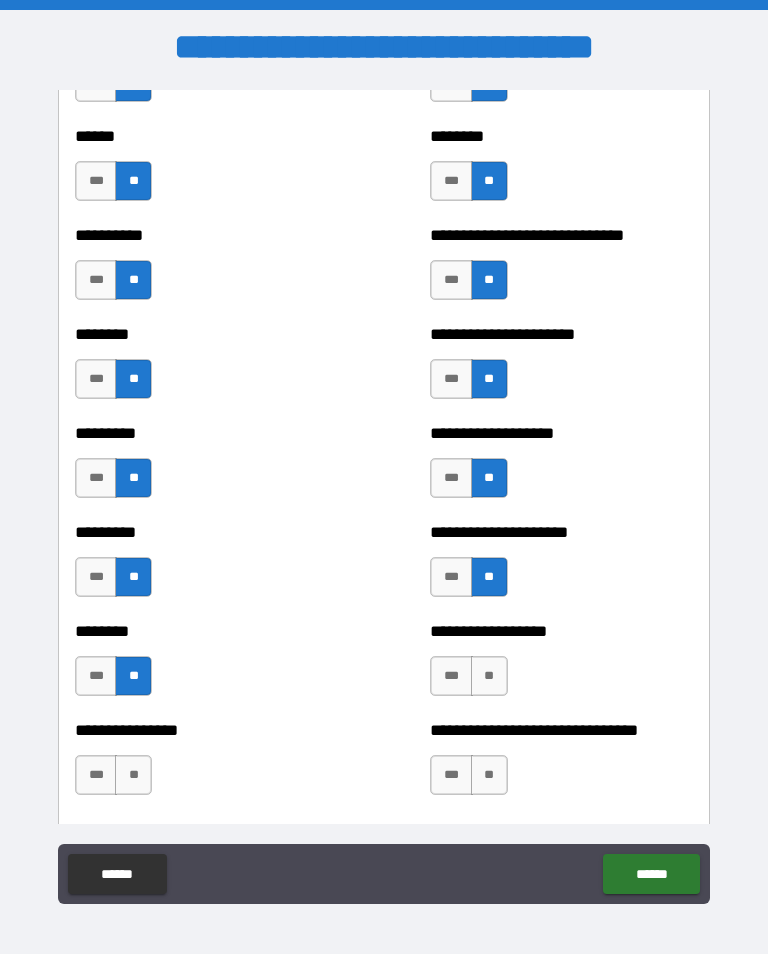 click on "**" at bounding box center [489, 676] 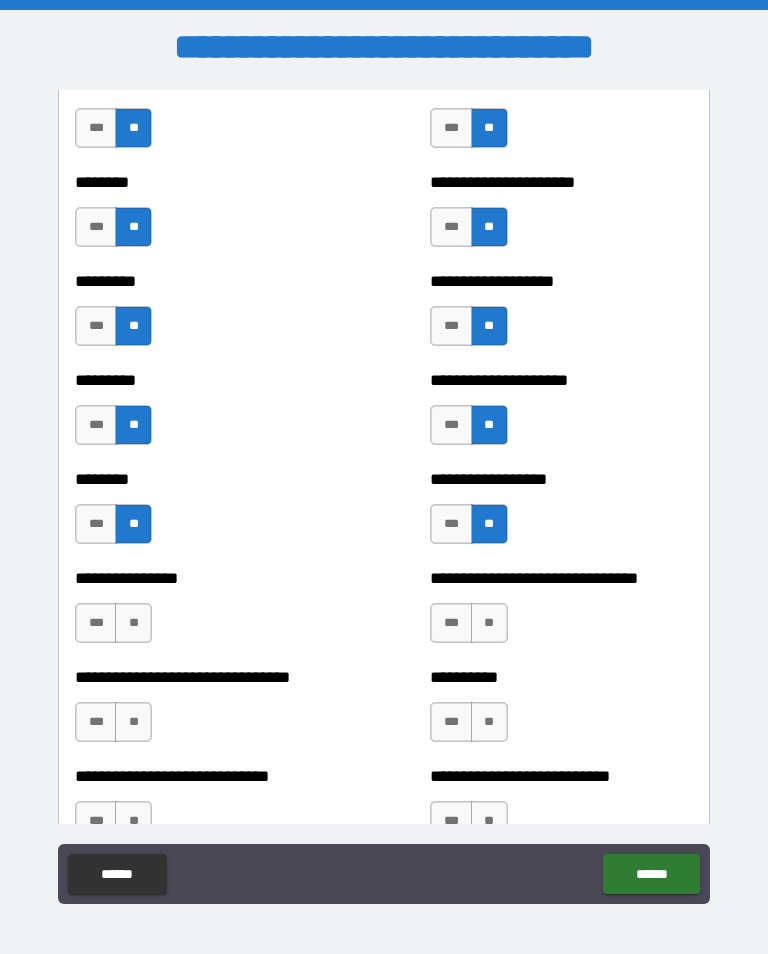 scroll, scrollTop: 7157, scrollLeft: 0, axis: vertical 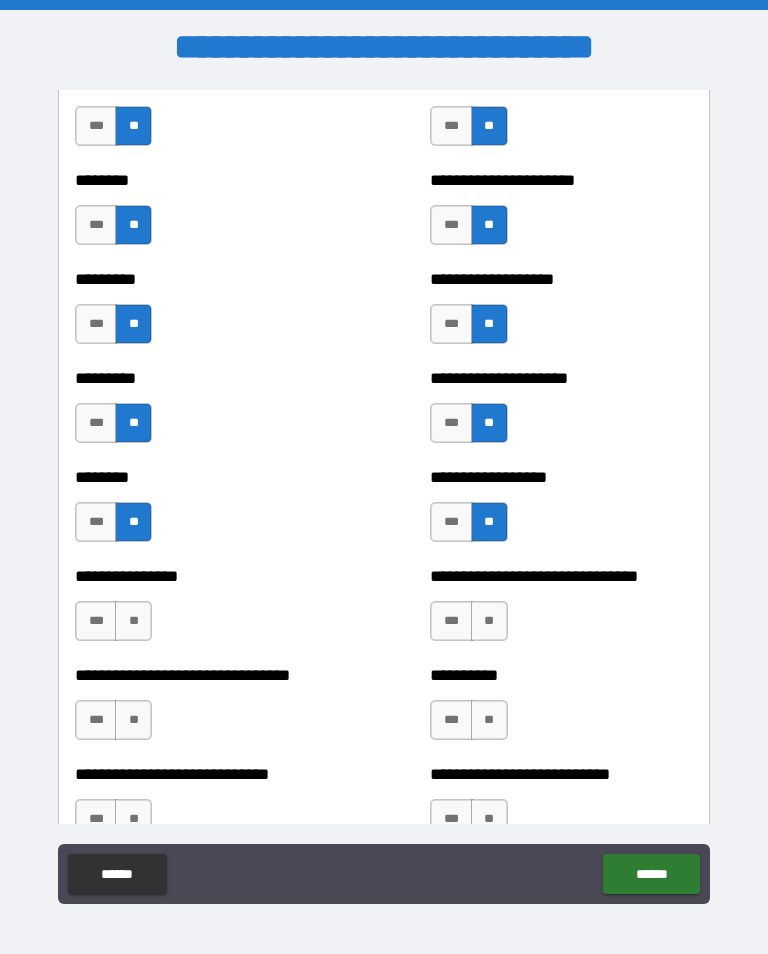 click on "**" at bounding box center [133, 621] 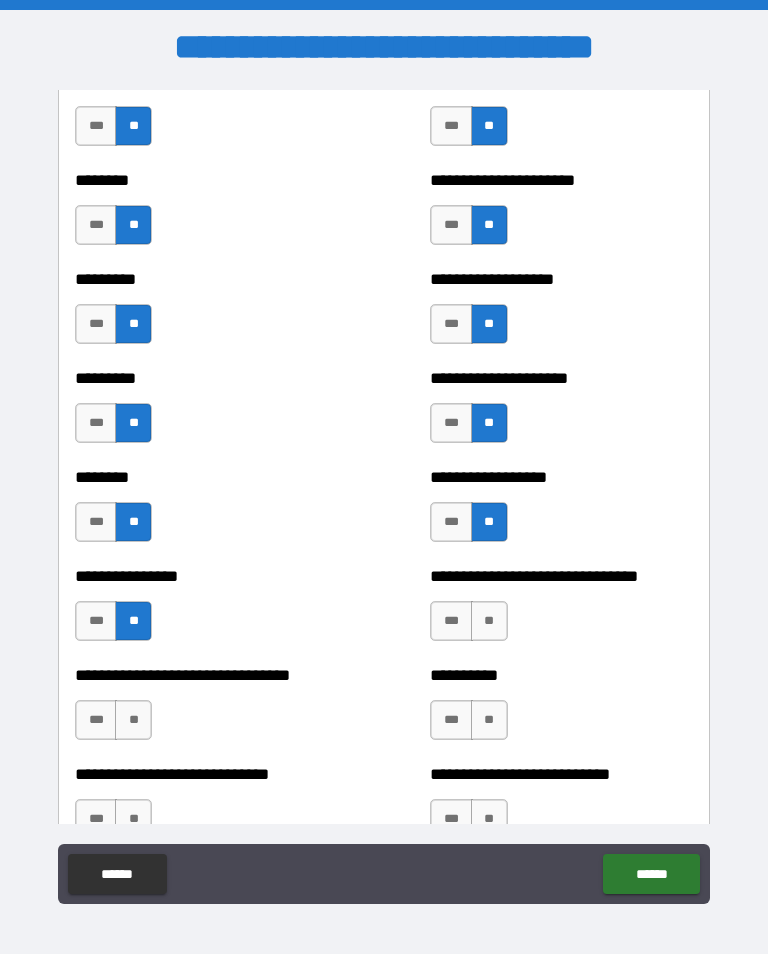 click on "**" at bounding box center (489, 621) 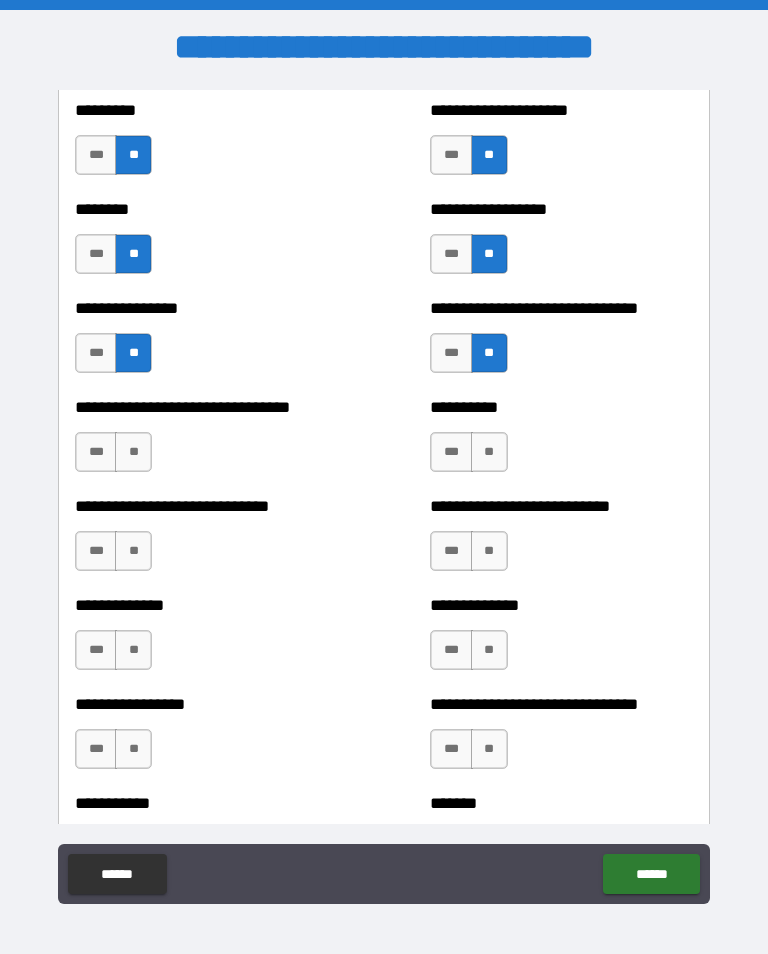 scroll, scrollTop: 7424, scrollLeft: 0, axis: vertical 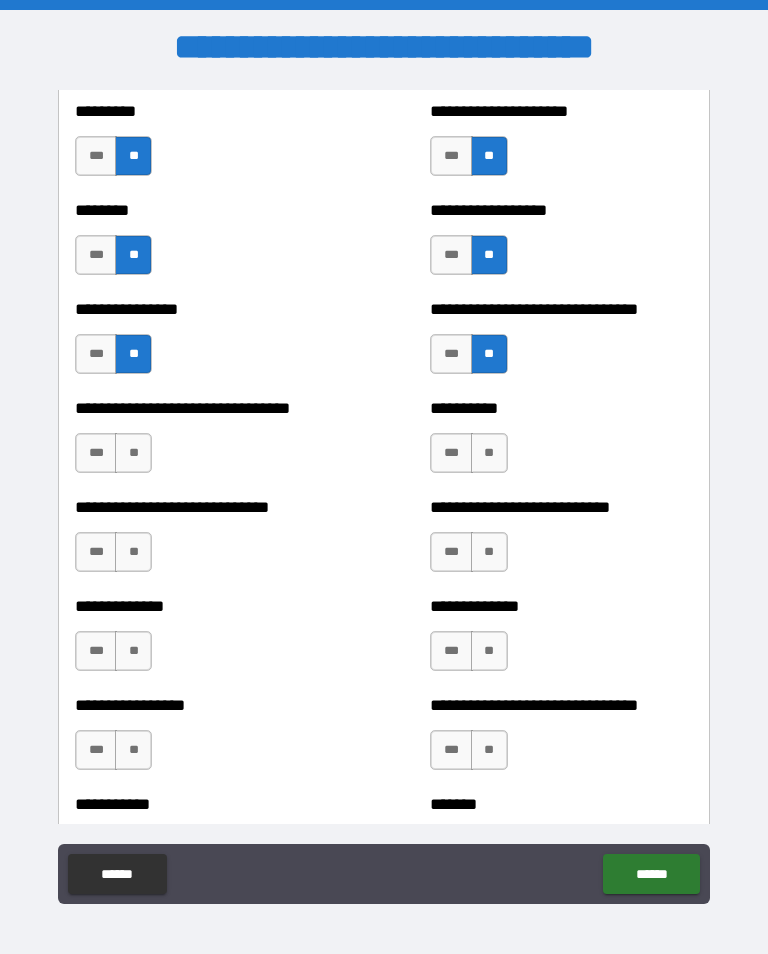 click on "***" at bounding box center (451, 354) 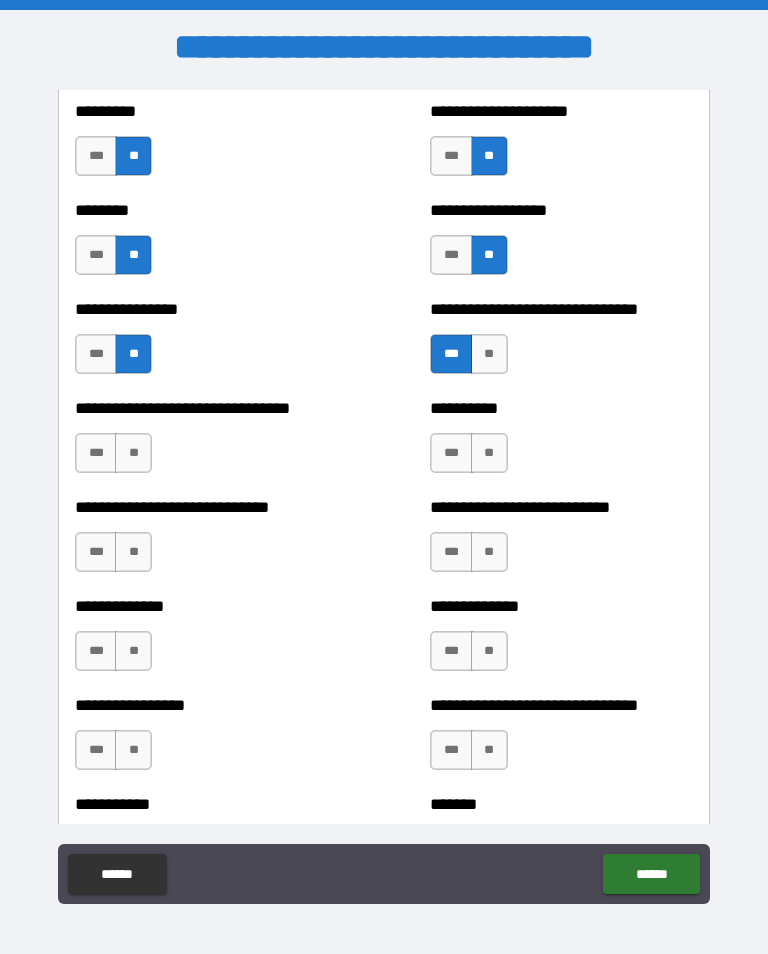 click on "**" at bounding box center (489, 354) 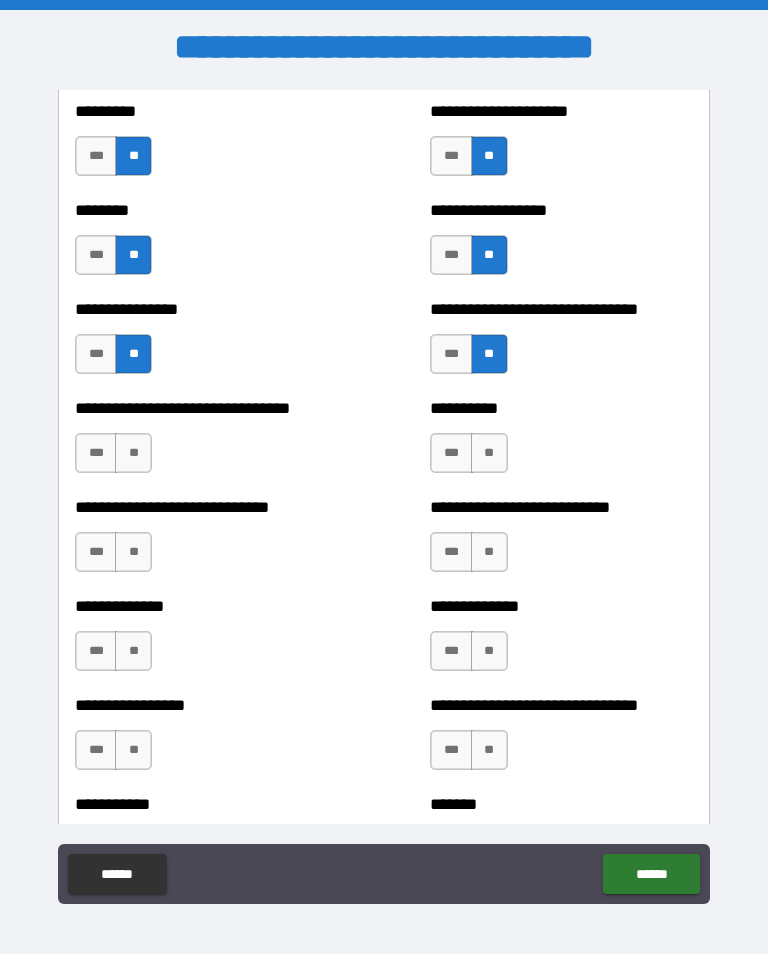 click on "**" at bounding box center [133, 453] 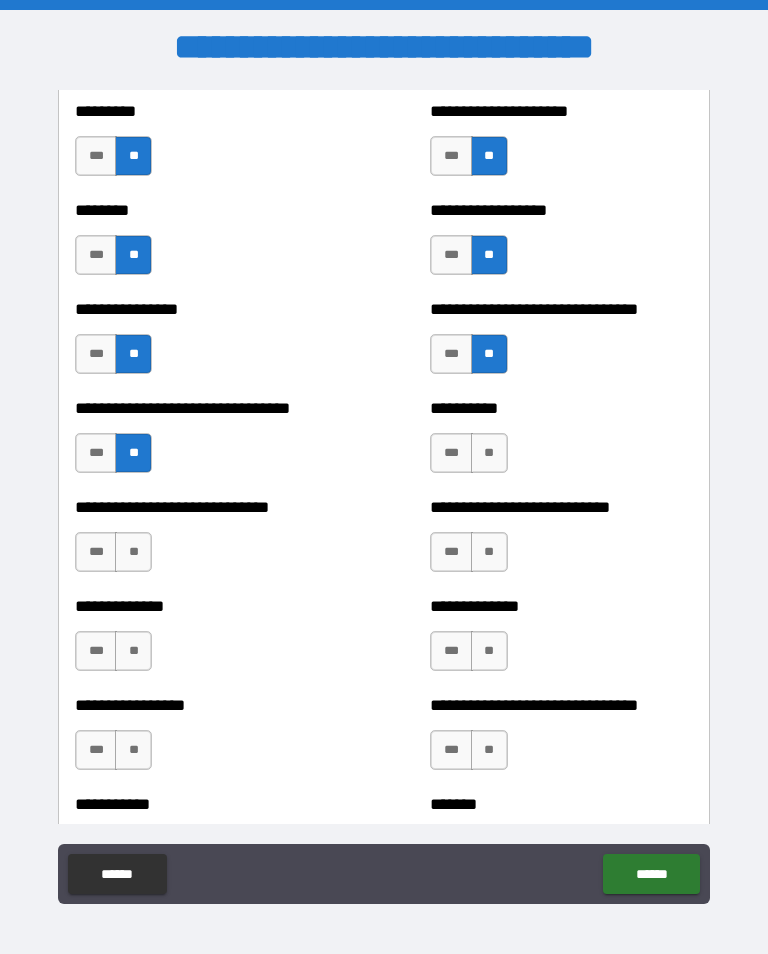 click on "**" at bounding box center [489, 453] 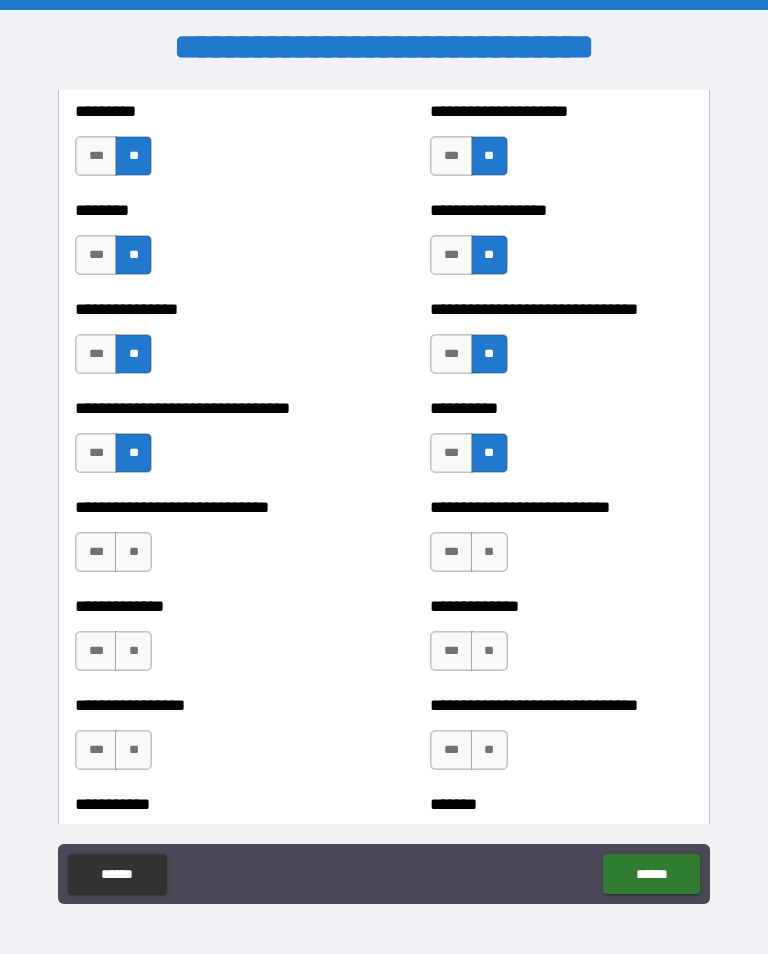 click on "**" at bounding box center [133, 552] 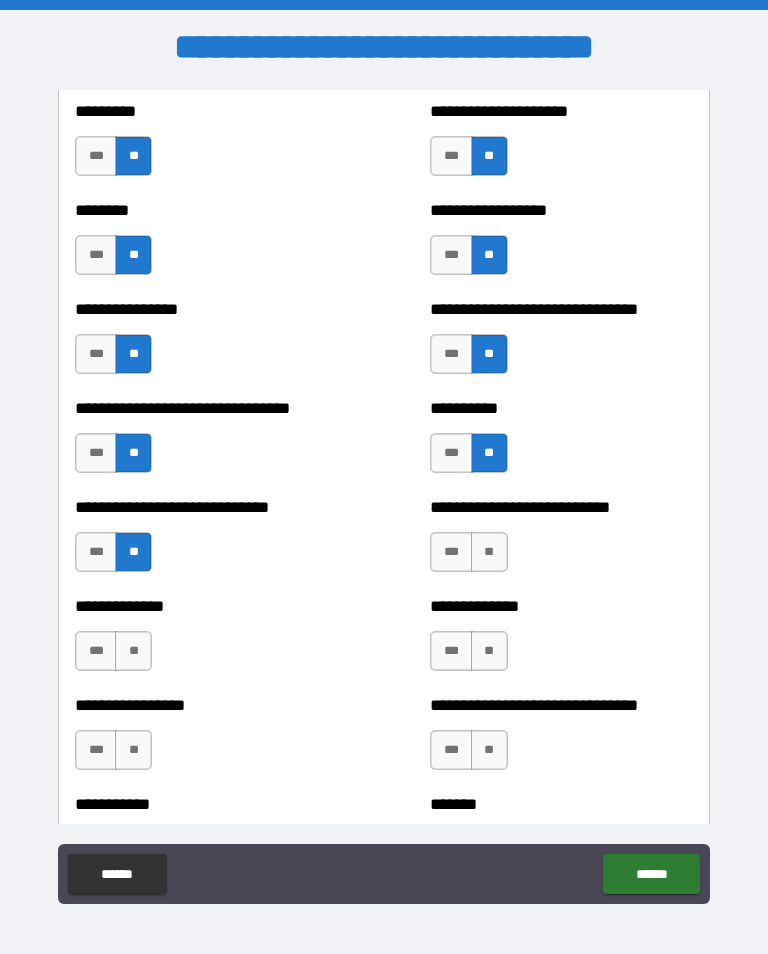 click on "**" at bounding box center [489, 552] 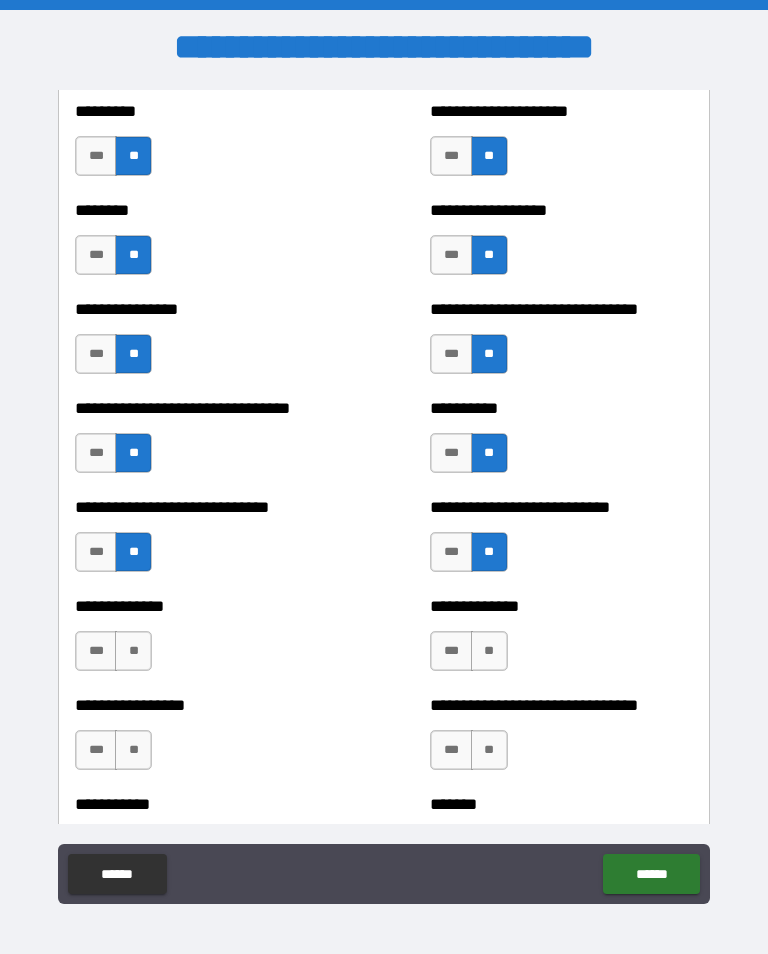 click on "**" at bounding box center [133, 651] 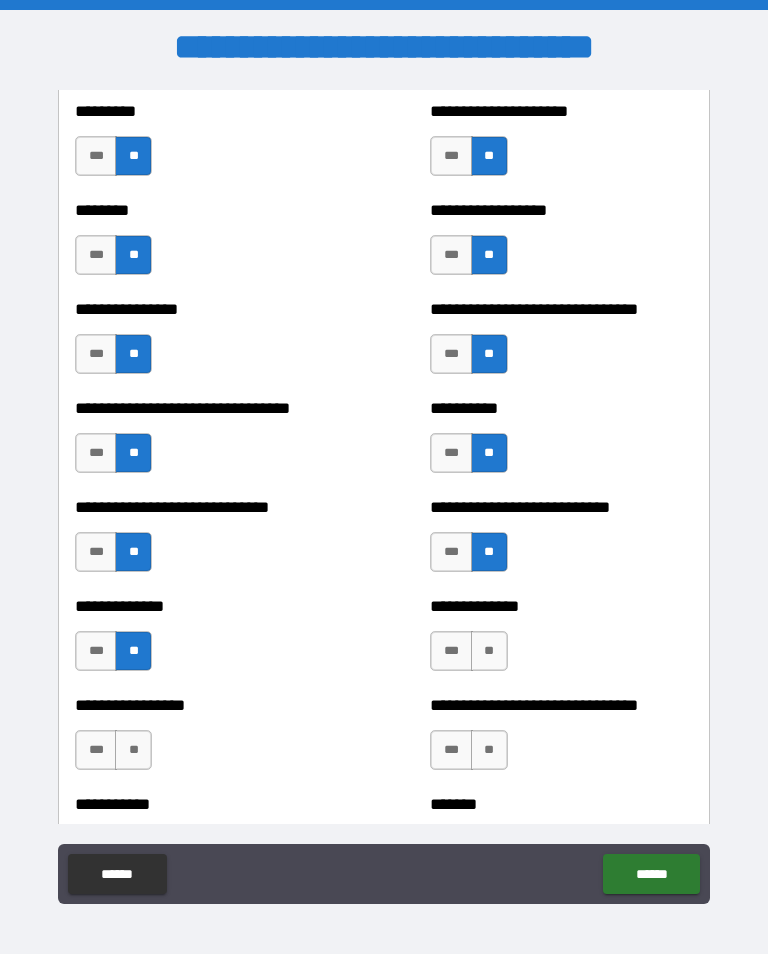 click on "**" at bounding box center (489, 651) 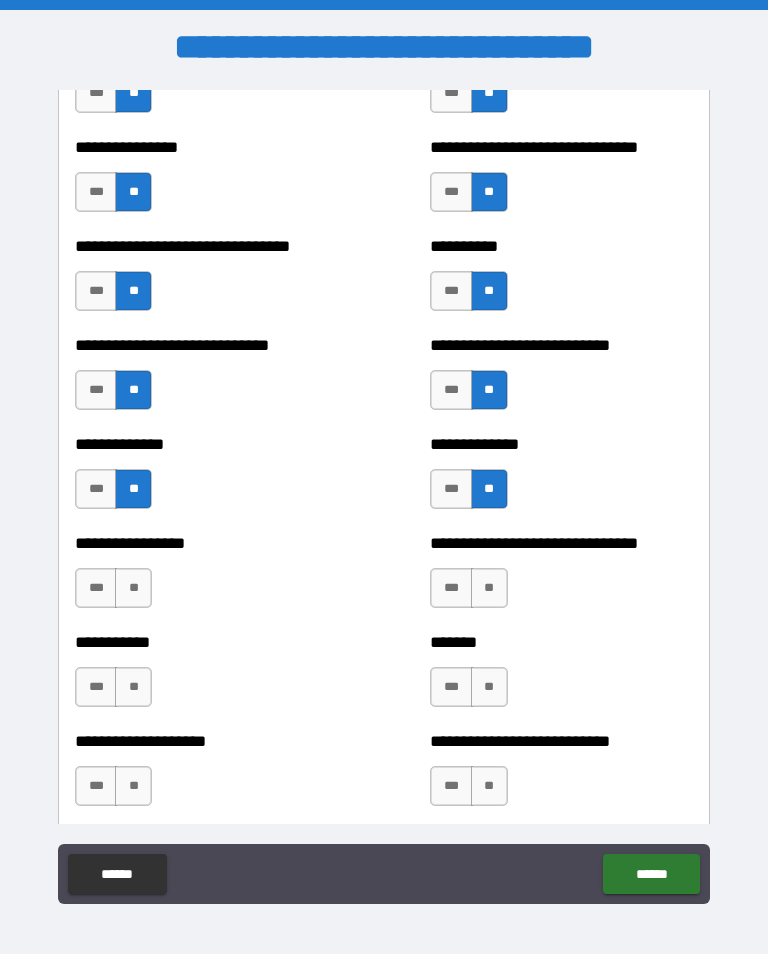 scroll, scrollTop: 7604, scrollLeft: 0, axis: vertical 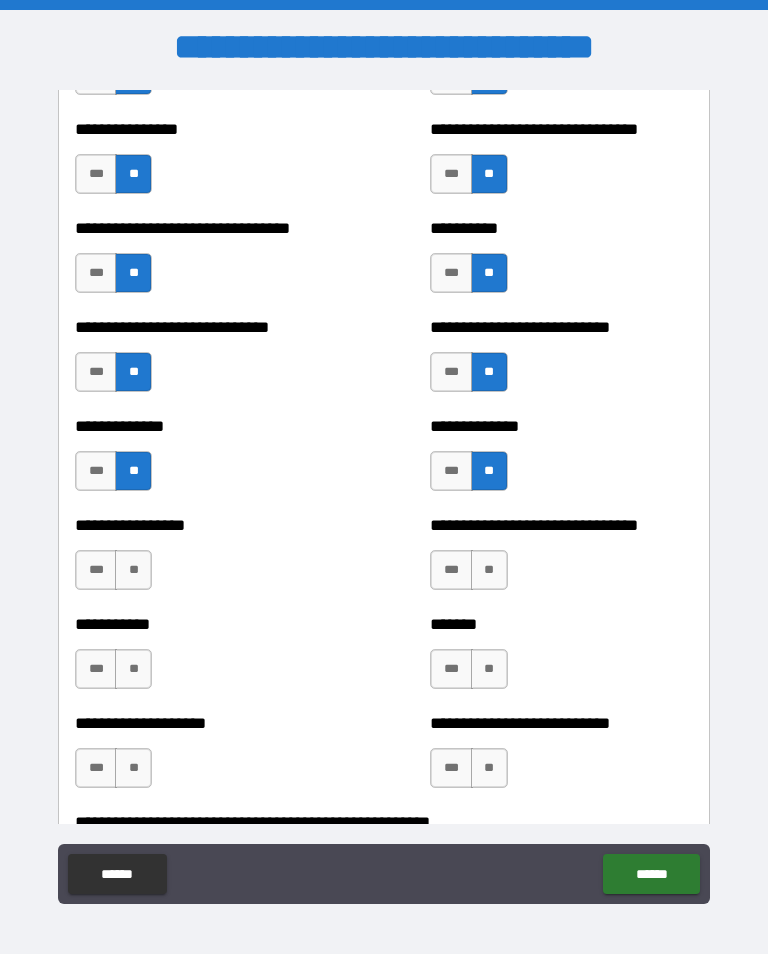 click on "**" at bounding box center [133, 570] 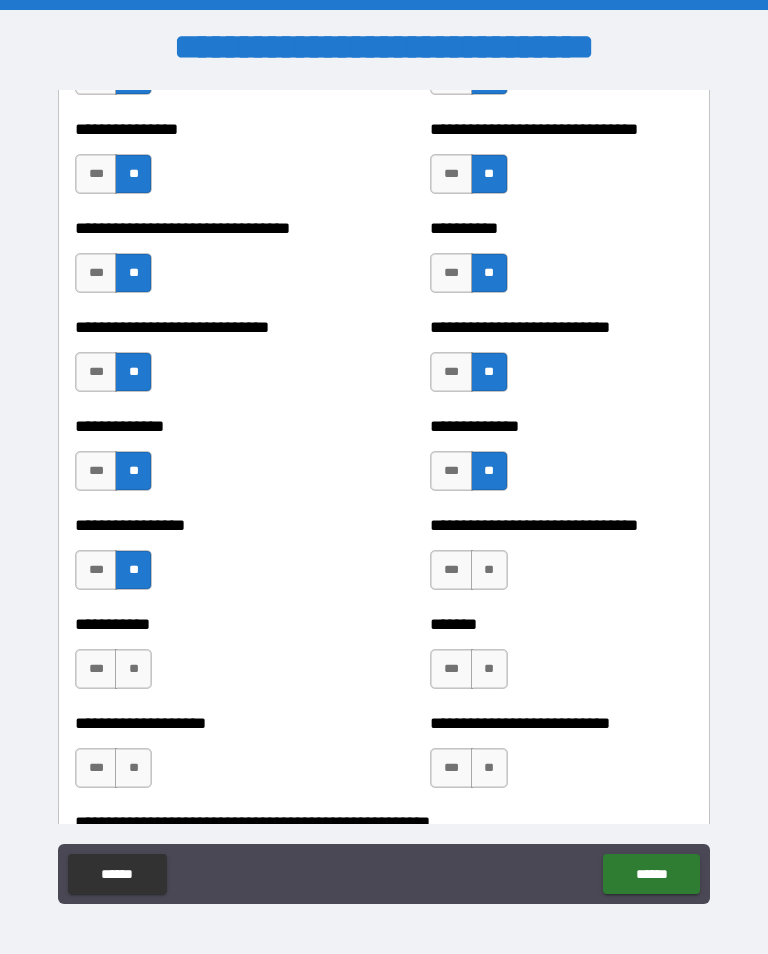 click on "**" at bounding box center [489, 570] 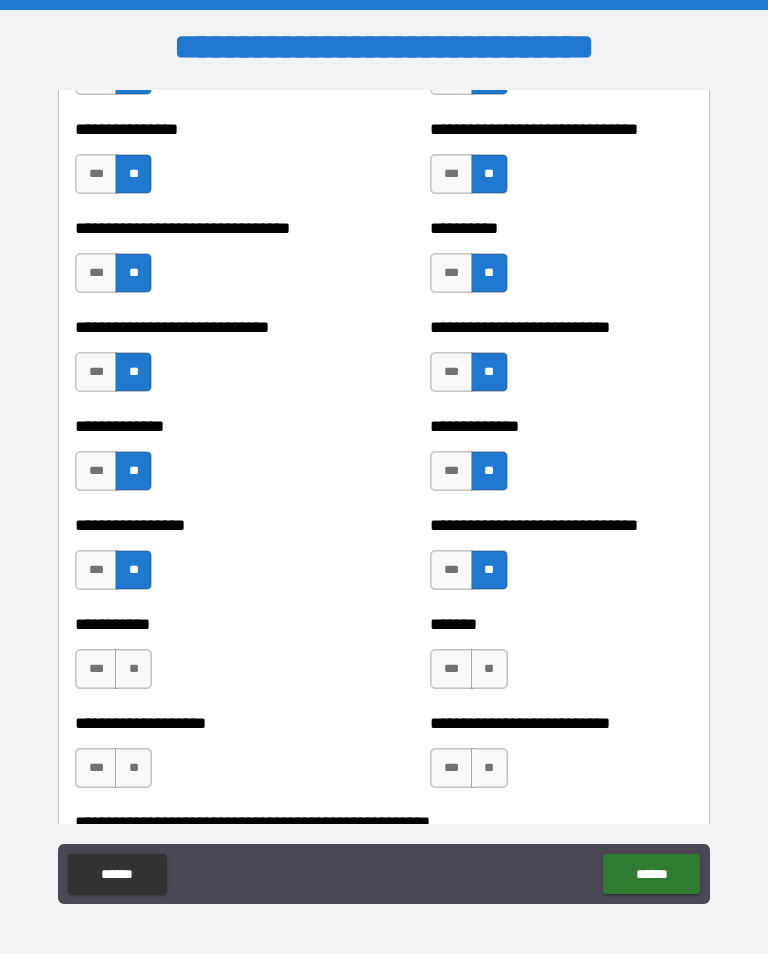 click on "***" at bounding box center [96, 570] 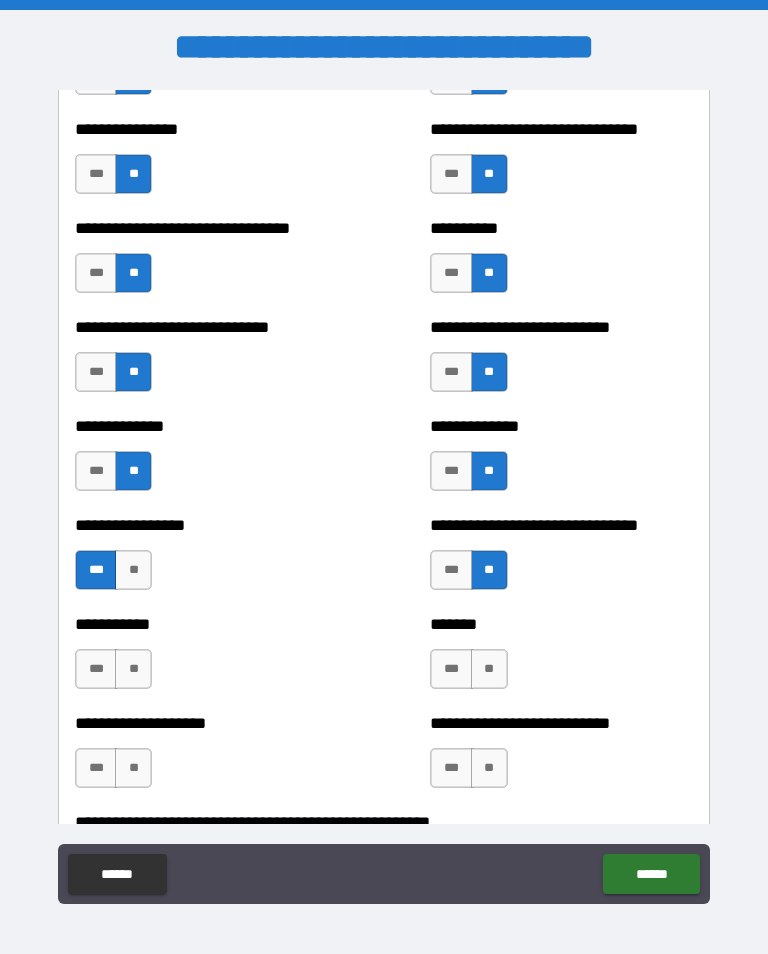 click on "**" at bounding box center [133, 669] 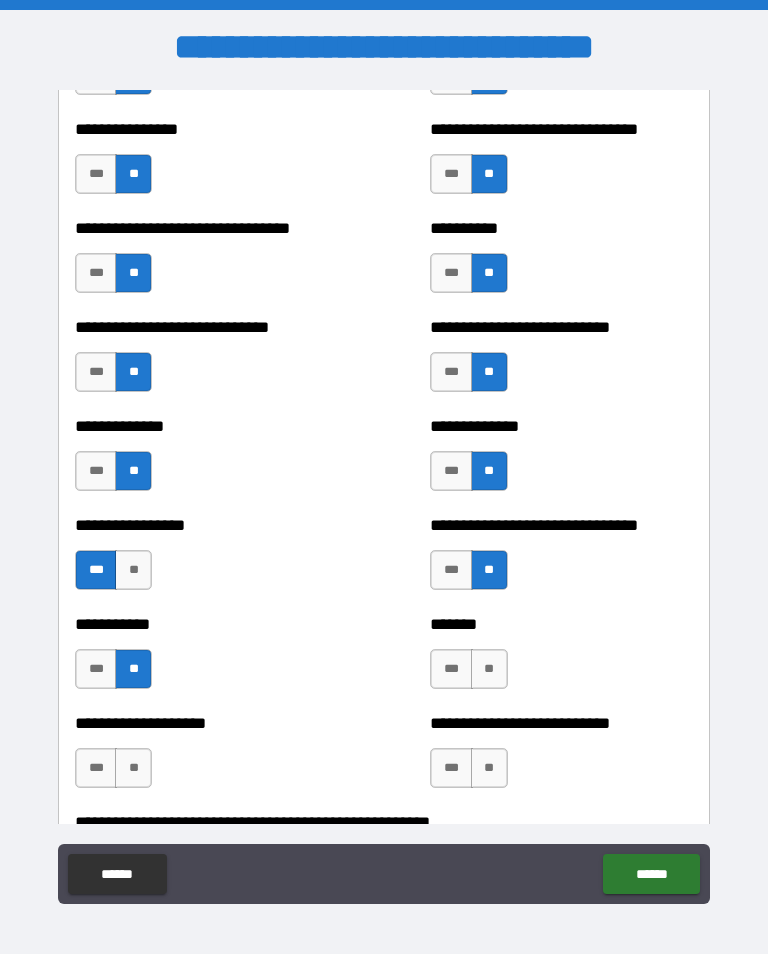 click on "**" at bounding box center [489, 669] 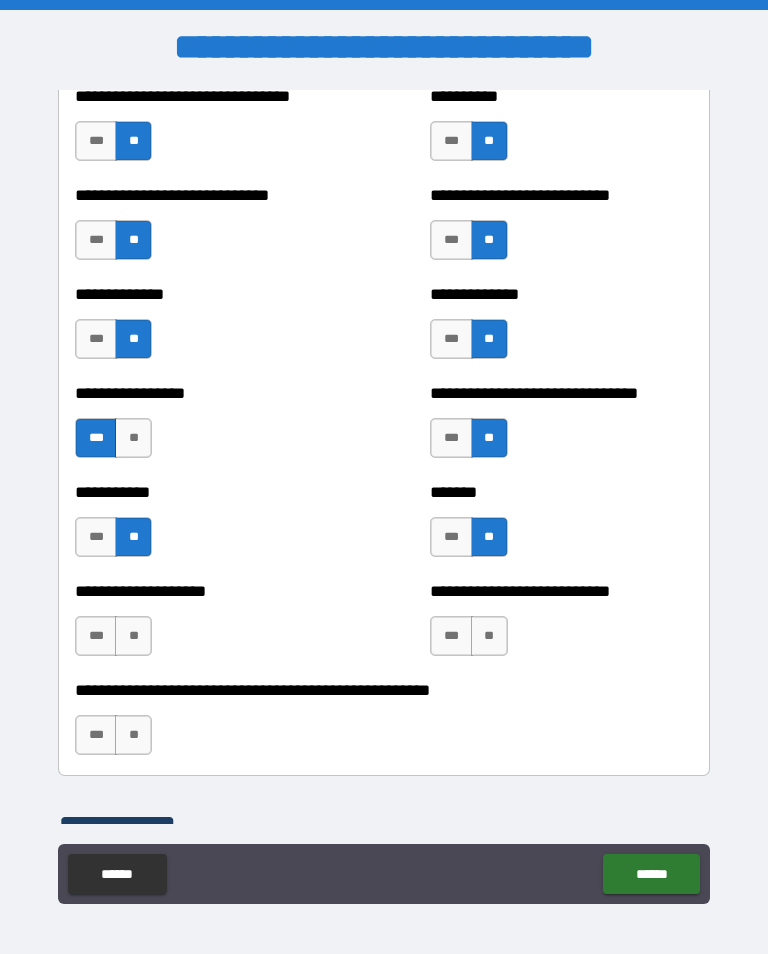 scroll, scrollTop: 7737, scrollLeft: 0, axis: vertical 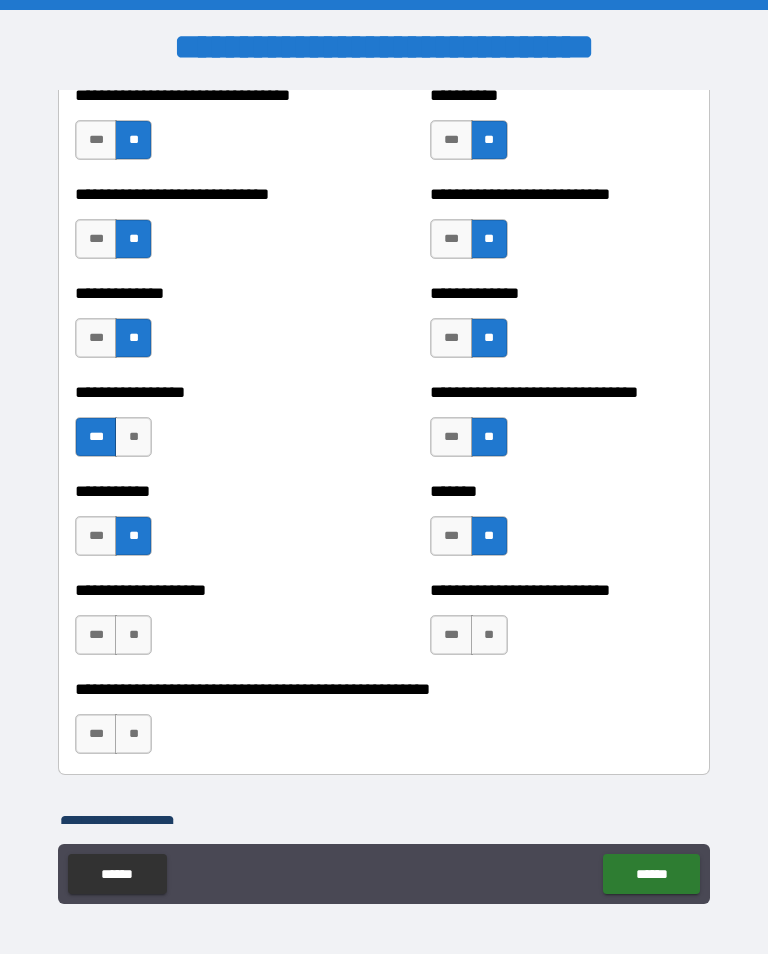 click on "**" at bounding box center (133, 635) 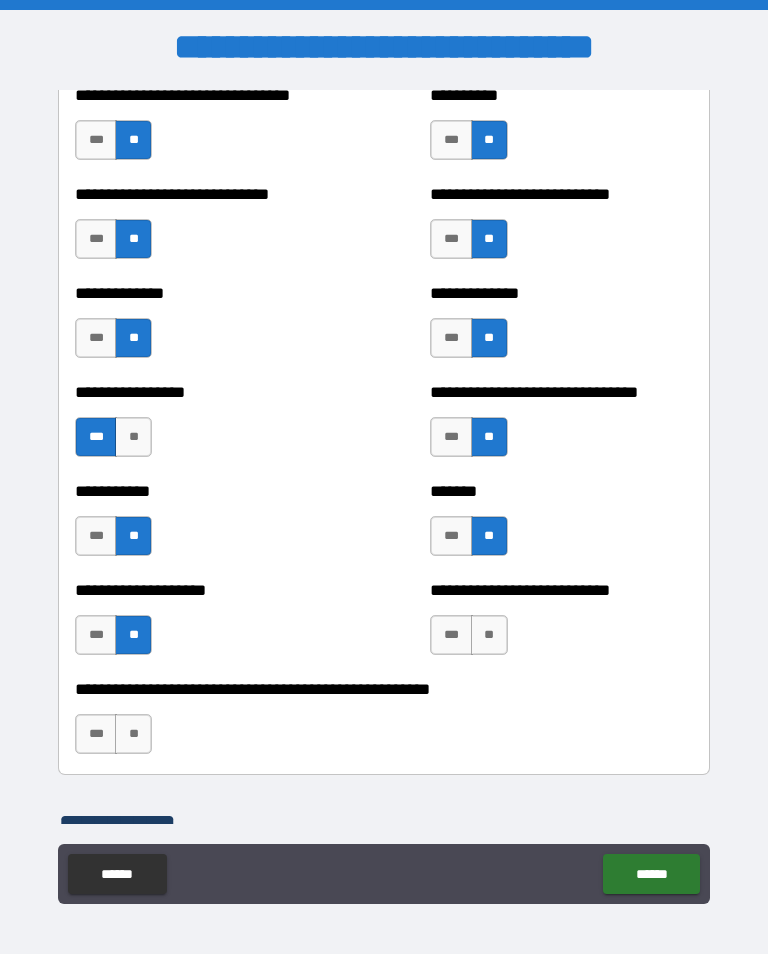 click on "**" at bounding box center [489, 635] 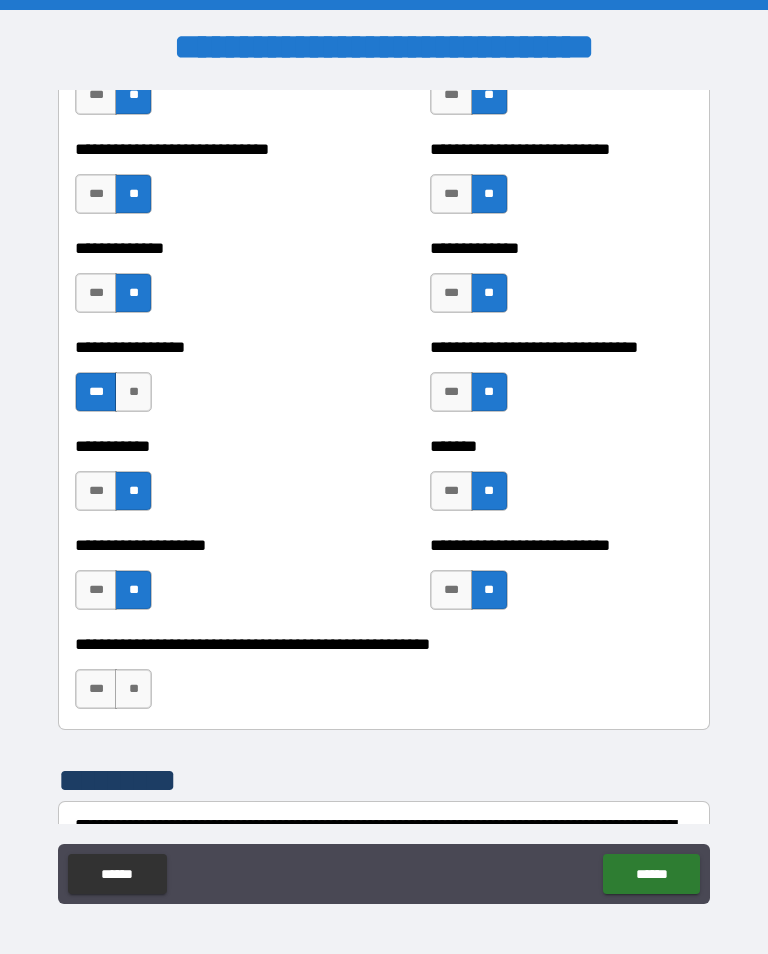 scroll, scrollTop: 7784, scrollLeft: 0, axis: vertical 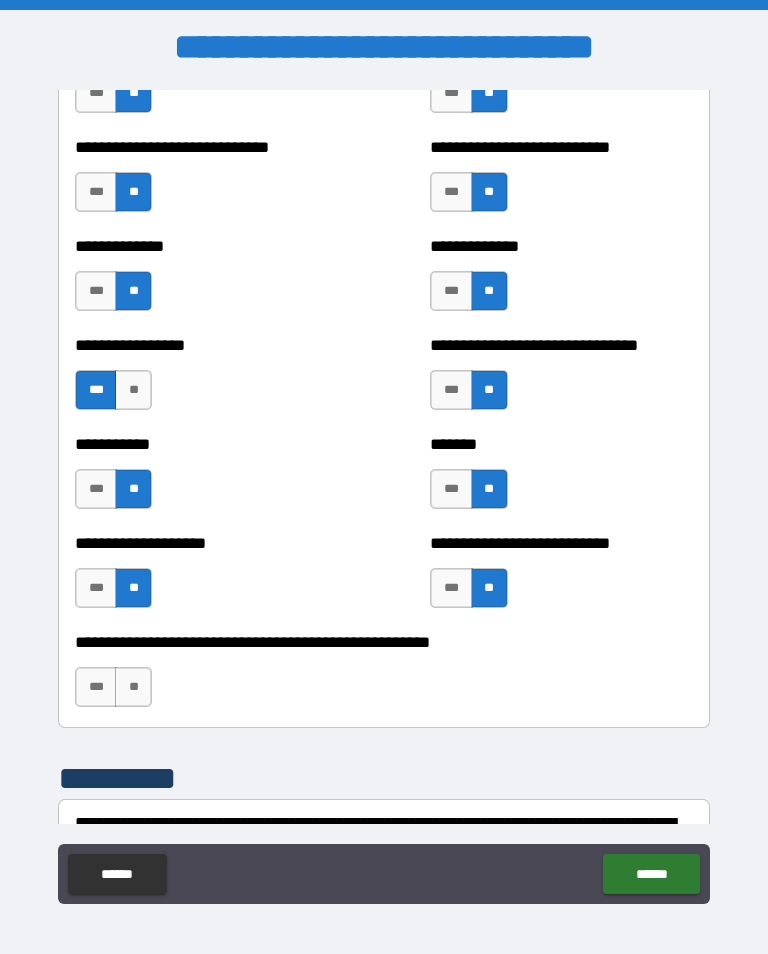click on "***" at bounding box center [96, 687] 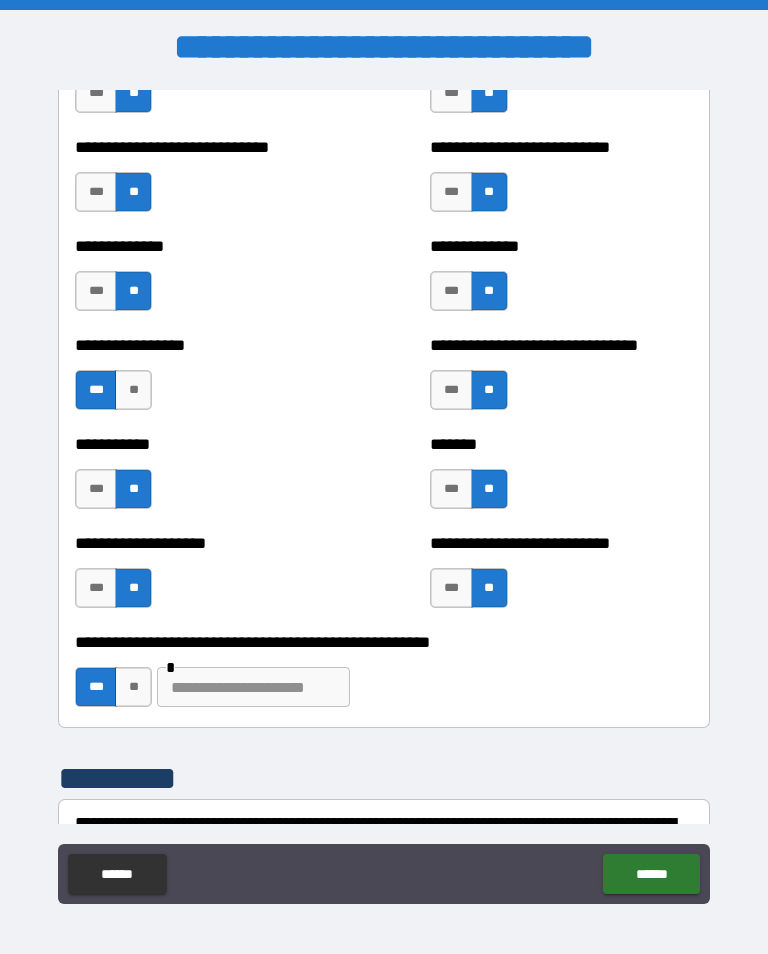 click at bounding box center [253, 687] 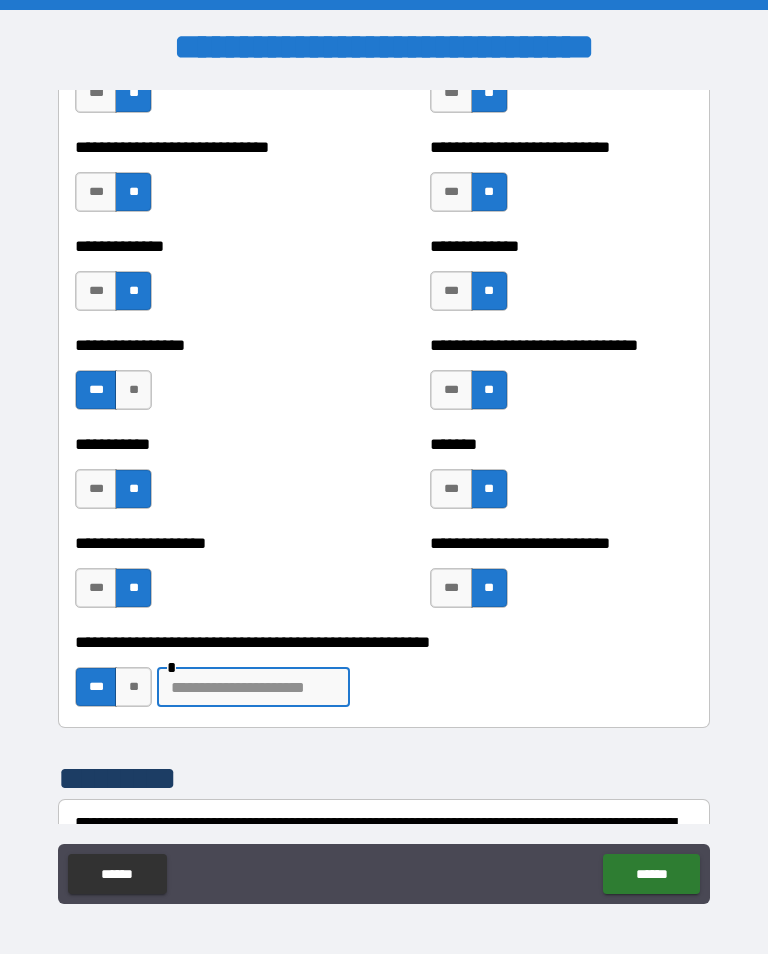 scroll, scrollTop: 31, scrollLeft: 0, axis: vertical 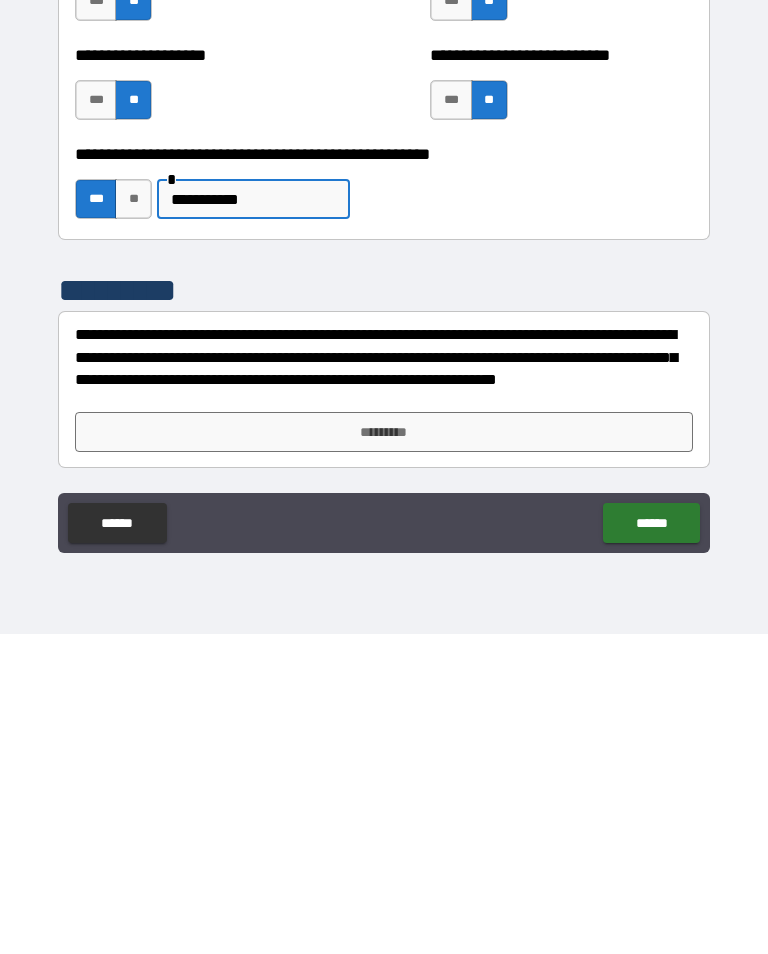 type on "**********" 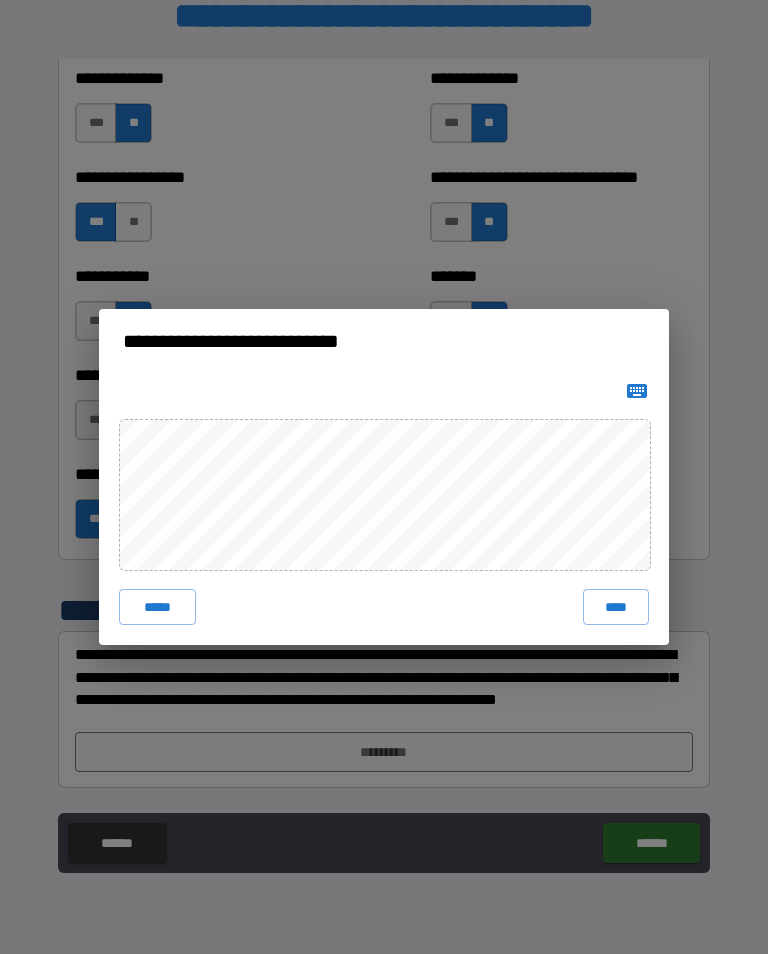 click on "****" at bounding box center [616, 607] 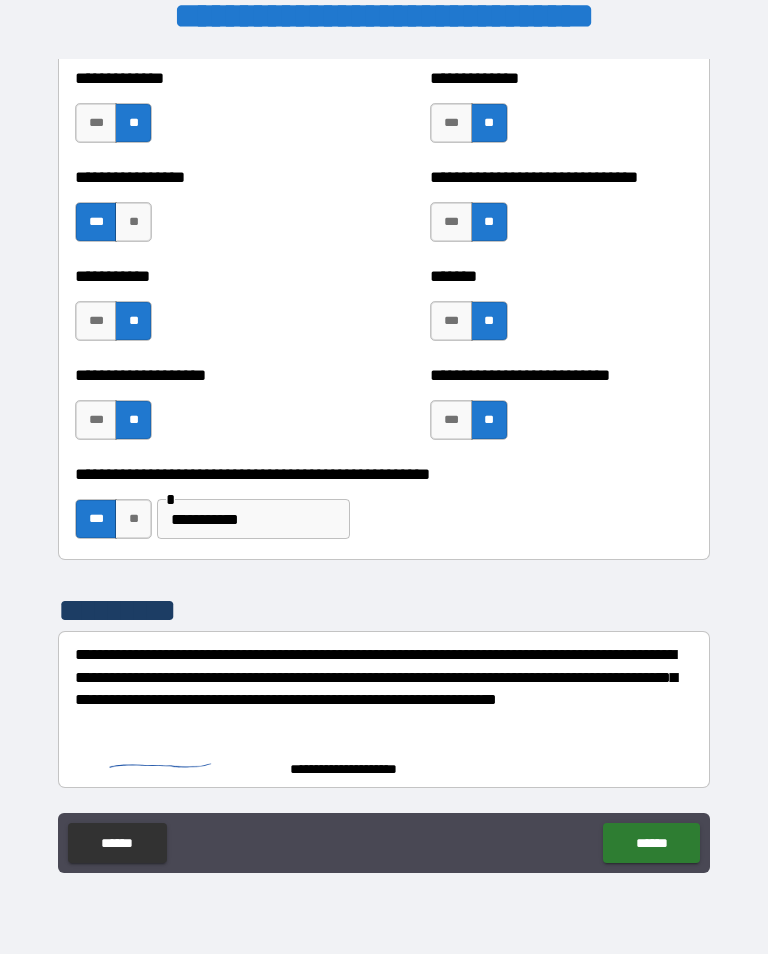 scroll, scrollTop: 7911, scrollLeft: 0, axis: vertical 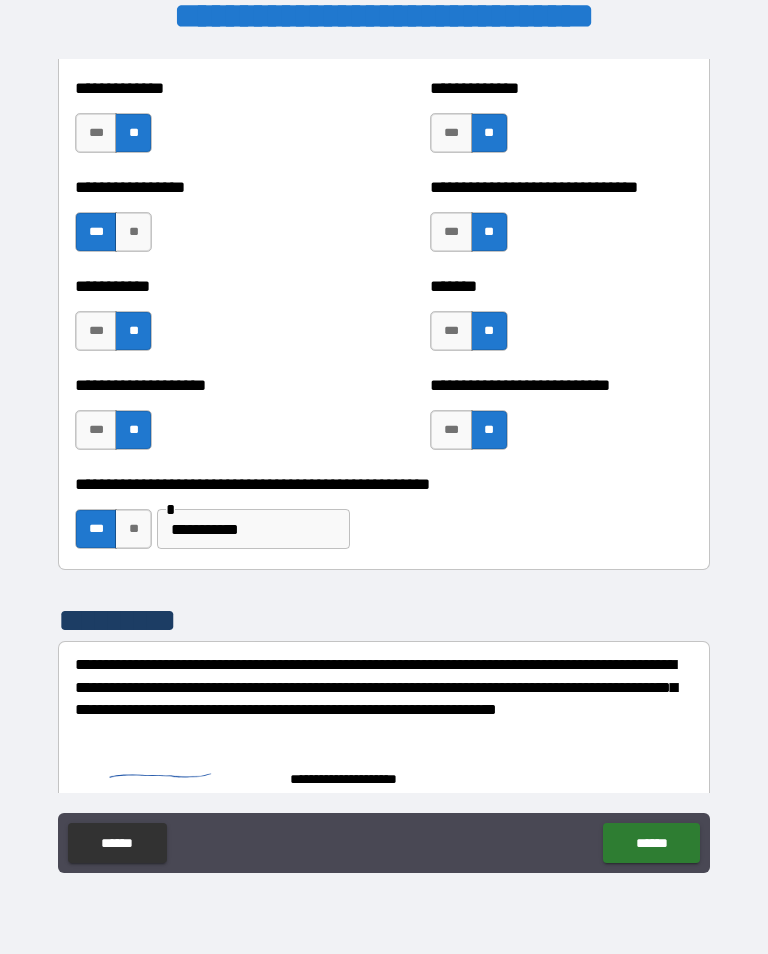 click on "******" at bounding box center (651, 843) 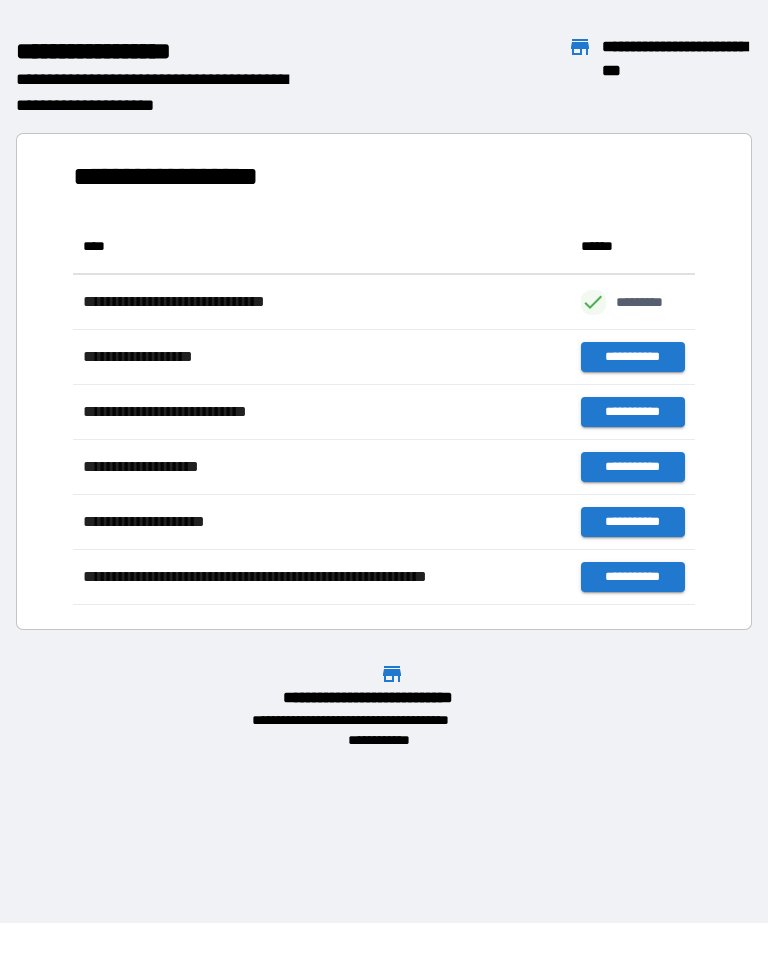 scroll, scrollTop: 386, scrollLeft: 622, axis: both 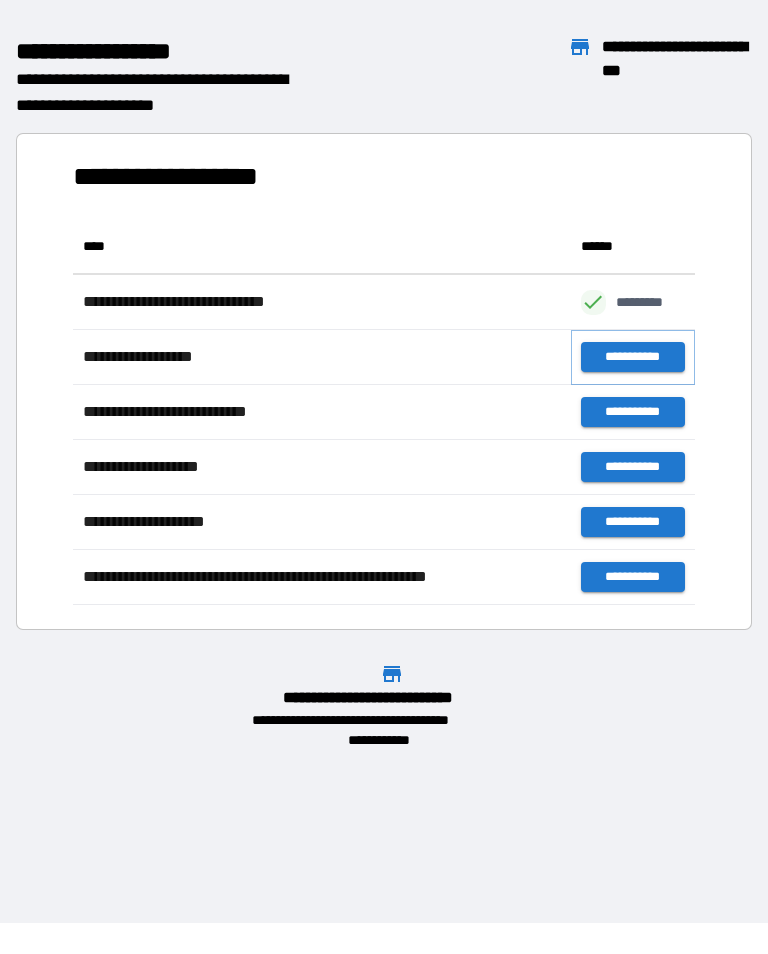 click on "**********" at bounding box center [633, 357] 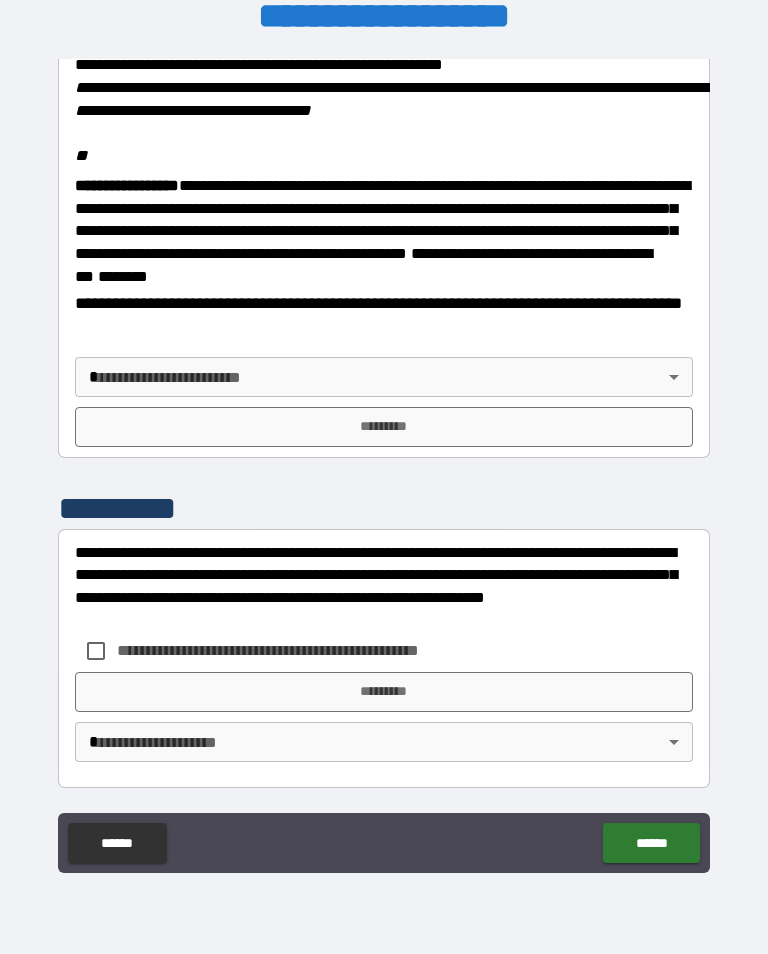 scroll, scrollTop: 2448, scrollLeft: 0, axis: vertical 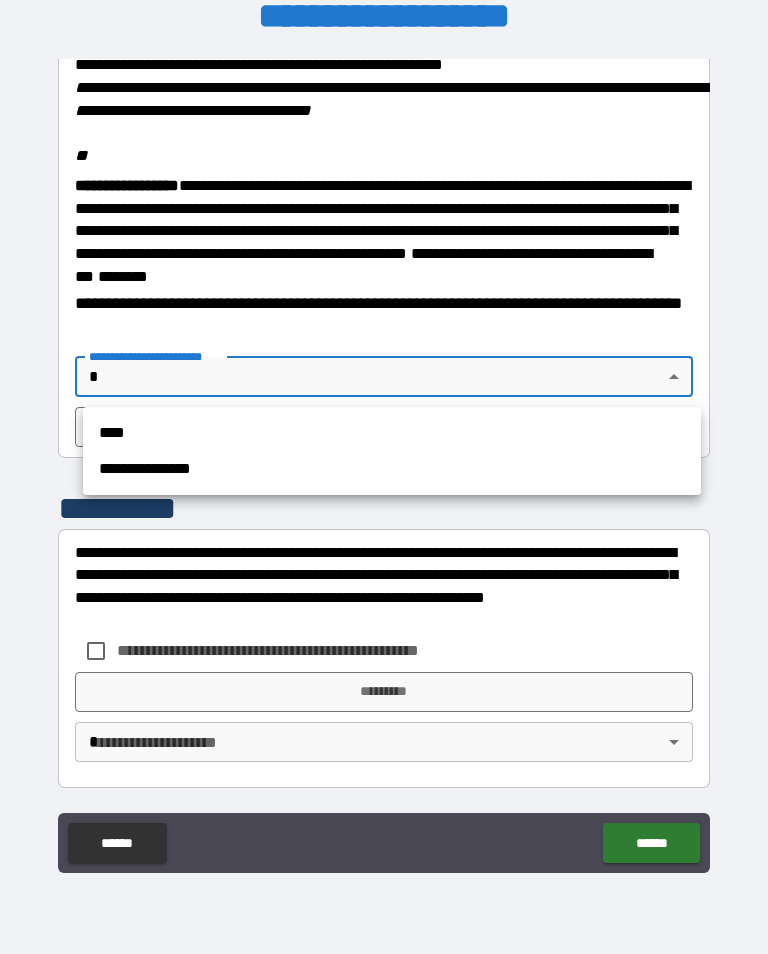 click on "****" at bounding box center (392, 433) 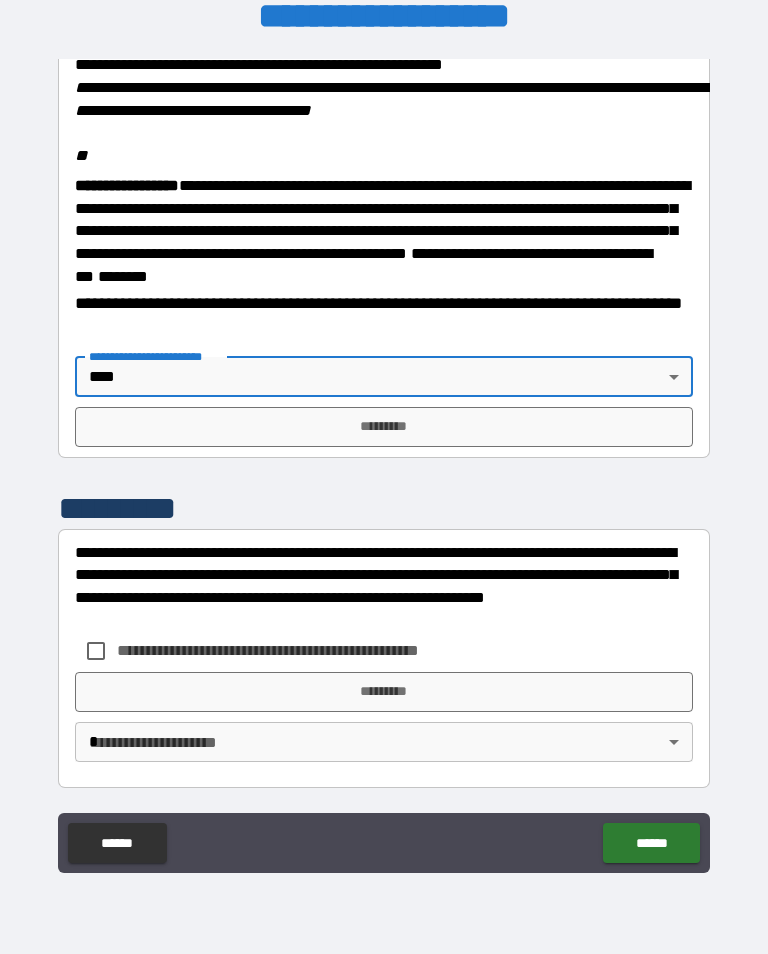 click on "*********" at bounding box center [384, 427] 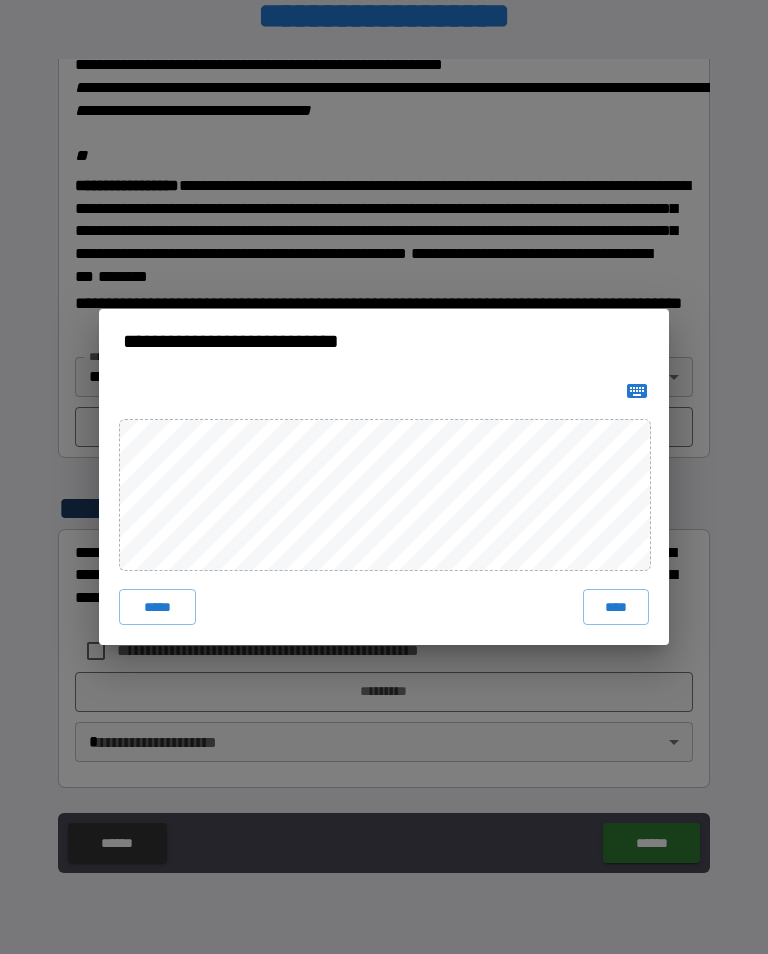 click on "****" at bounding box center (616, 607) 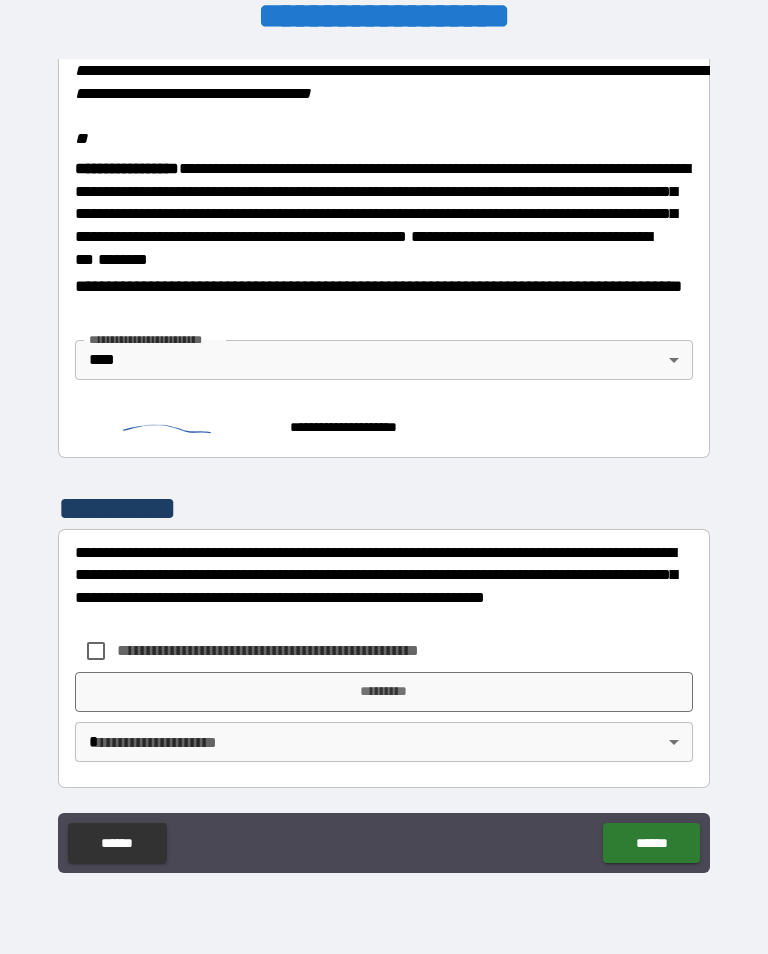 scroll, scrollTop: 2465, scrollLeft: 0, axis: vertical 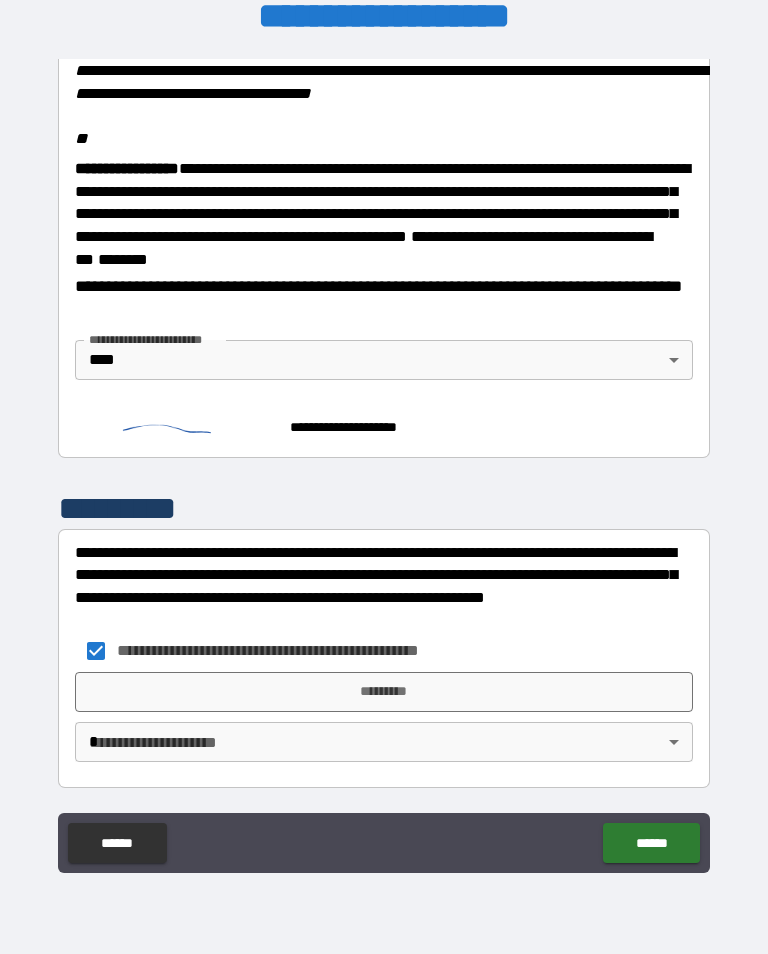 click on "*********" at bounding box center [384, 692] 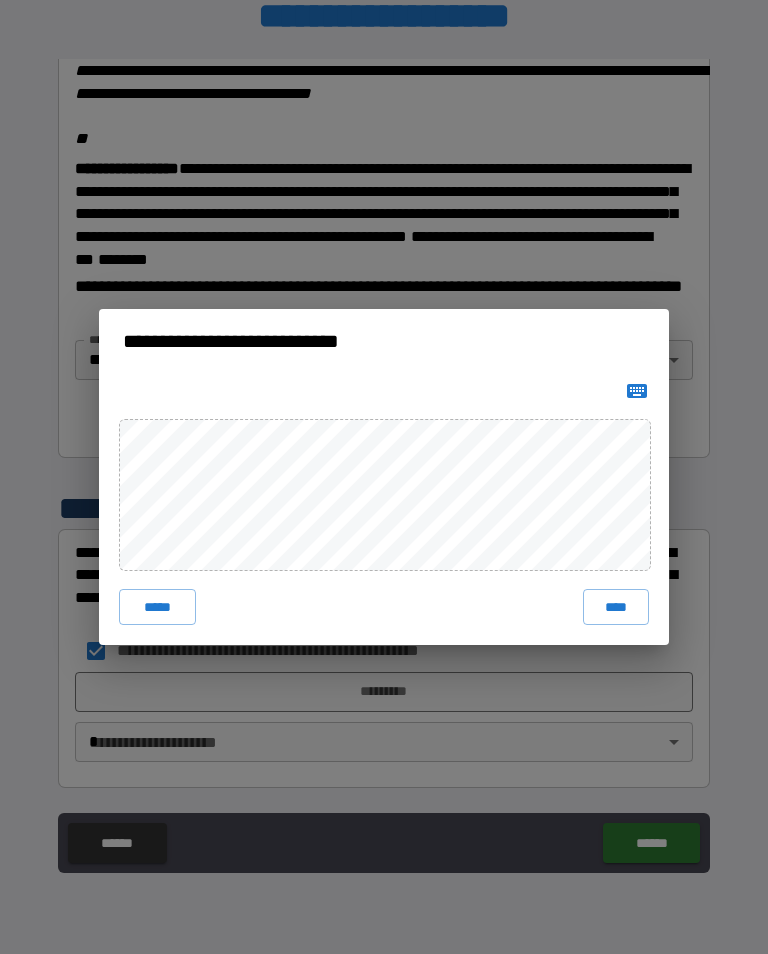 click on "****" at bounding box center [616, 607] 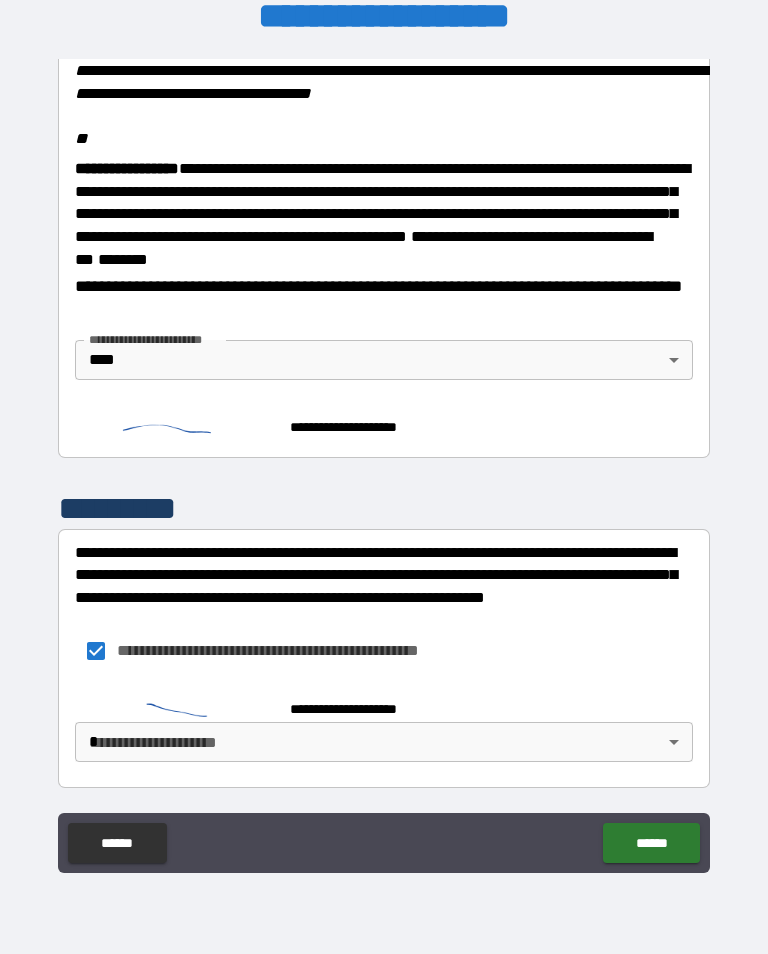 scroll, scrollTop: 2455, scrollLeft: 0, axis: vertical 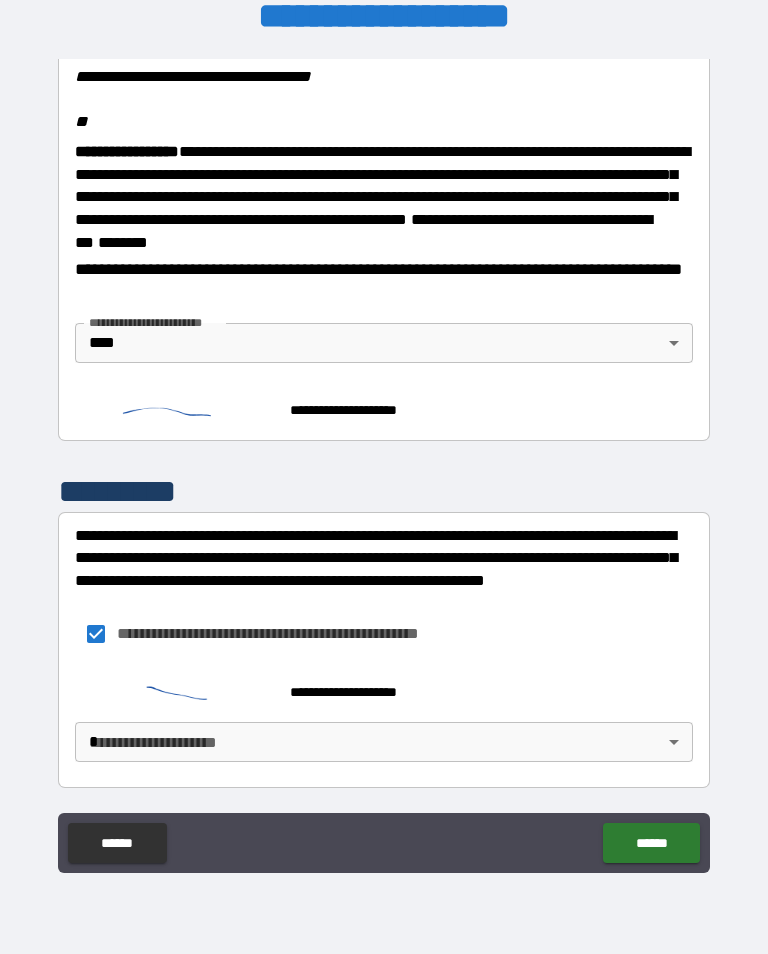 click on "******" at bounding box center (651, 843) 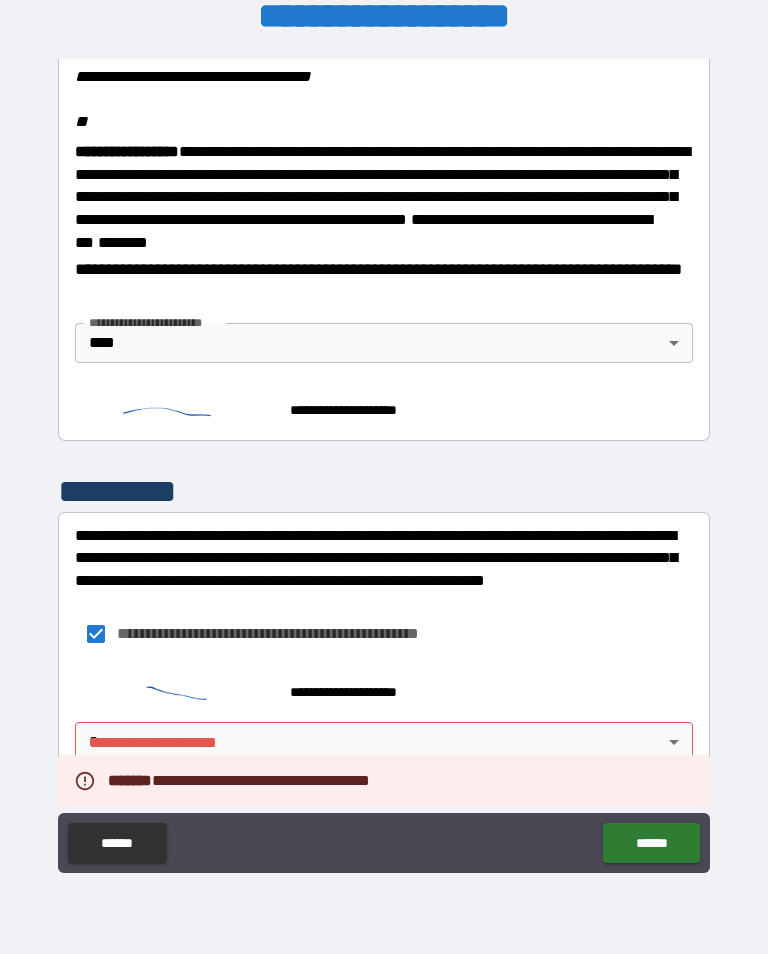 scroll, scrollTop: 2482, scrollLeft: 0, axis: vertical 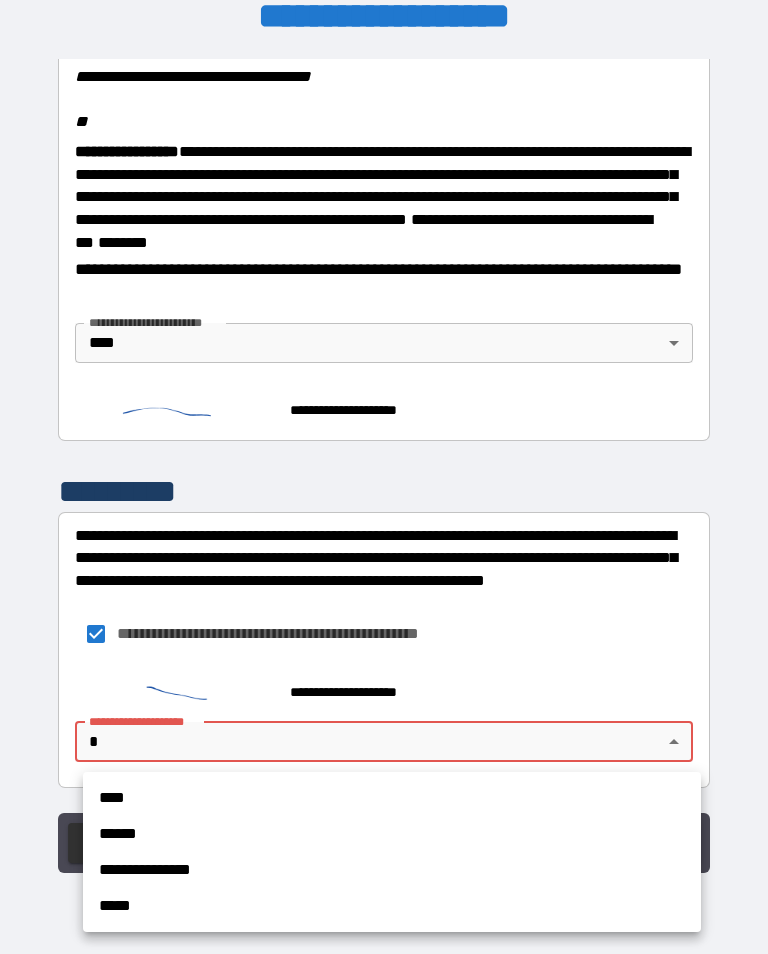 click on "****" at bounding box center (392, 798) 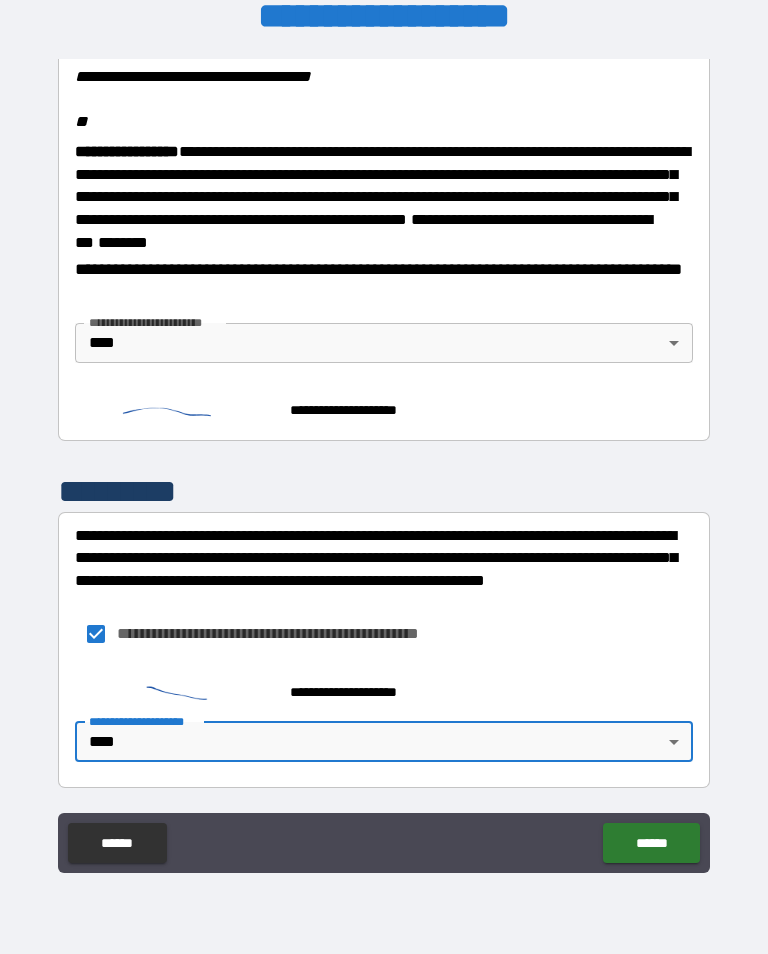 type on "****" 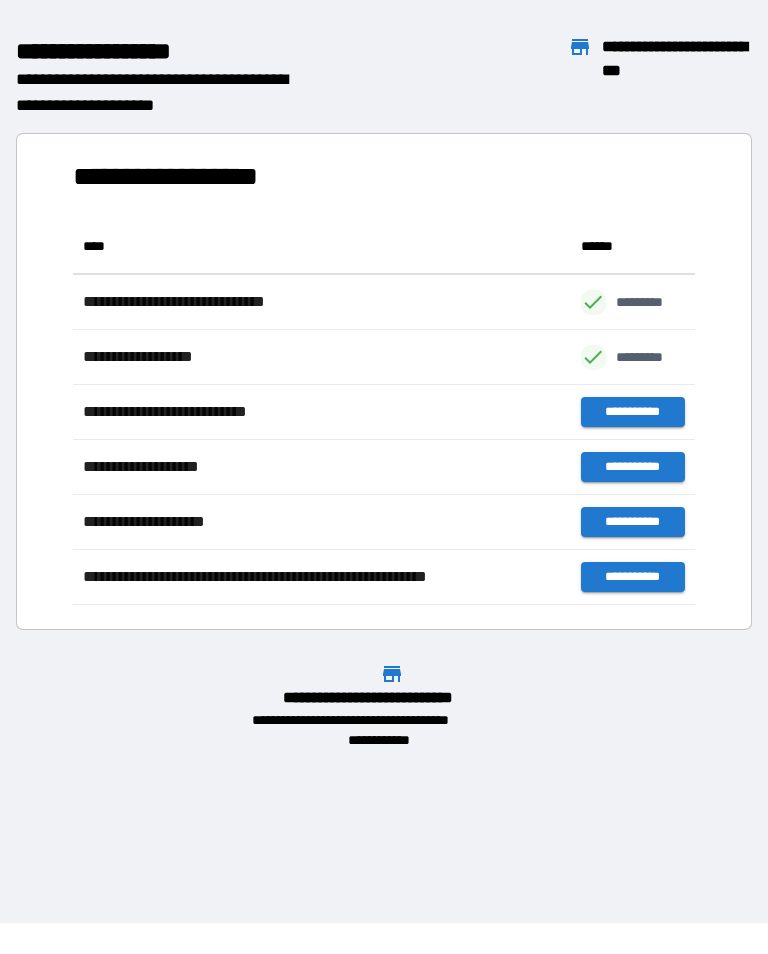 scroll, scrollTop: 386, scrollLeft: 622, axis: both 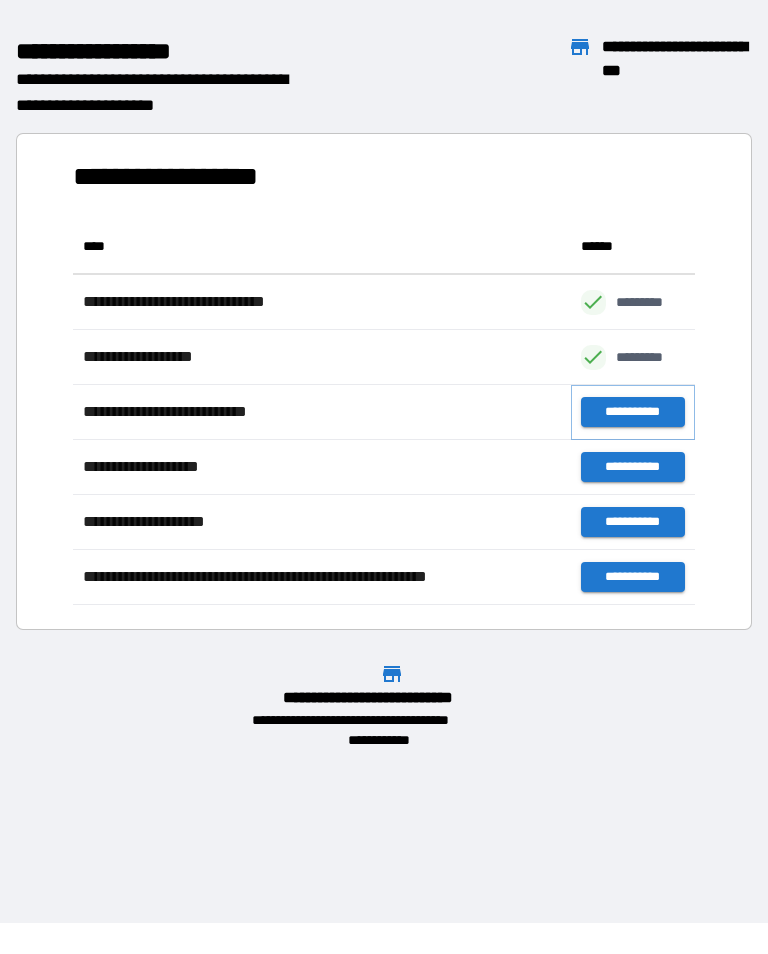 click on "**********" at bounding box center [633, 412] 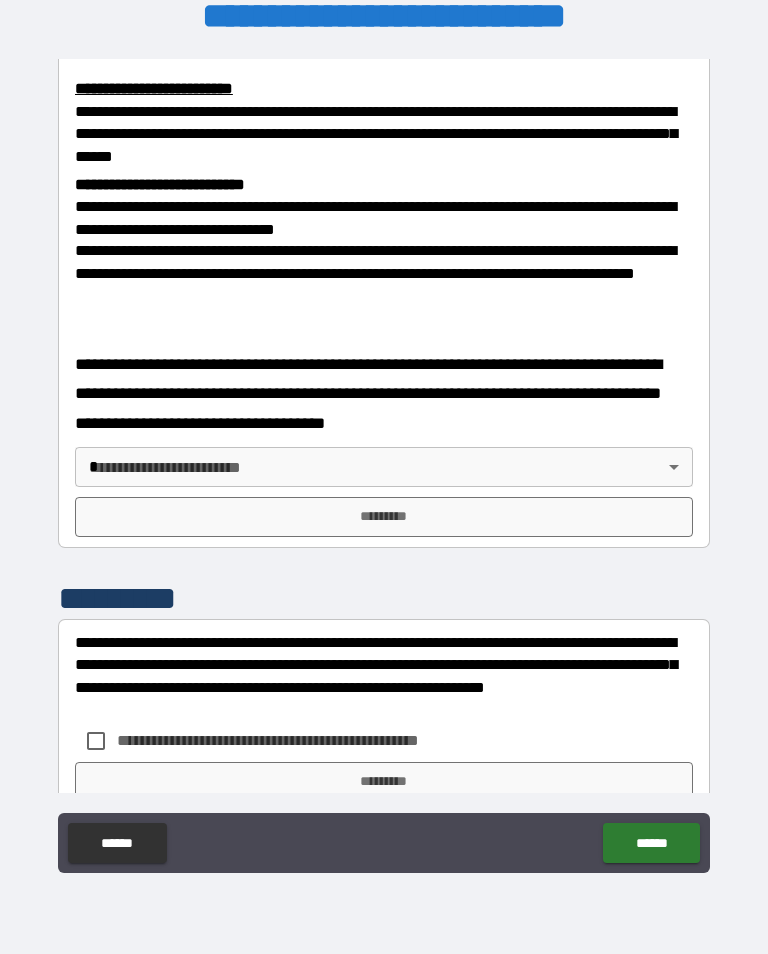 scroll, scrollTop: 689, scrollLeft: 0, axis: vertical 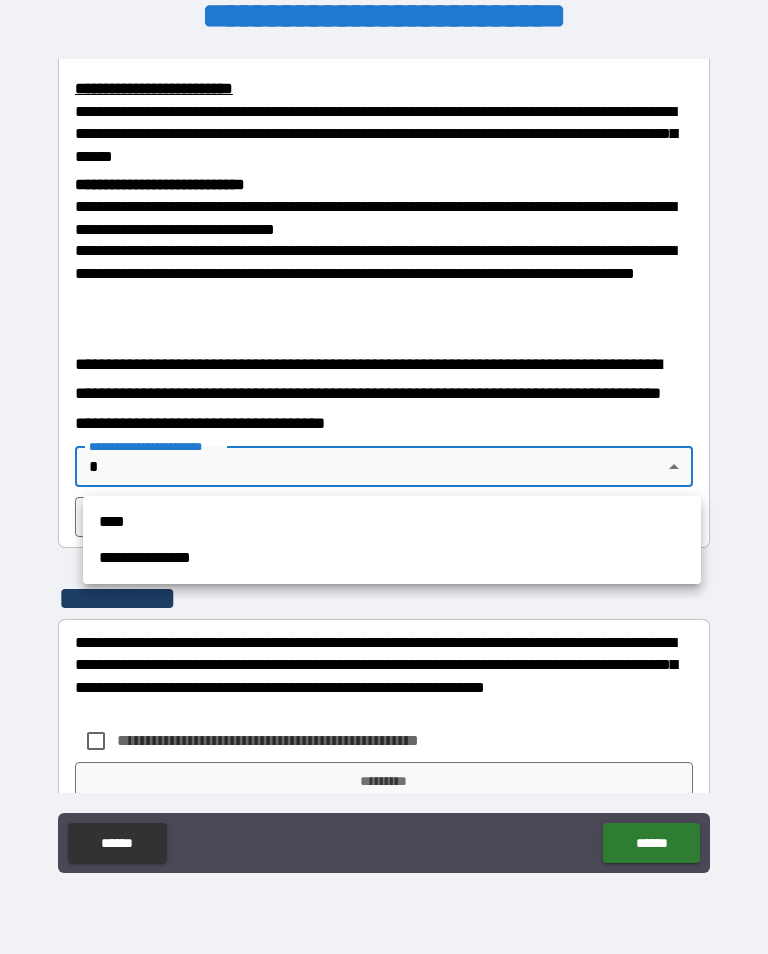 click on "****" at bounding box center [392, 522] 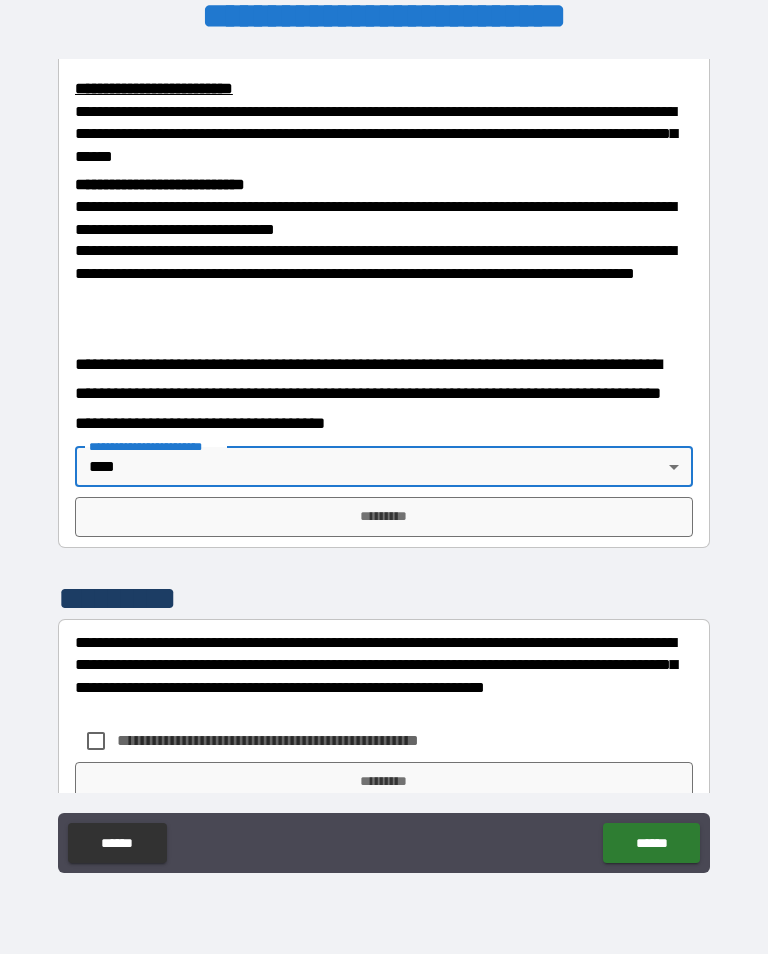 click on "*********" at bounding box center [384, 517] 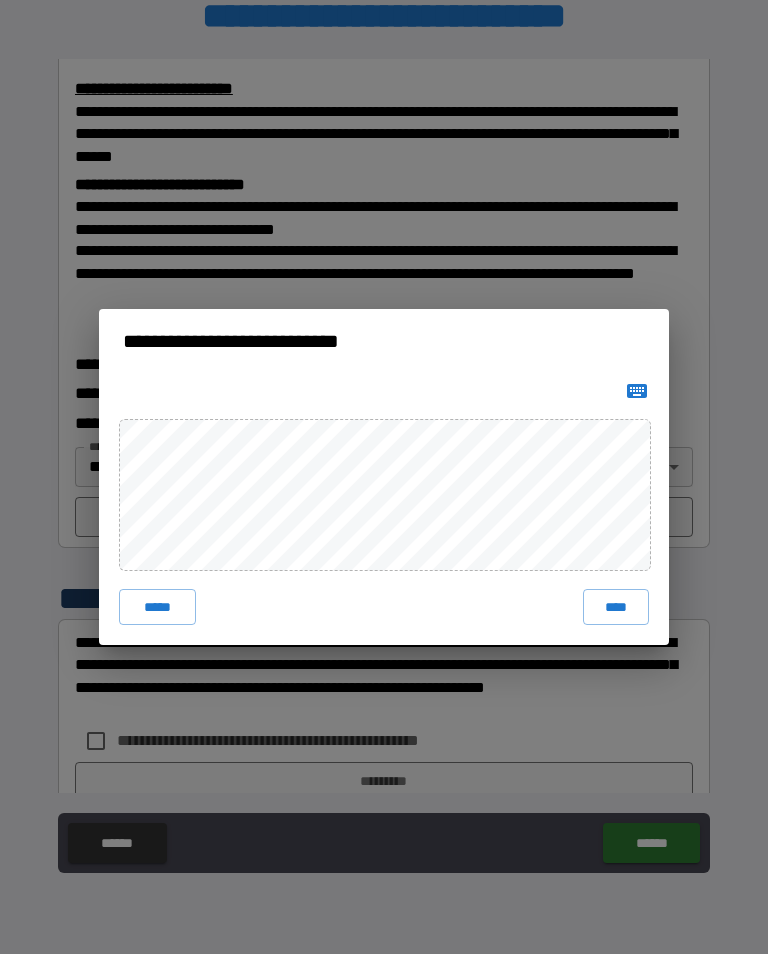 click on "****" at bounding box center [616, 607] 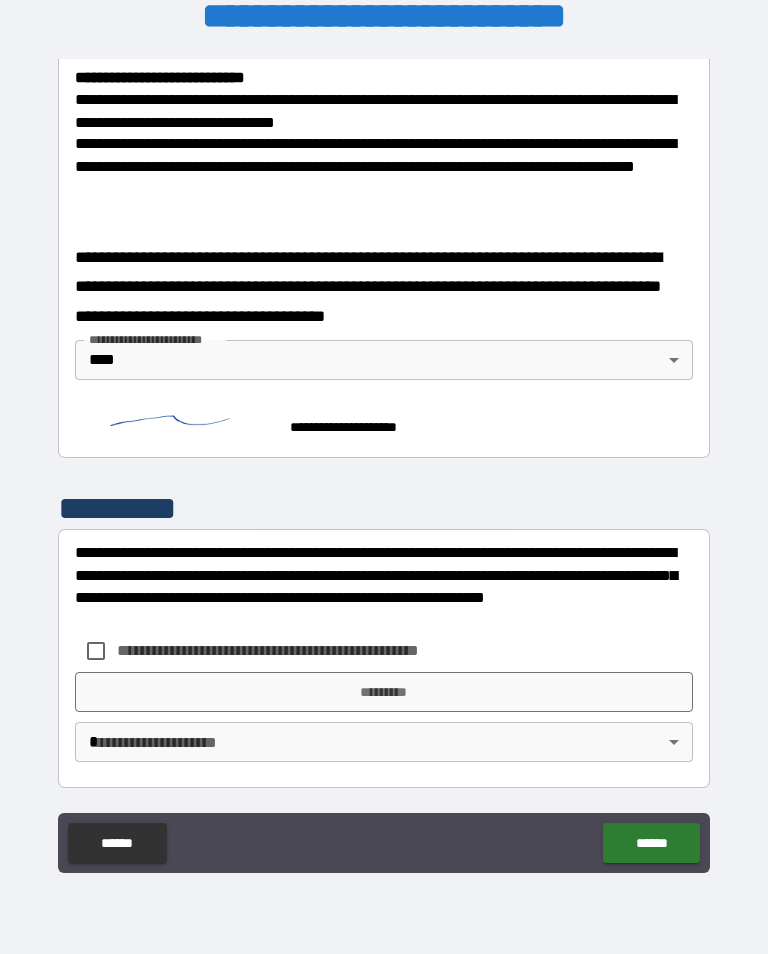 scroll, scrollTop: 795, scrollLeft: 0, axis: vertical 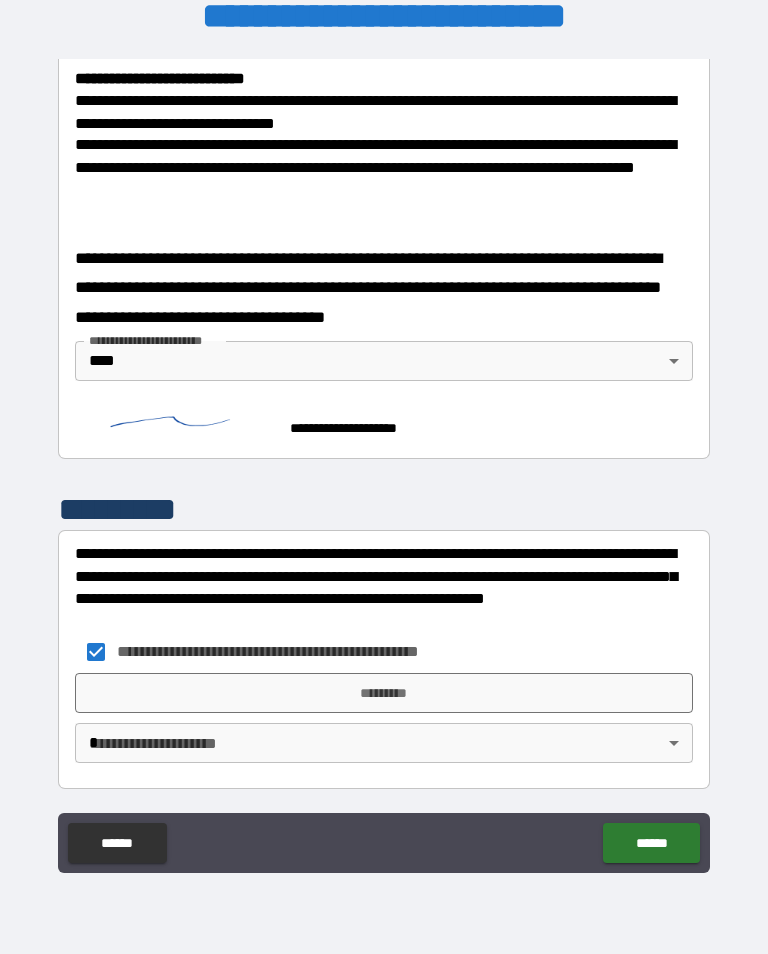 click on "*********" at bounding box center (384, 693) 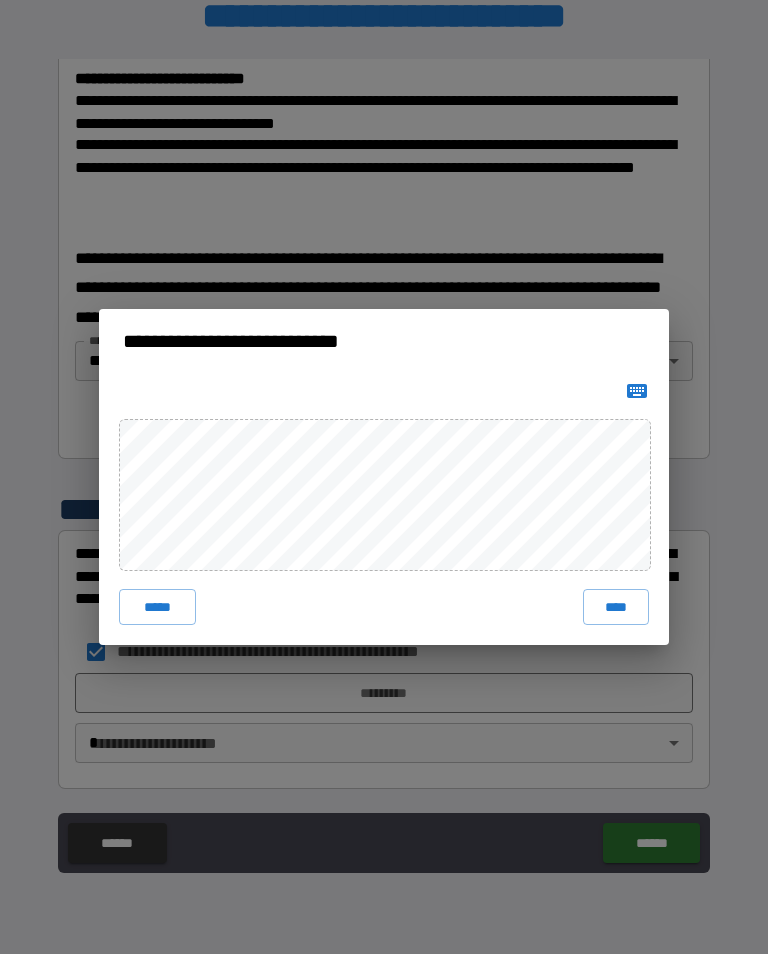 click on "****" at bounding box center (616, 607) 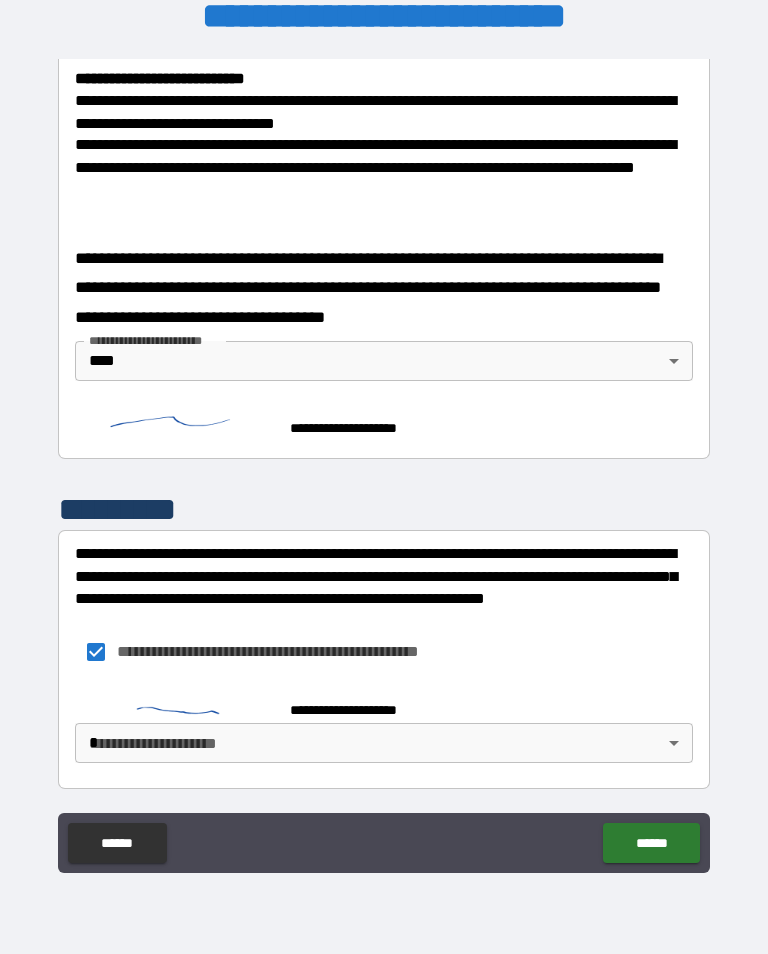 scroll, scrollTop: 785, scrollLeft: 0, axis: vertical 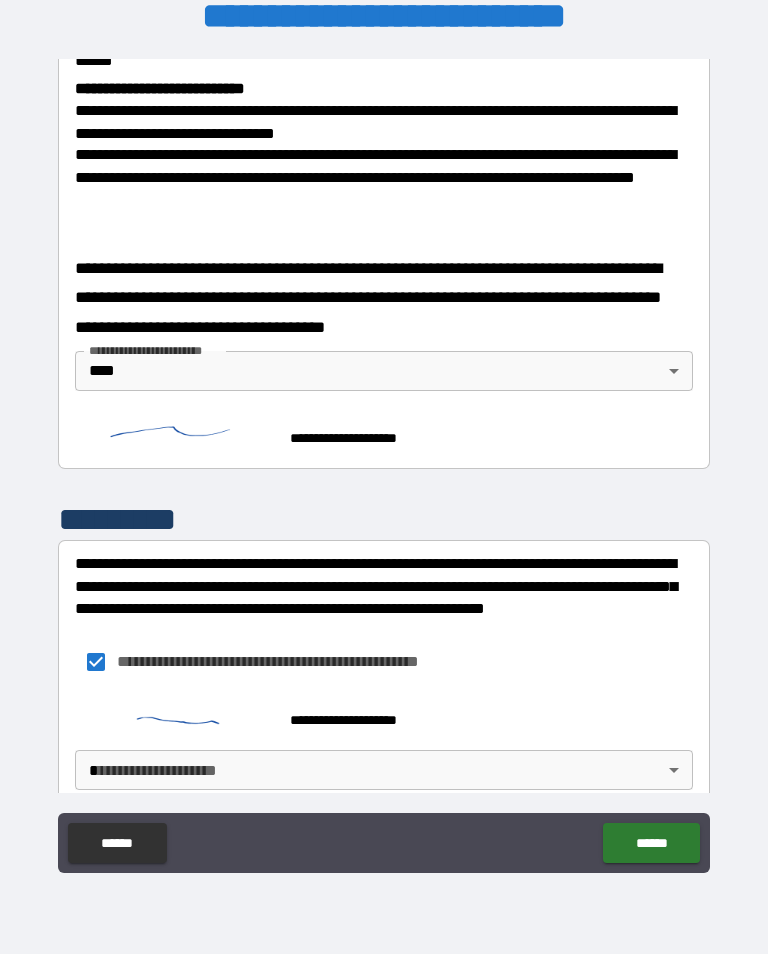 click on "******" at bounding box center [651, 843] 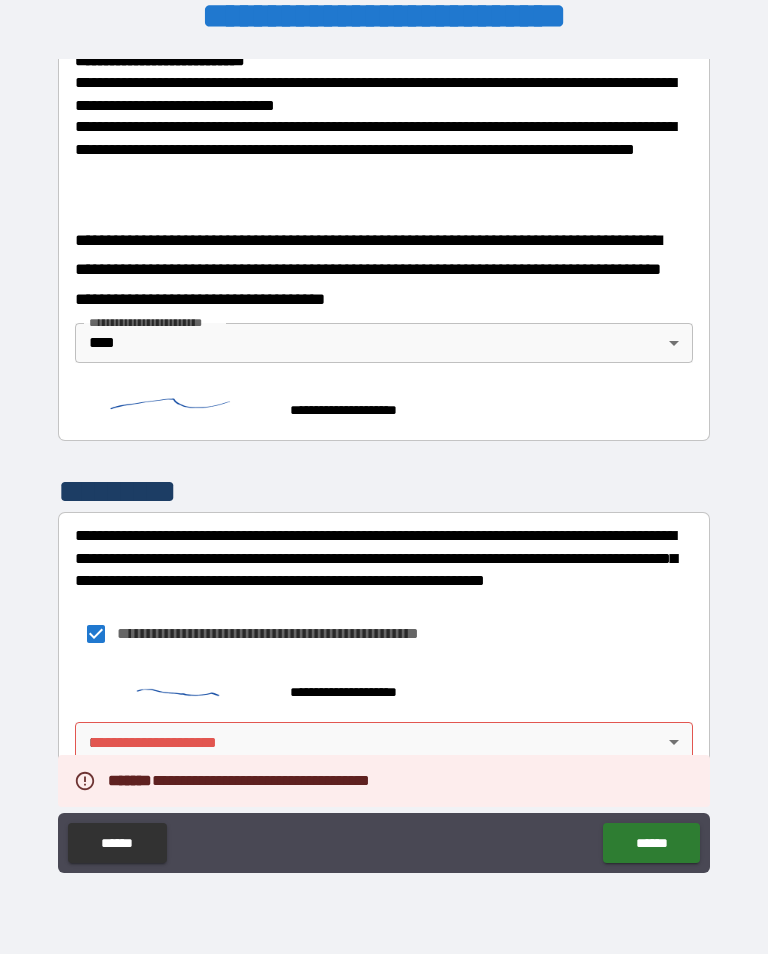 scroll, scrollTop: 812, scrollLeft: 0, axis: vertical 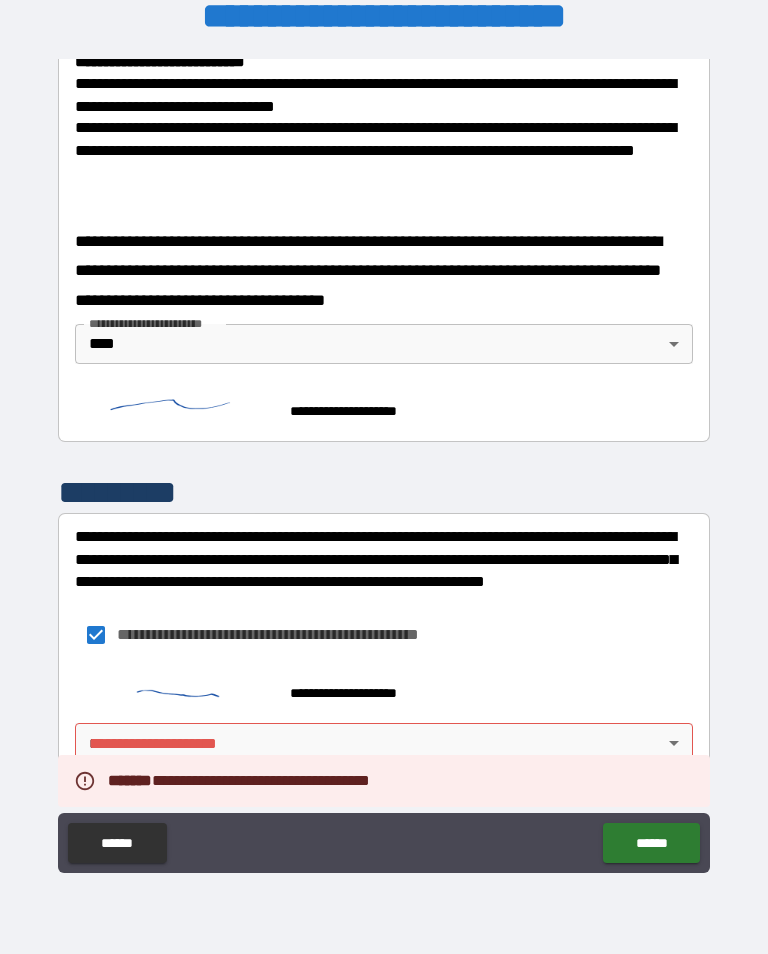 click on "**********" at bounding box center [384, 461] 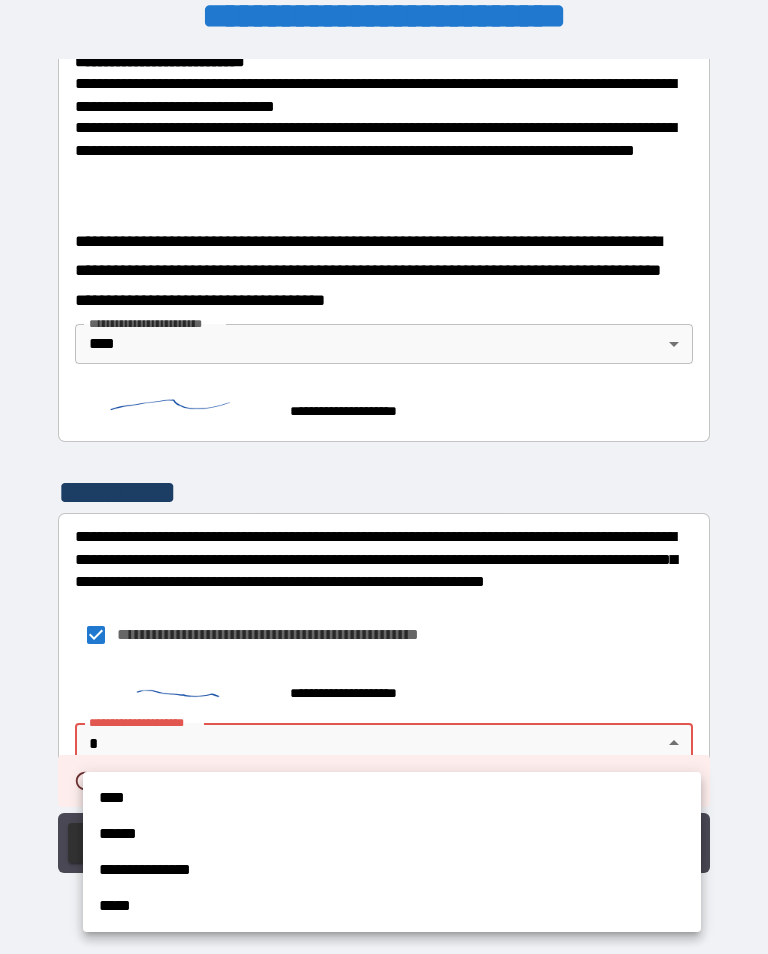 click on "****" at bounding box center [392, 798] 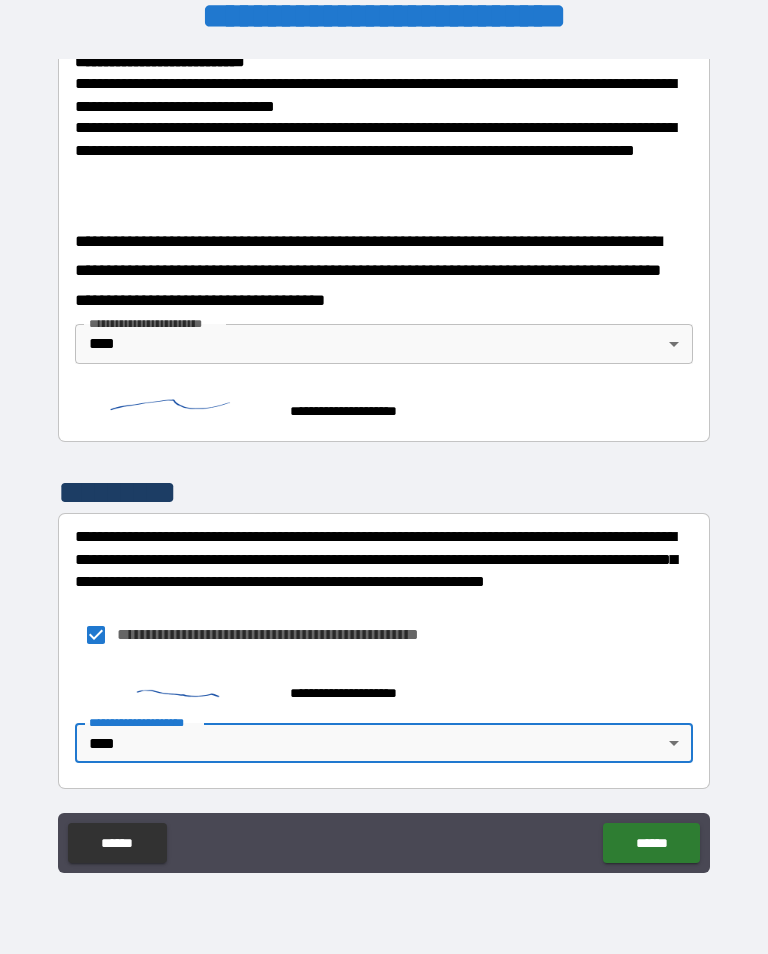 click on "******" at bounding box center (651, 843) 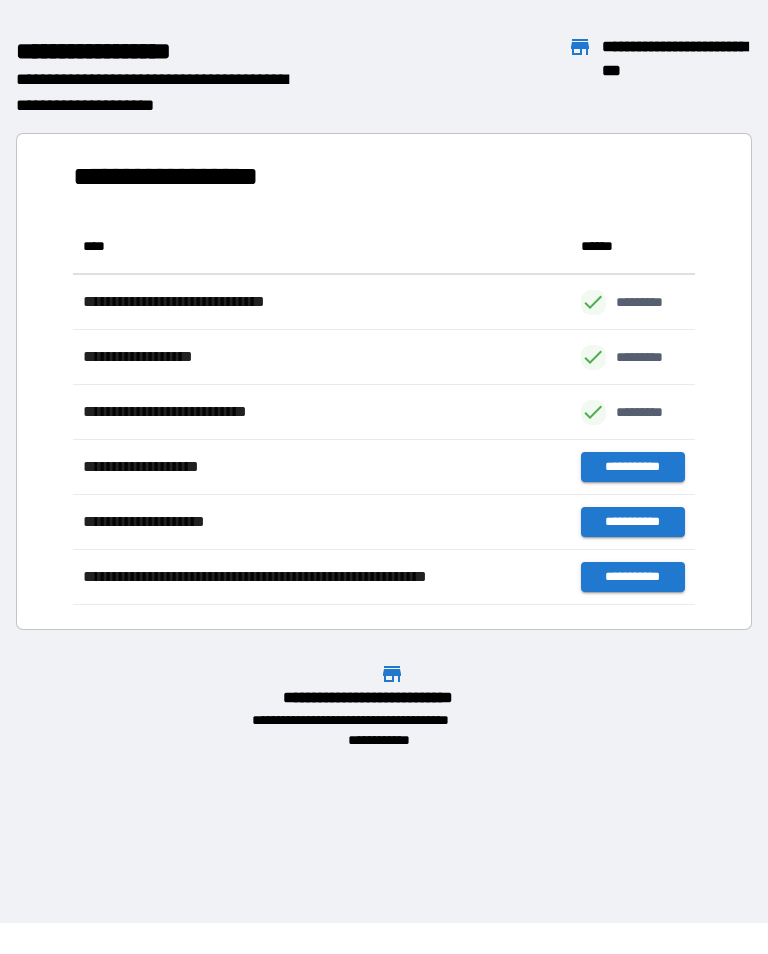 scroll, scrollTop: 1, scrollLeft: 1, axis: both 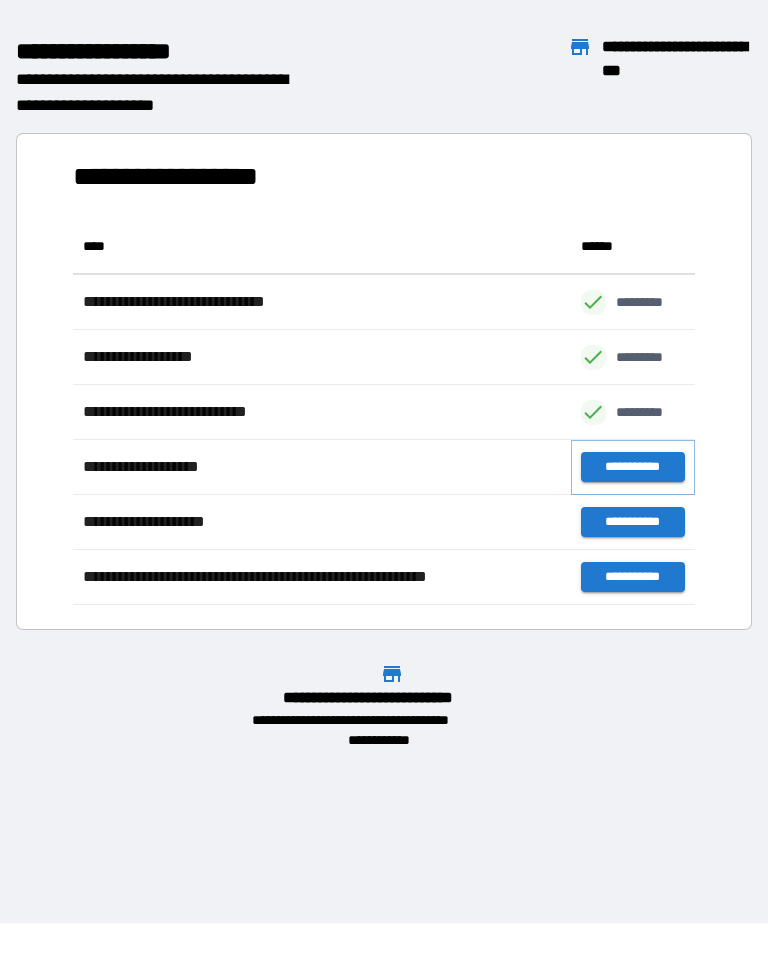 click on "**********" at bounding box center [633, 467] 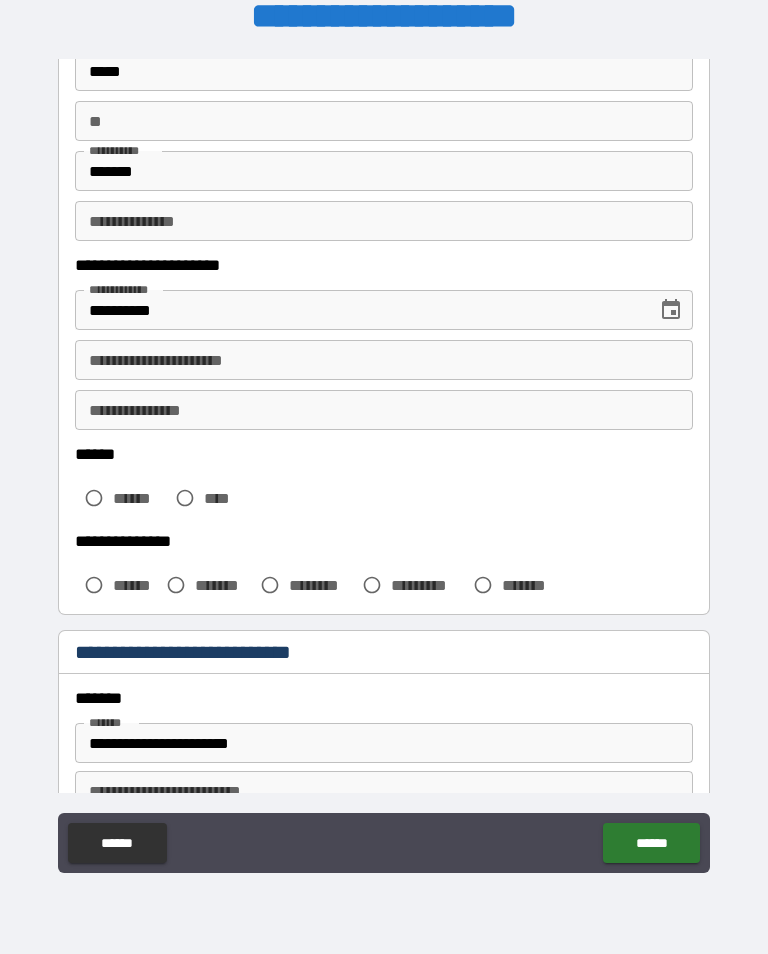 scroll, scrollTop: 160, scrollLeft: 0, axis: vertical 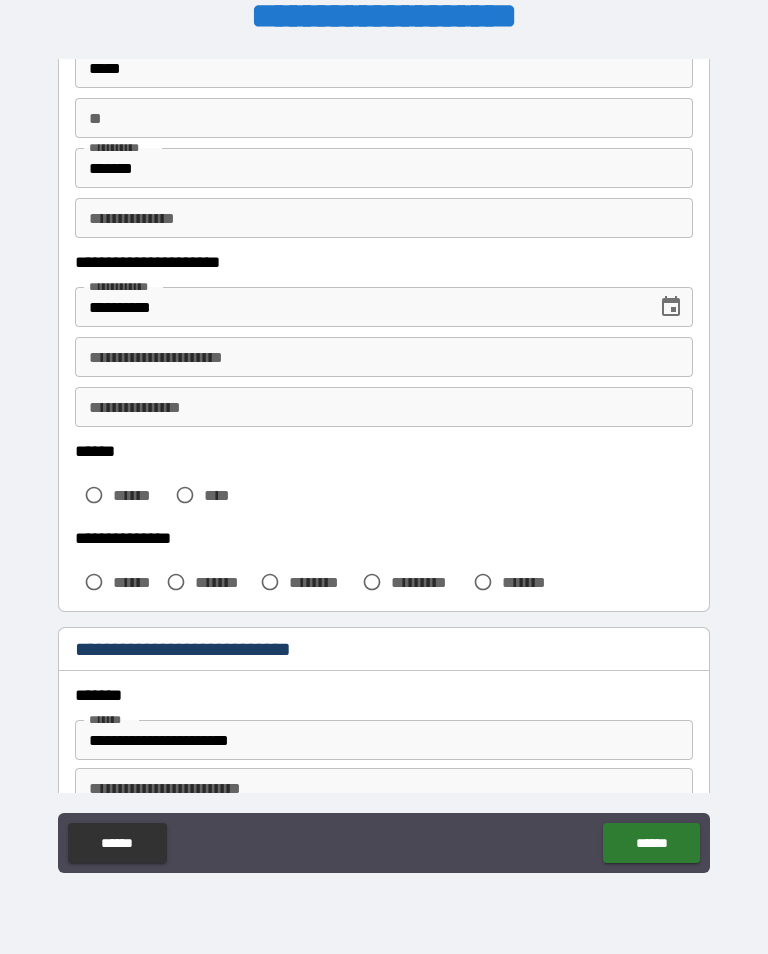 click on "**********" at bounding box center (384, 357) 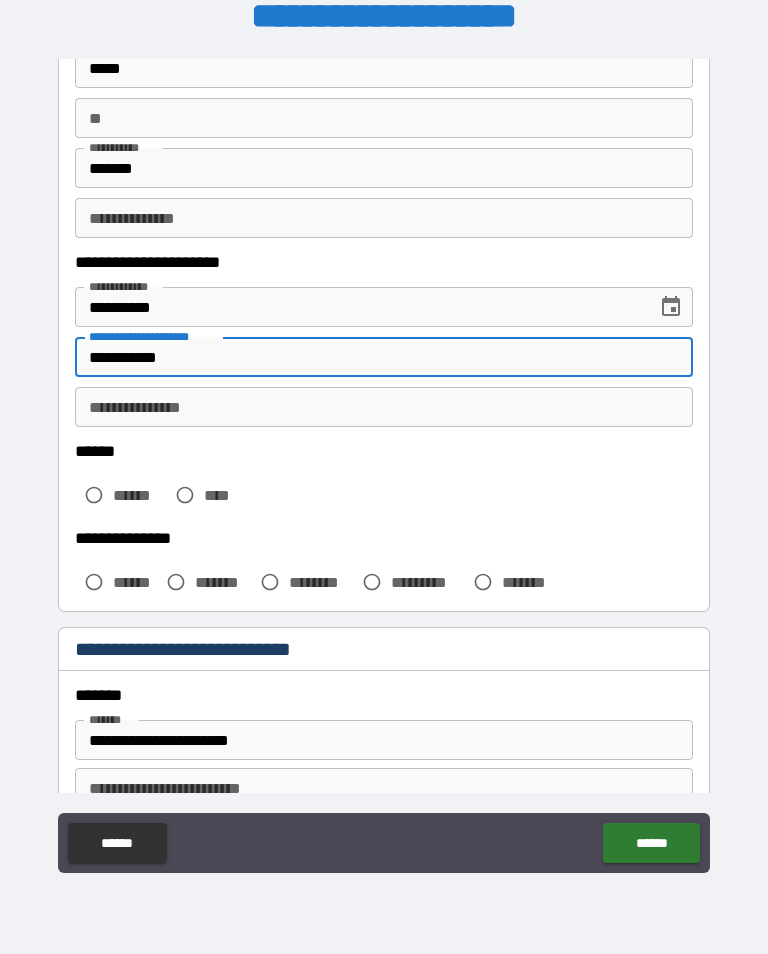 type on "**********" 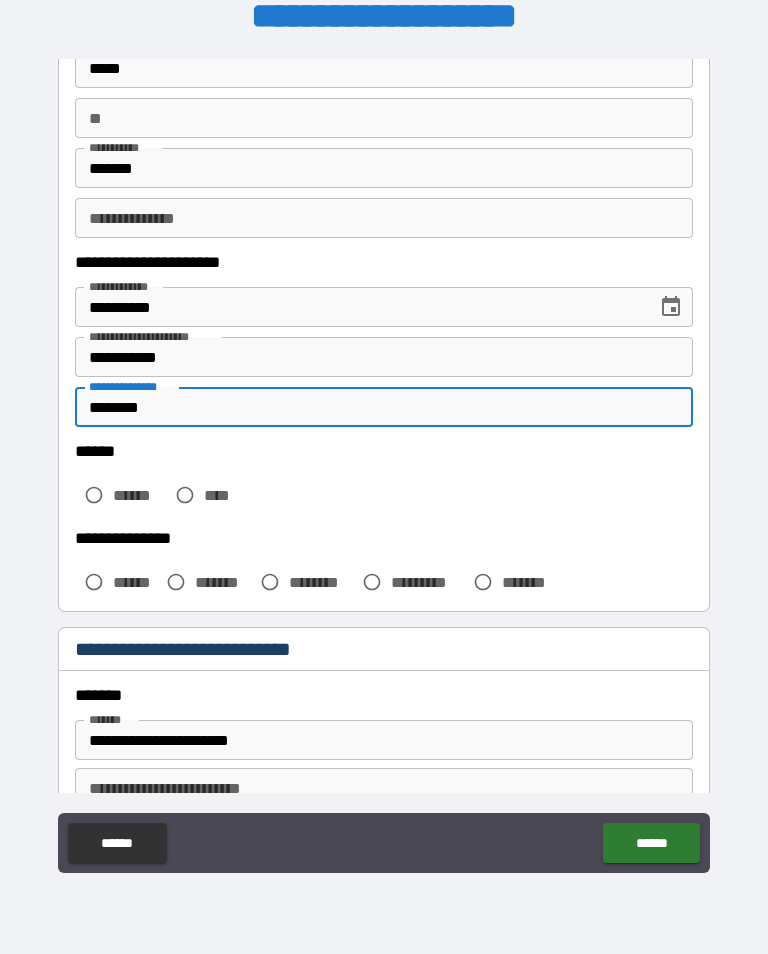 type on "********" 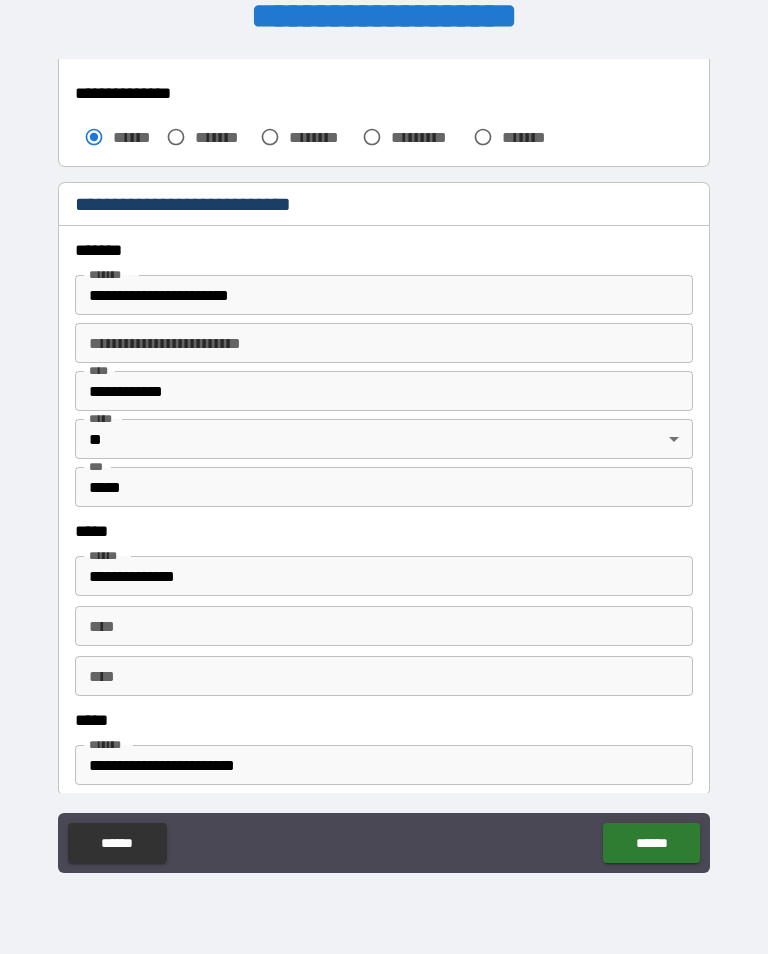 scroll, scrollTop: 670, scrollLeft: 0, axis: vertical 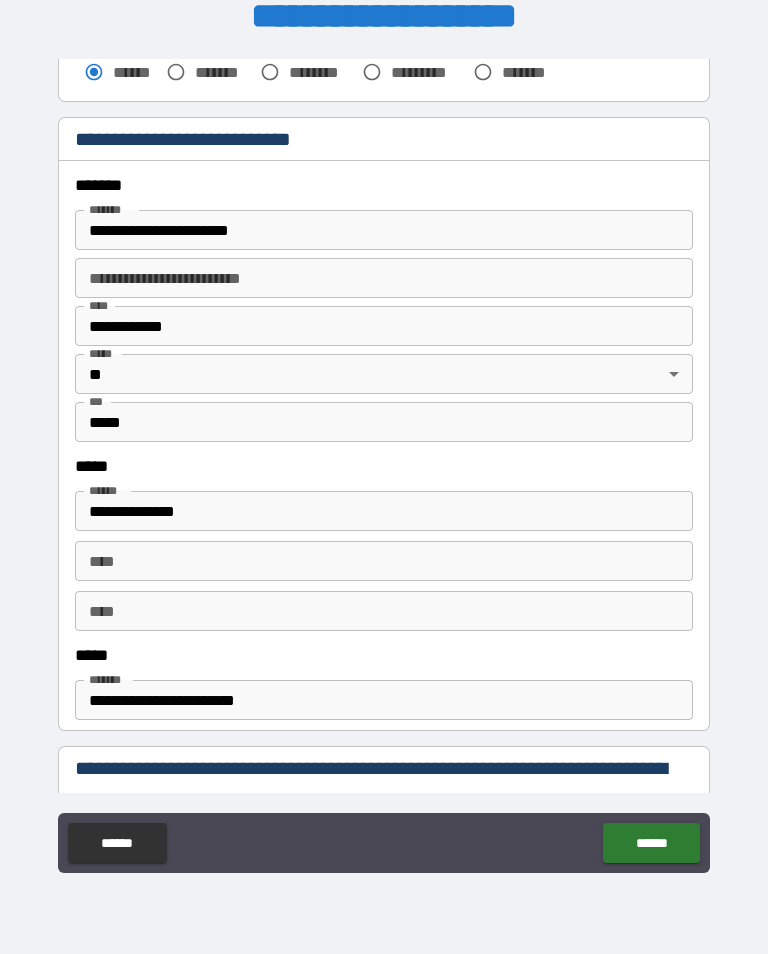 click on "**********" at bounding box center (384, 326) 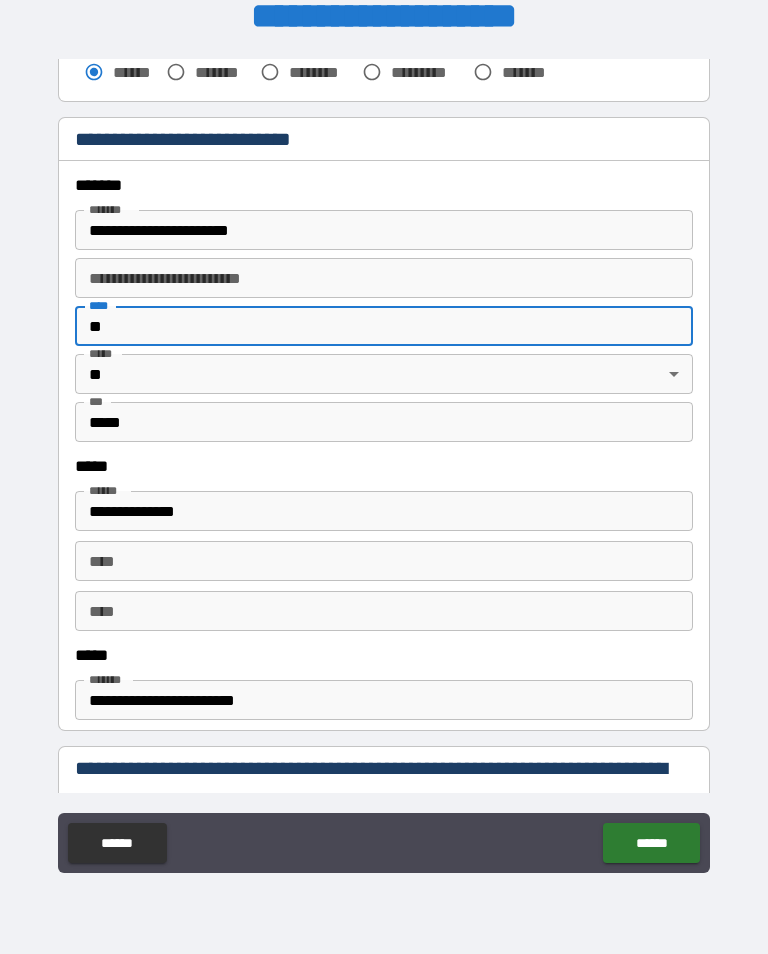 type on "*" 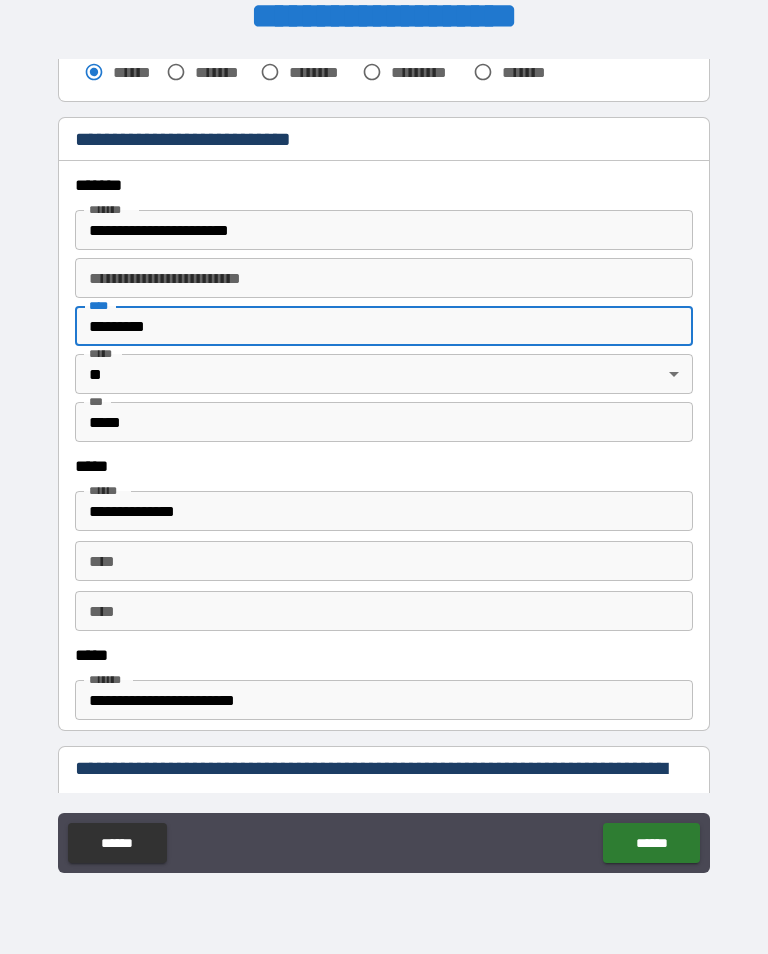 type on "*********" 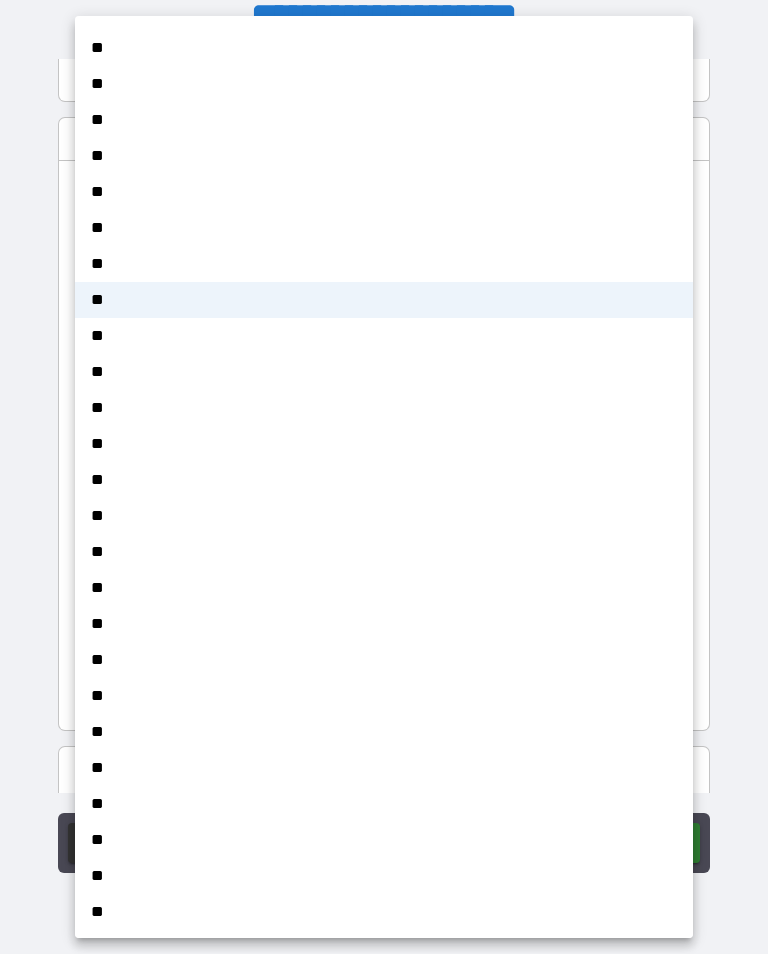 scroll, scrollTop: 1218, scrollLeft: 0, axis: vertical 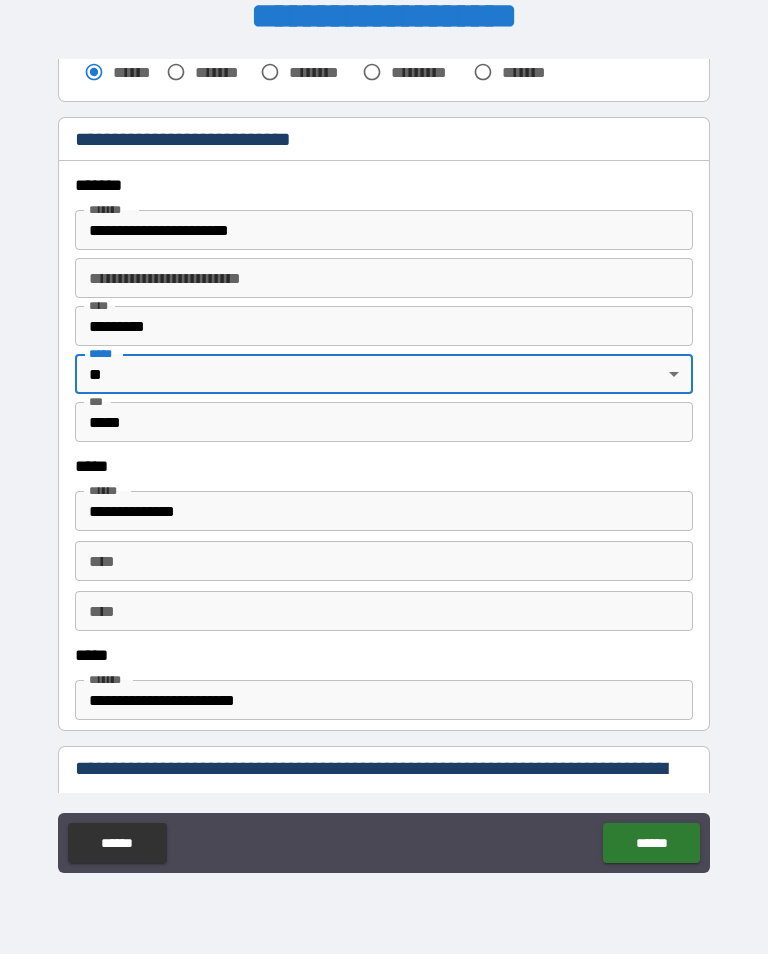 type on "**" 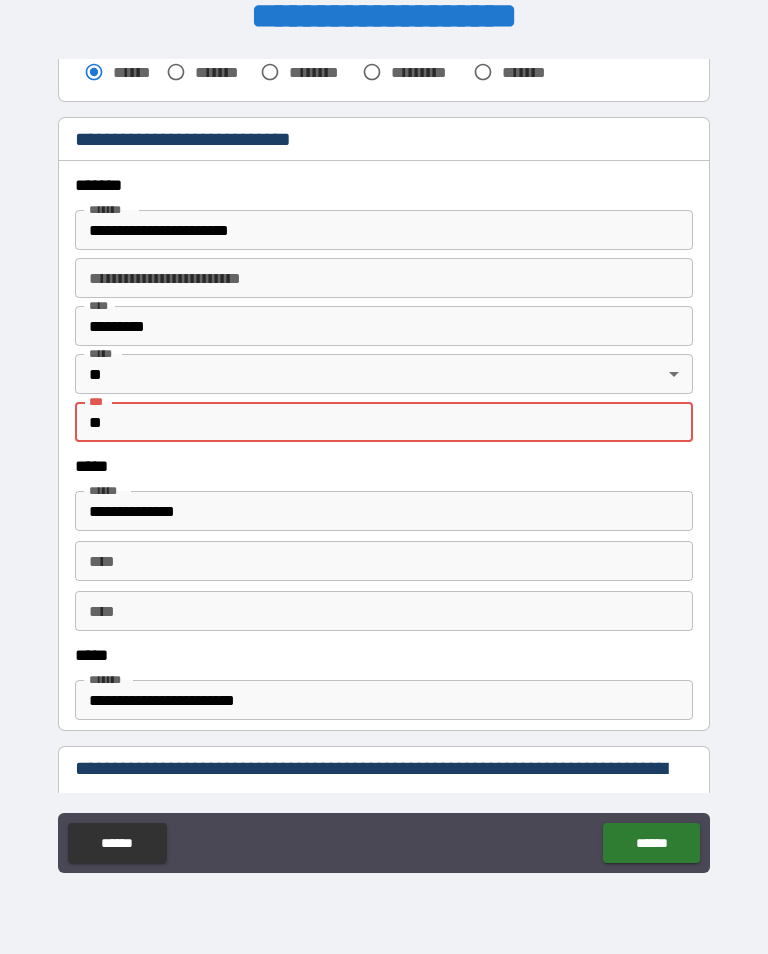 type on "*" 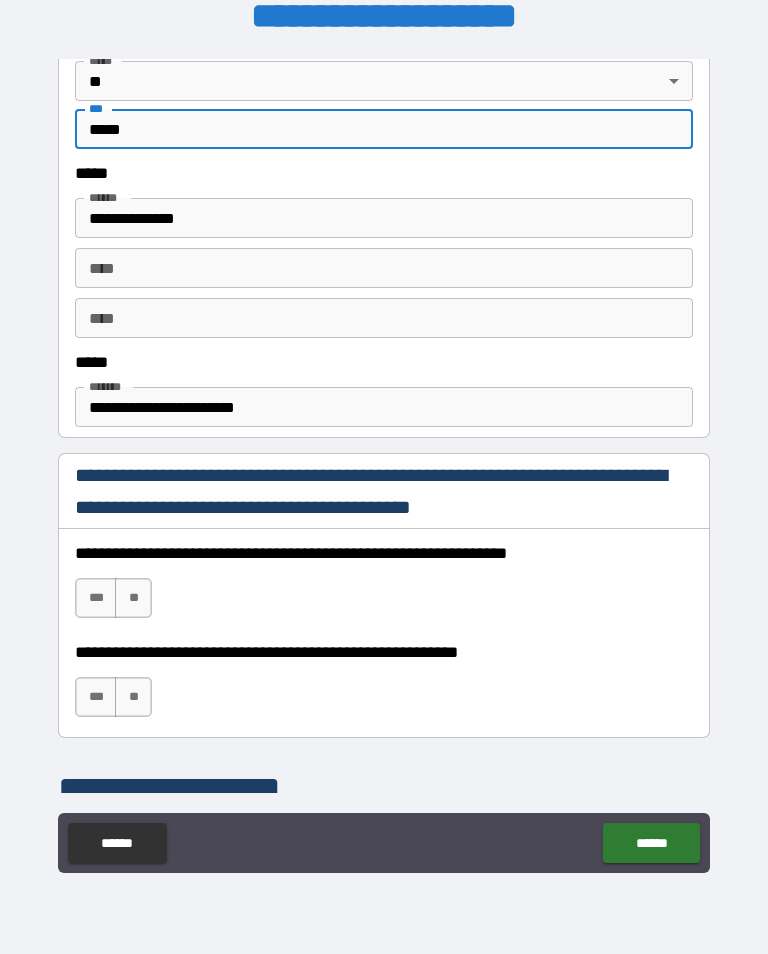 scroll, scrollTop: 927, scrollLeft: 0, axis: vertical 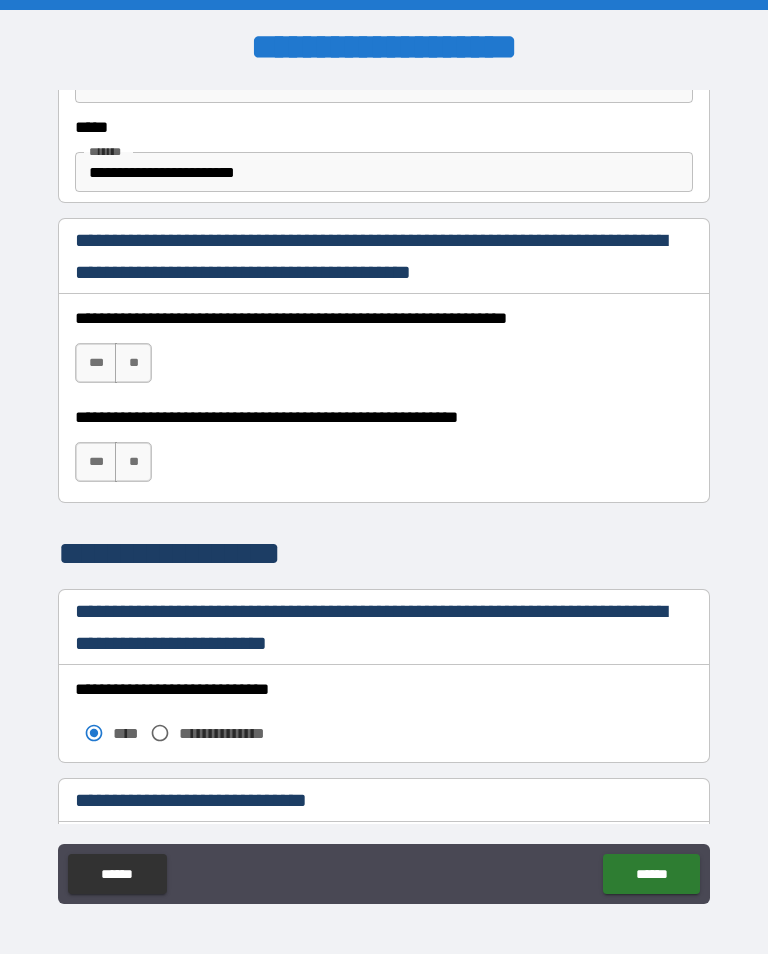 type on "*****" 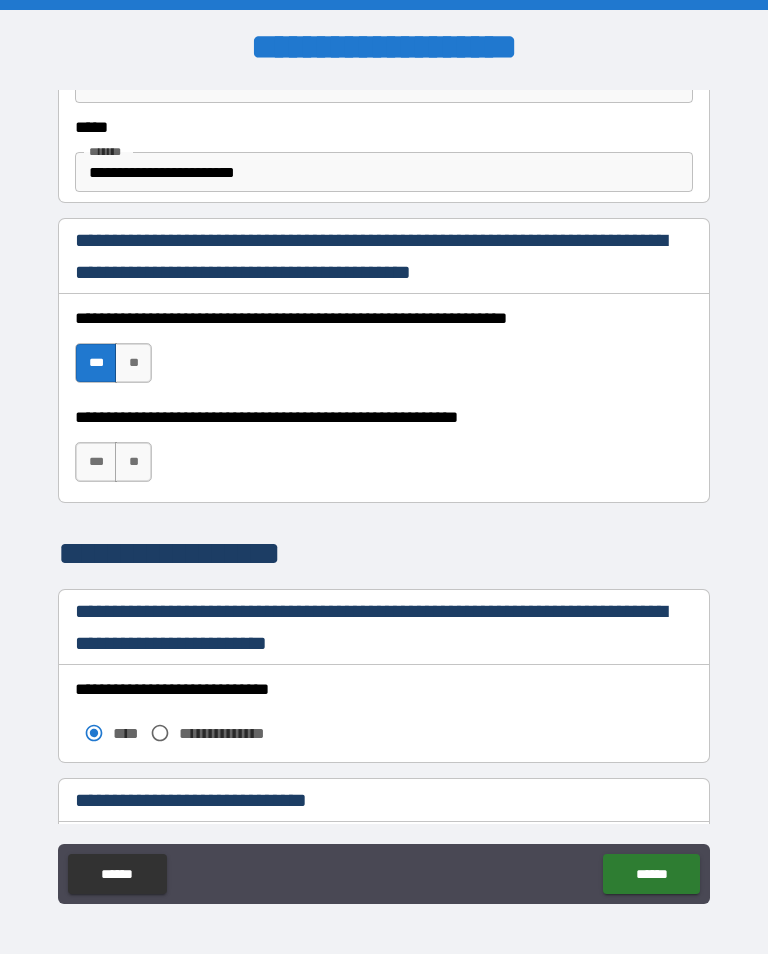 click on "***" at bounding box center [96, 462] 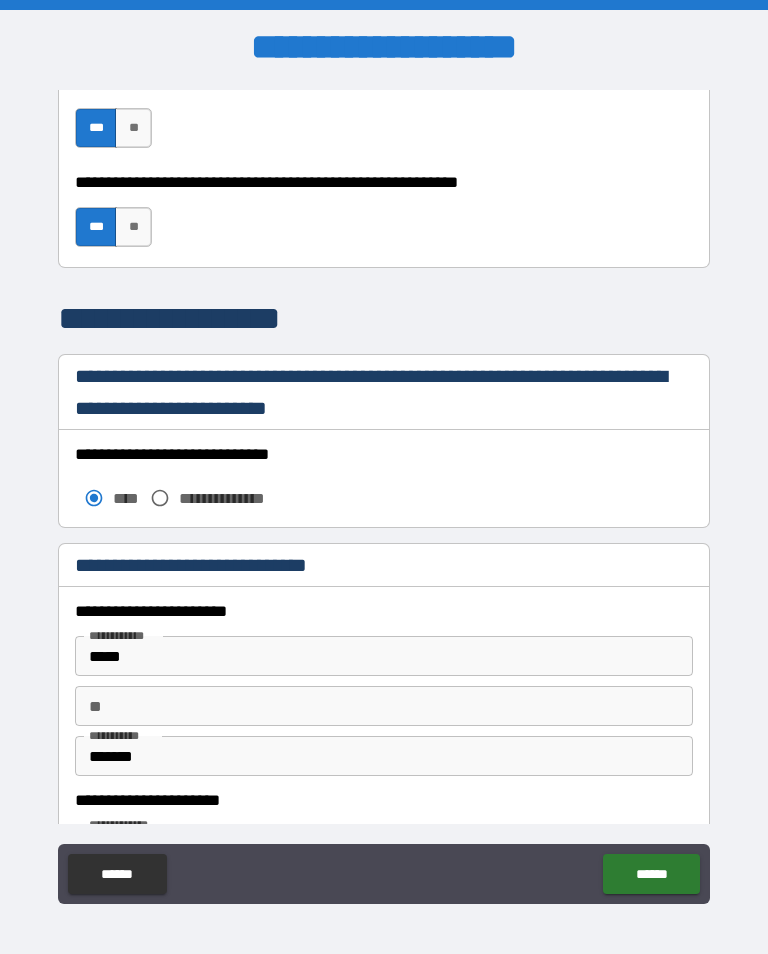 scroll, scrollTop: 1465, scrollLeft: 0, axis: vertical 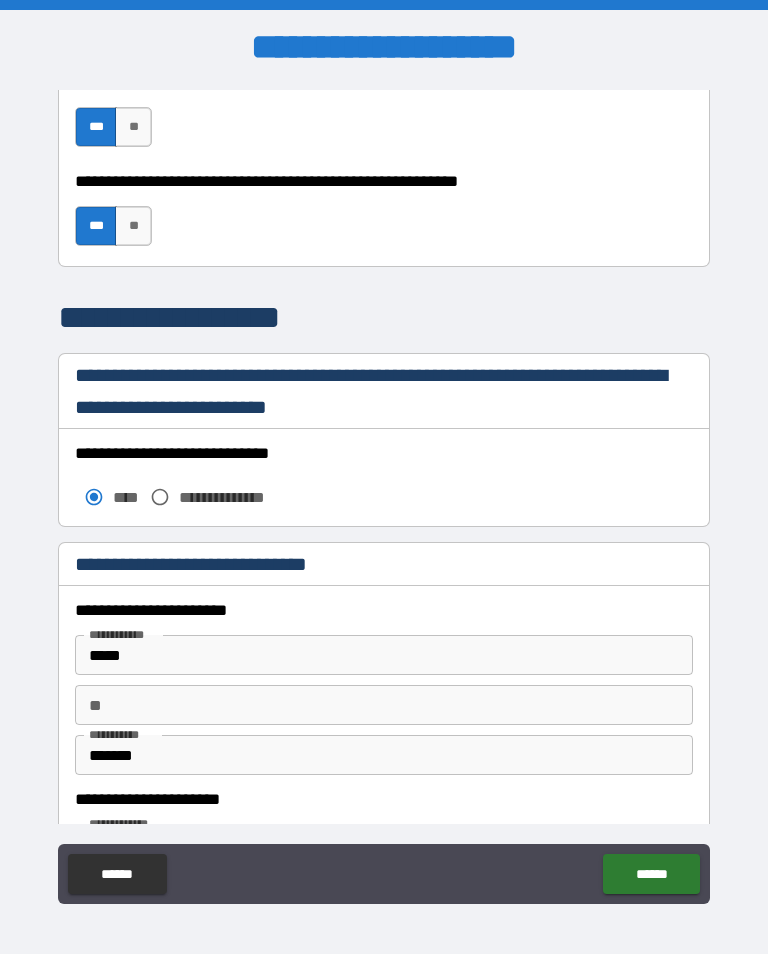 click on "**" at bounding box center [133, 226] 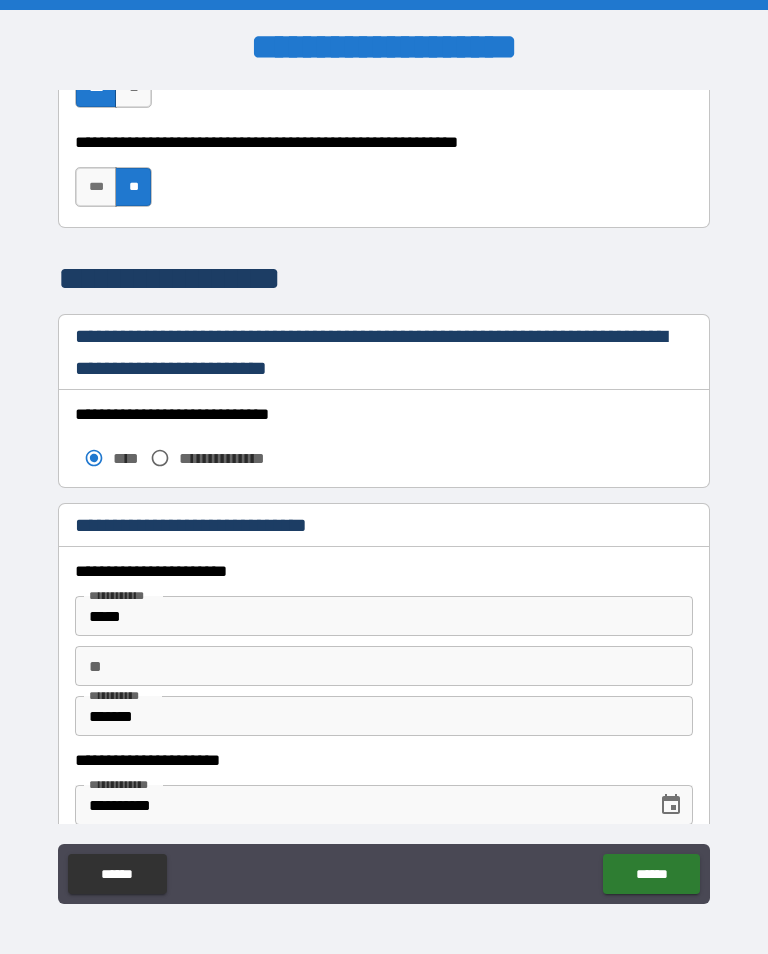 scroll, scrollTop: 1506, scrollLeft: 0, axis: vertical 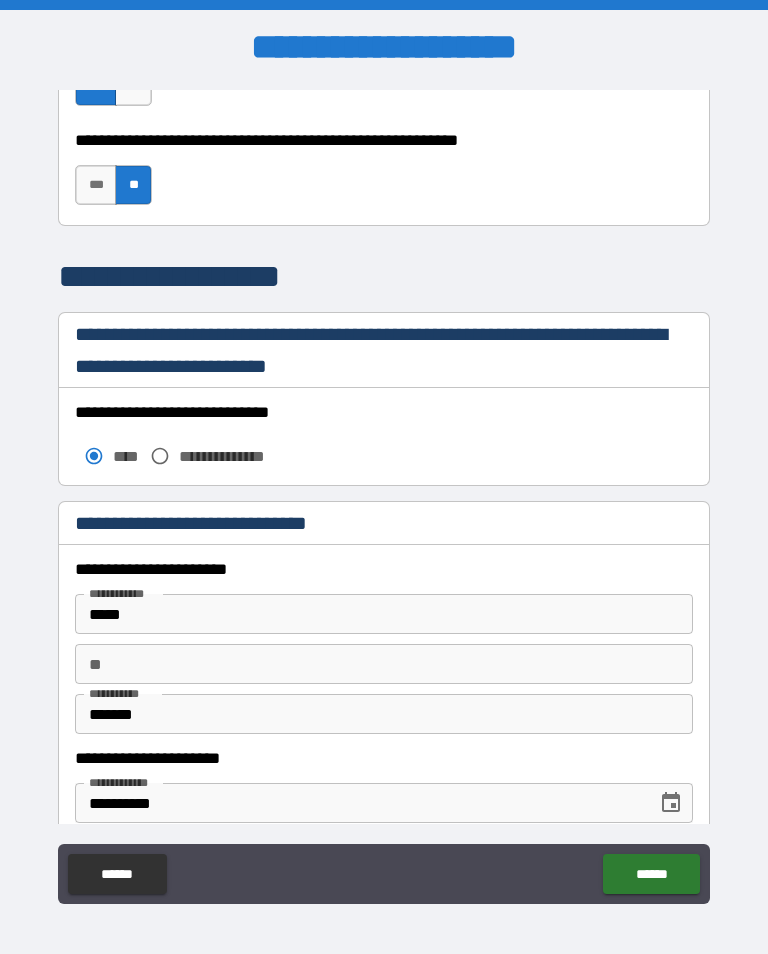 click on "***" at bounding box center [96, 185] 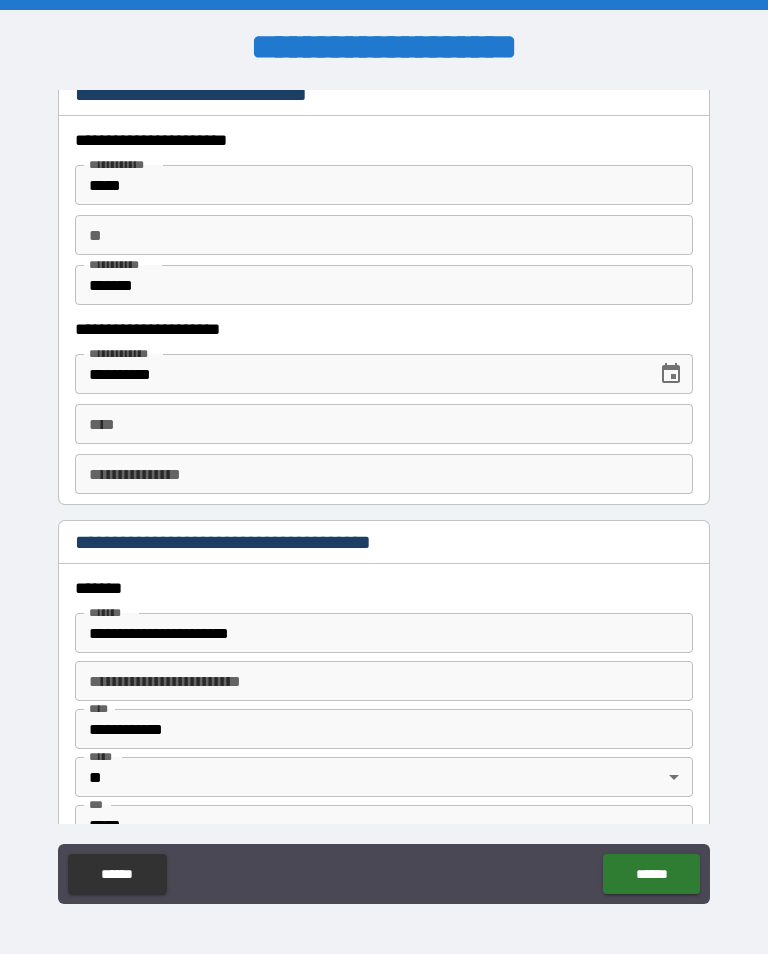 scroll, scrollTop: 1940, scrollLeft: 0, axis: vertical 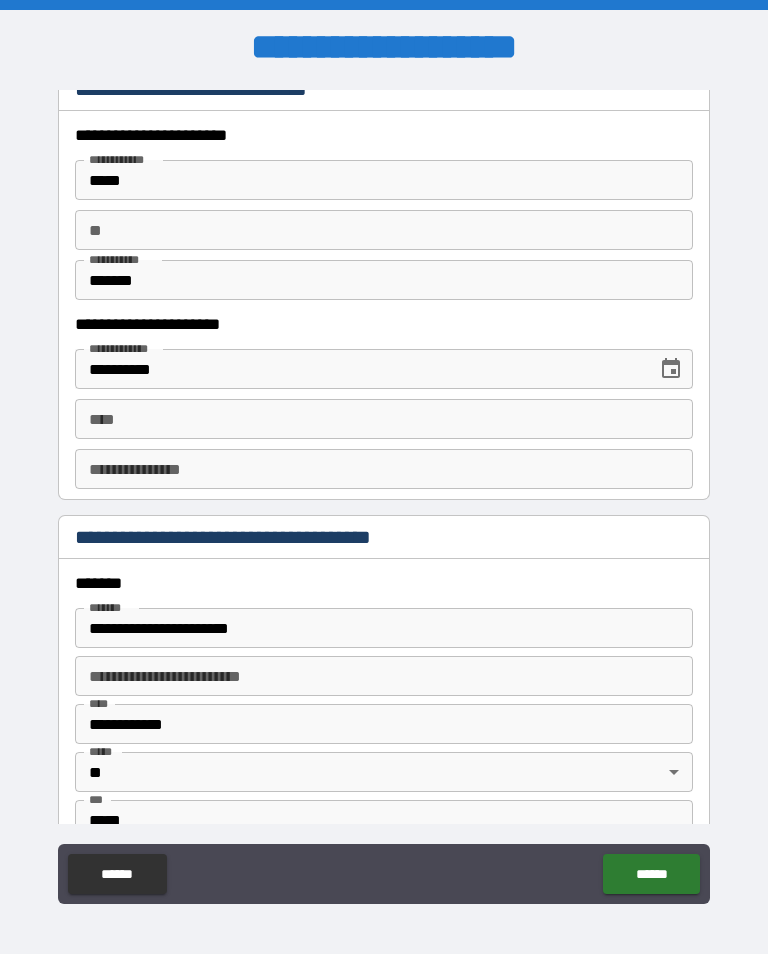click on "****" at bounding box center [384, 419] 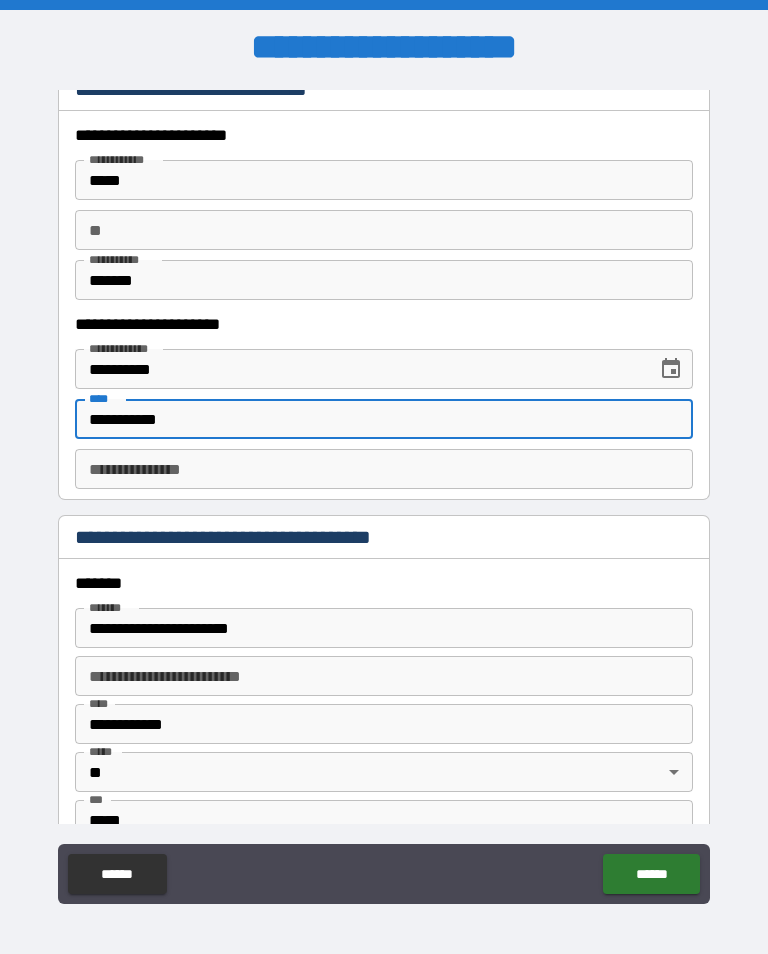 type on "**********" 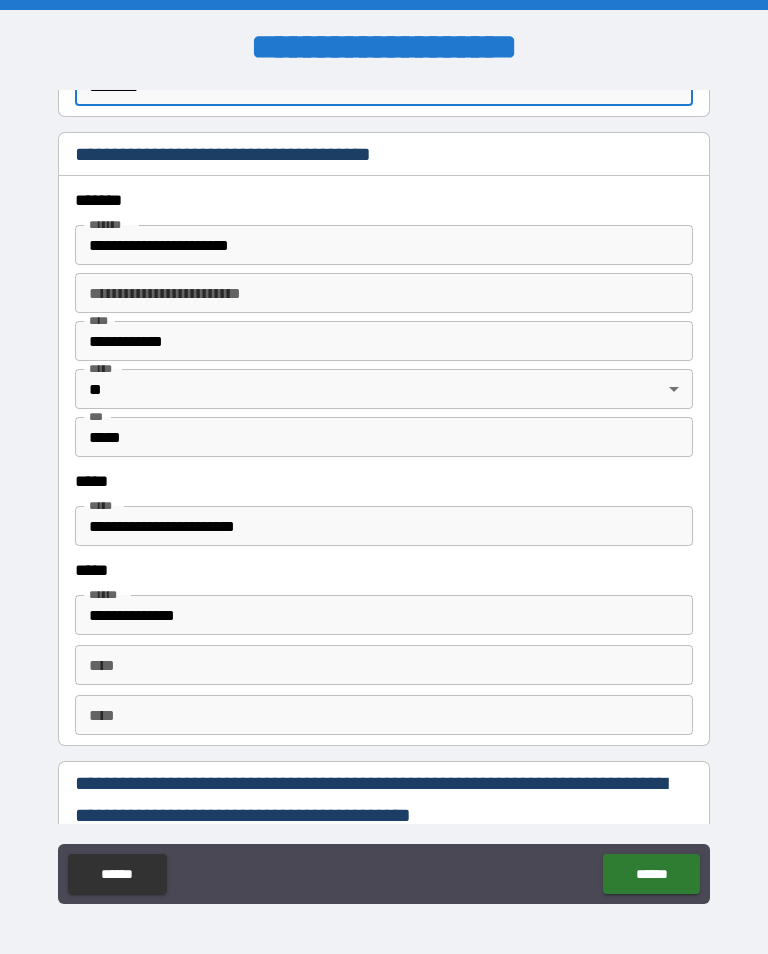 scroll, scrollTop: 2331, scrollLeft: 0, axis: vertical 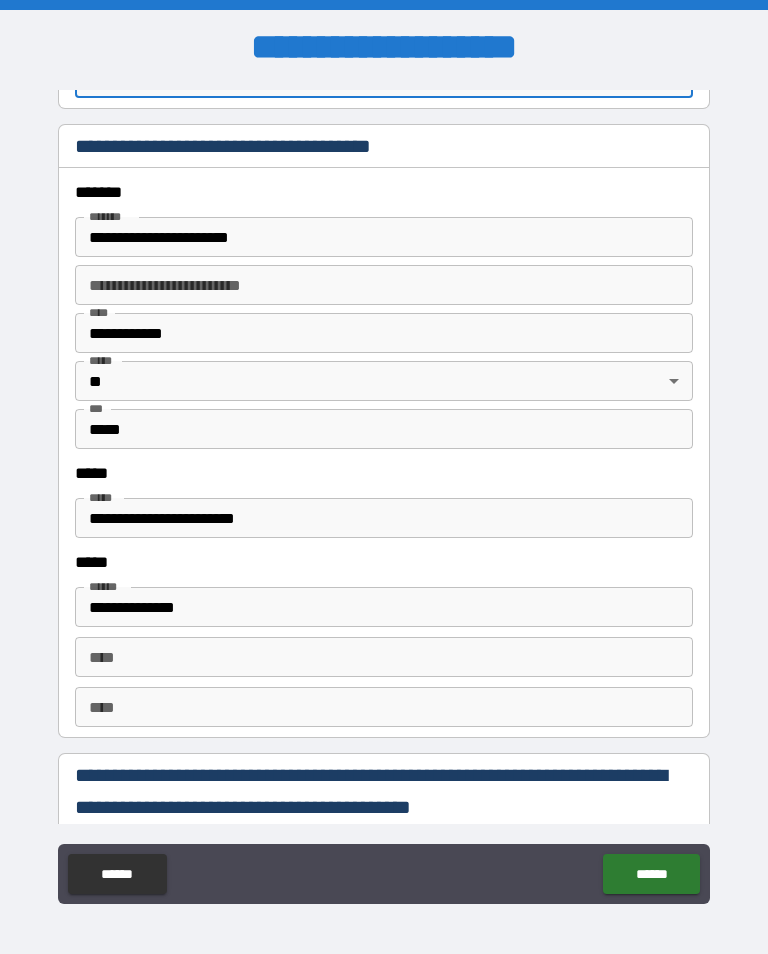 type on "********" 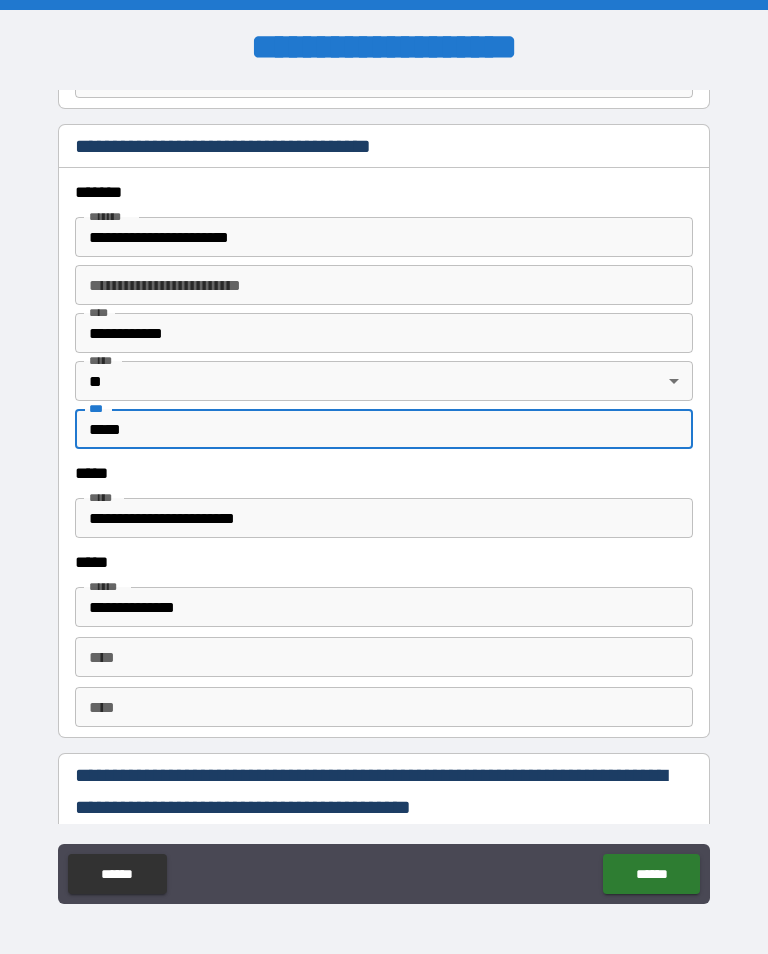click on "*****" at bounding box center [384, 429] 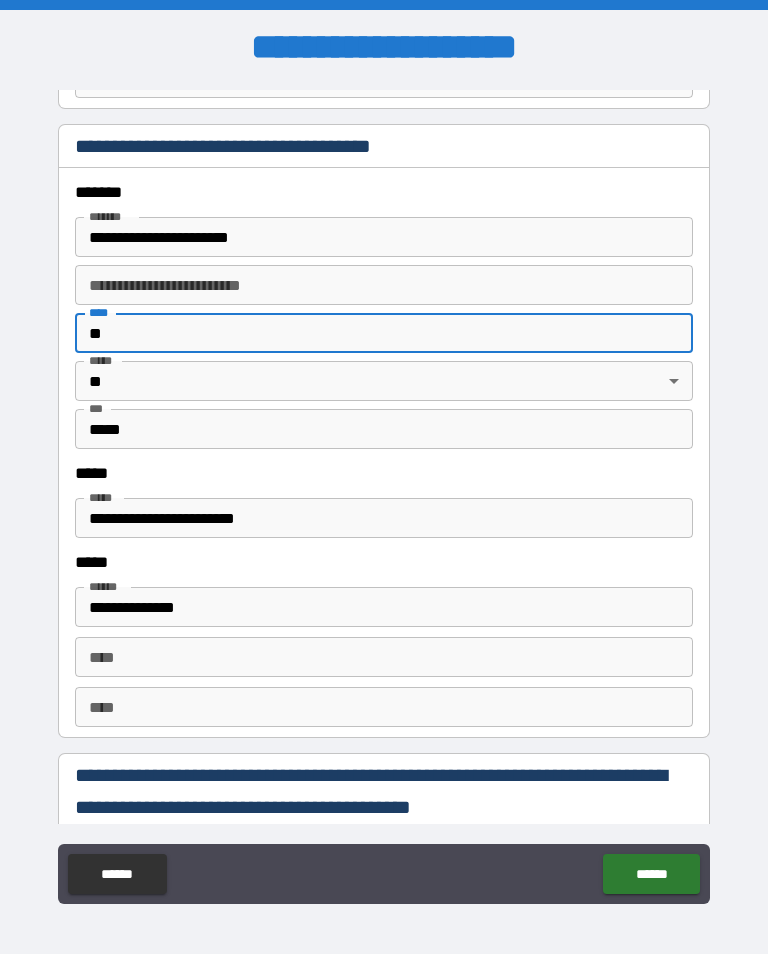 type on "*" 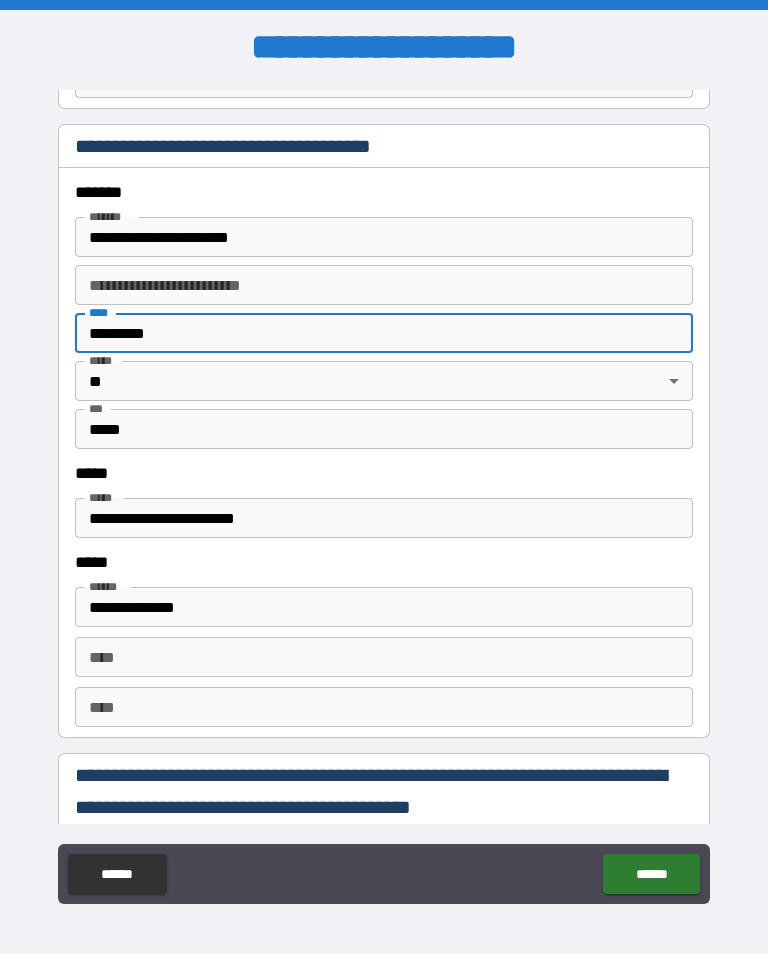 type on "*********" 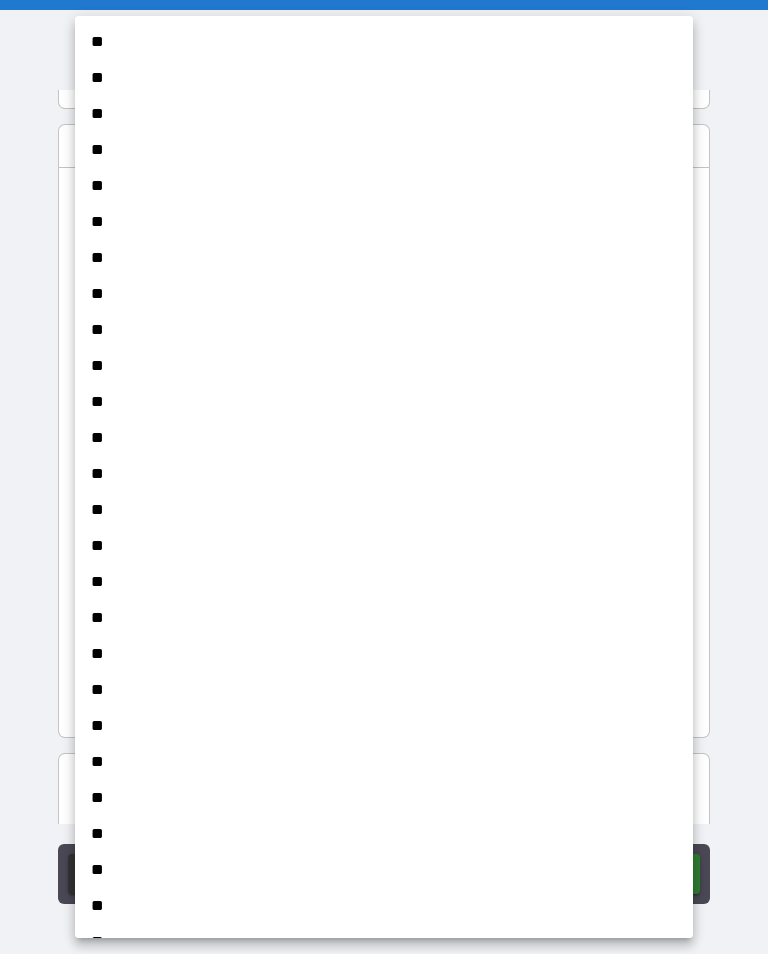 scroll, scrollTop: 1041, scrollLeft: 0, axis: vertical 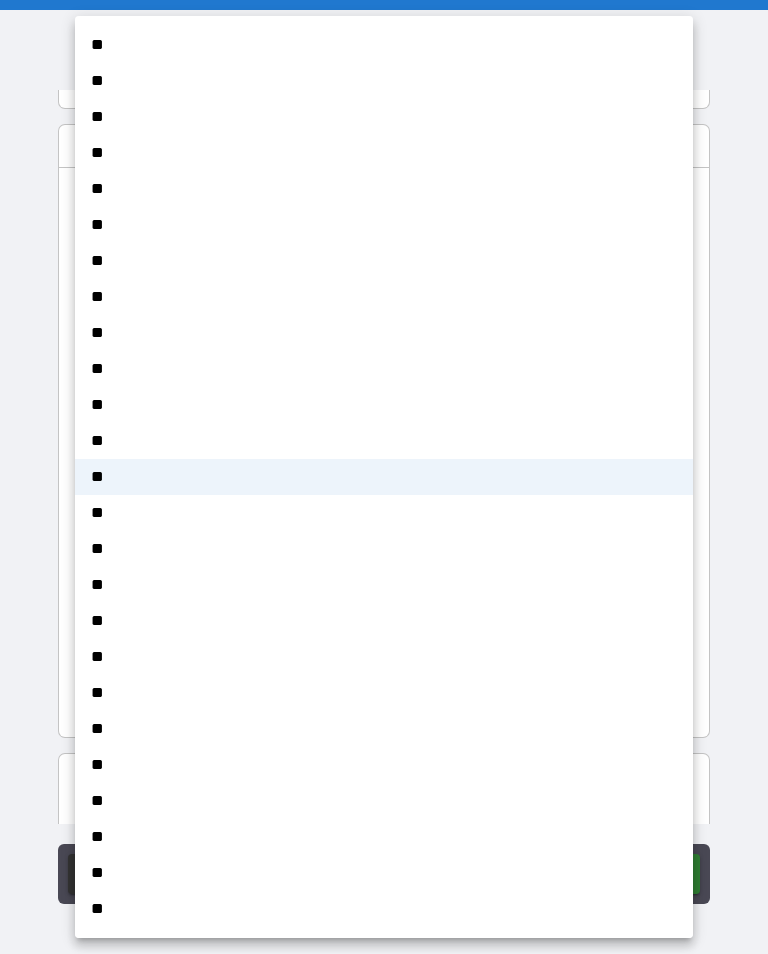 click on "**" at bounding box center [384, 801] 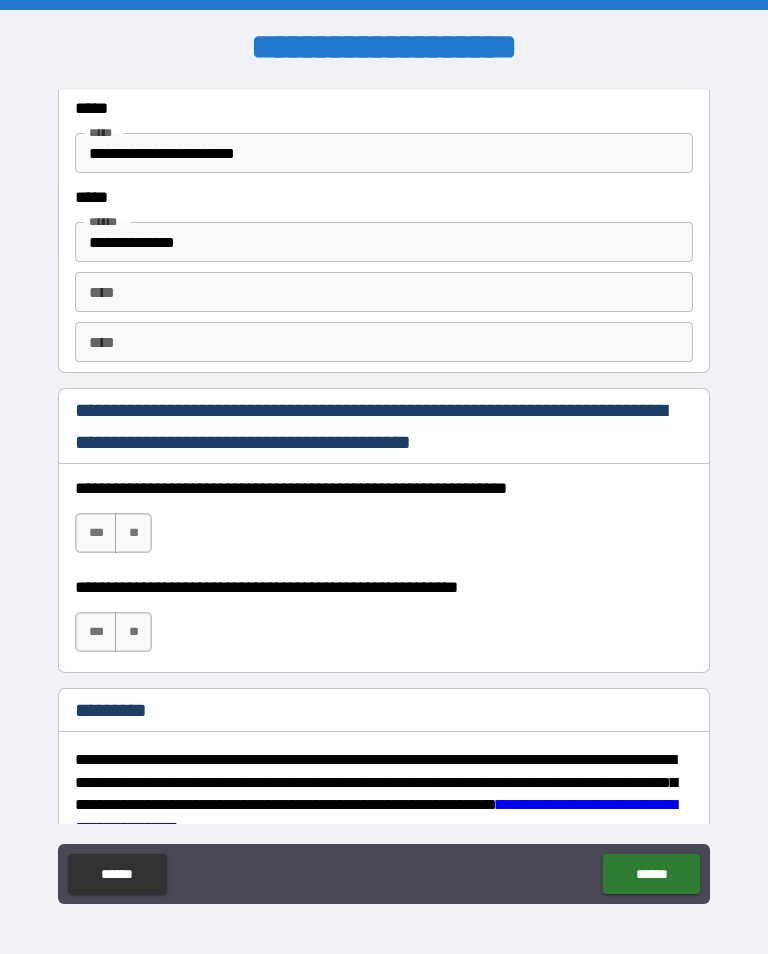 scroll, scrollTop: 2701, scrollLeft: 0, axis: vertical 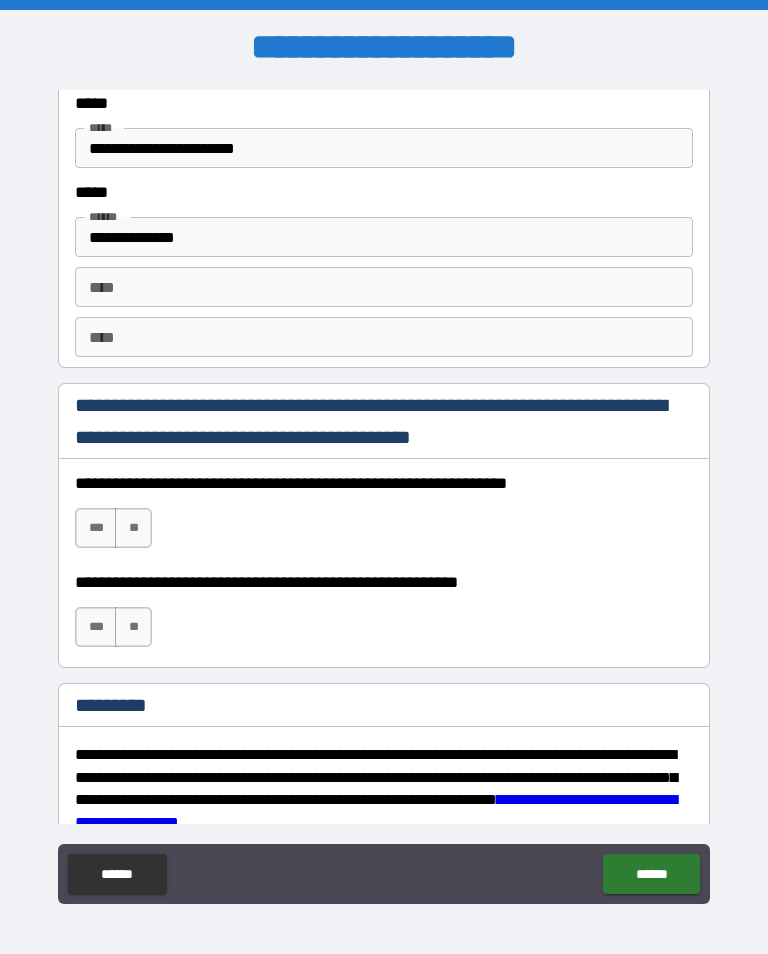 click on "***" at bounding box center (96, 528) 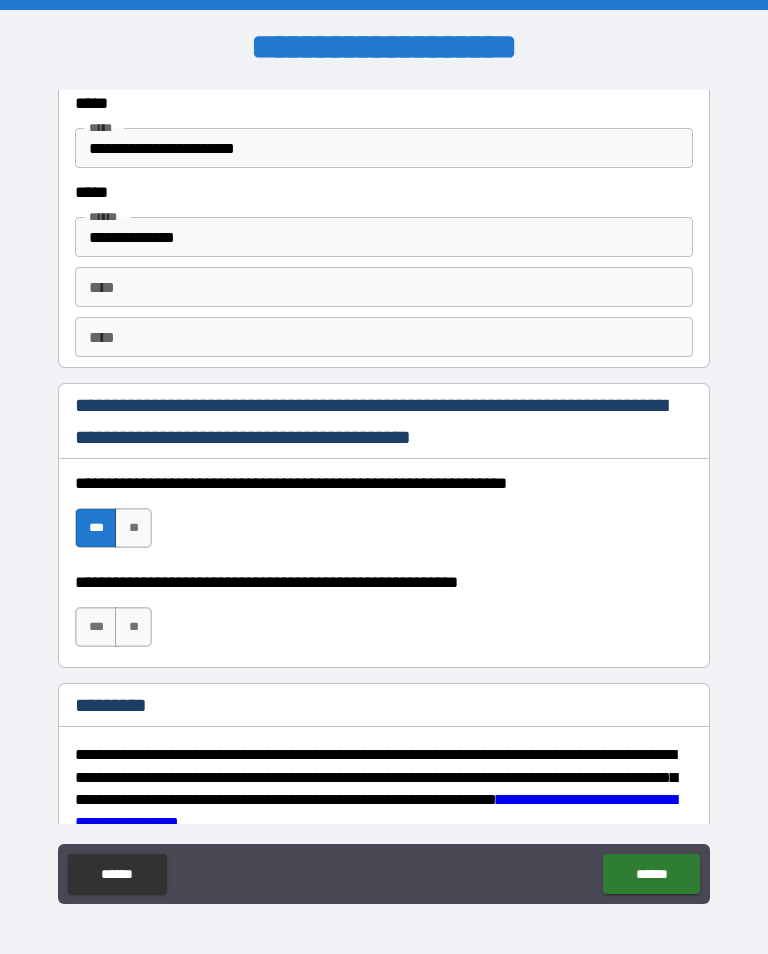 click on "***" at bounding box center [96, 627] 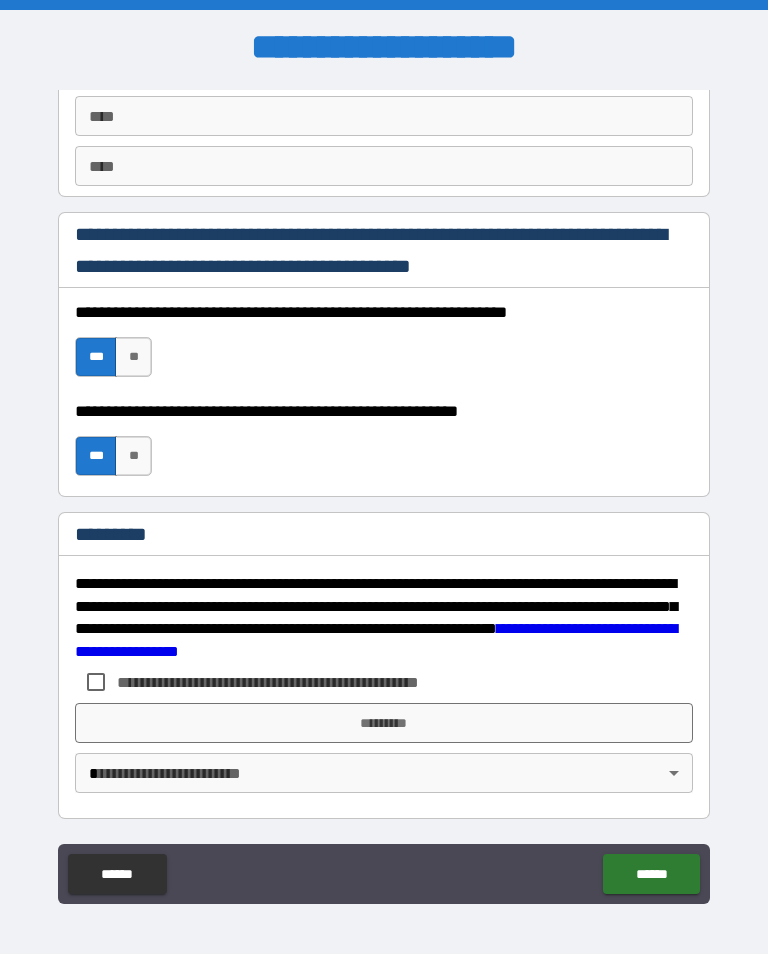 scroll, scrollTop: 2872, scrollLeft: 0, axis: vertical 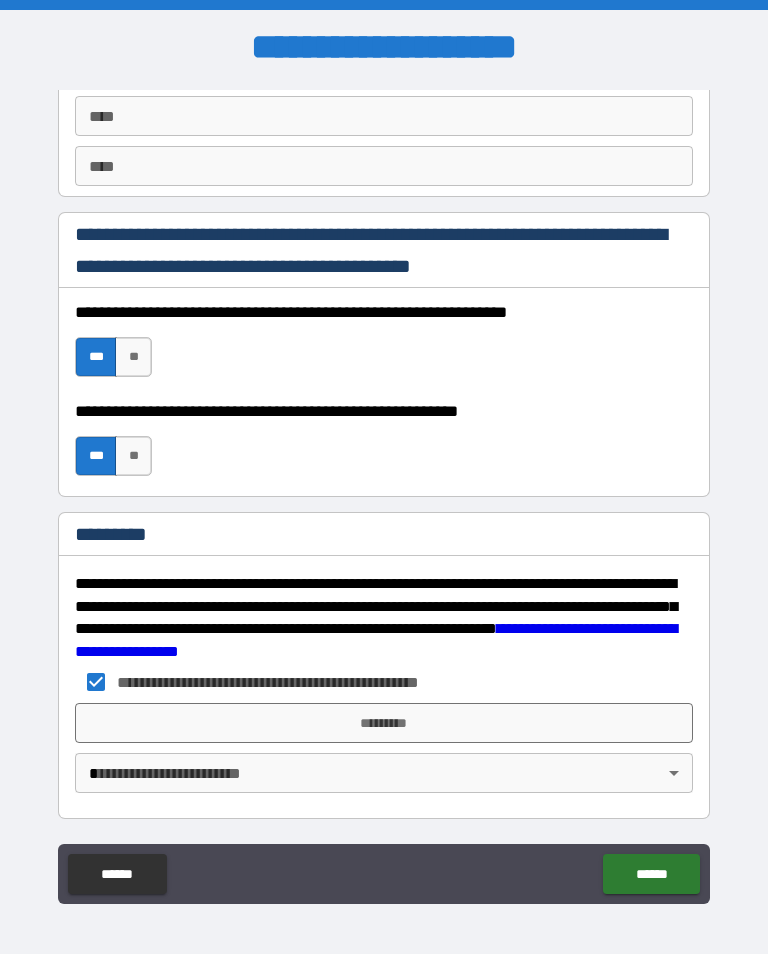 click on "*********" at bounding box center (384, 723) 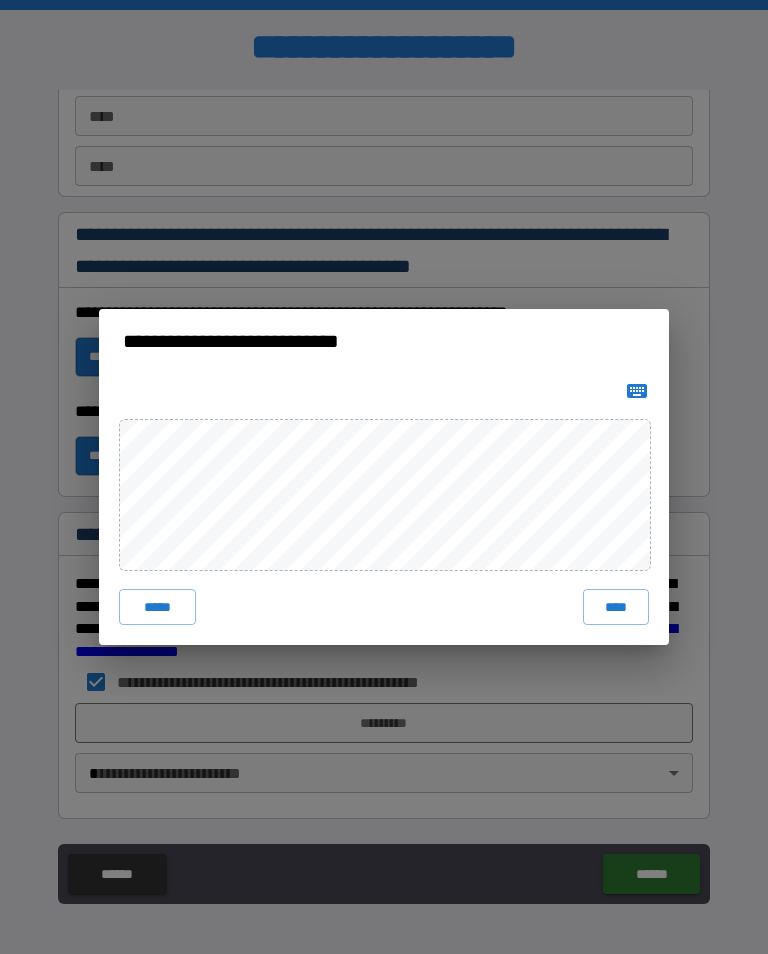 click on "****" at bounding box center (616, 607) 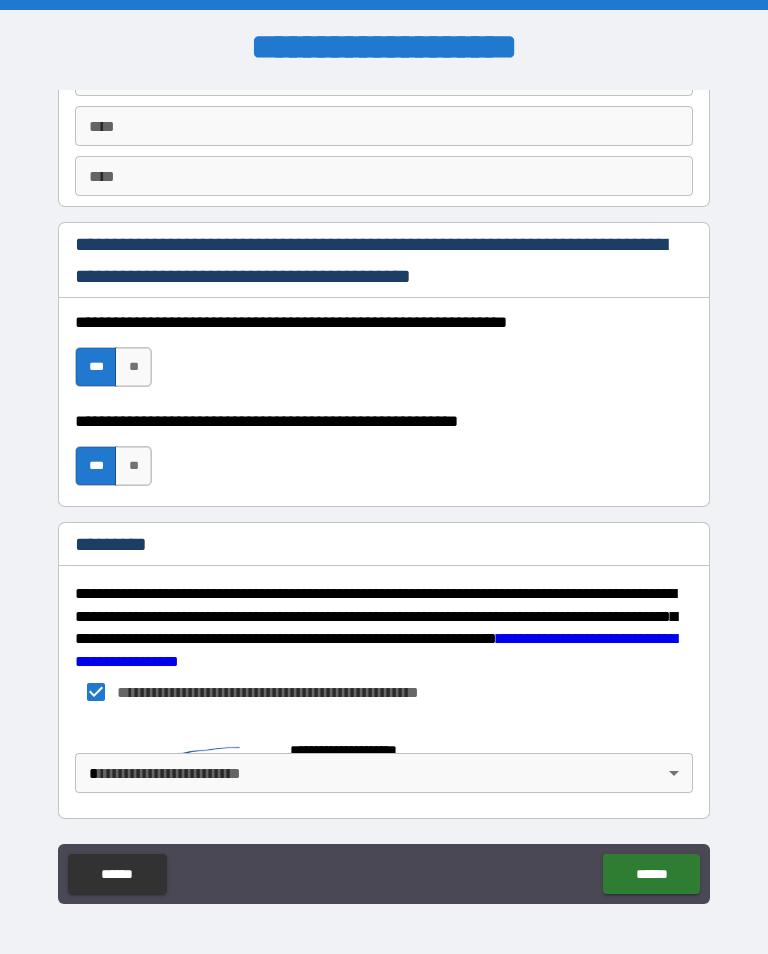 scroll, scrollTop: 2862, scrollLeft: 0, axis: vertical 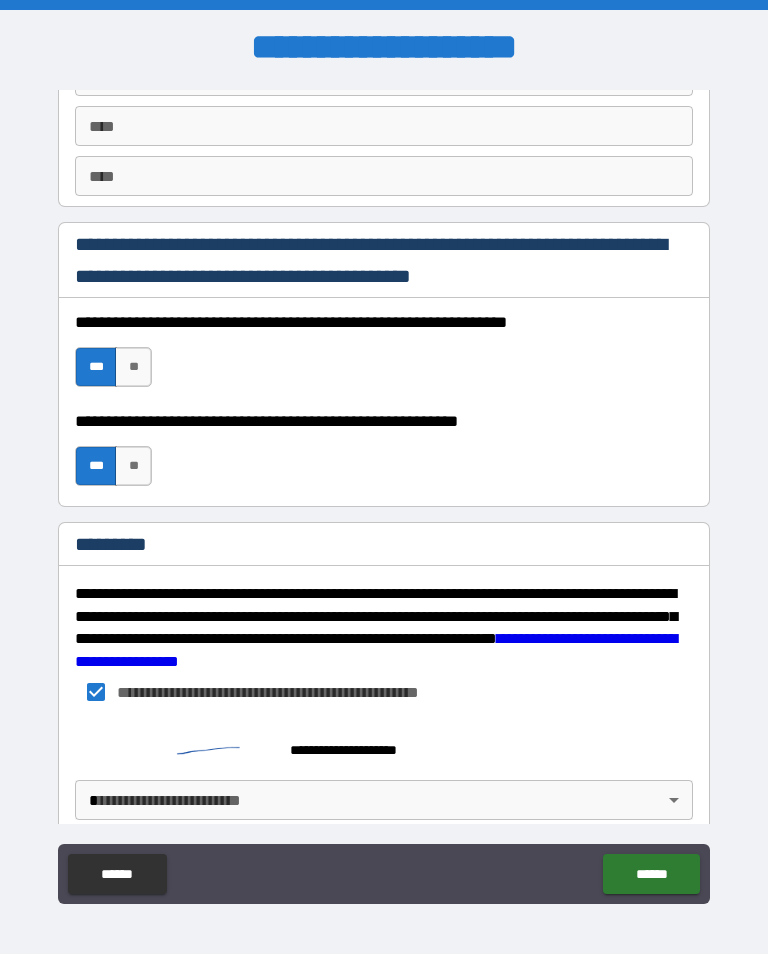 click on "**********" at bounding box center (384, 492) 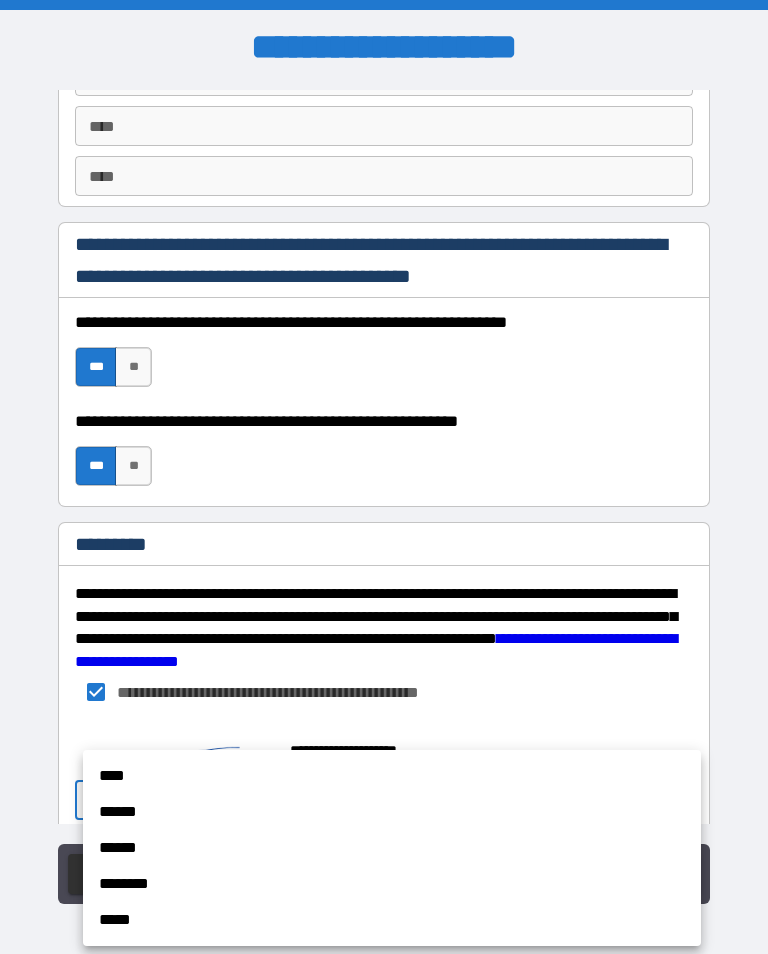click on "****" at bounding box center [392, 776] 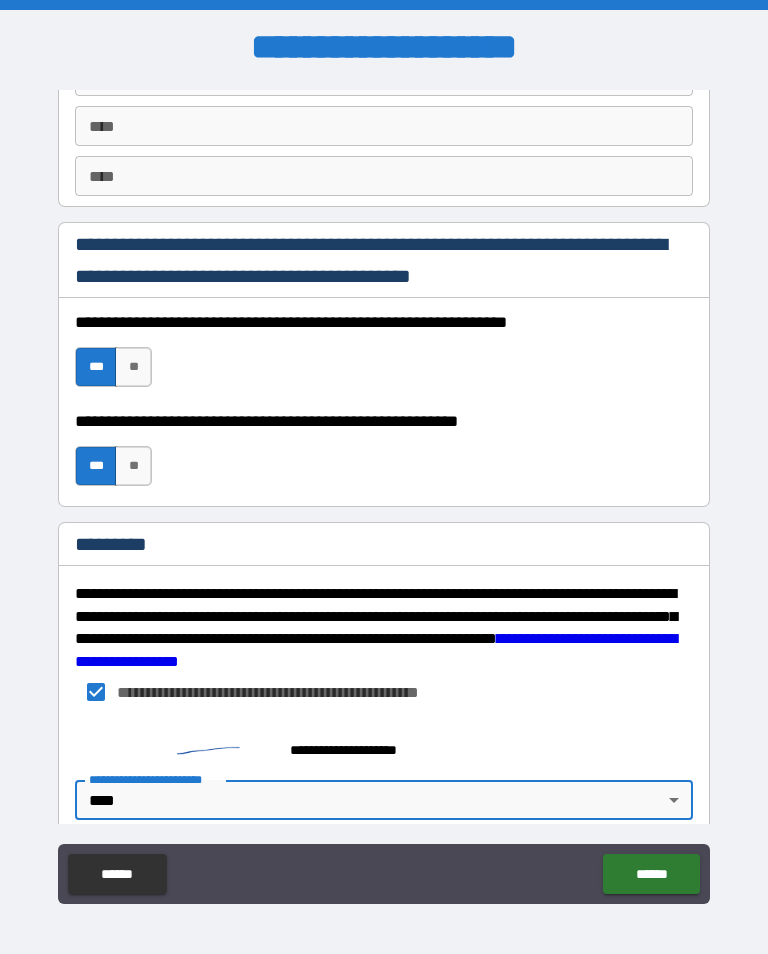 click on "******" at bounding box center [651, 874] 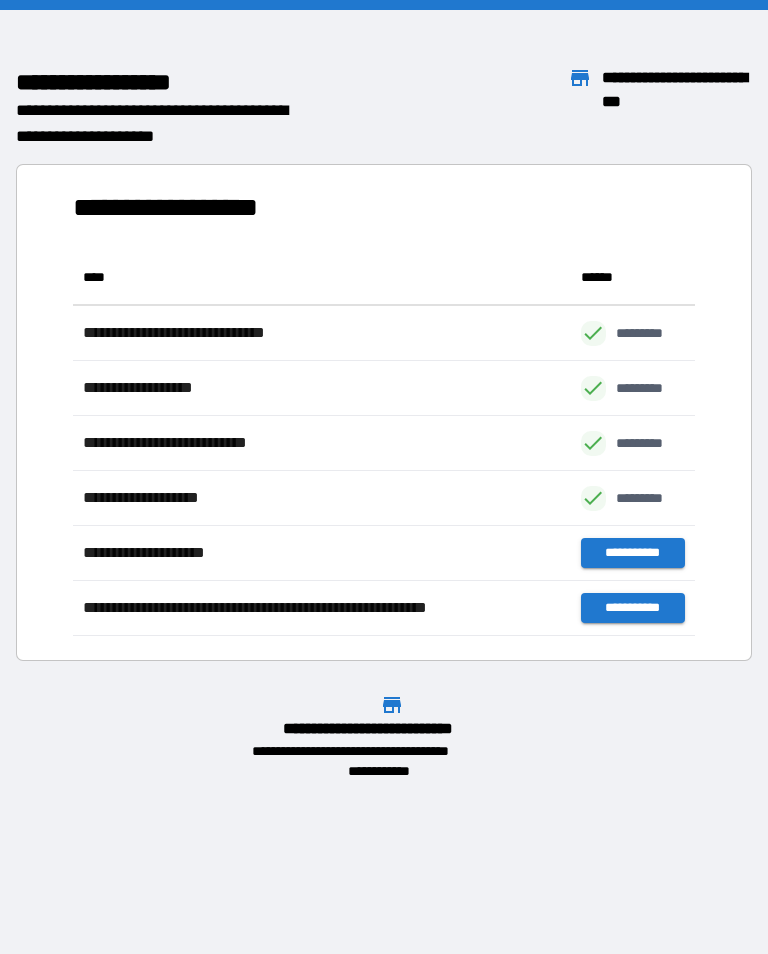 scroll, scrollTop: 1, scrollLeft: 1, axis: both 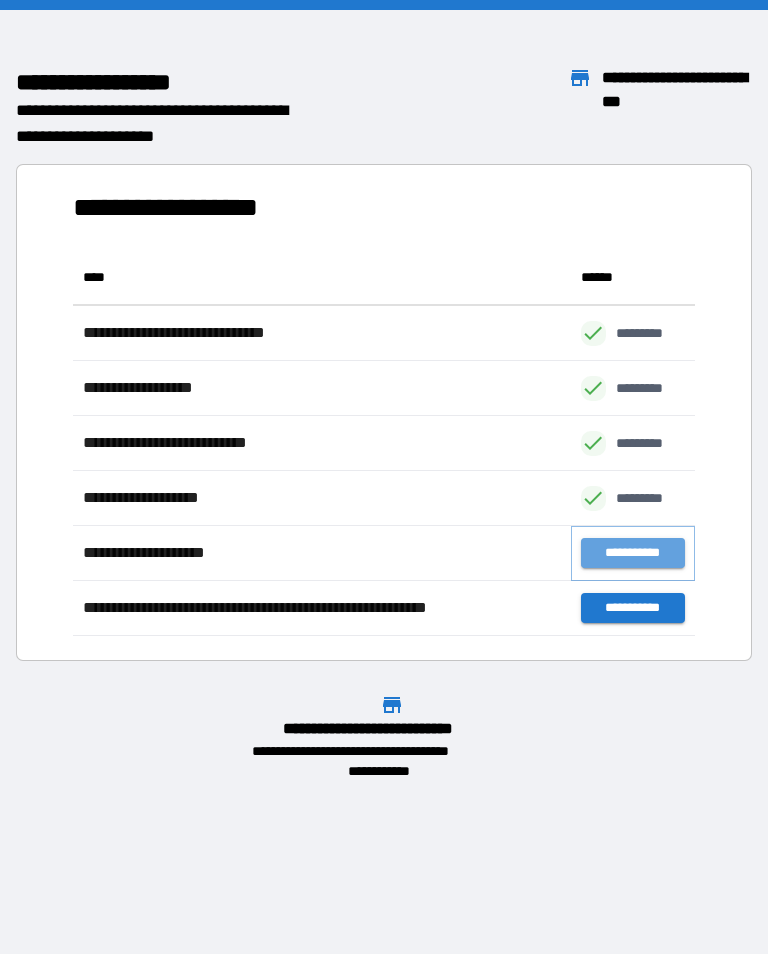 click on "**********" at bounding box center (633, 553) 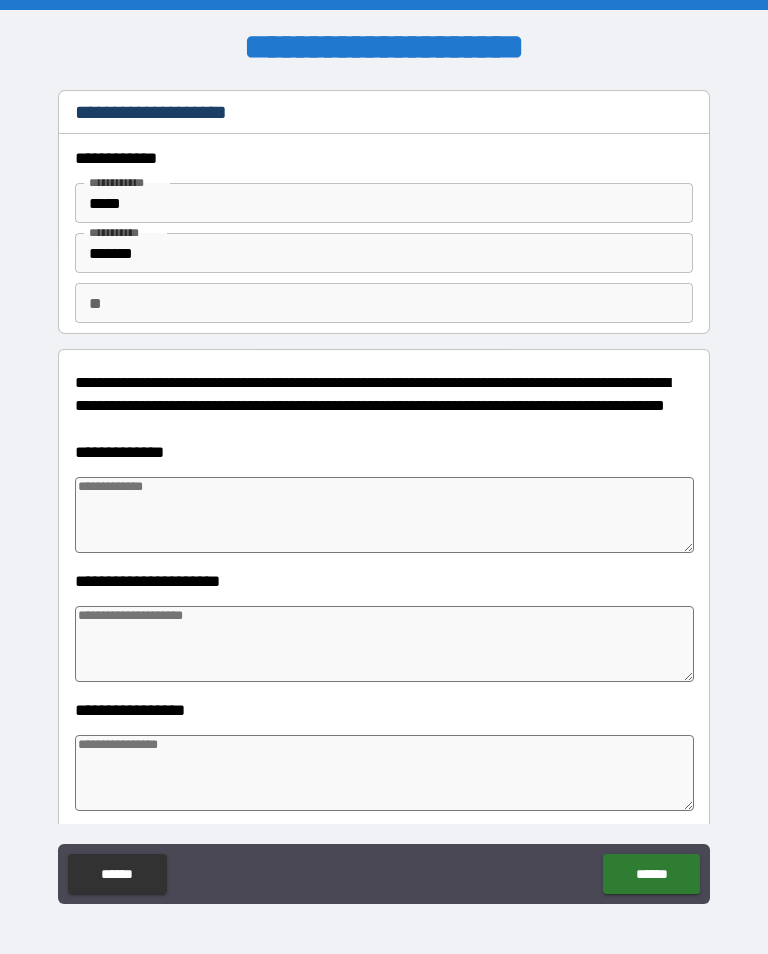 type on "*" 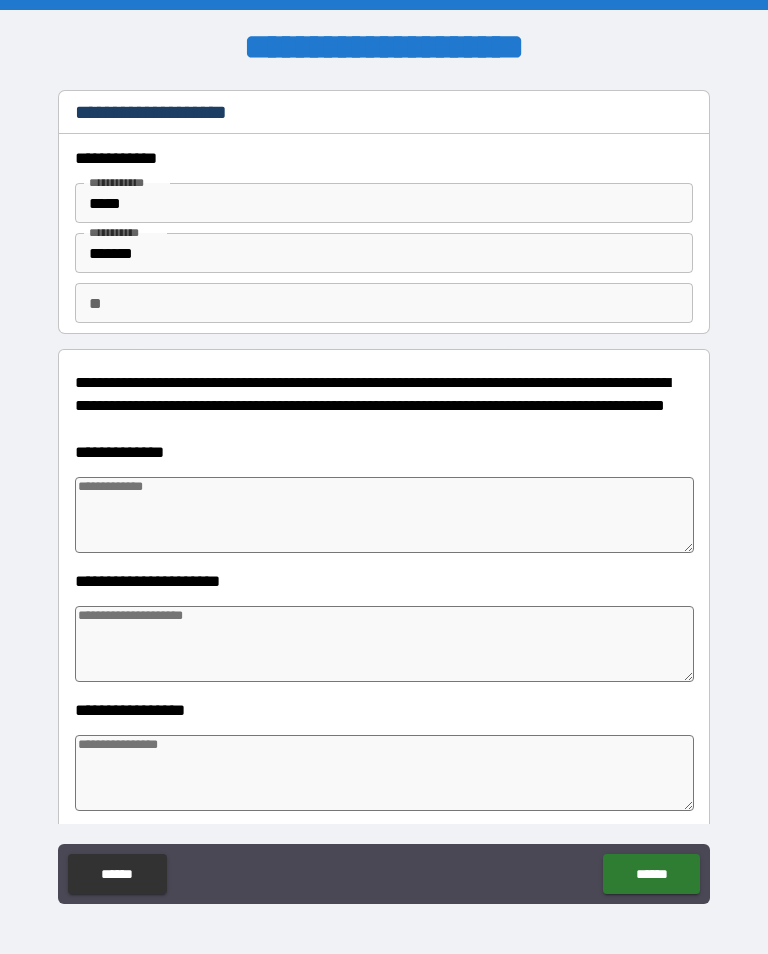 type on "*" 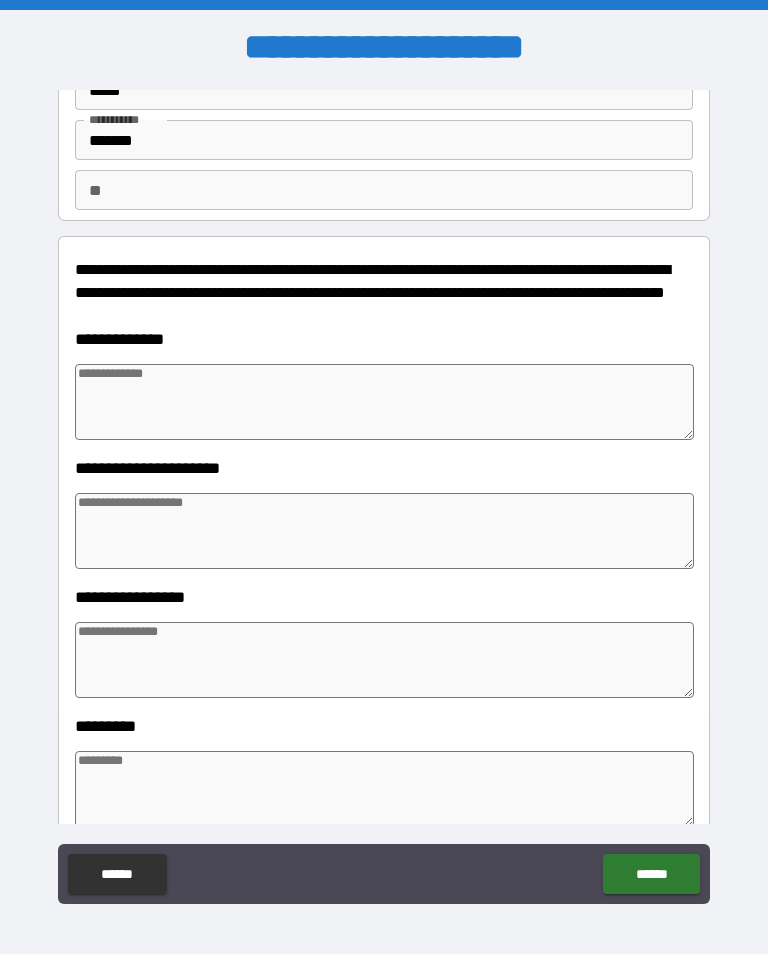 scroll, scrollTop: 124, scrollLeft: 0, axis: vertical 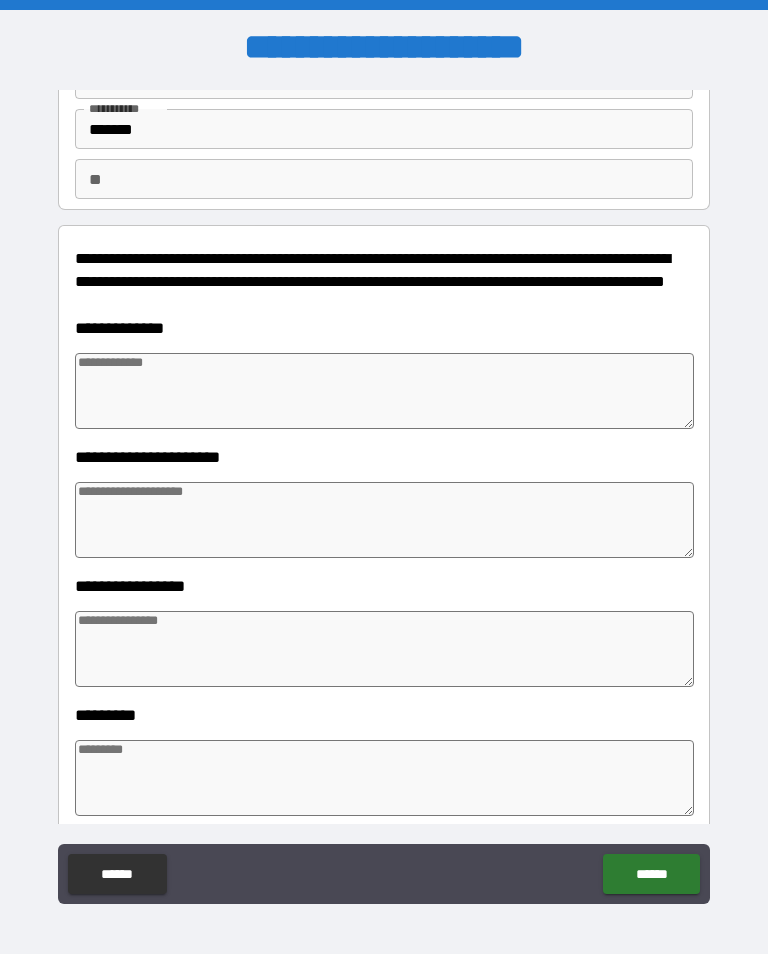 click at bounding box center [384, 391] 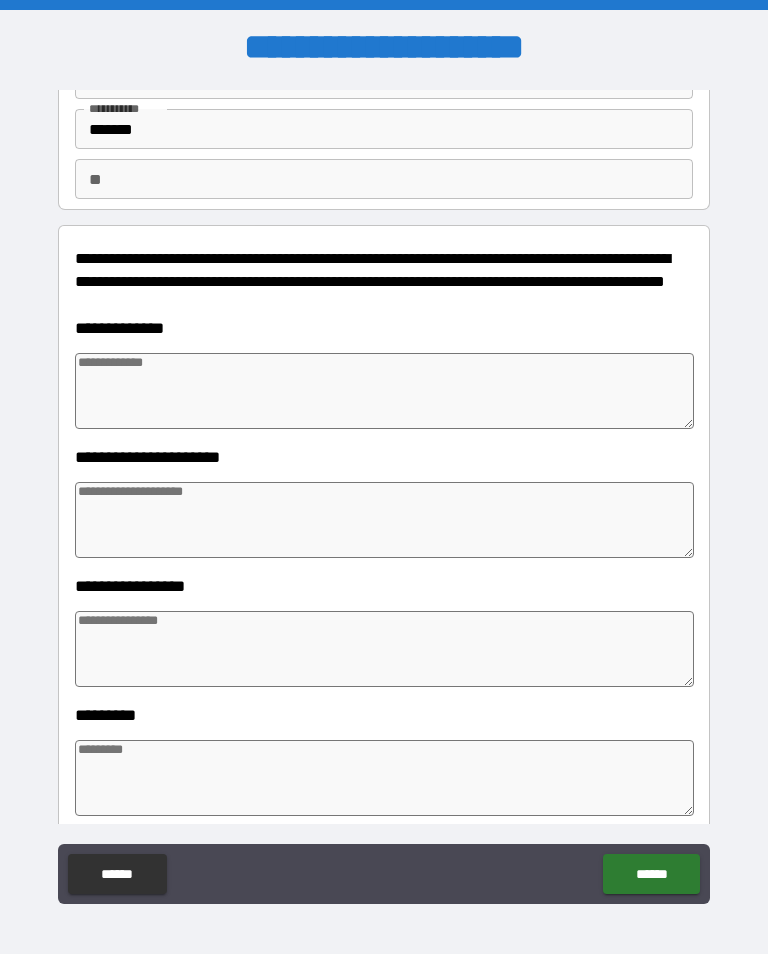 type on "*" 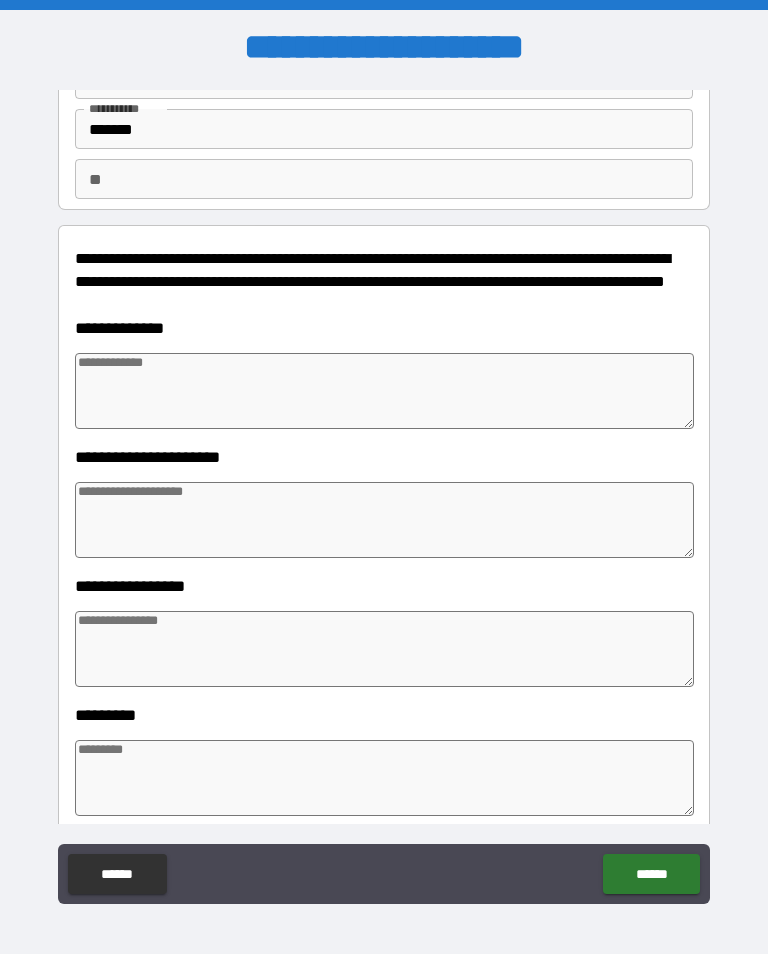 type on "*" 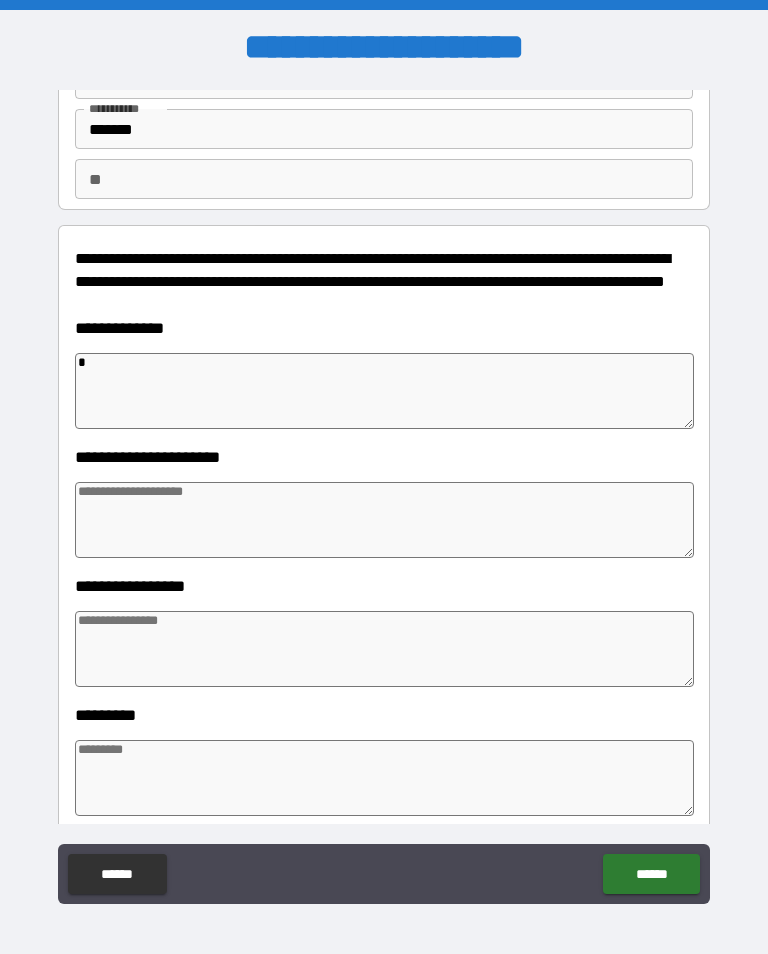 type on "*" 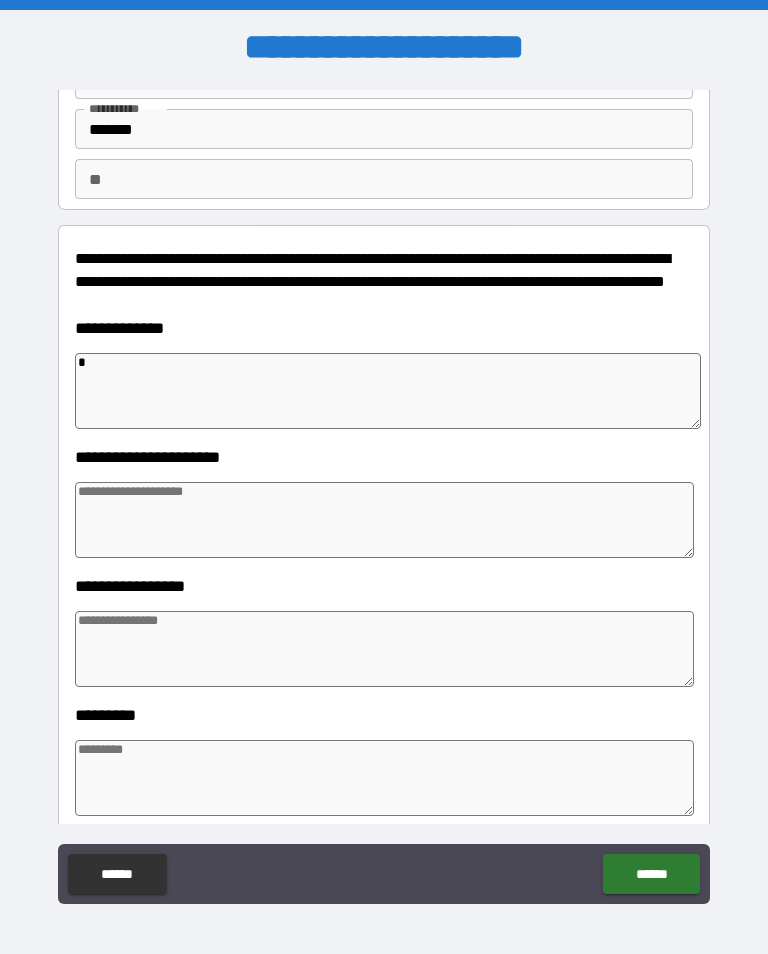 type on "**" 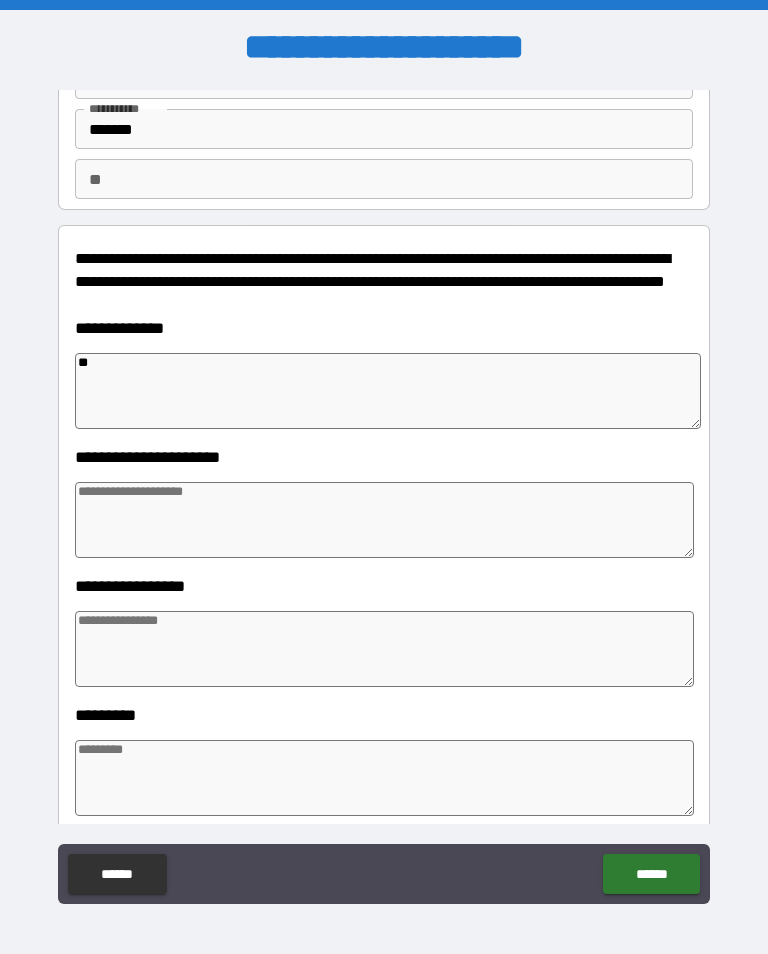 type on "*" 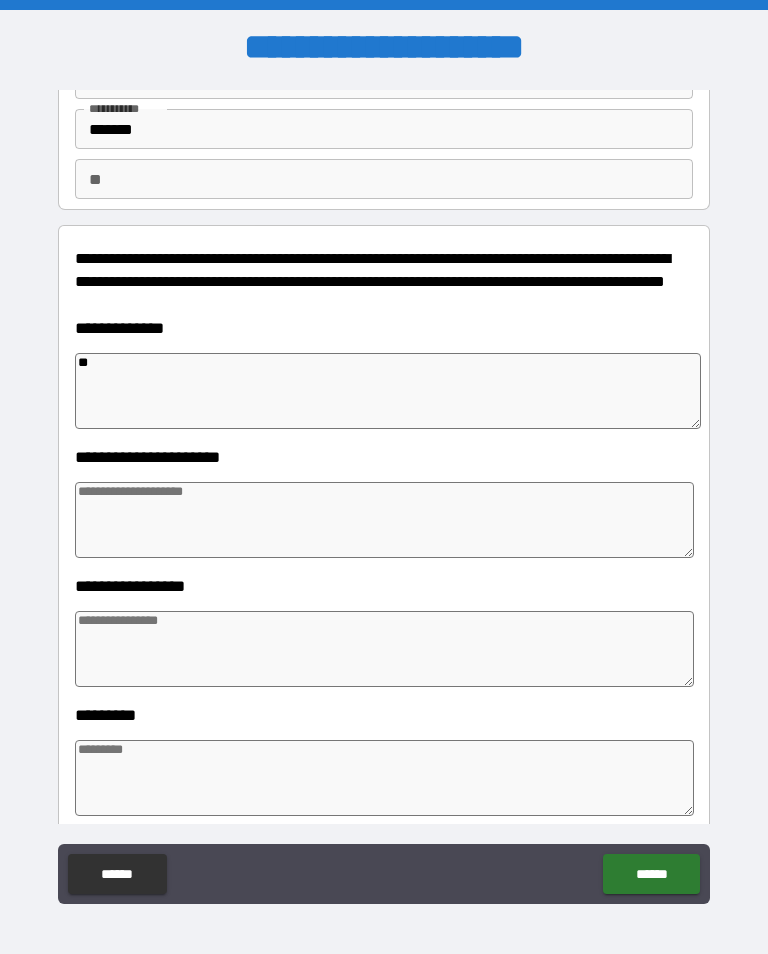 type on "*" 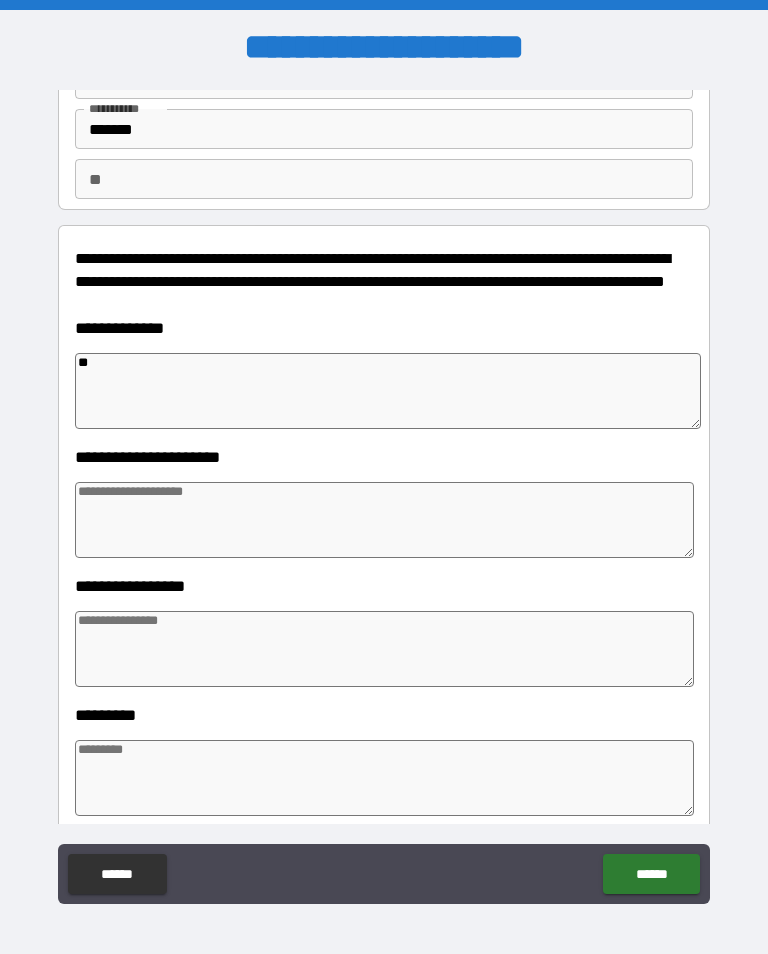 type on "*" 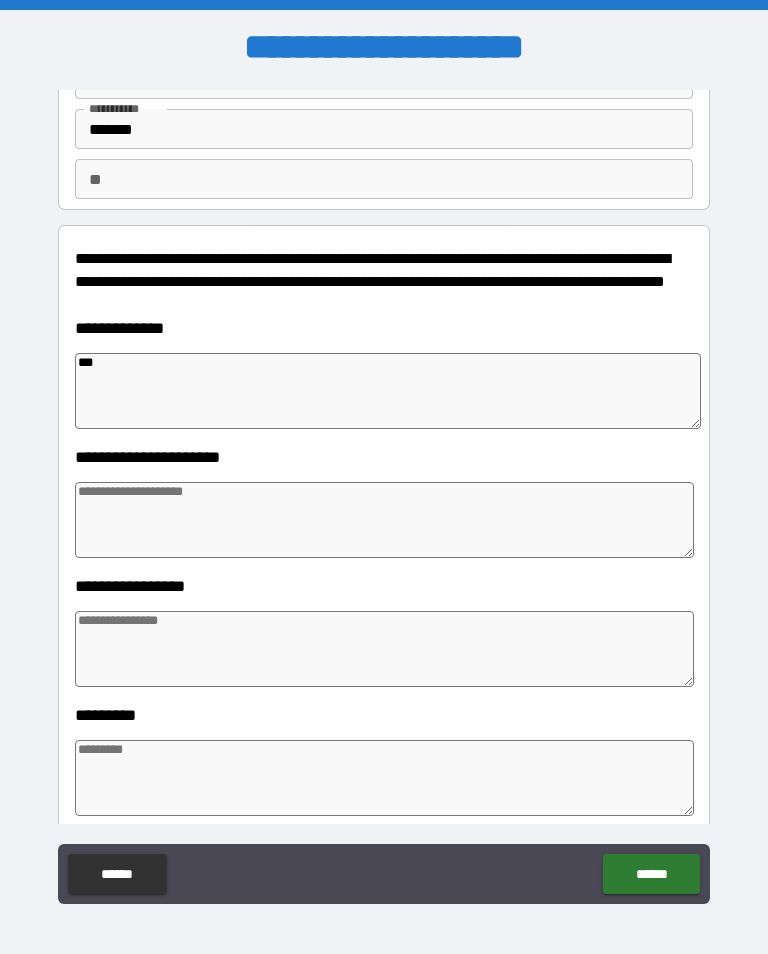 type on "*" 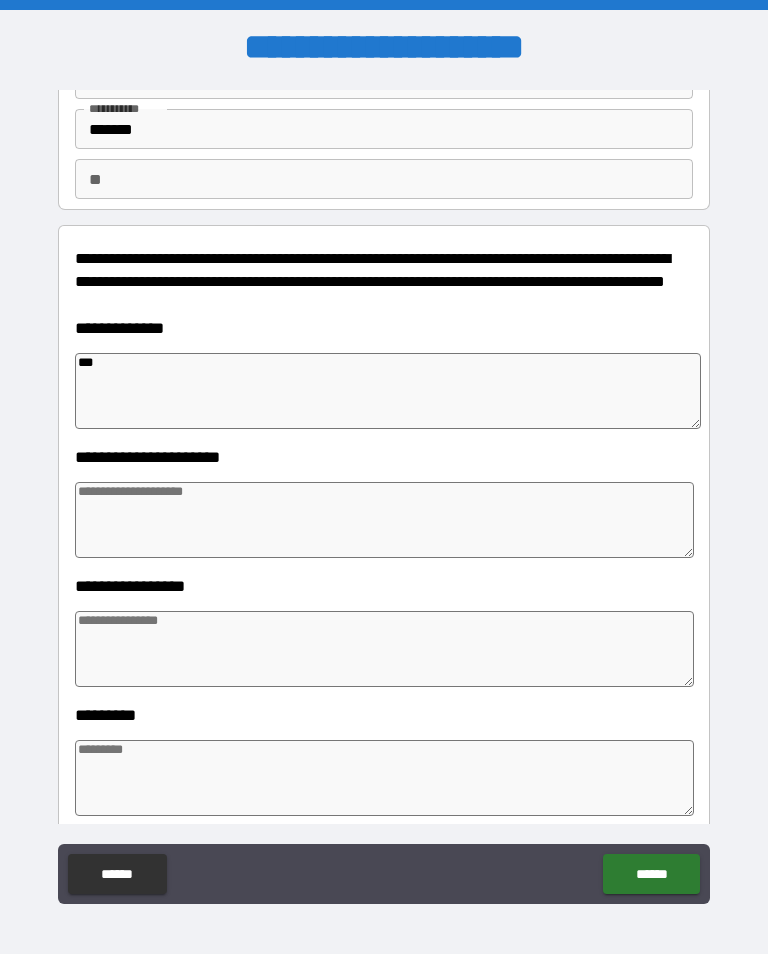 type on "*" 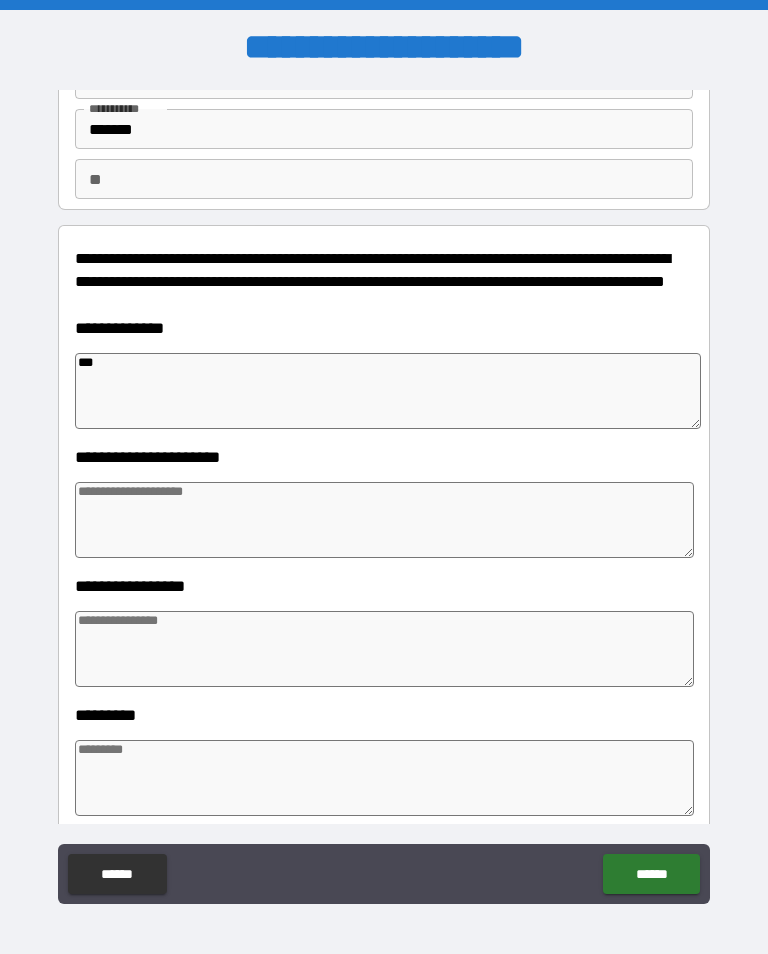 type on "*" 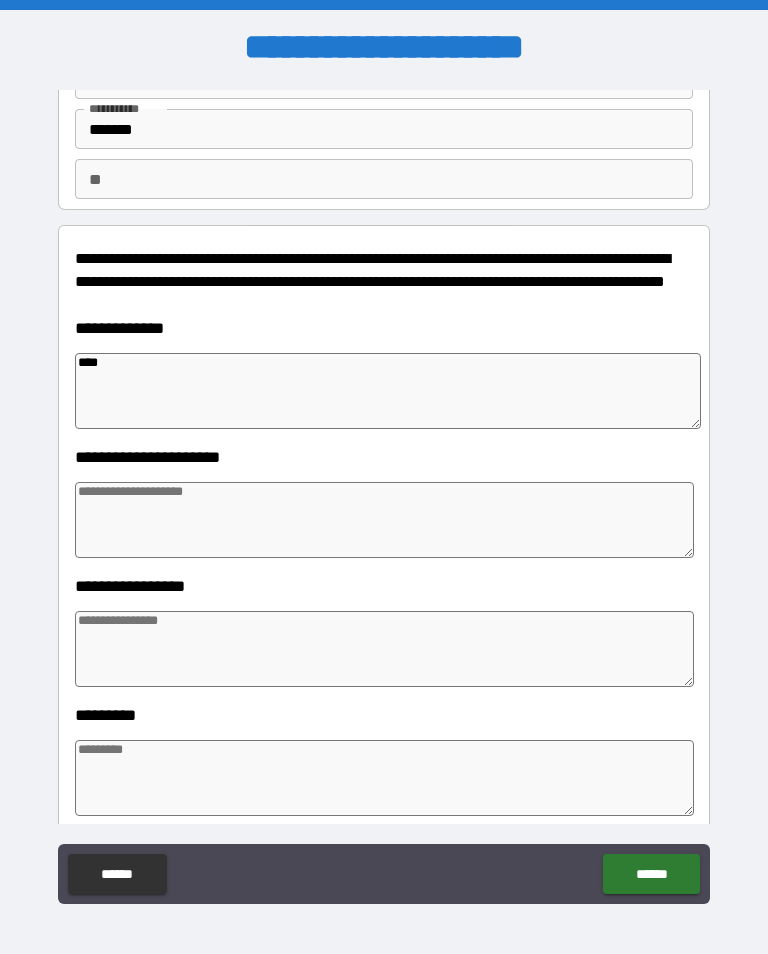 type on "*" 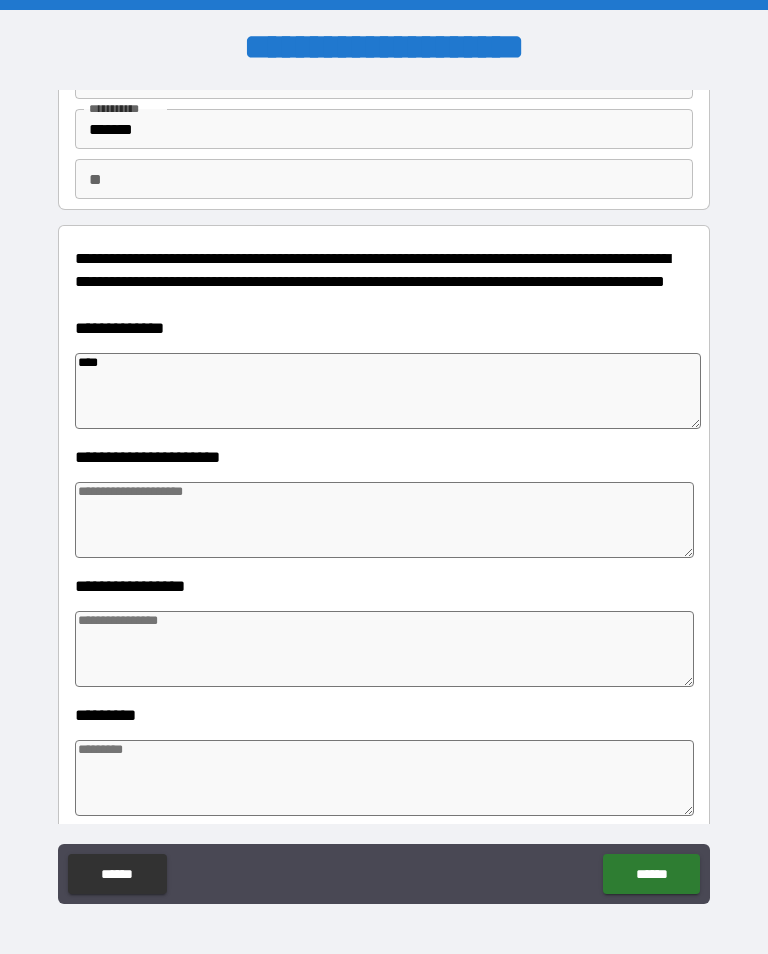 type on "*" 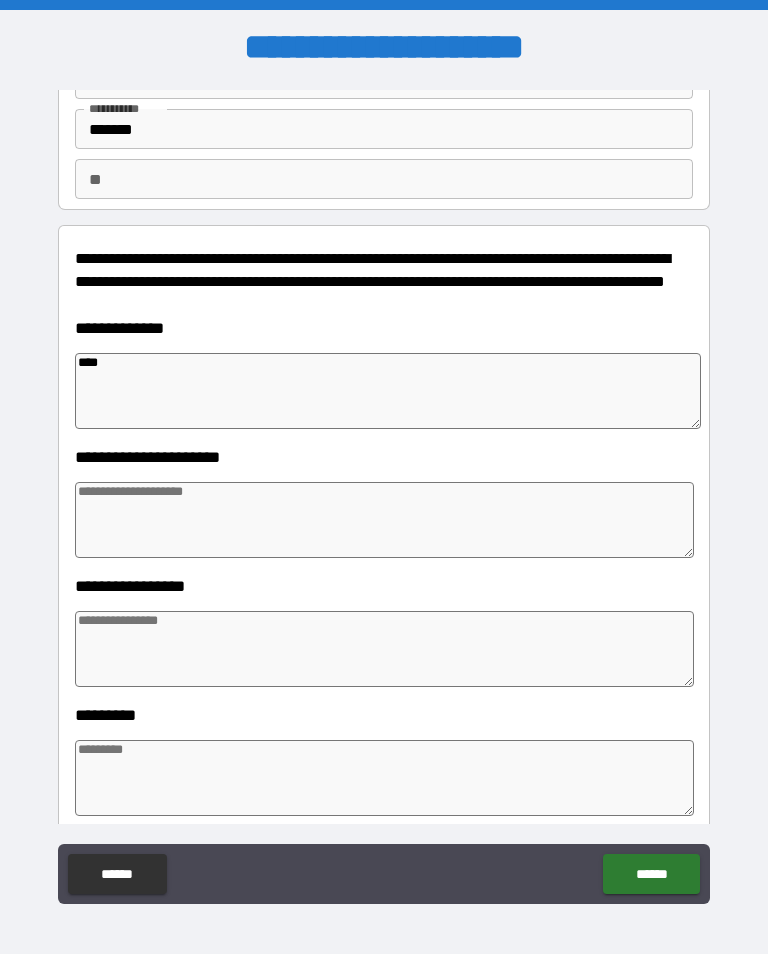 type on "*" 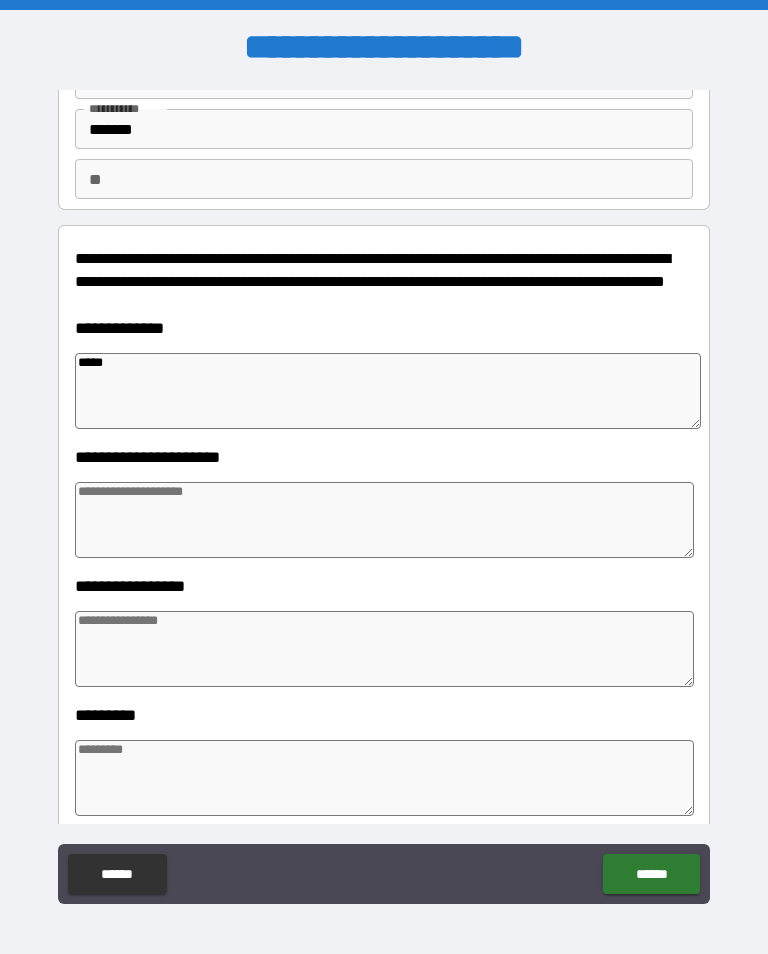 type on "*" 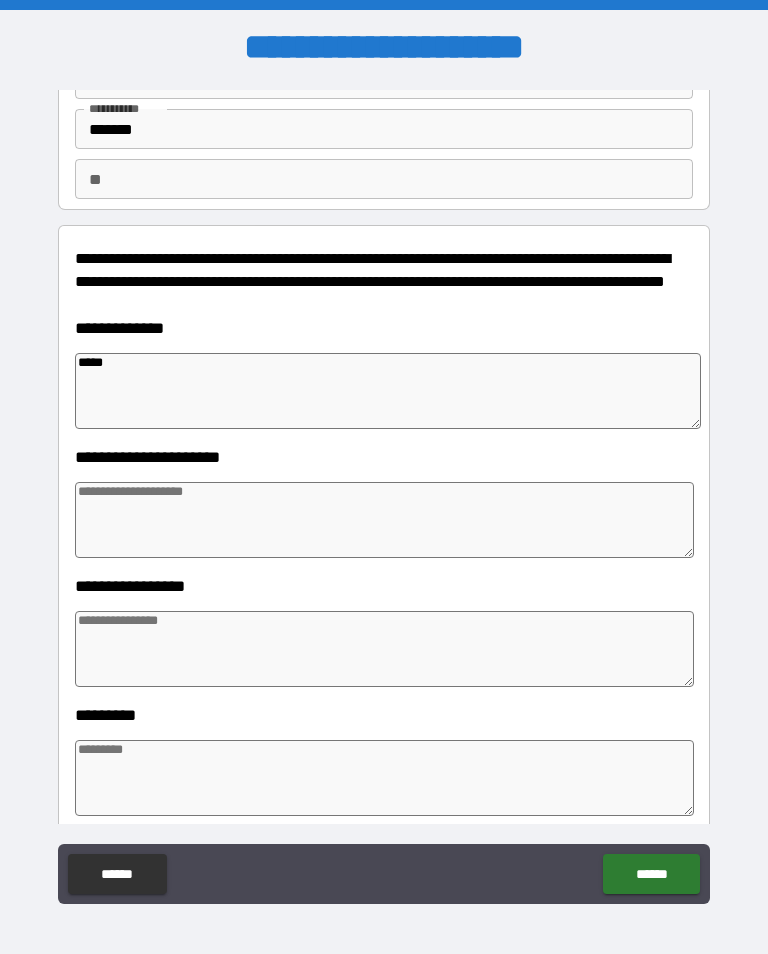 type on "*" 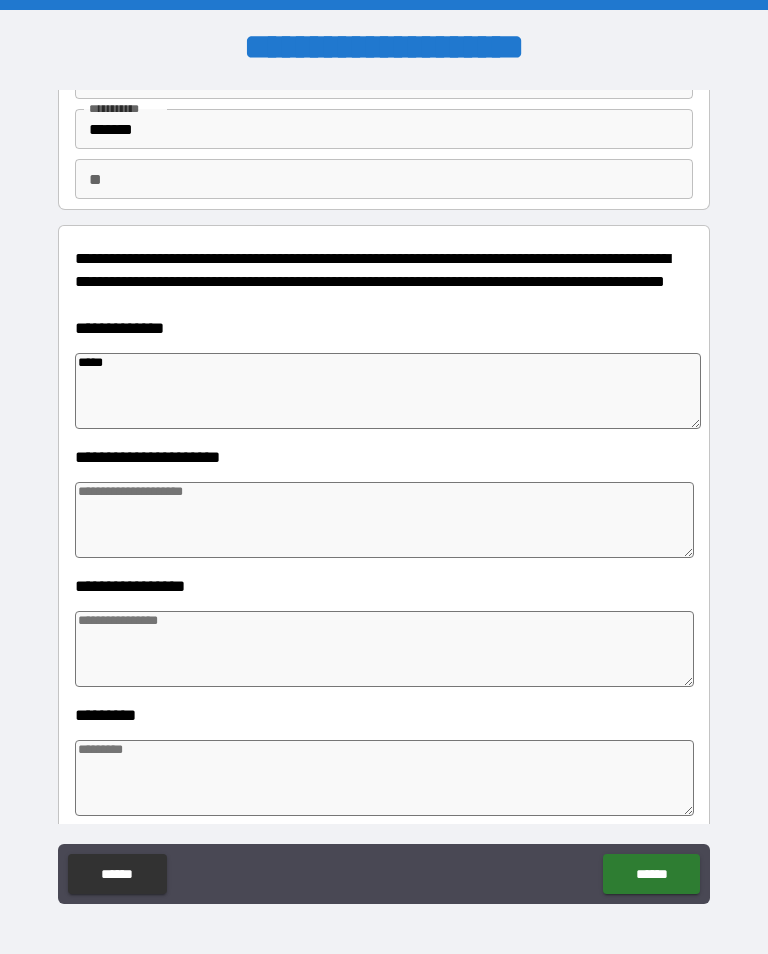 type on "*" 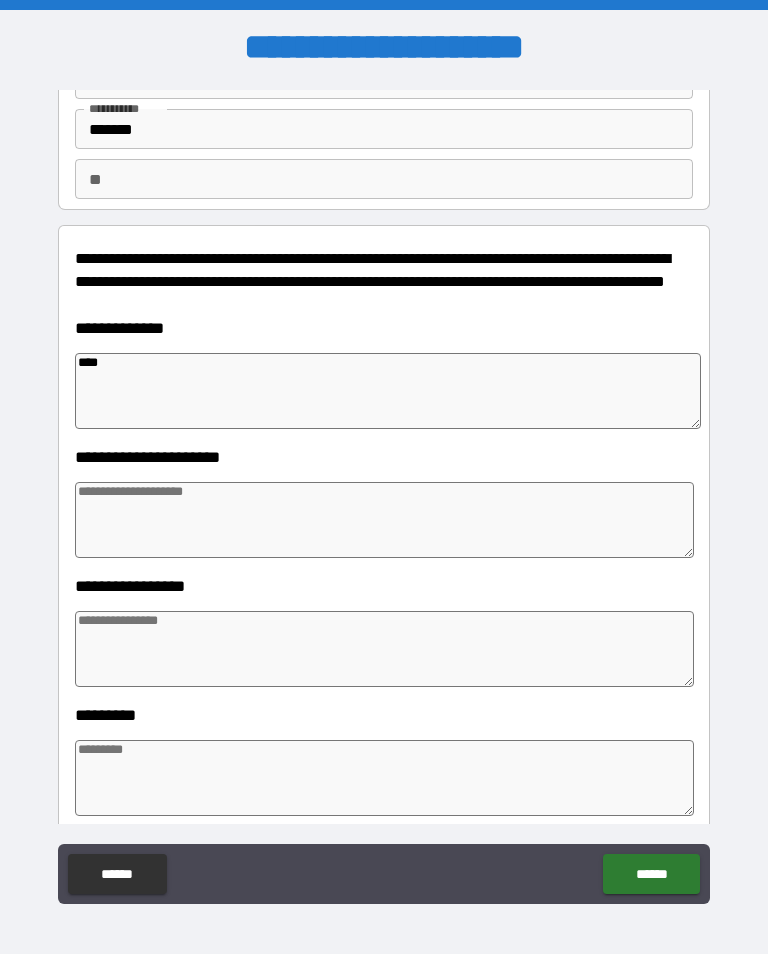type on "*" 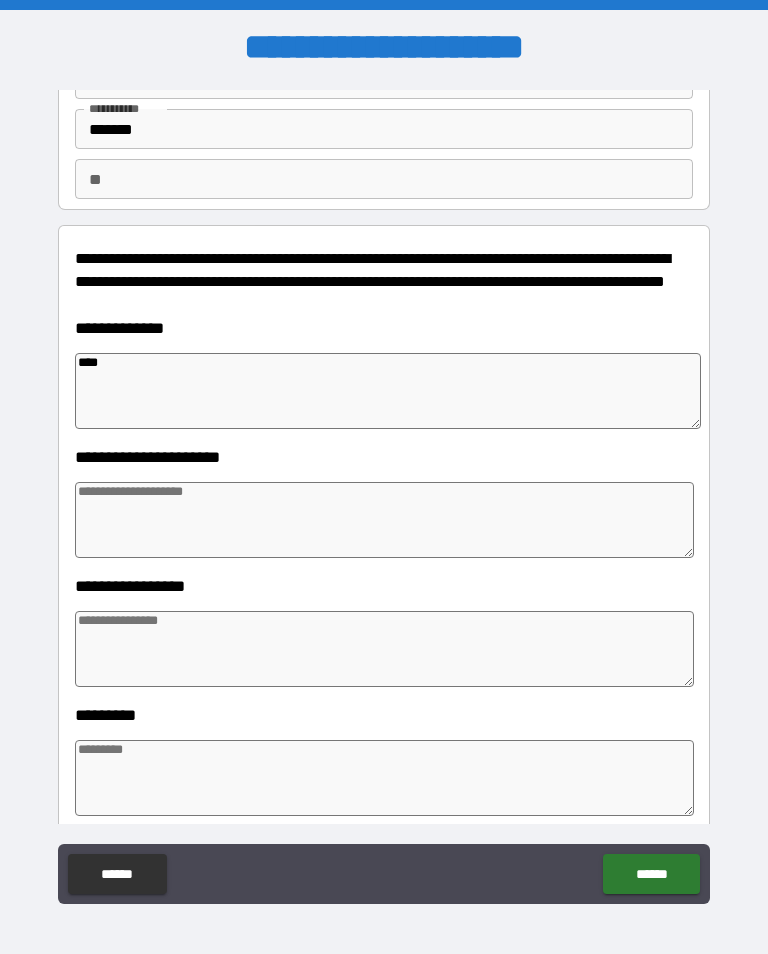 type on "*" 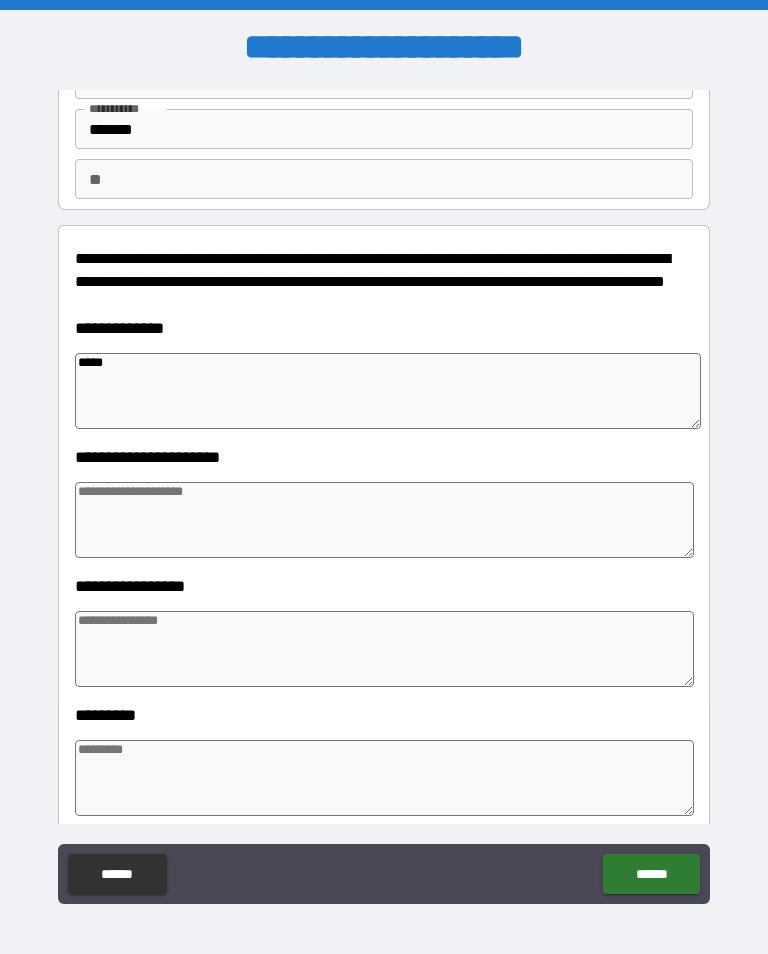type on "*" 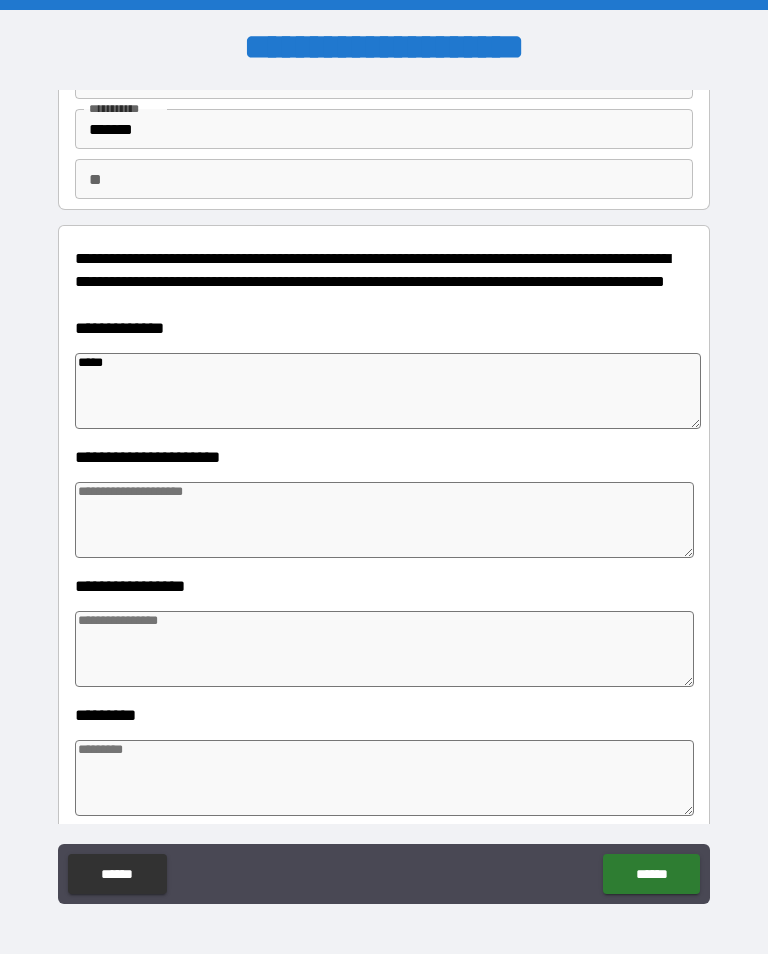 type on "*" 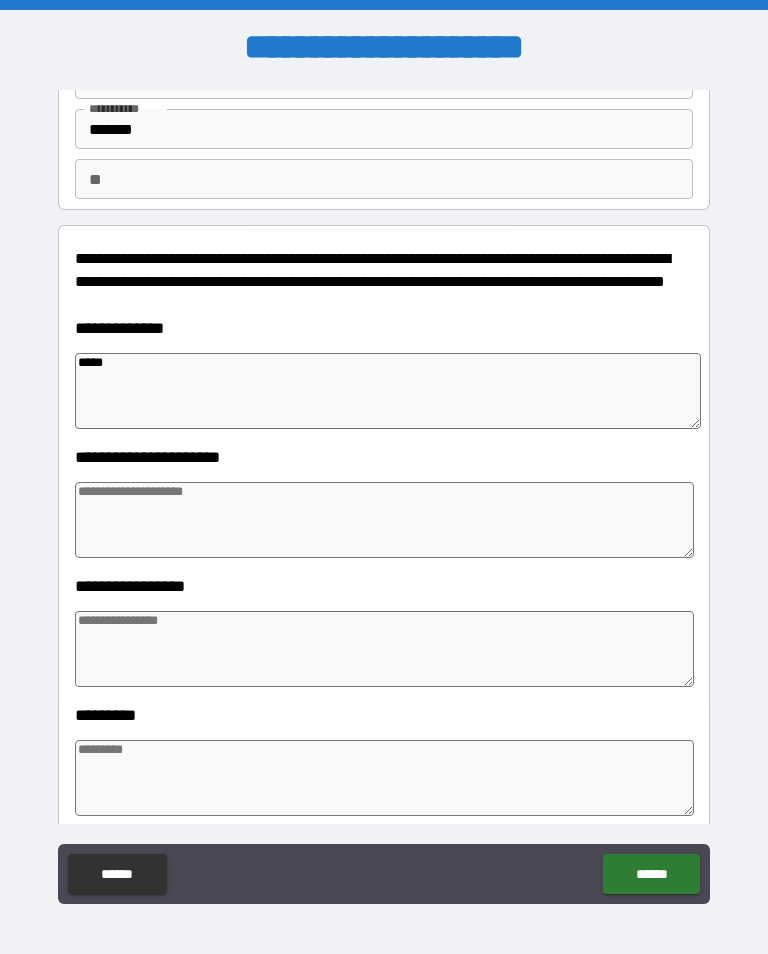 type on "*" 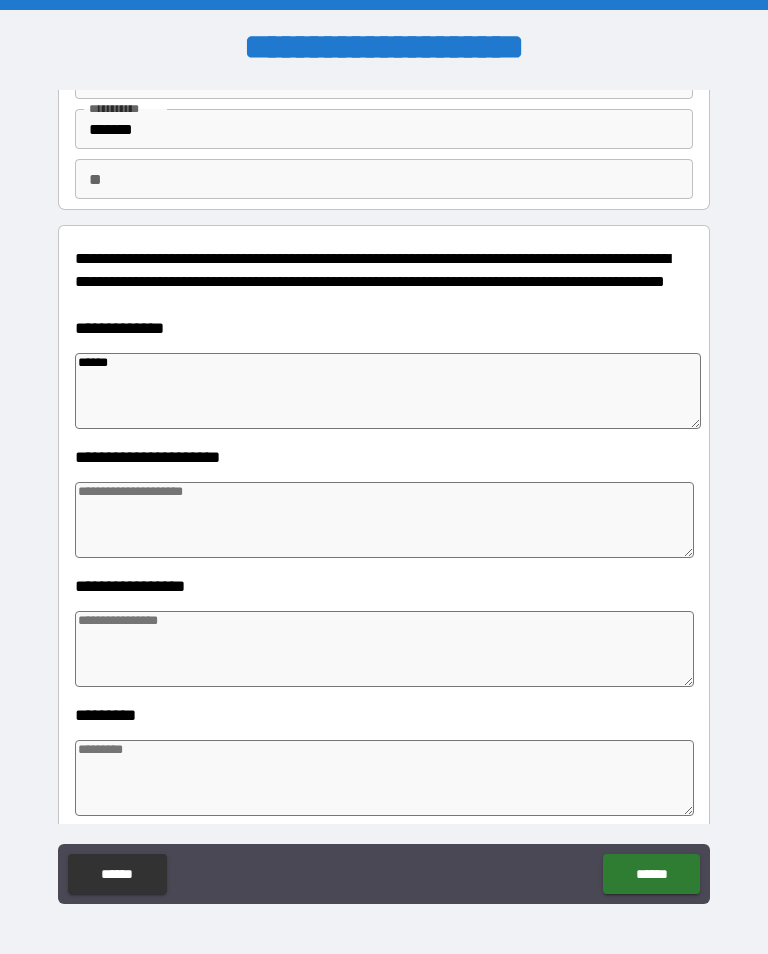 type on "*" 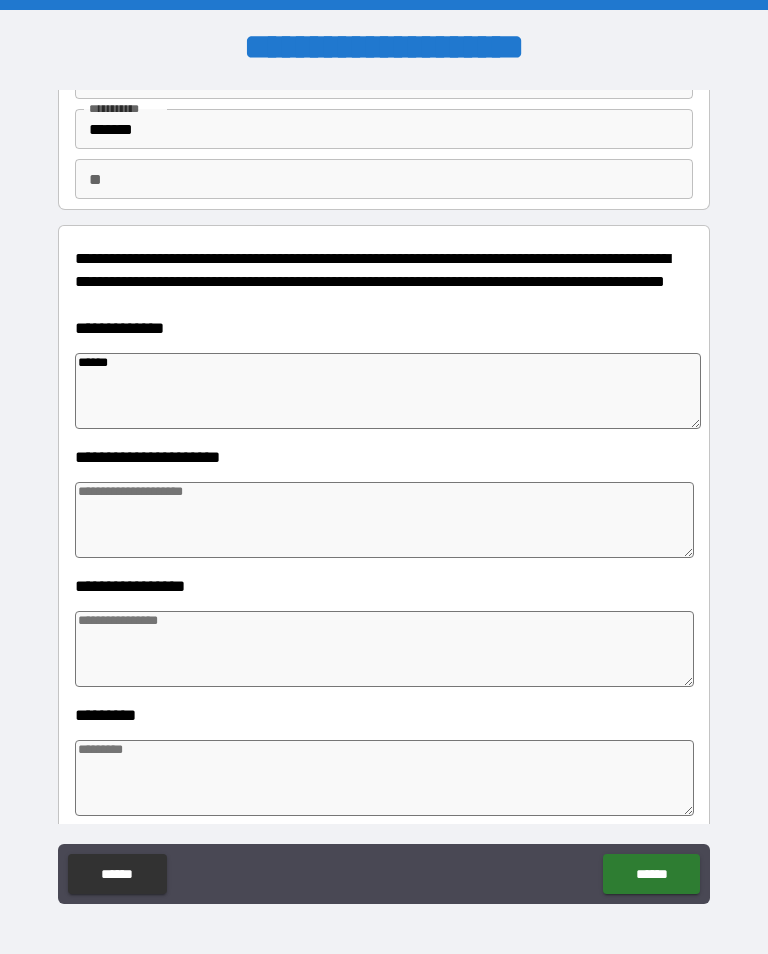 type on "*" 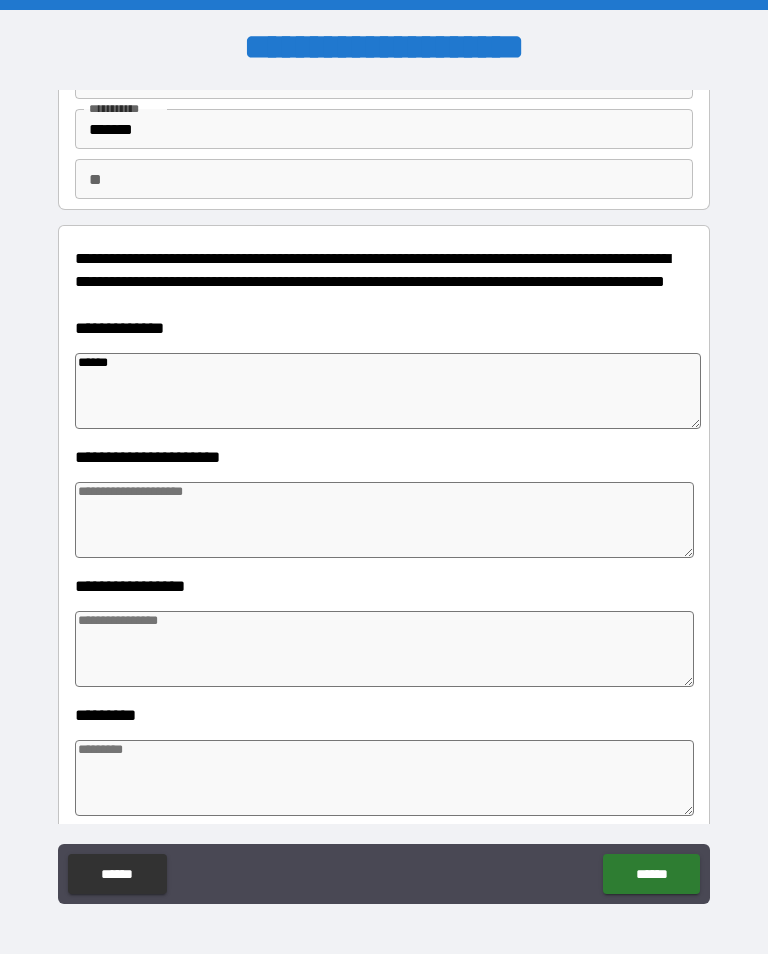type on "*" 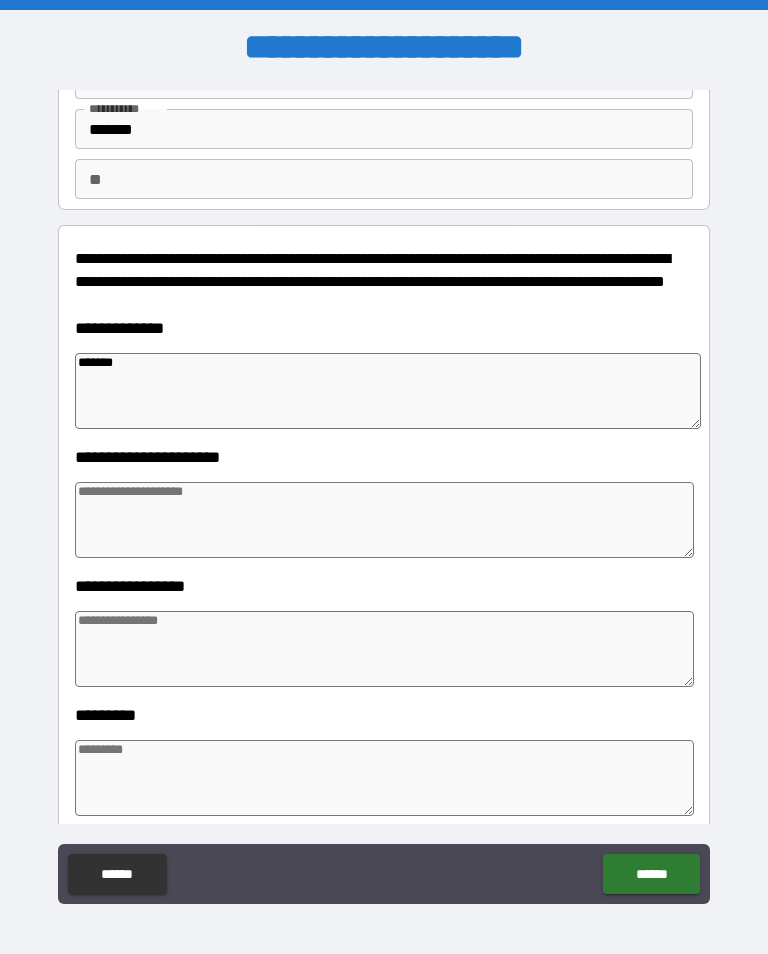 type on "********" 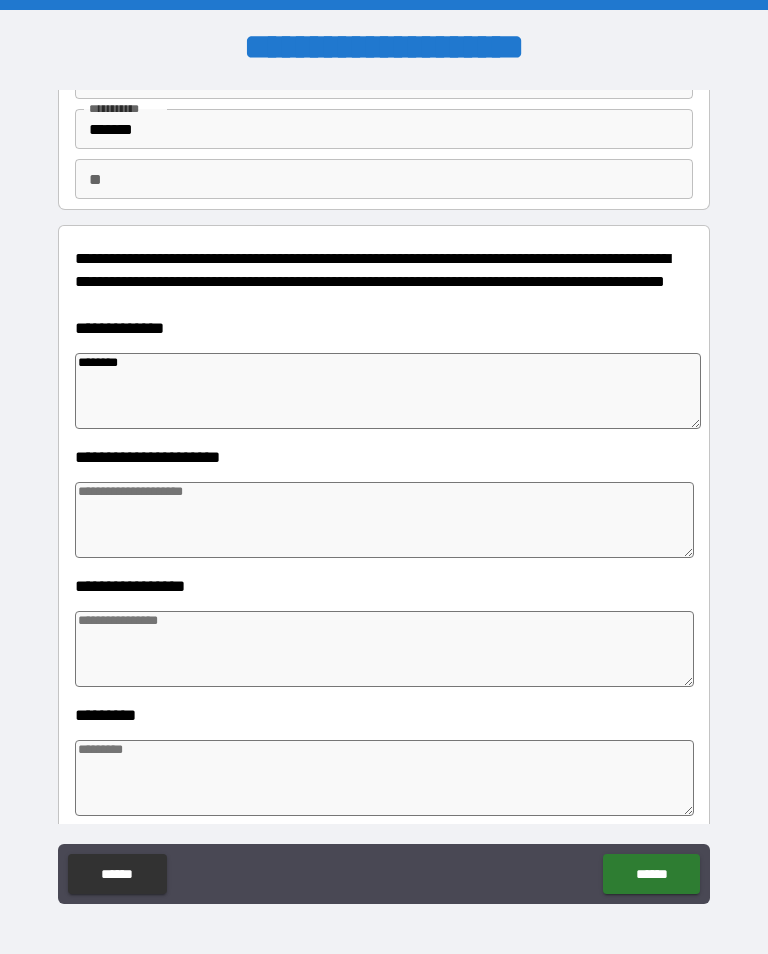 type on "*" 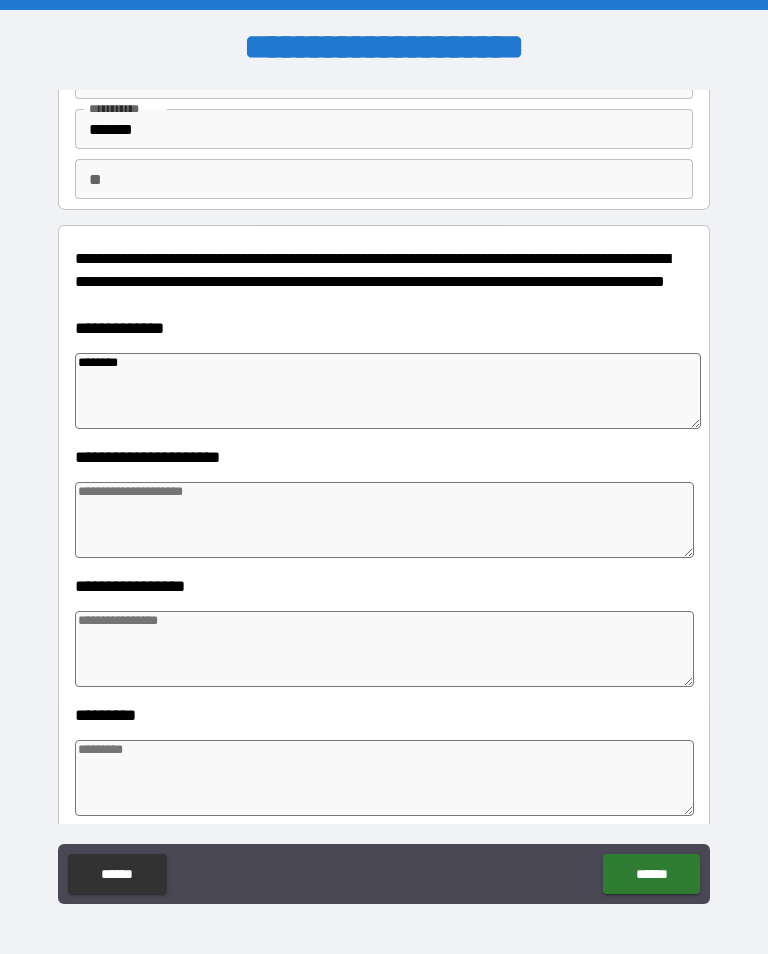 type on "*********" 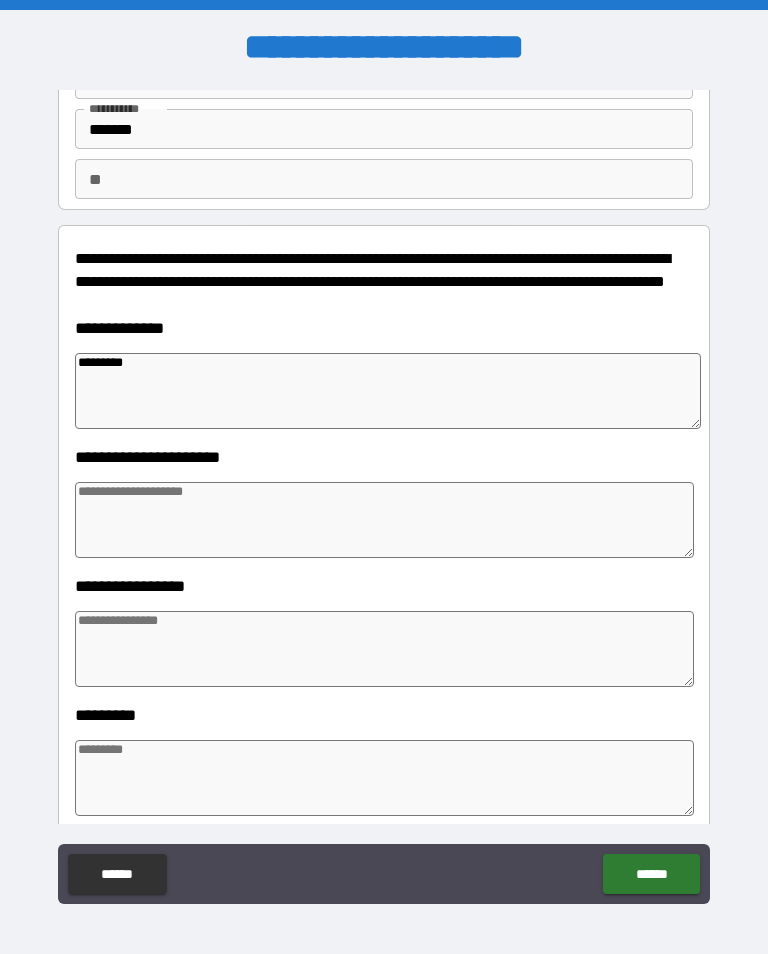 type on "*" 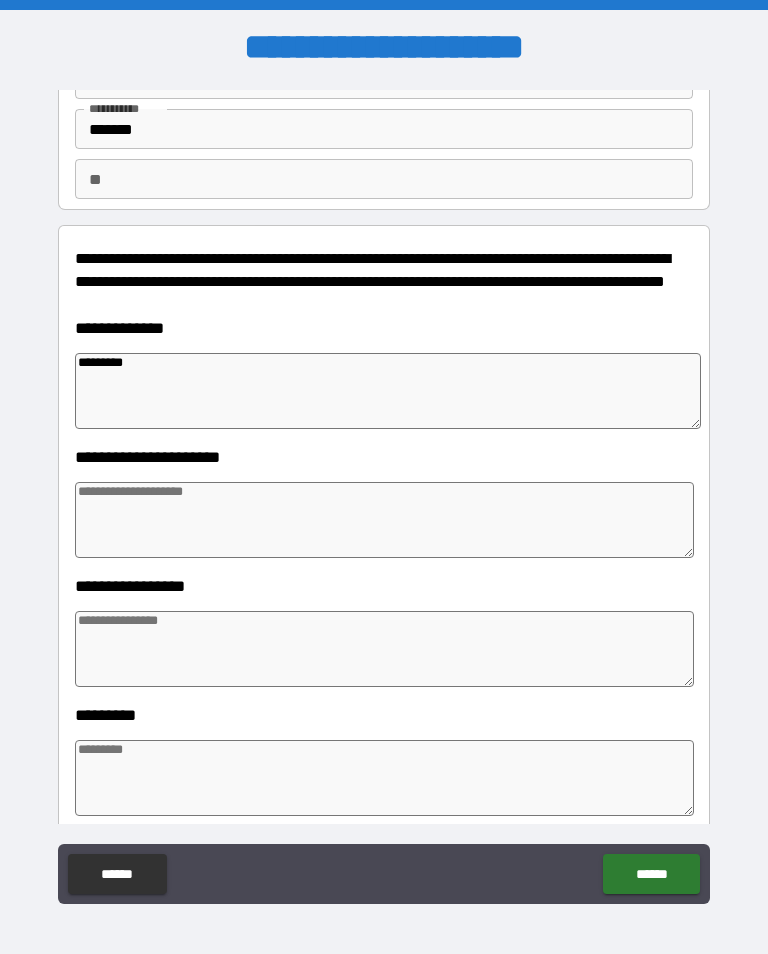 type on "*" 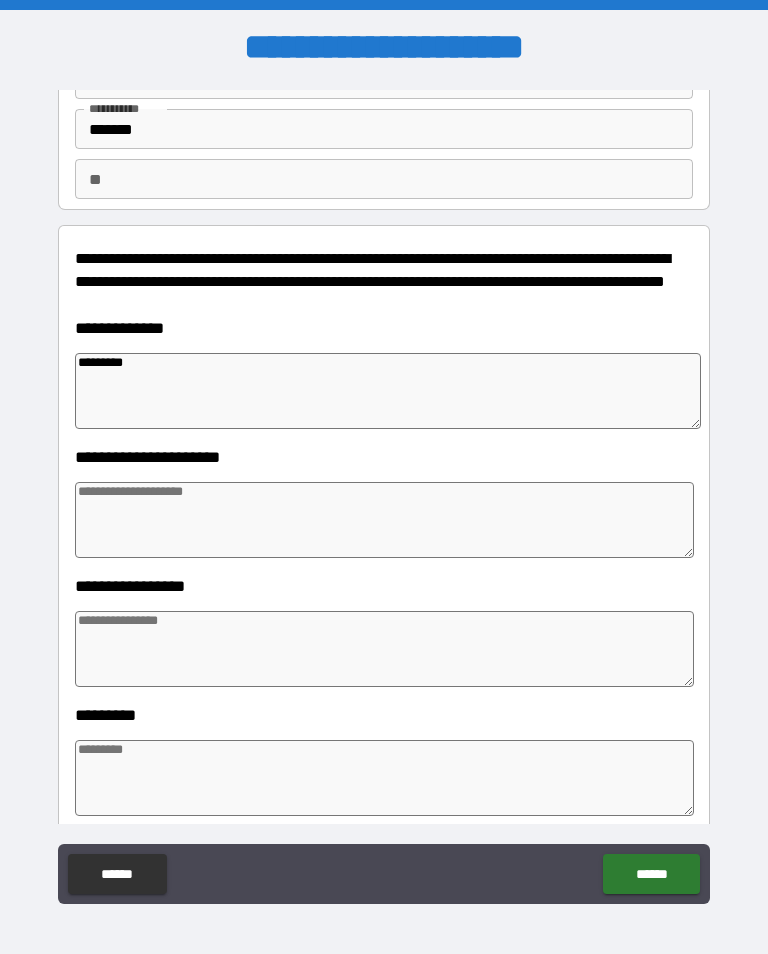 type on "*" 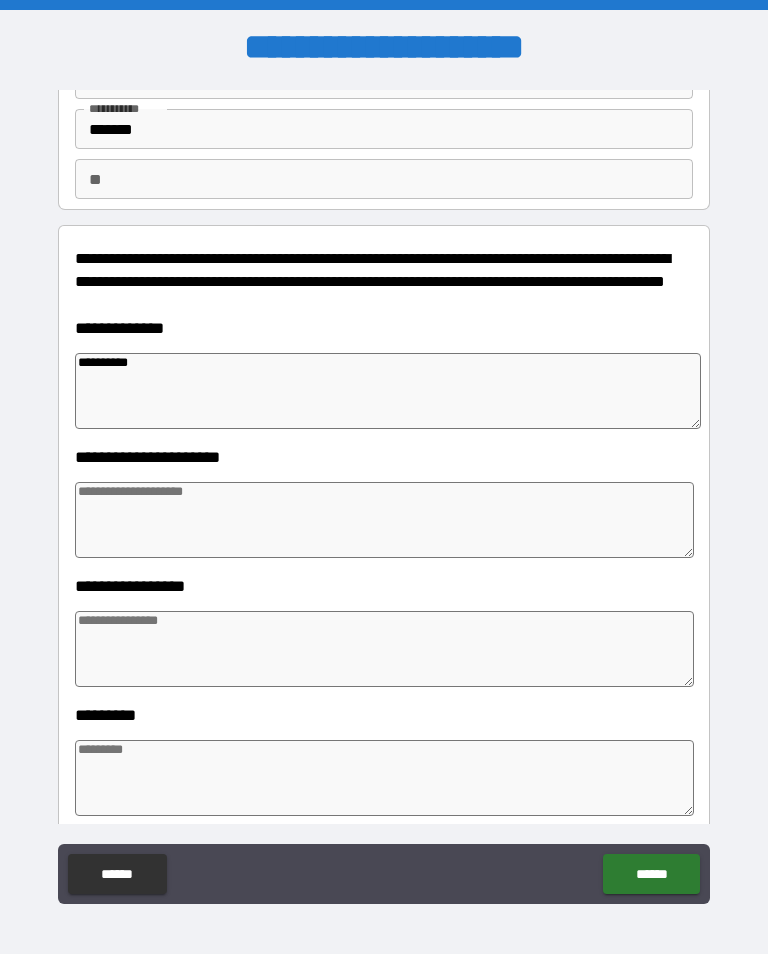 type on "*" 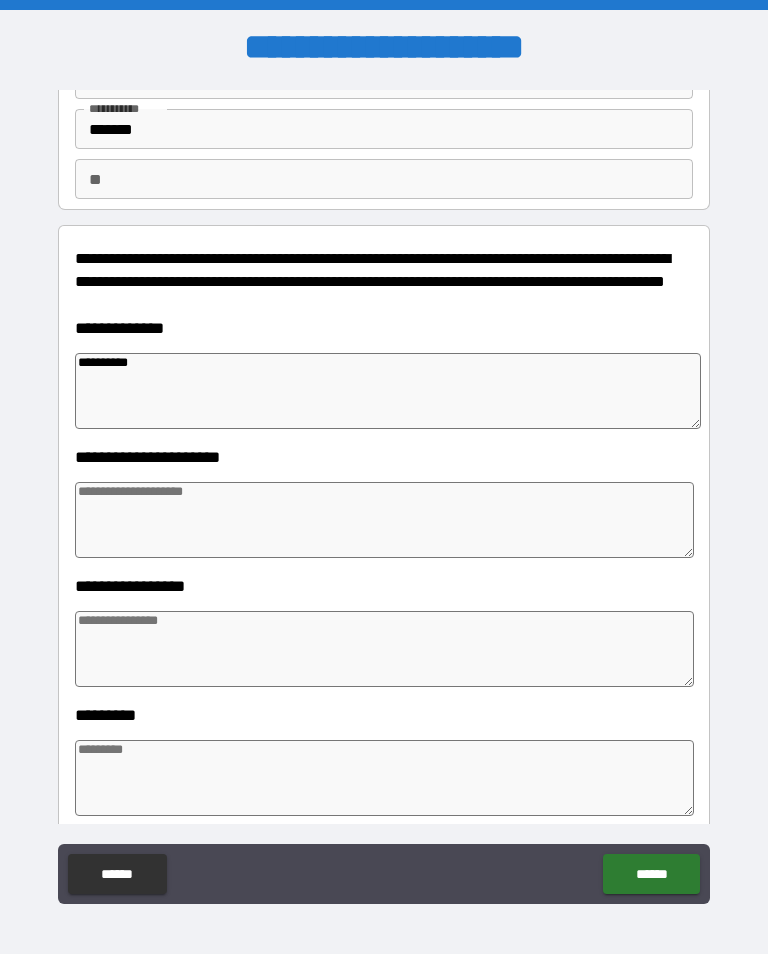 type on "**********" 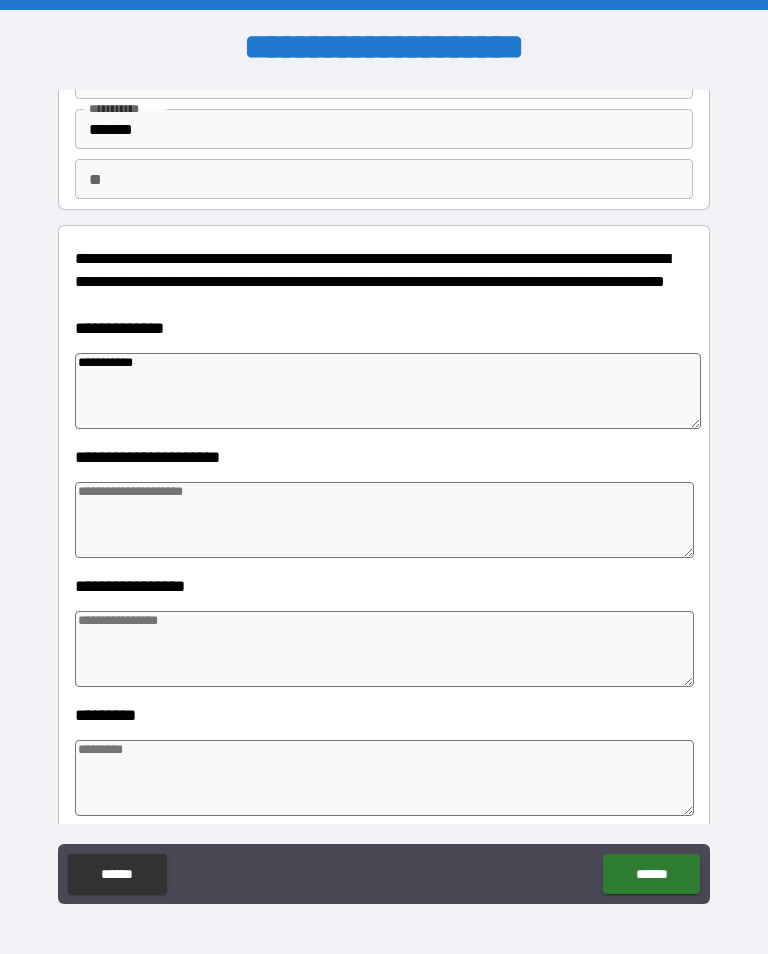 type on "*" 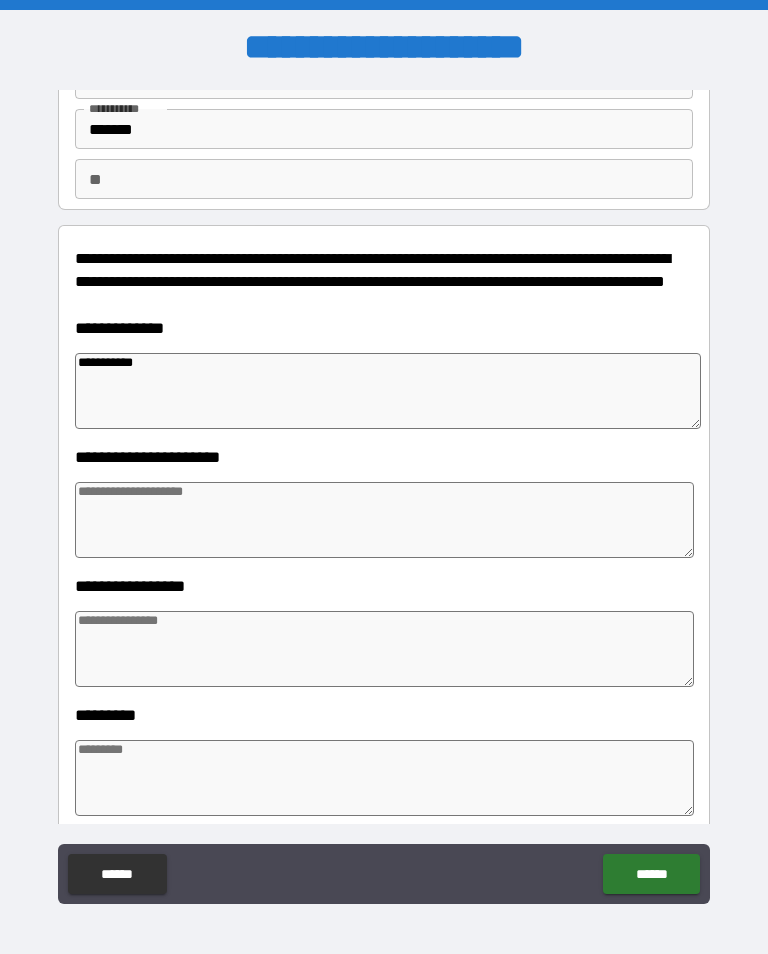 type on "*" 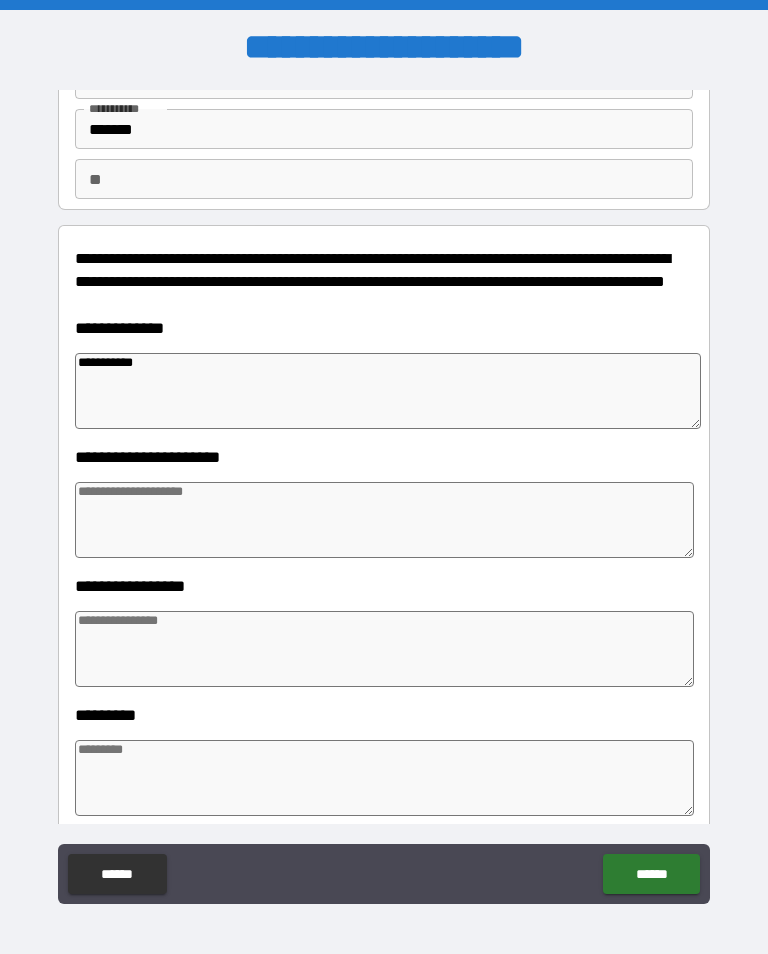 type on "*" 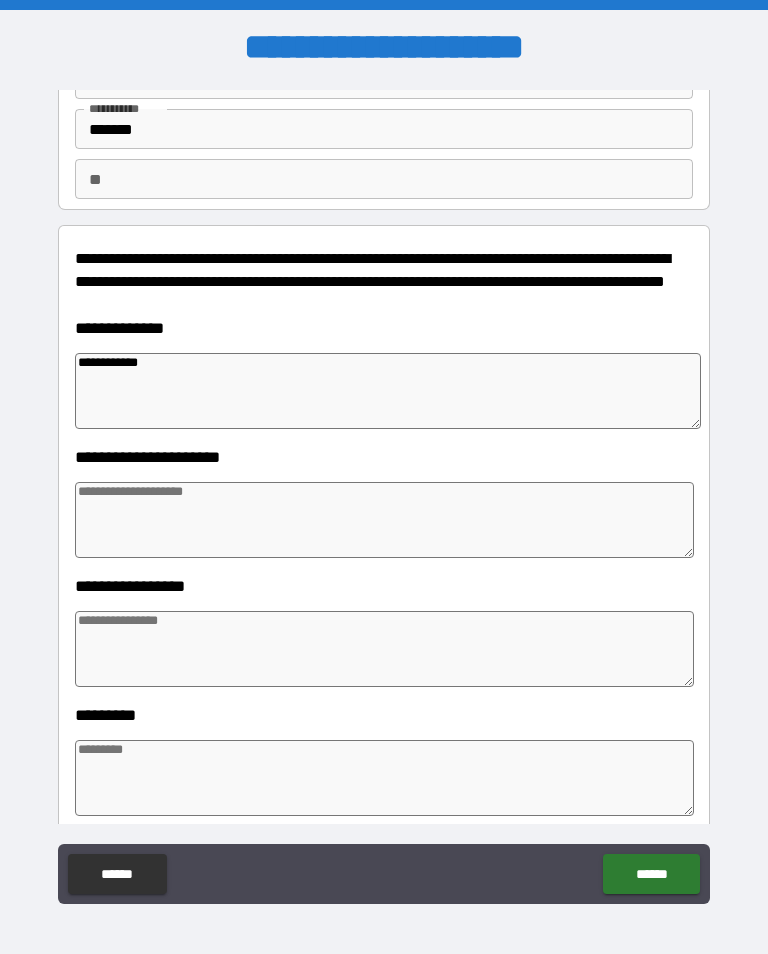type on "*" 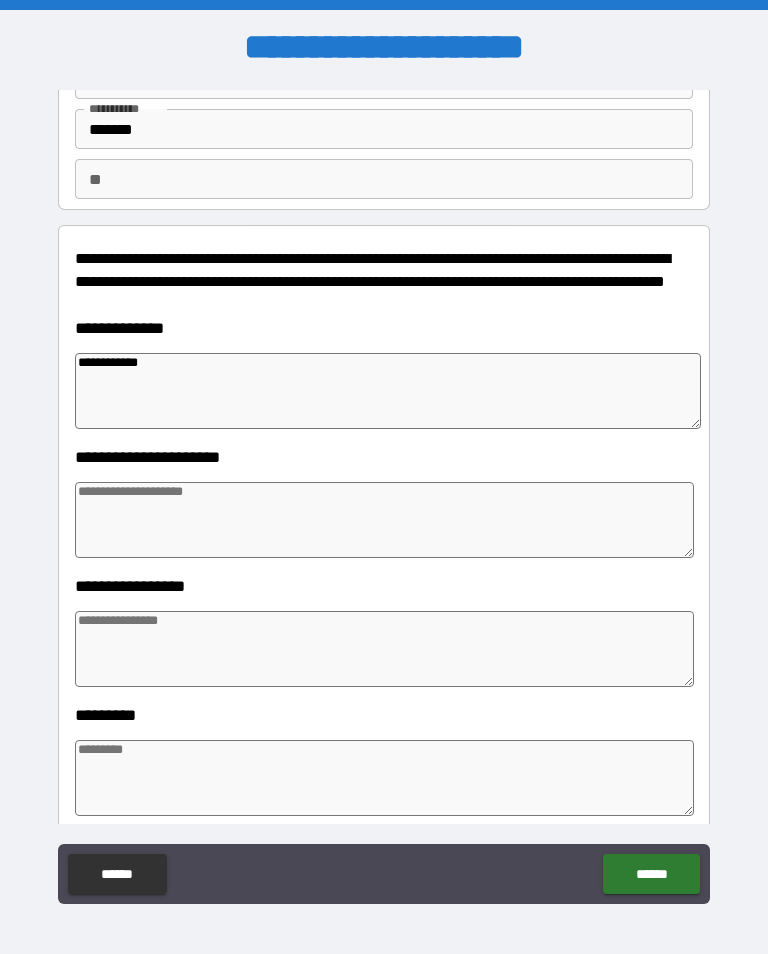 type on "**********" 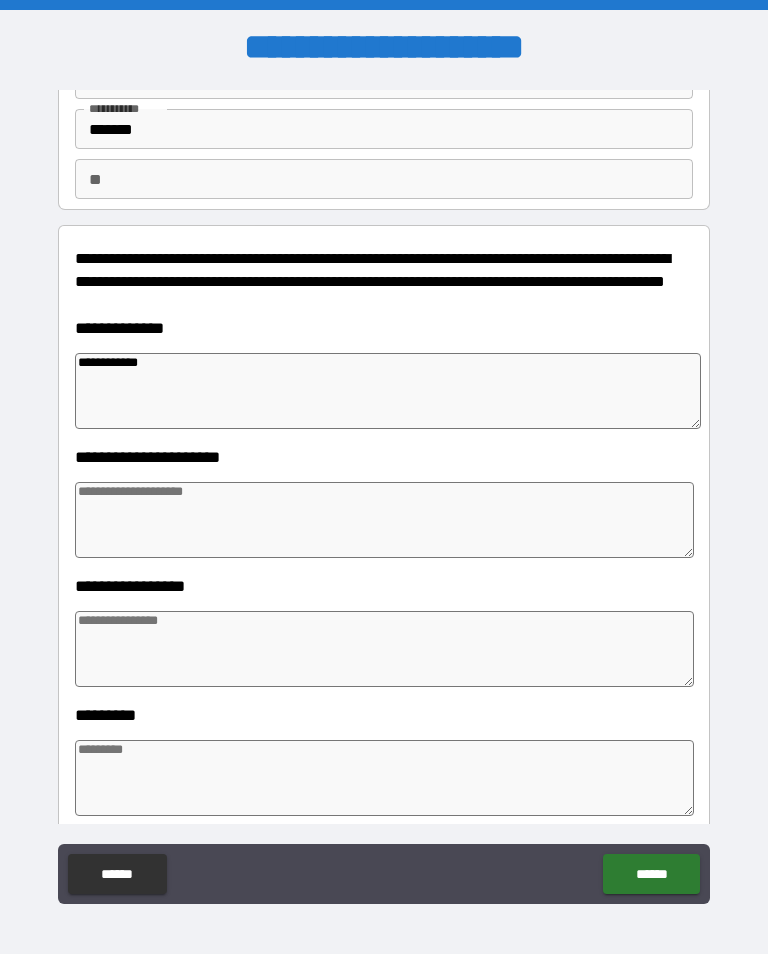type on "*" 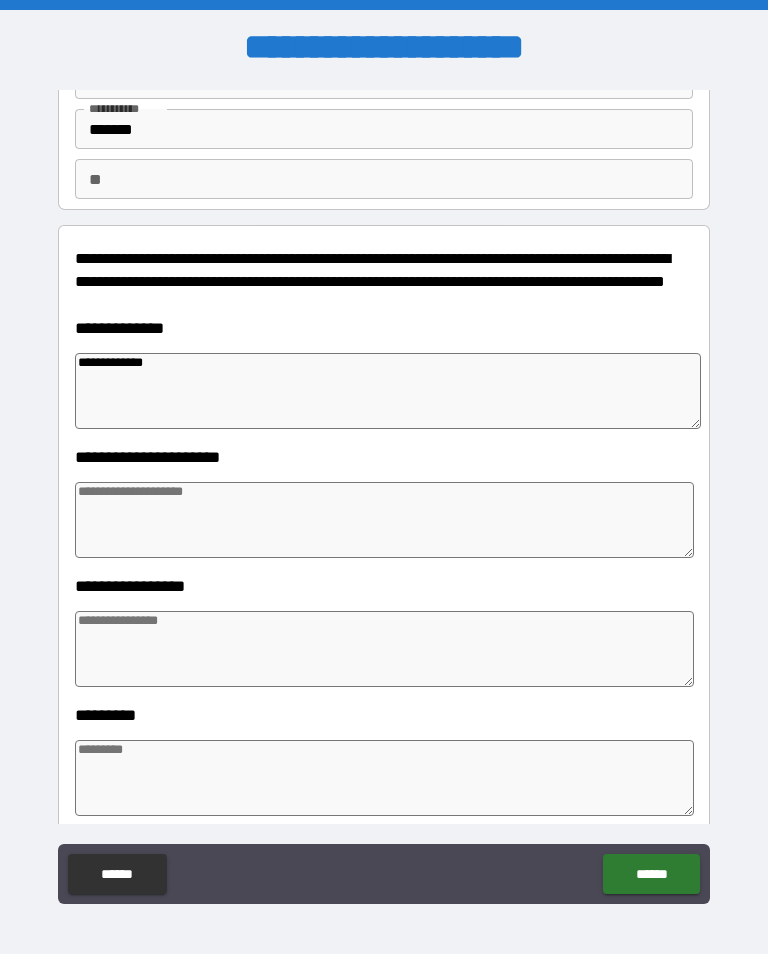 type on "*" 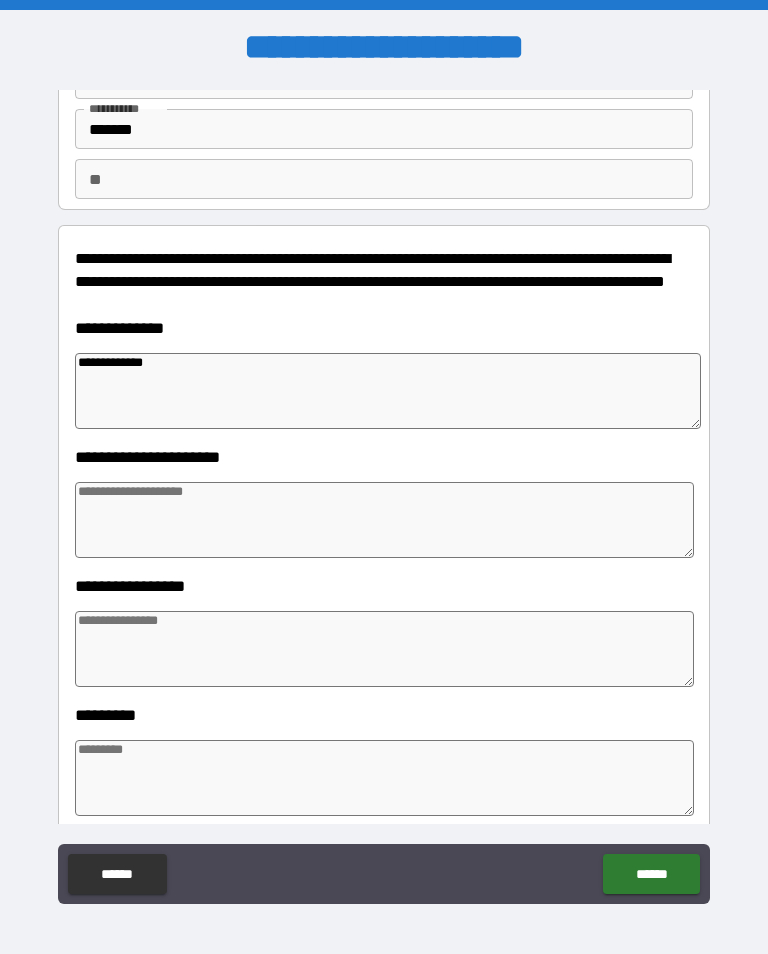 type on "**********" 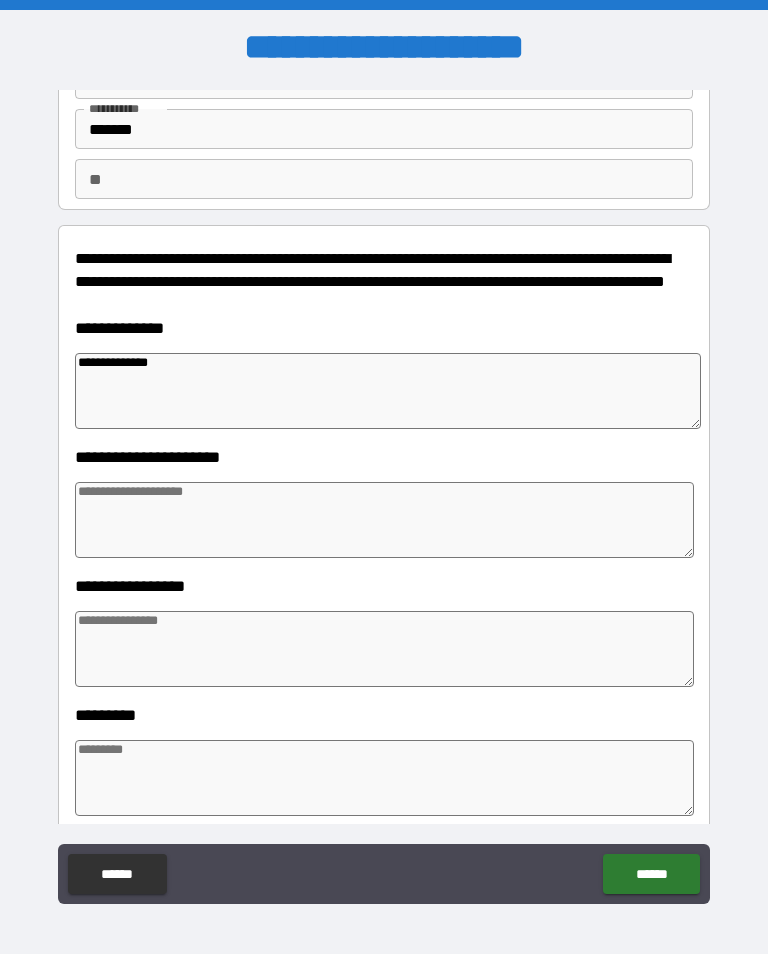type on "*" 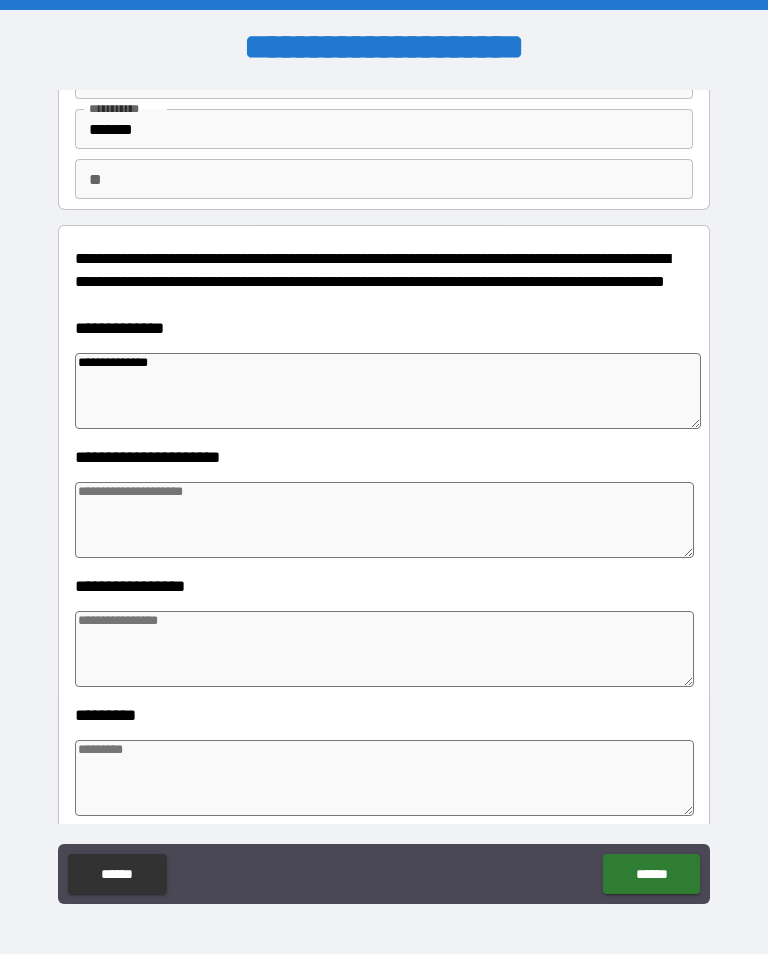 type on "**********" 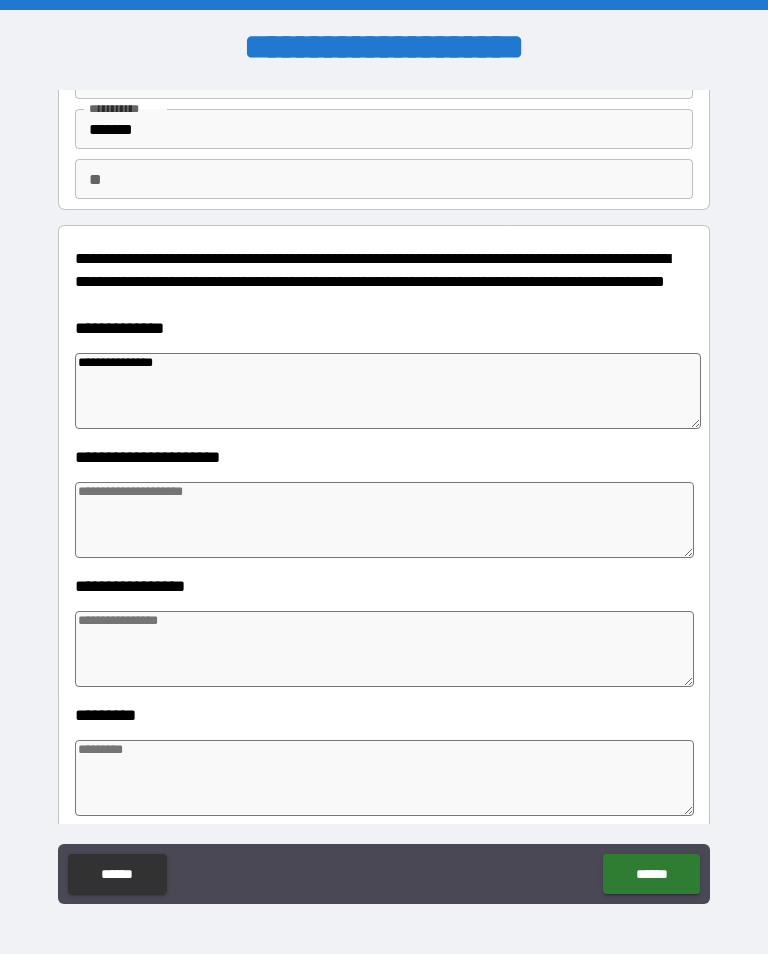 type on "*" 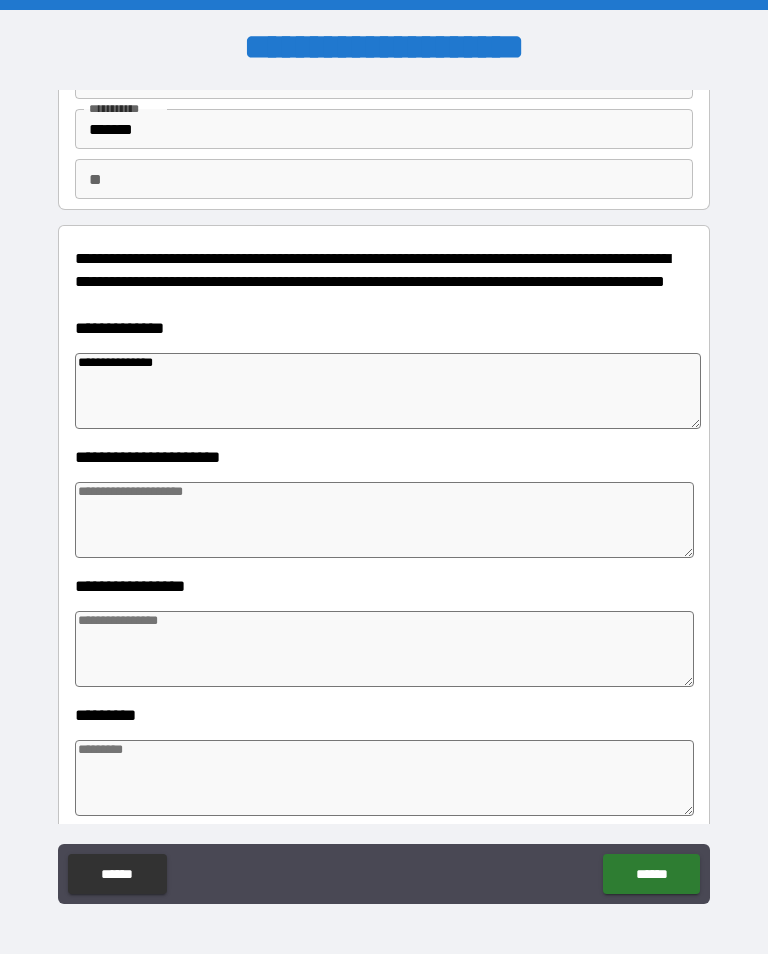 type on "*" 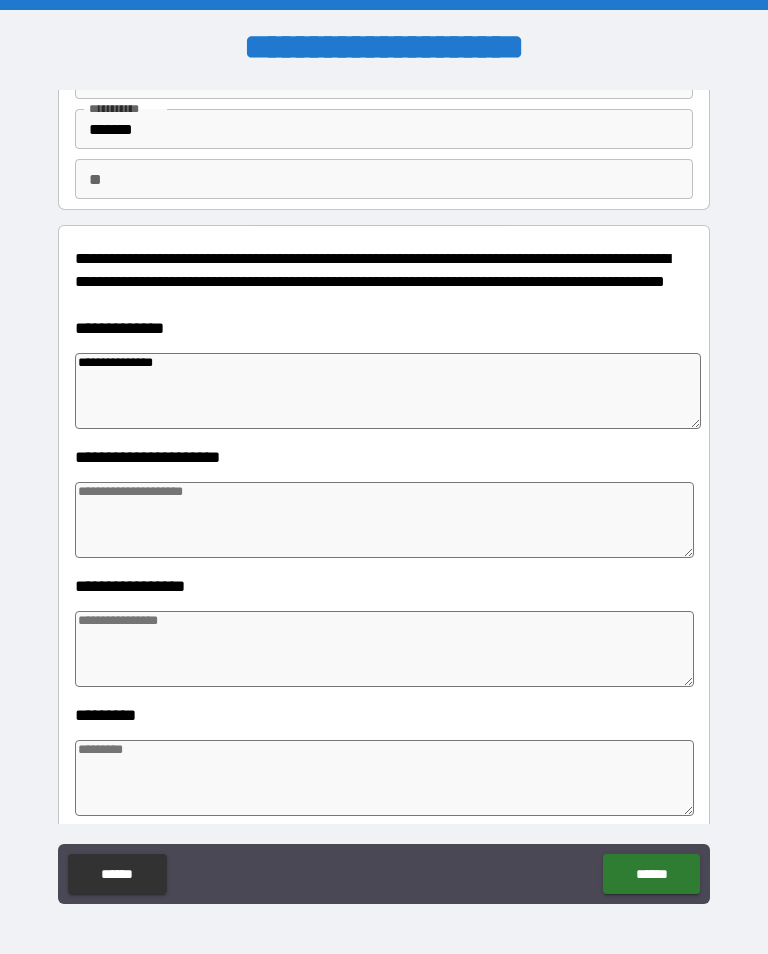 type on "*" 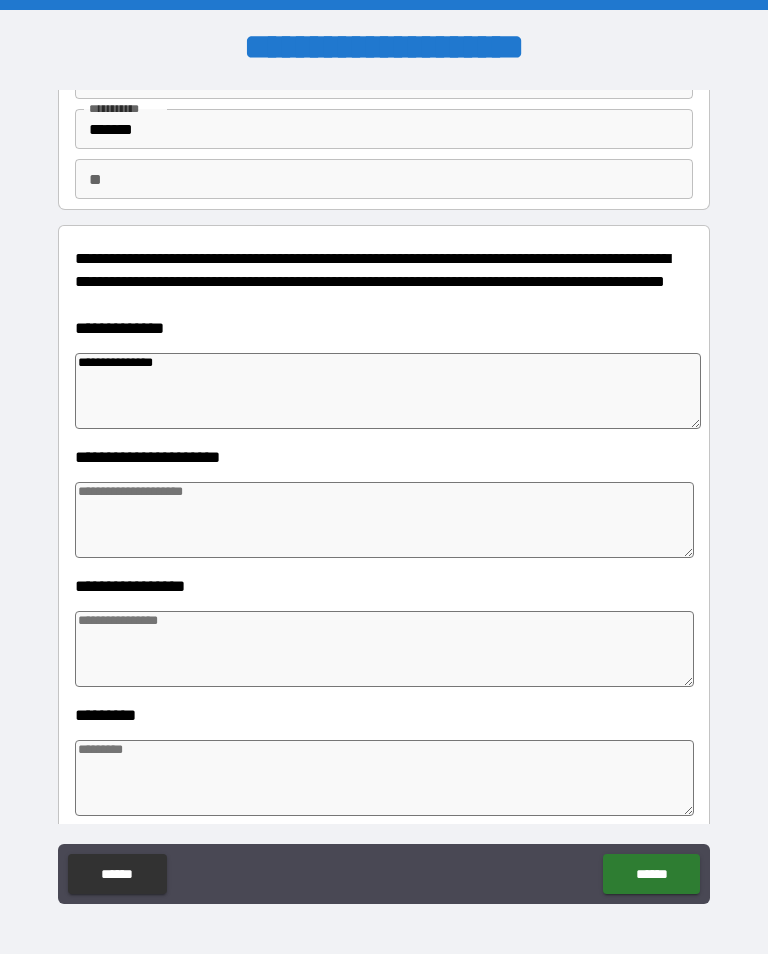 type on "**********" 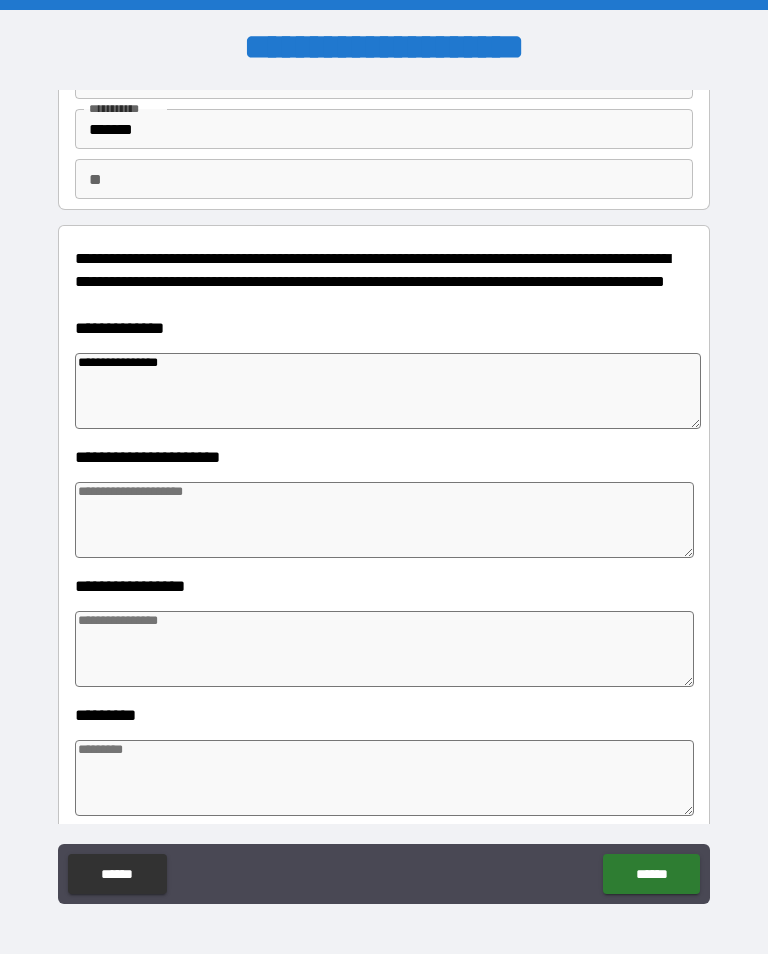 type on "*" 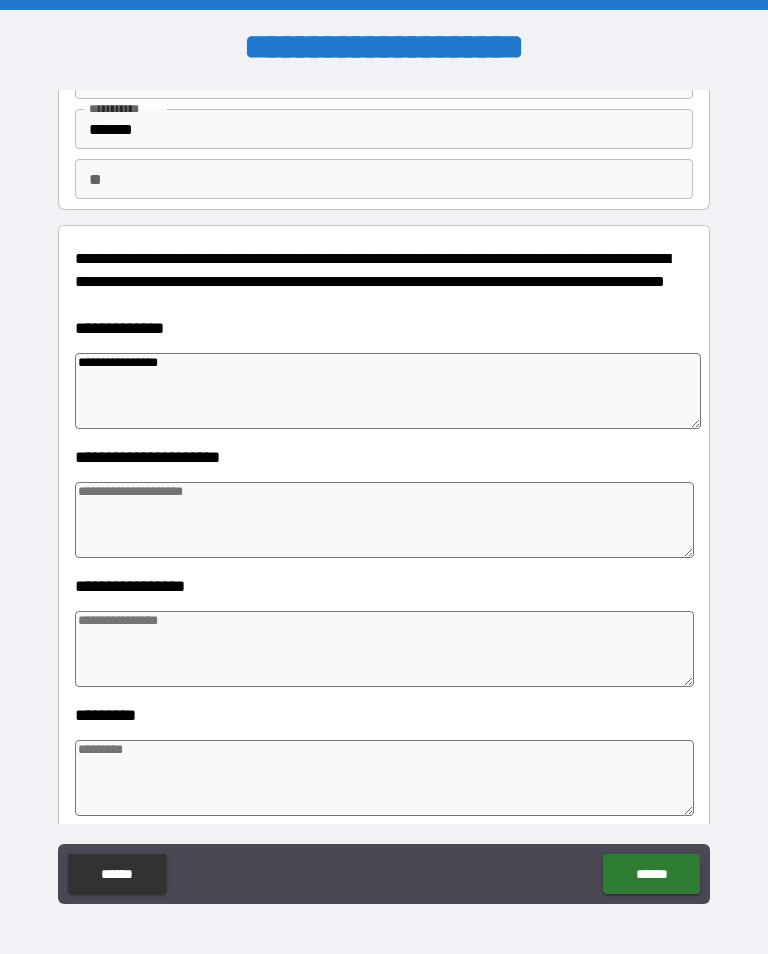 type on "*" 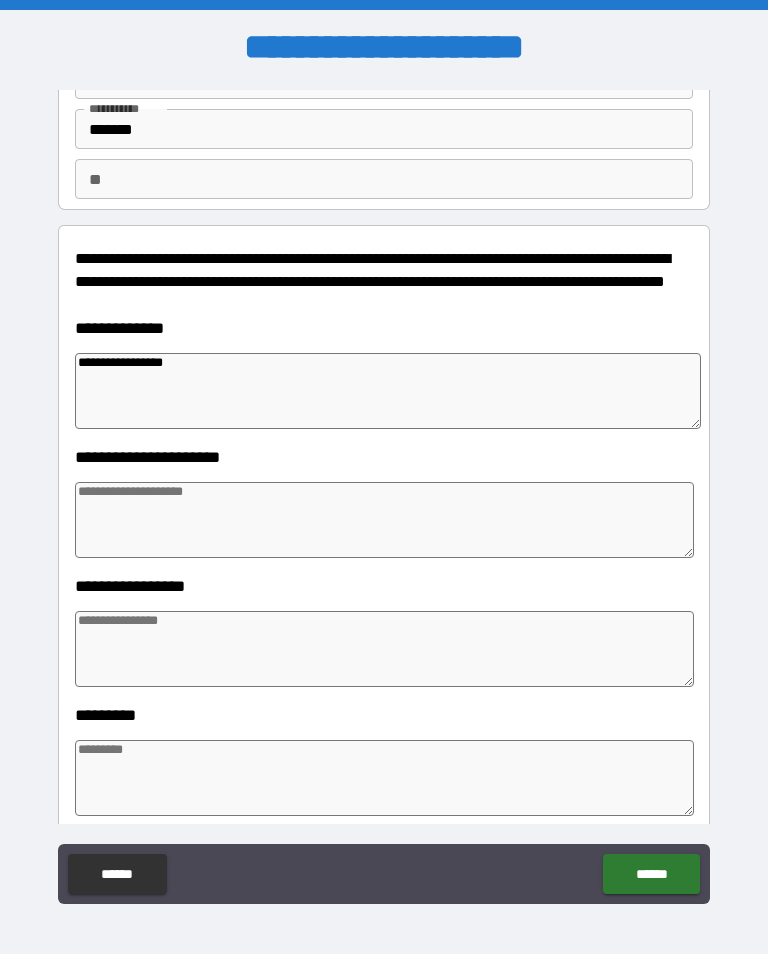 type on "*" 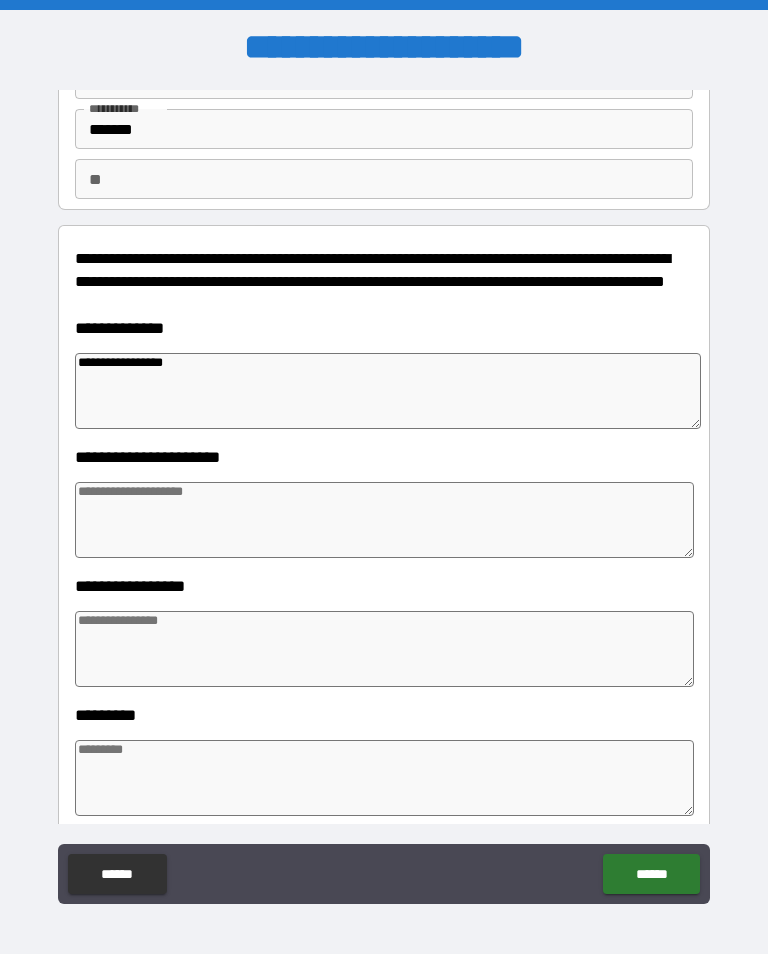 type on "*" 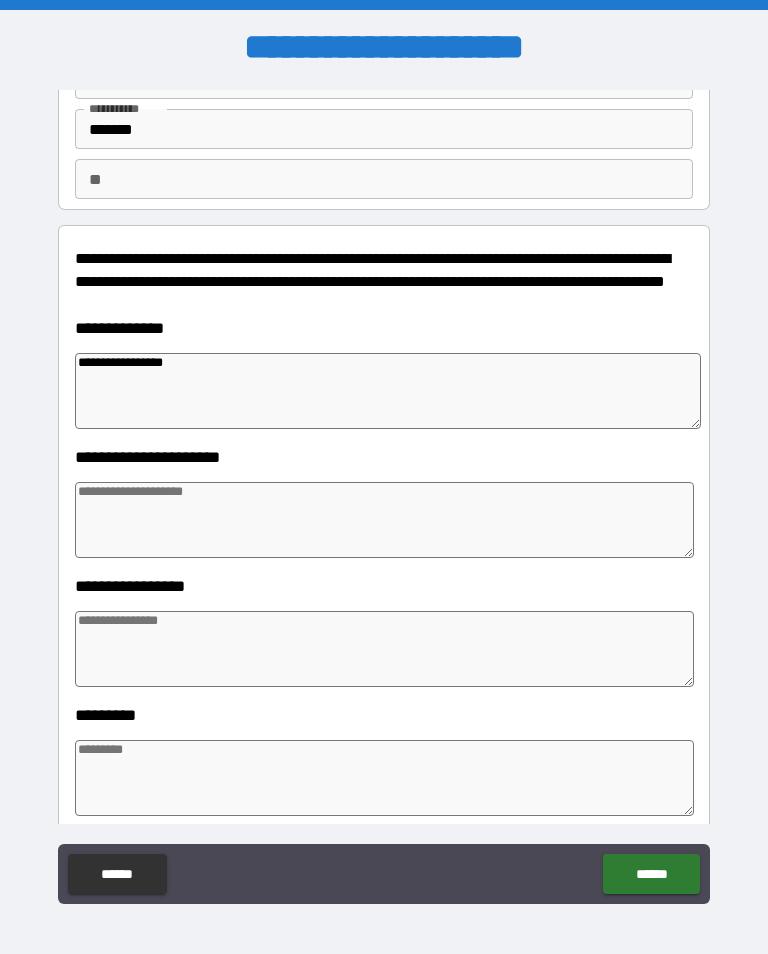 type on "*" 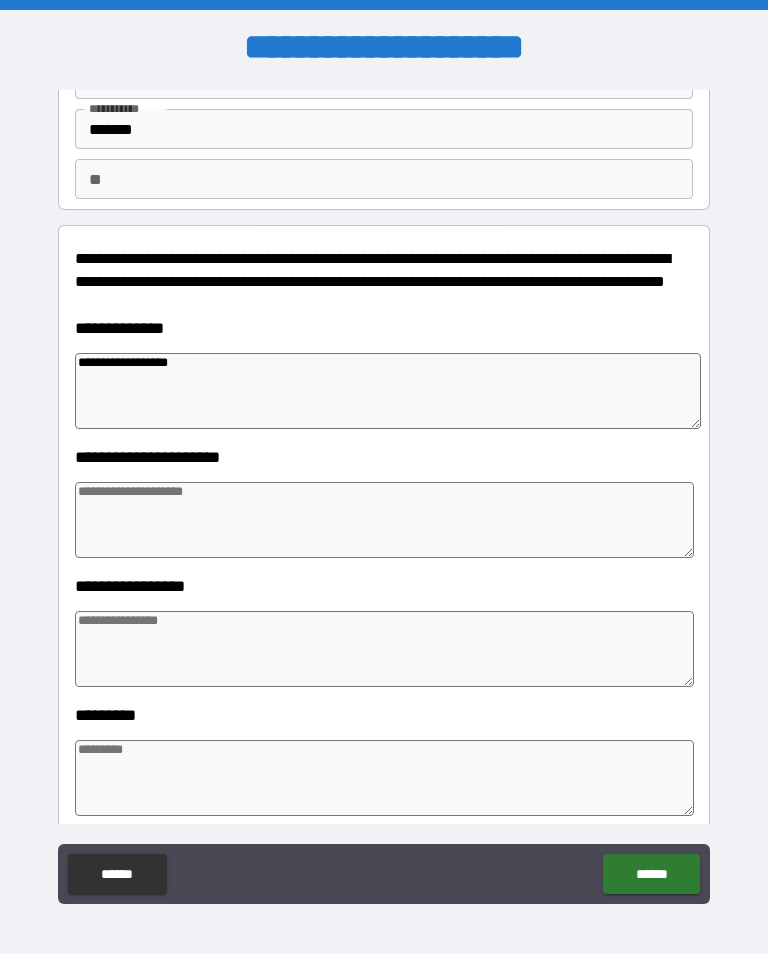 type on "*" 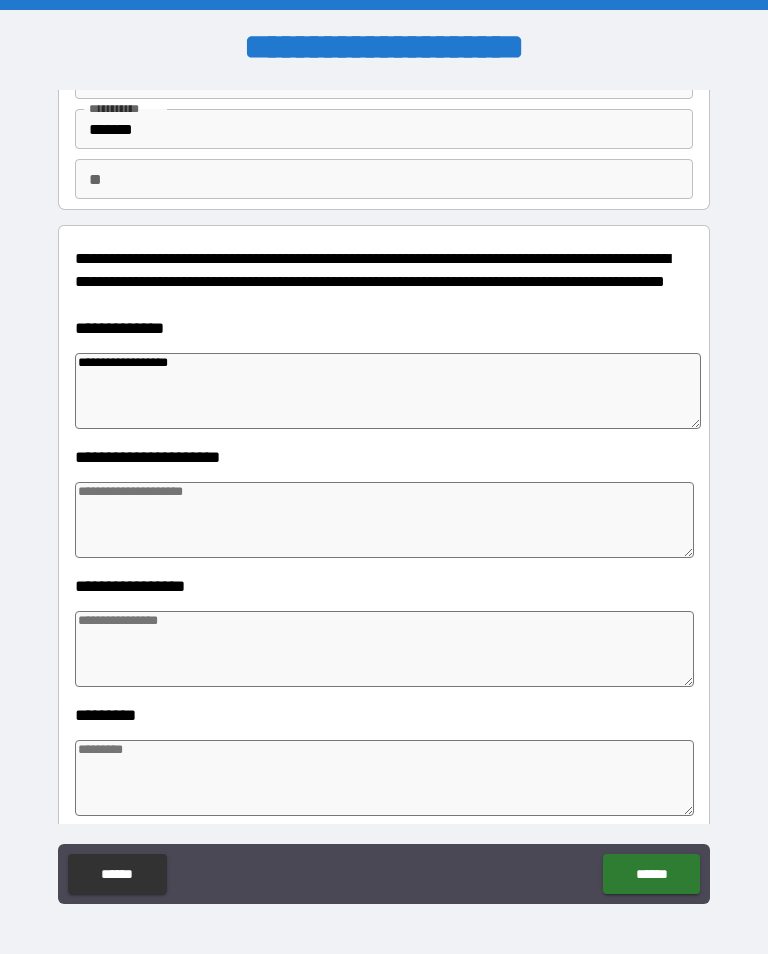 type on "*" 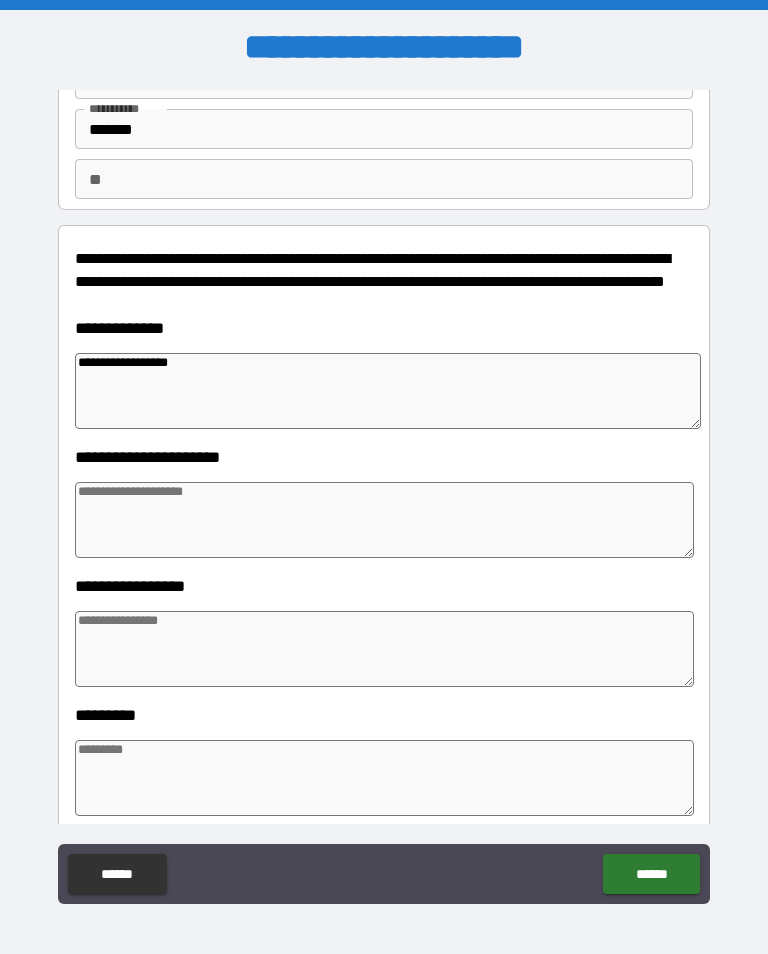 type on "*" 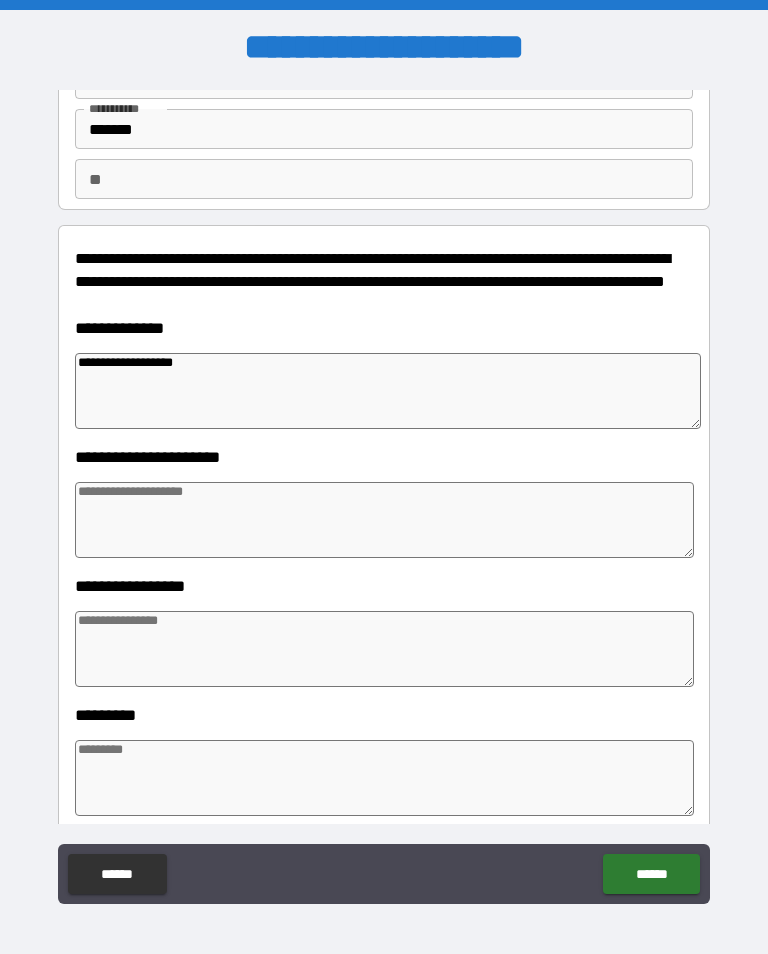 type on "*" 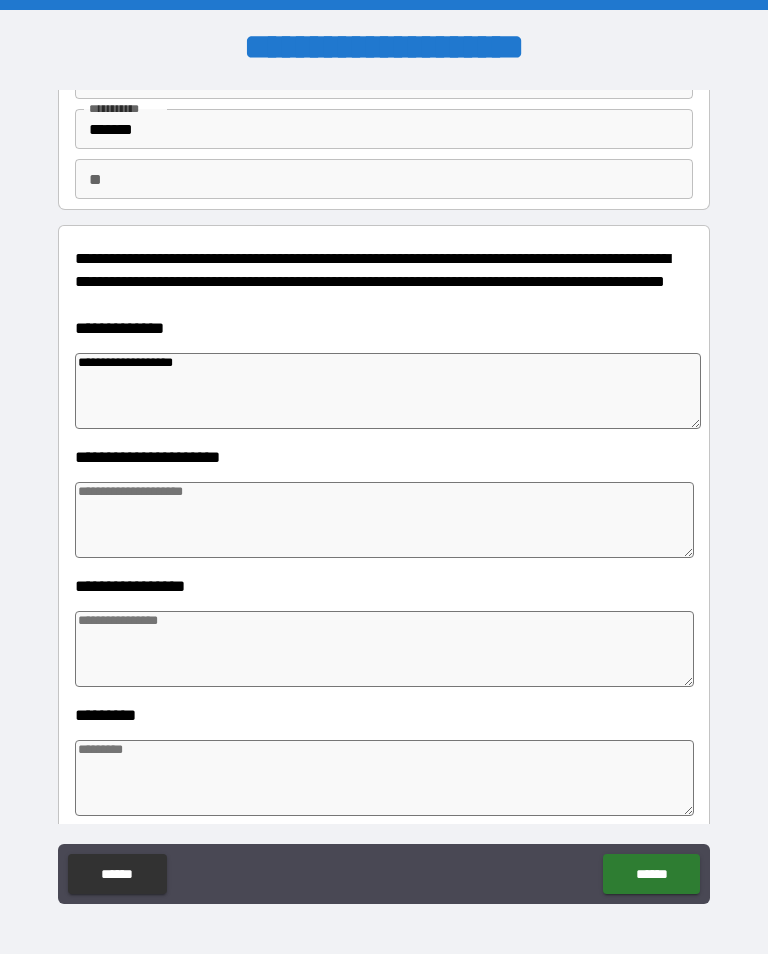 type on "*" 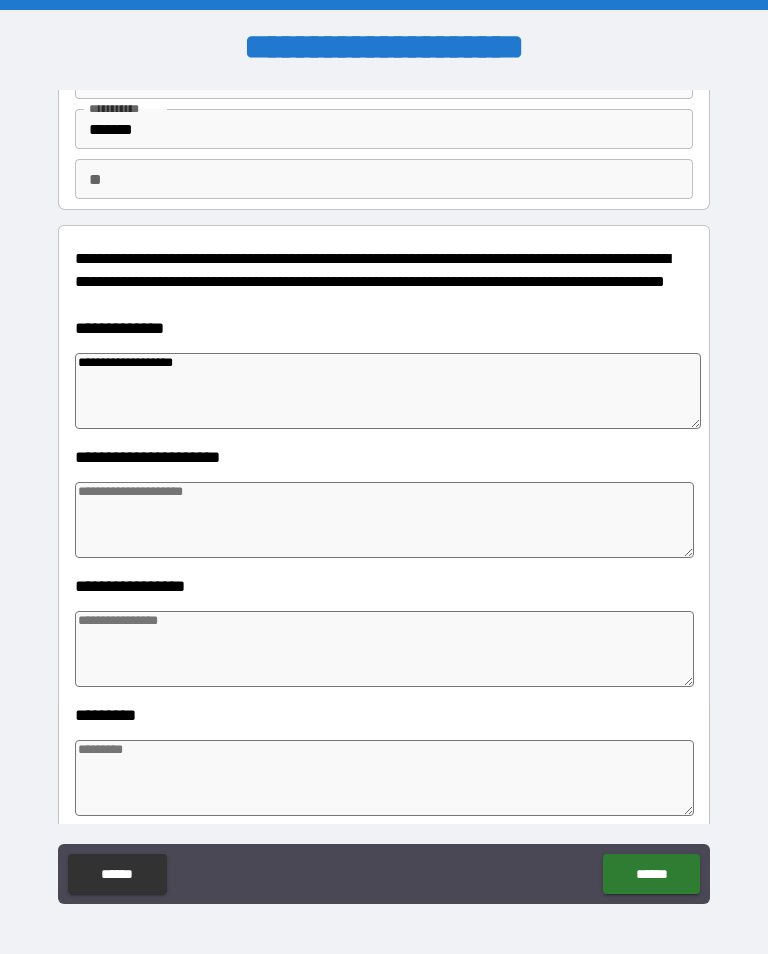 type on "*" 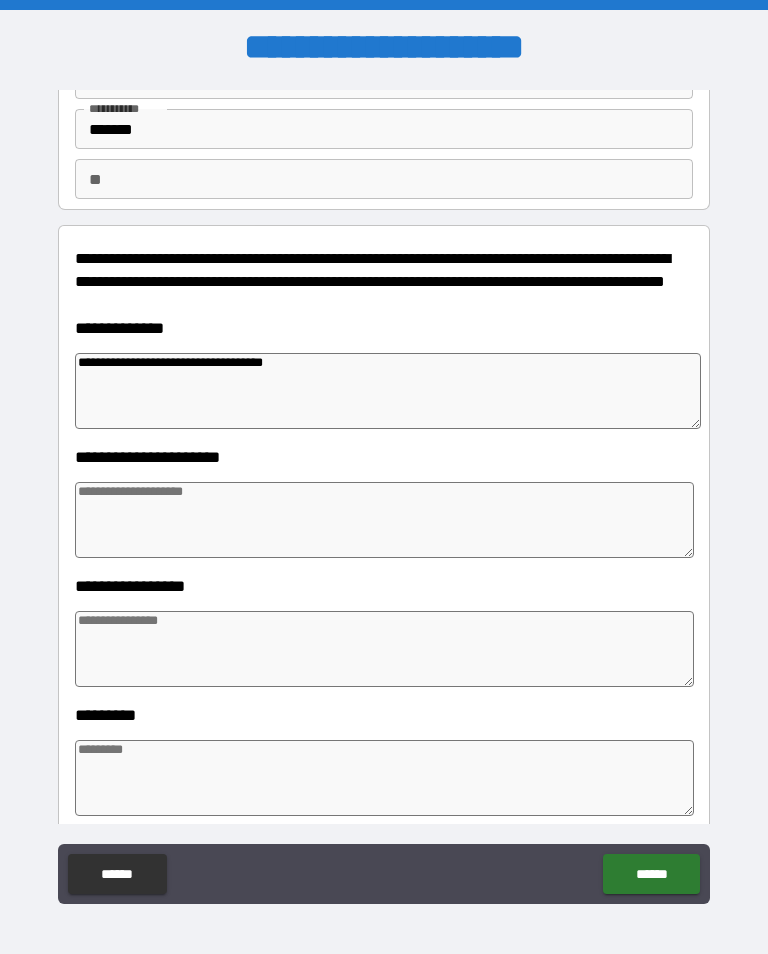 click at bounding box center (384, 520) 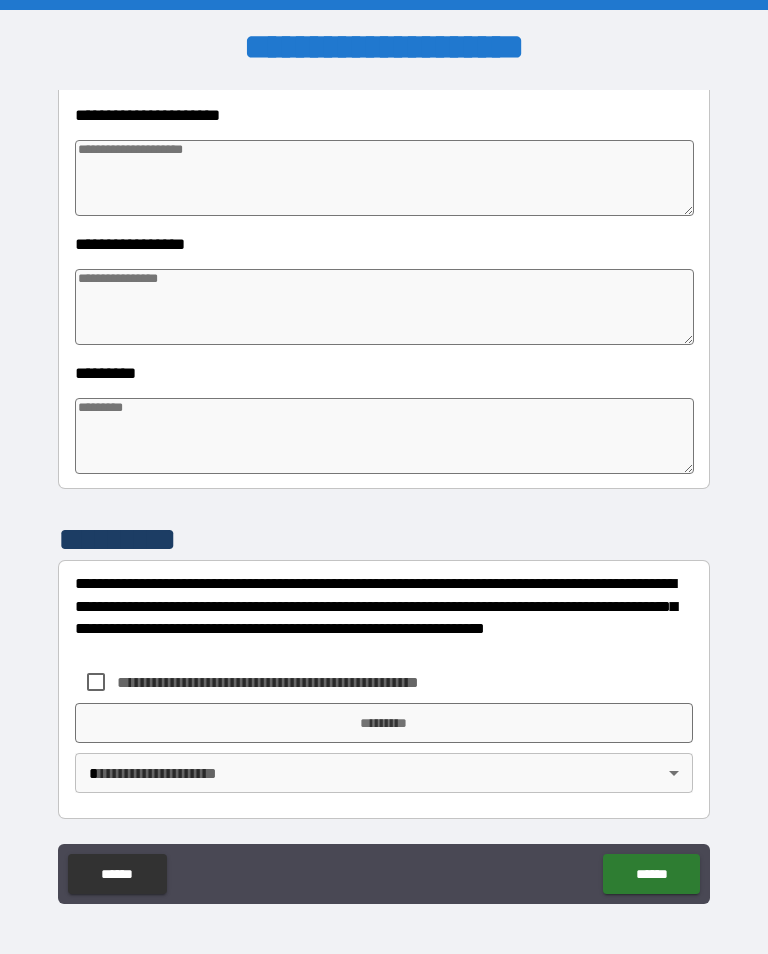 scroll, scrollTop: 466, scrollLeft: 0, axis: vertical 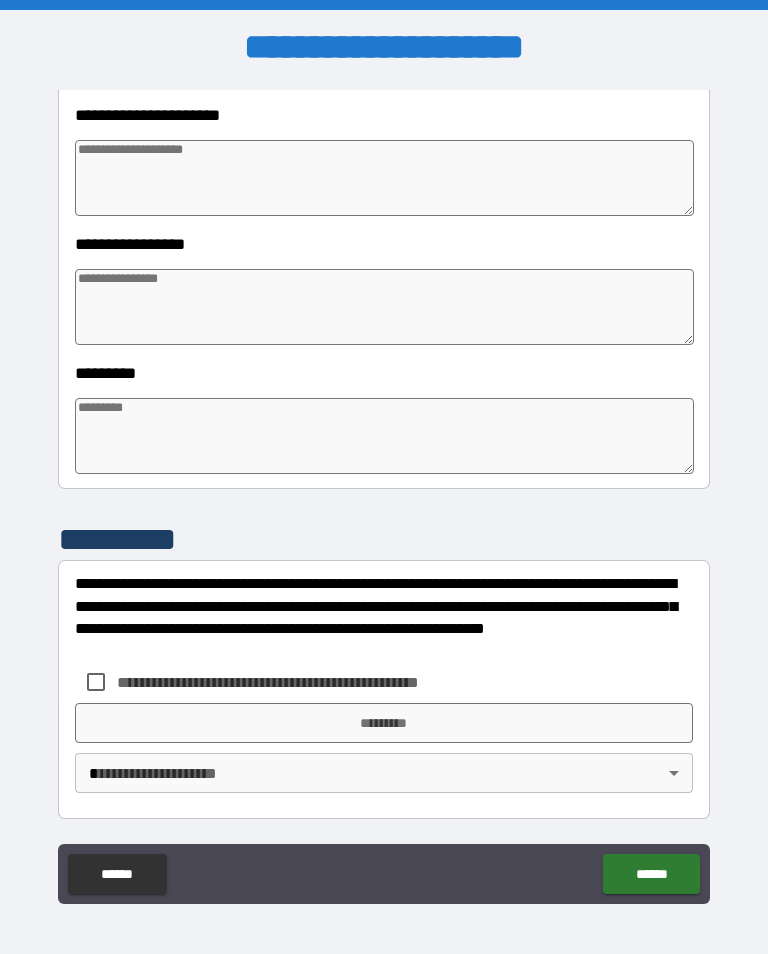 click at bounding box center (384, 436) 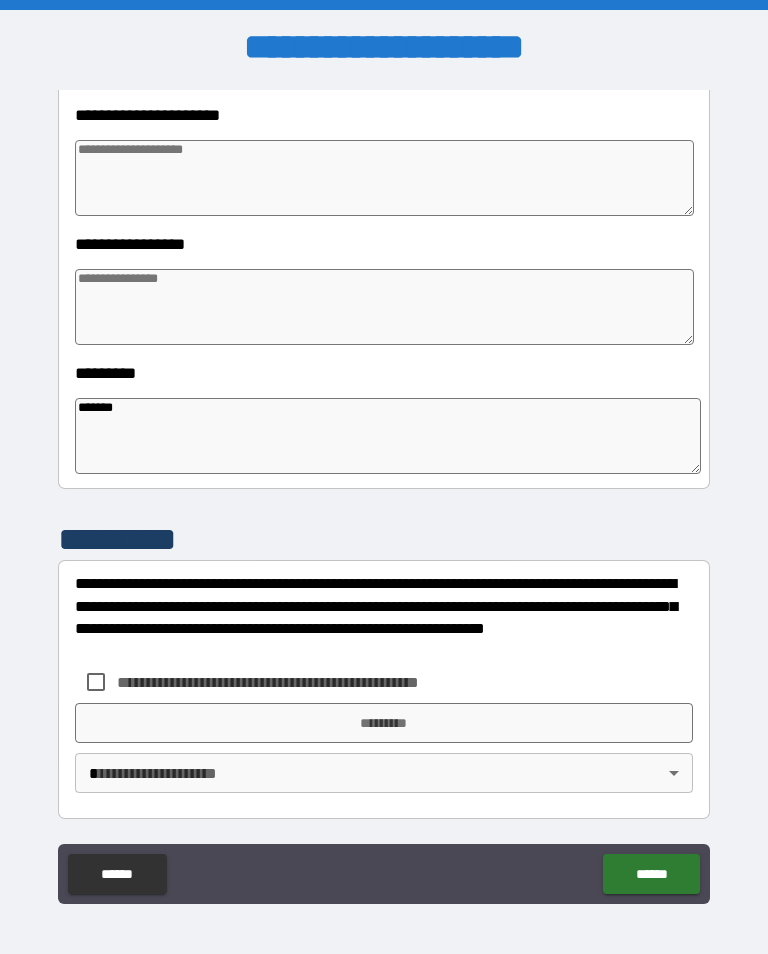 click on "**********" at bounding box center [384, 495] 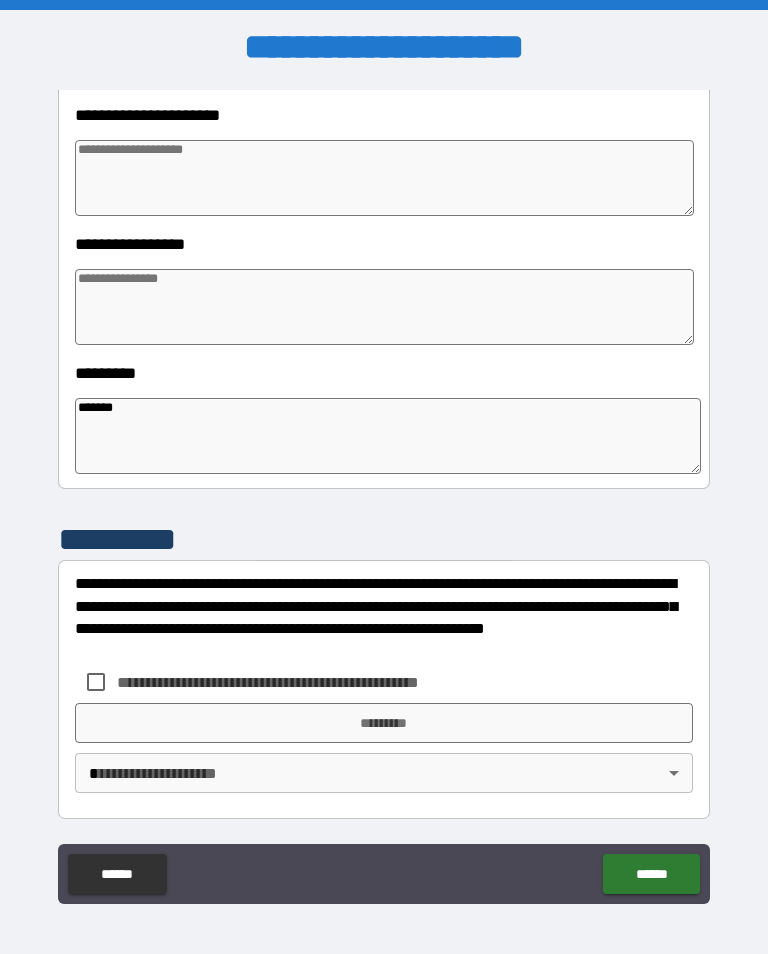 scroll, scrollTop: 466, scrollLeft: 0, axis: vertical 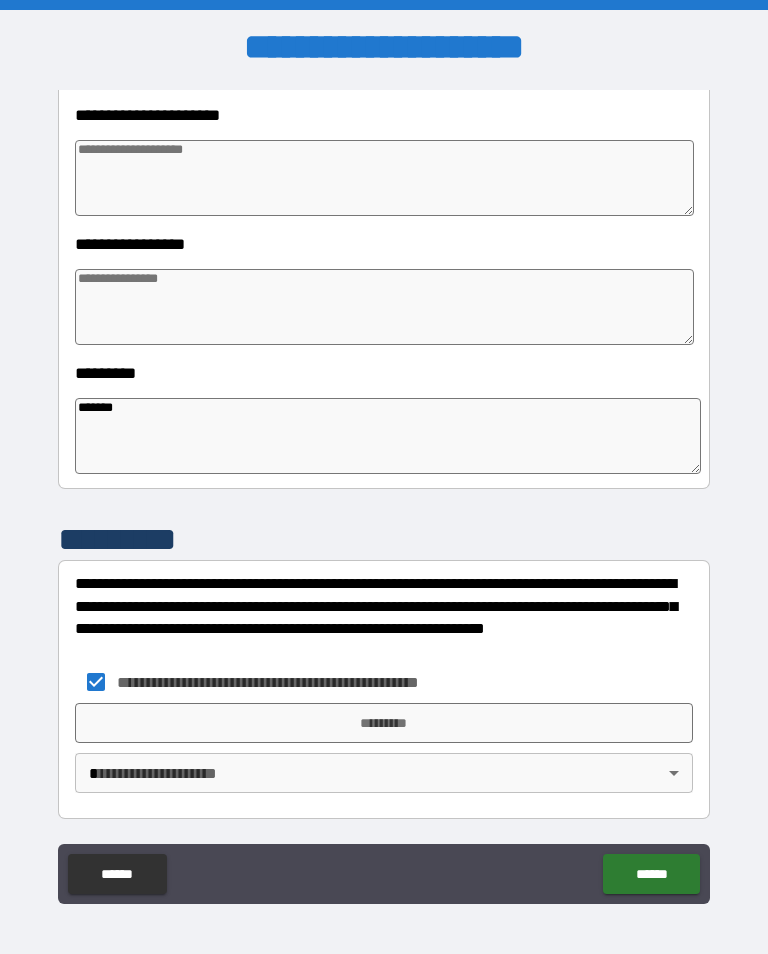 click on "*********" at bounding box center [384, 723] 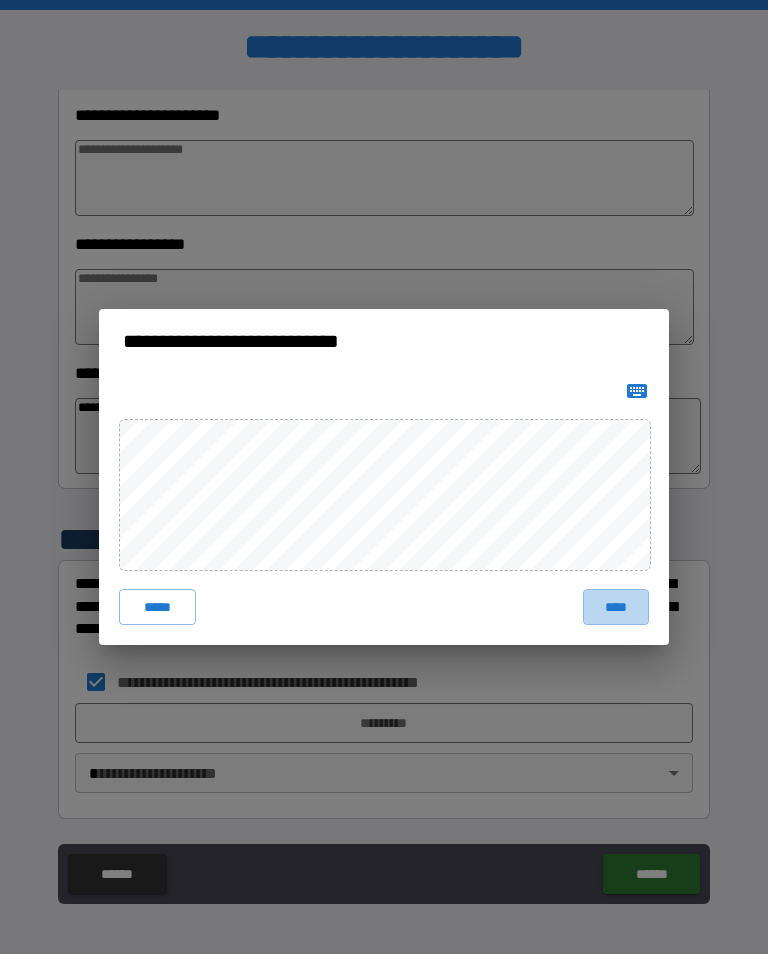 click on "****" at bounding box center (616, 607) 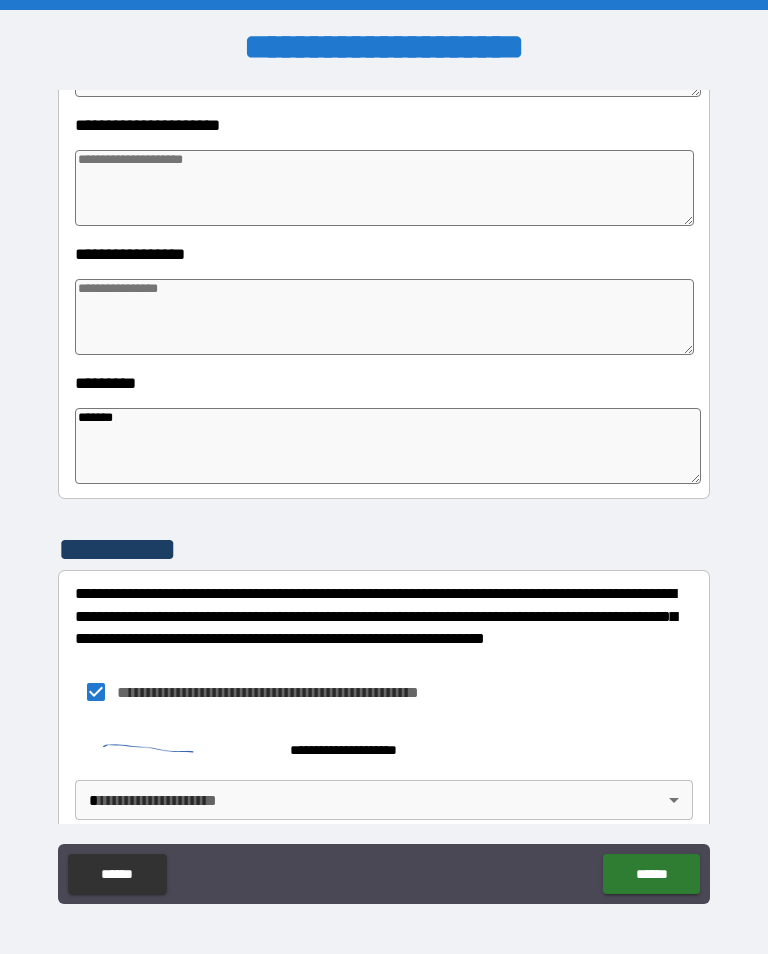 click on "**********" at bounding box center (384, 492) 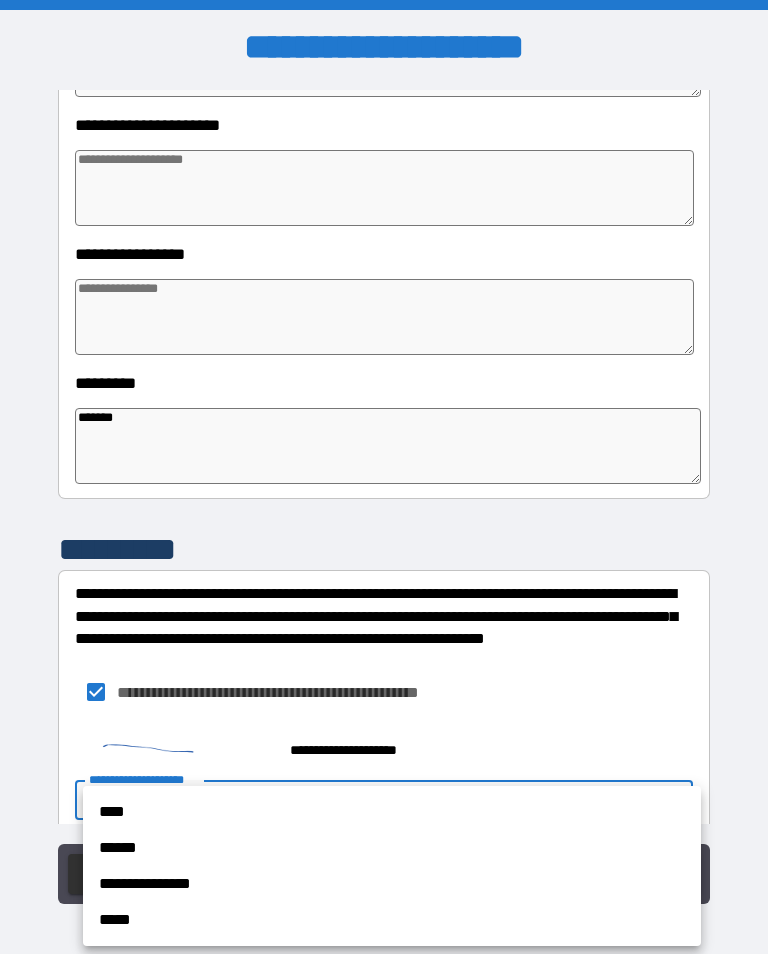 click on "****" at bounding box center (392, 812) 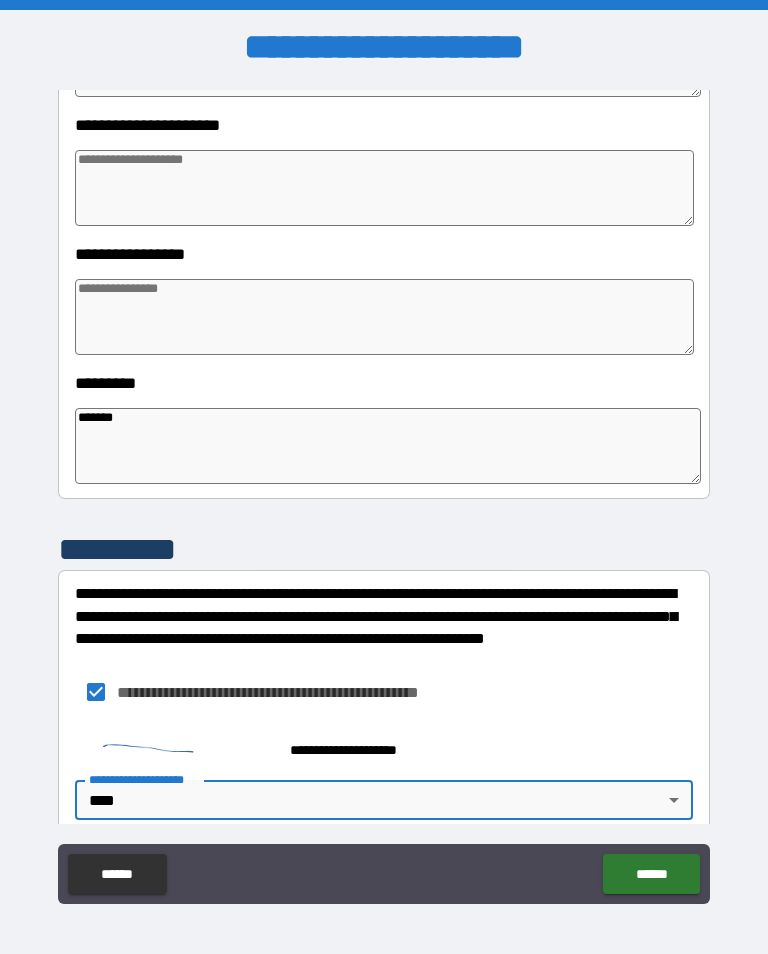 click on "******" 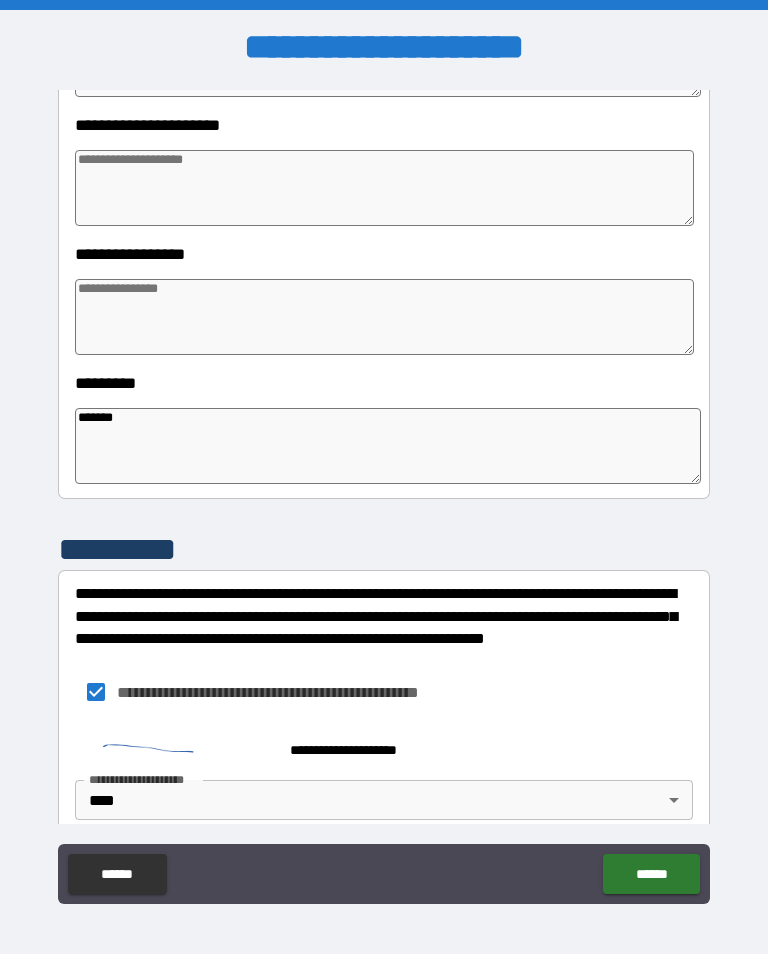 click on "******" at bounding box center (651, 874) 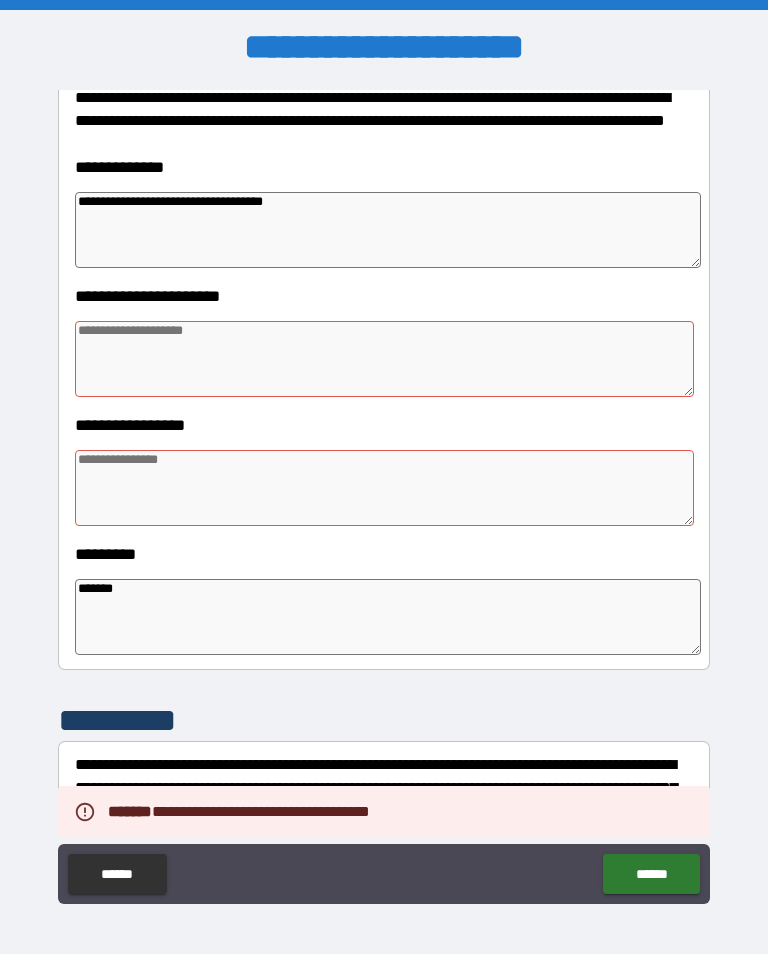 scroll, scrollTop: 267, scrollLeft: 0, axis: vertical 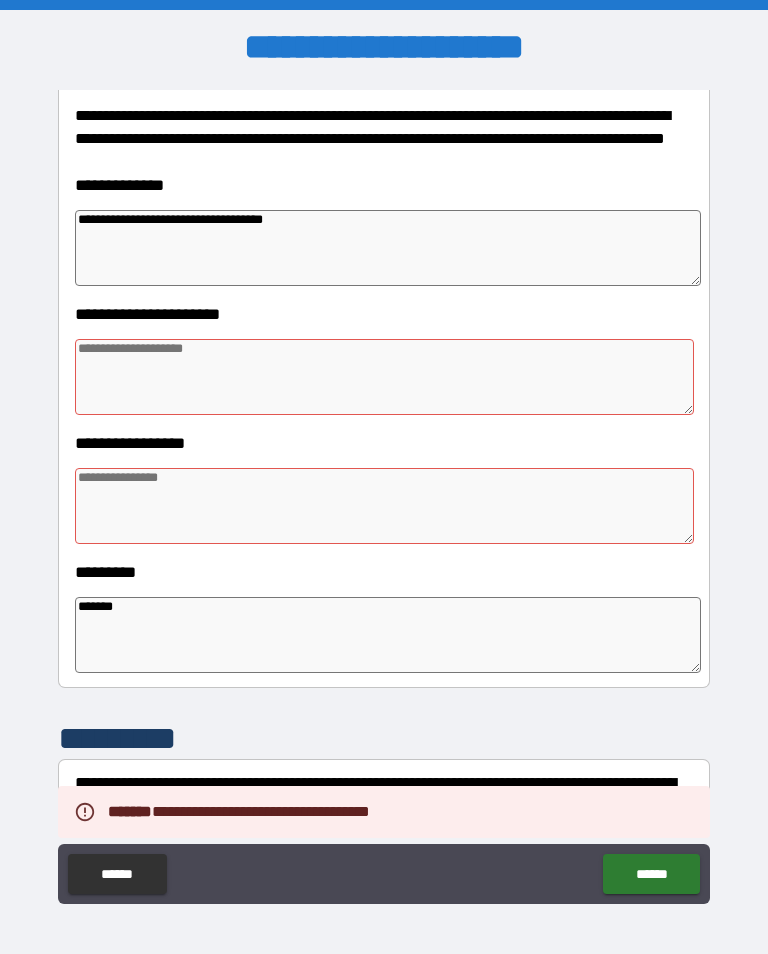 click at bounding box center [384, 377] 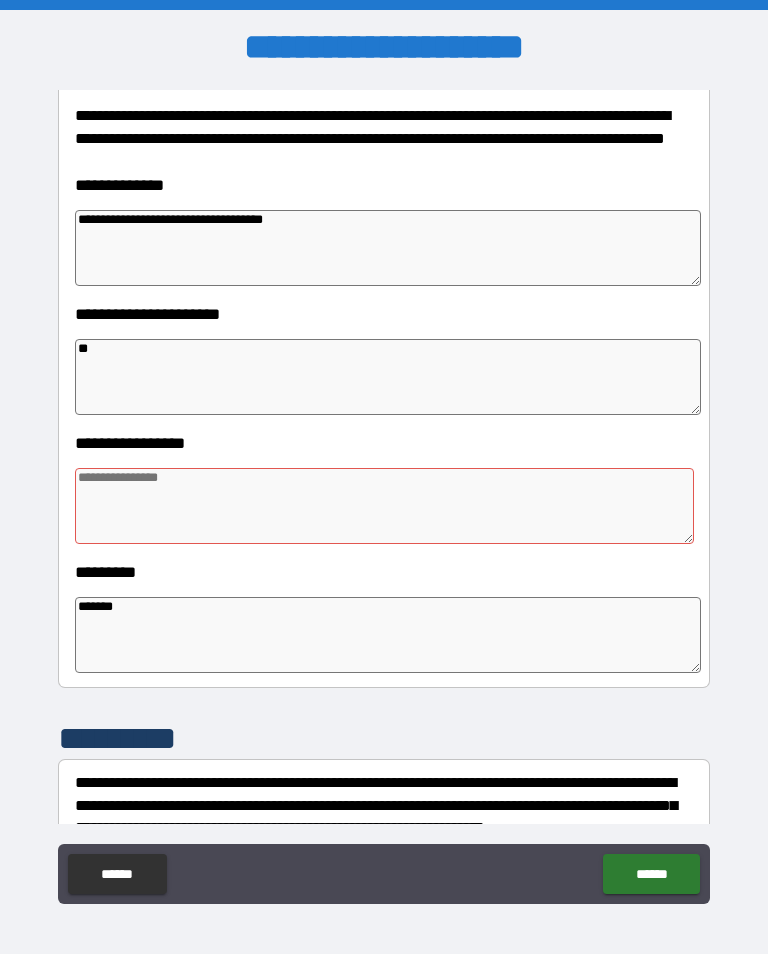 click at bounding box center (384, 506) 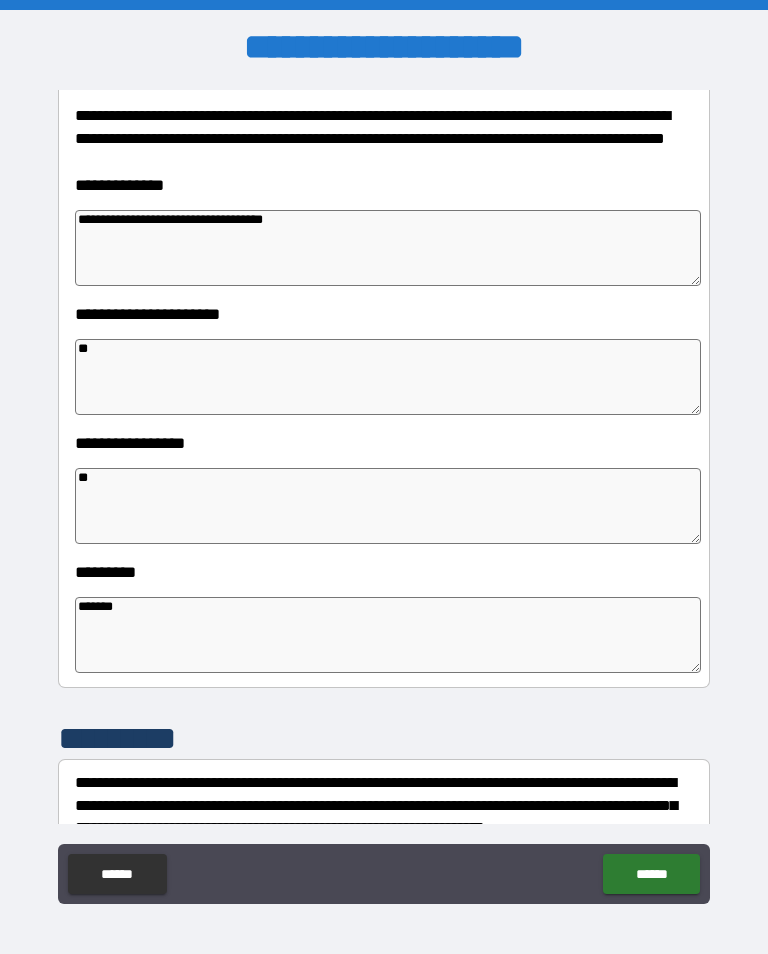 click on "**" at bounding box center [388, 377] 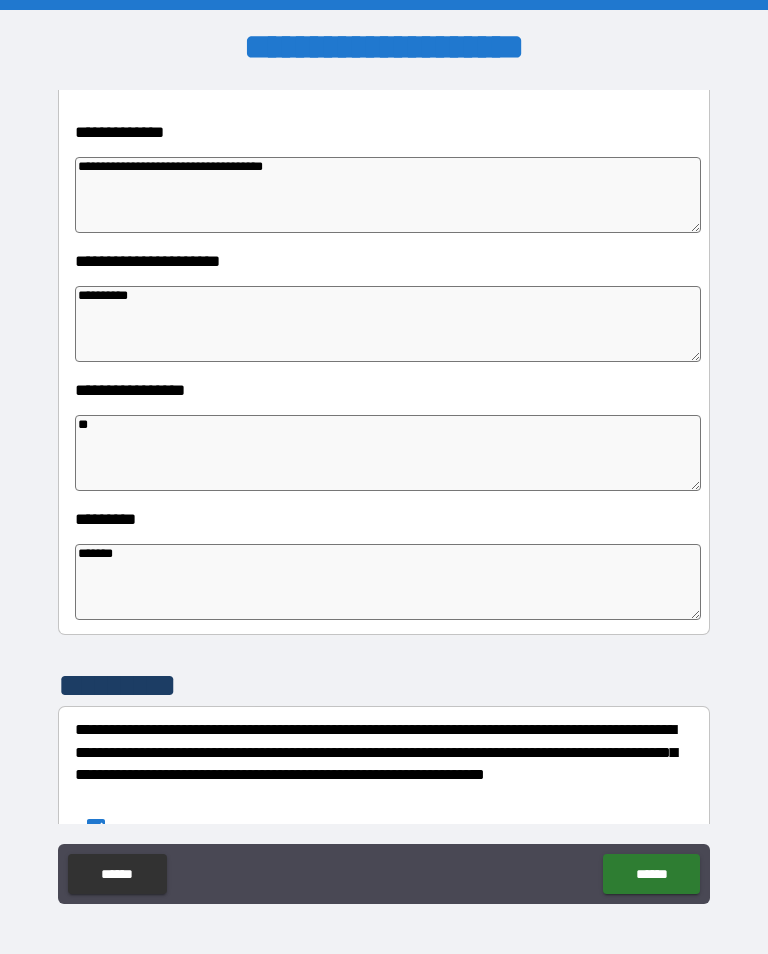 scroll, scrollTop: 325, scrollLeft: 0, axis: vertical 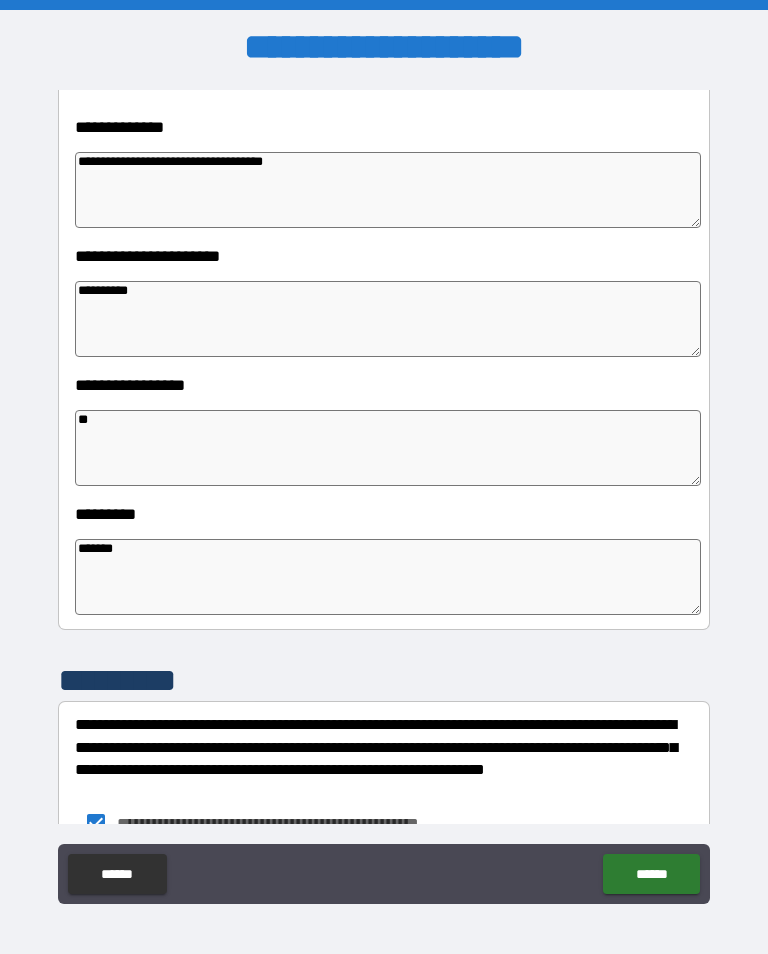 click on "**" at bounding box center [388, 448] 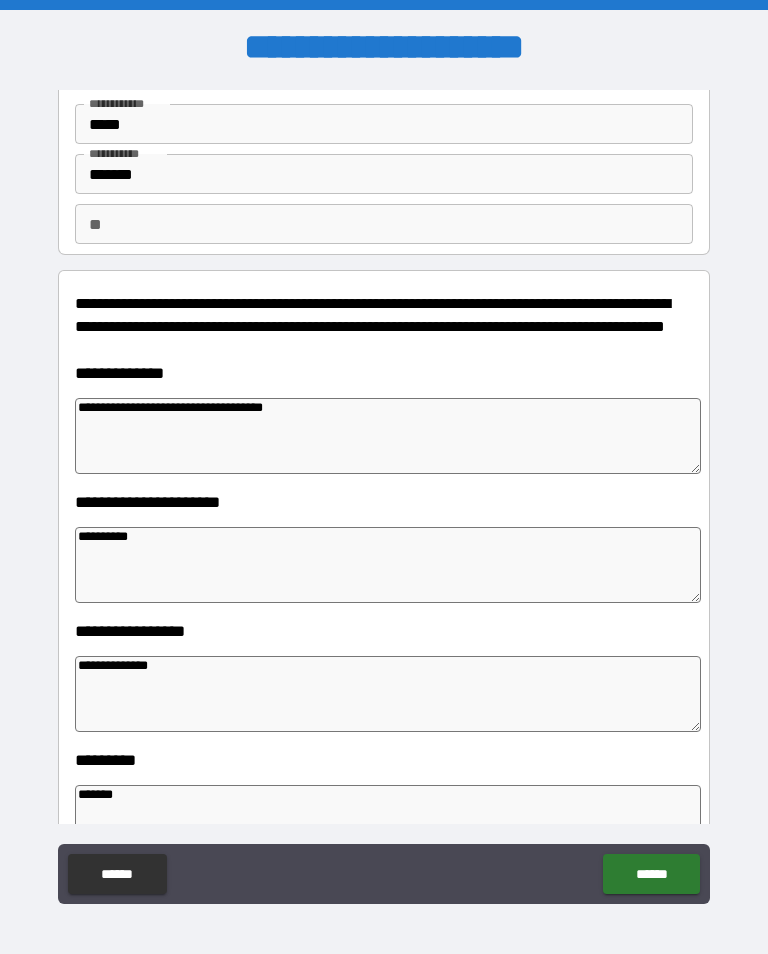 scroll, scrollTop: 84, scrollLeft: 0, axis: vertical 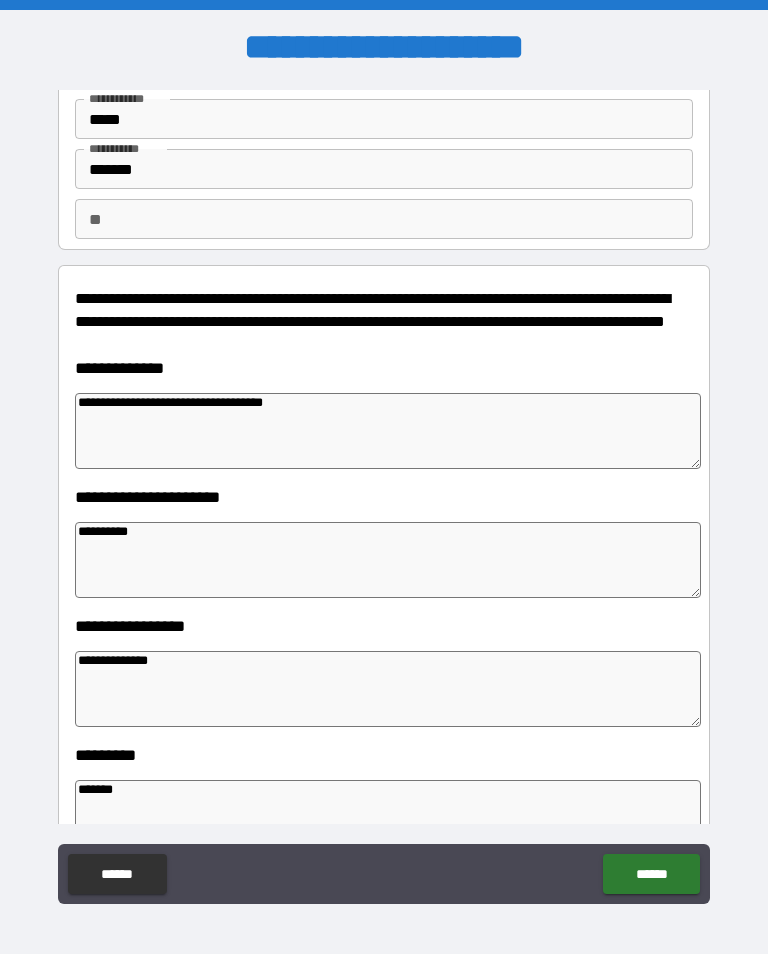 click on "**********" at bounding box center (388, 431) 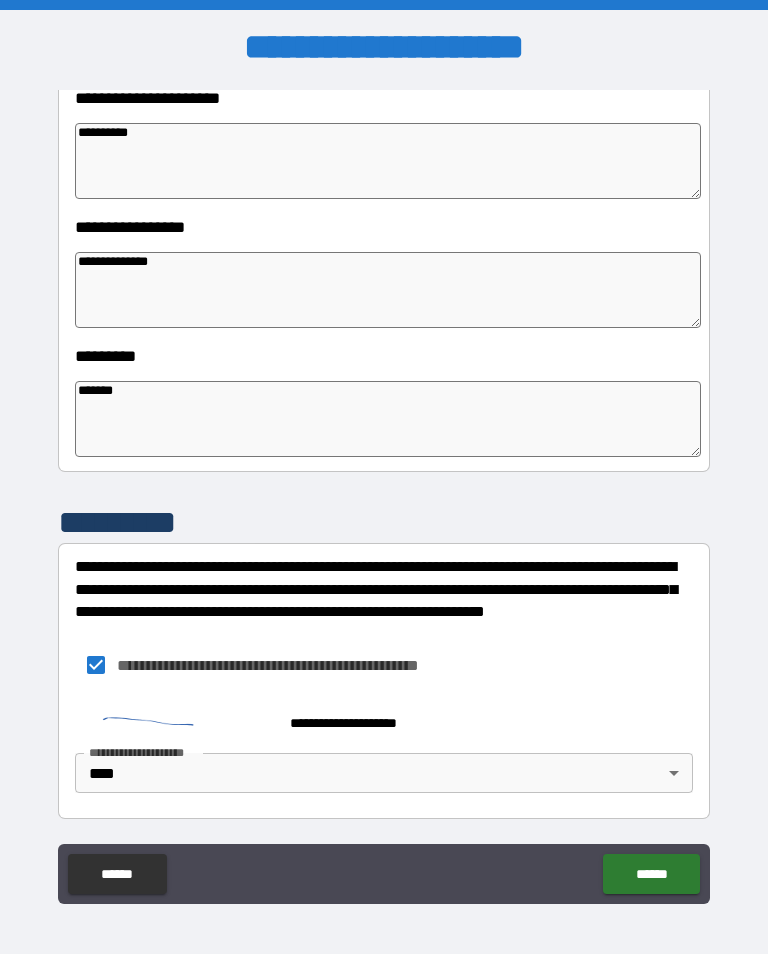 scroll, scrollTop: 483, scrollLeft: 0, axis: vertical 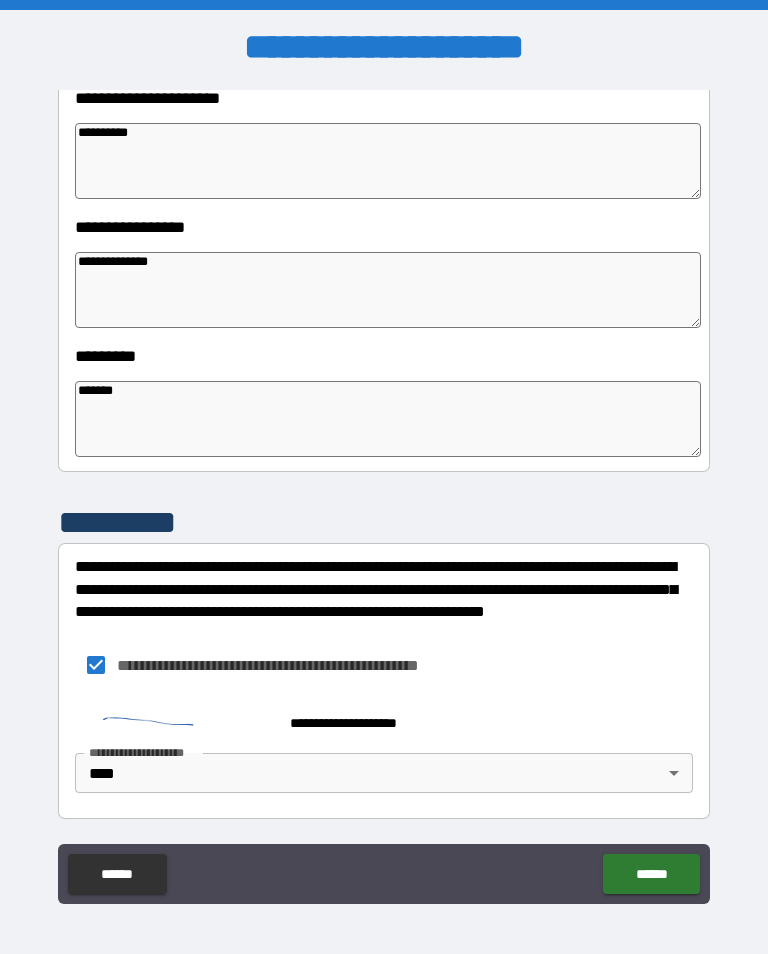 click on "**********" at bounding box center [384, 495] 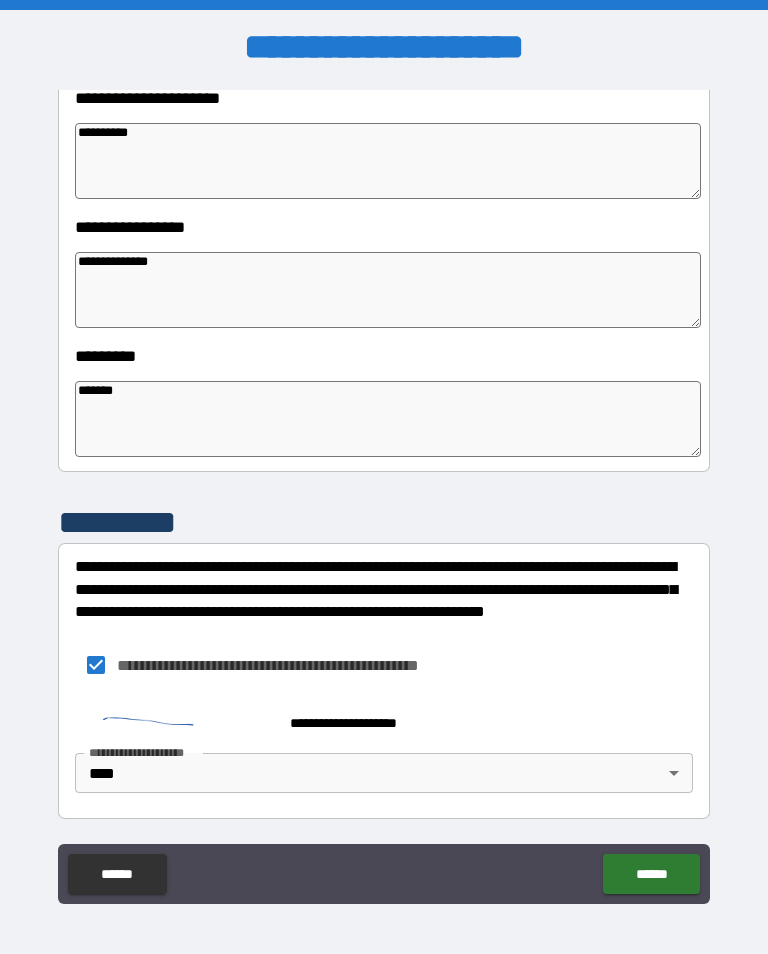scroll, scrollTop: 483, scrollLeft: 0, axis: vertical 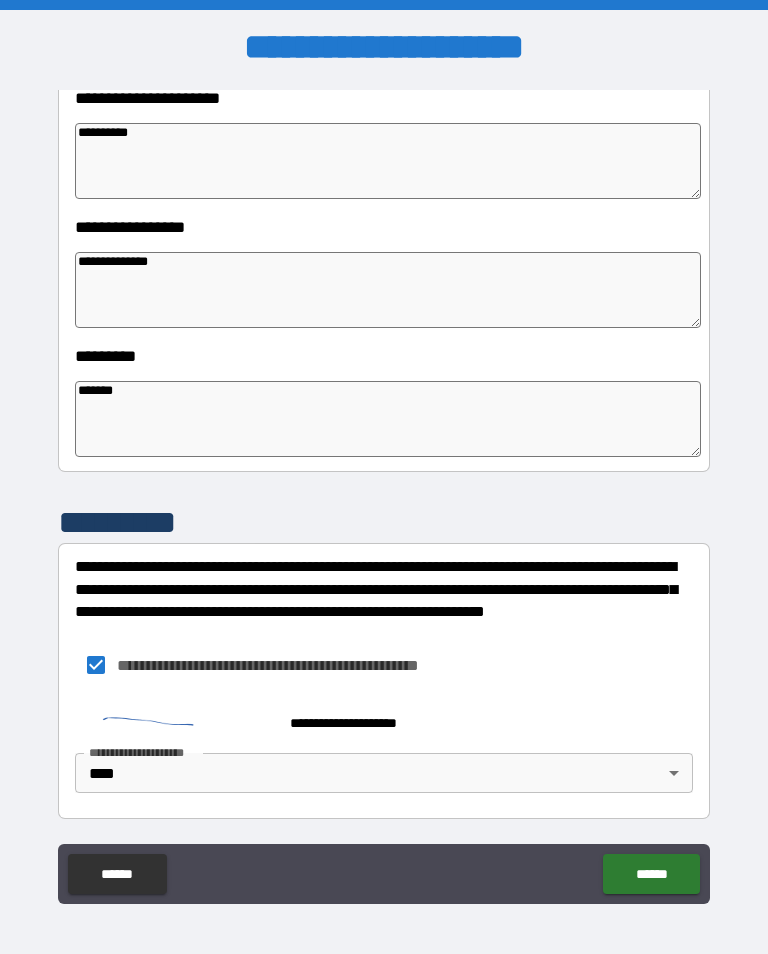 click on "******" at bounding box center [651, 874] 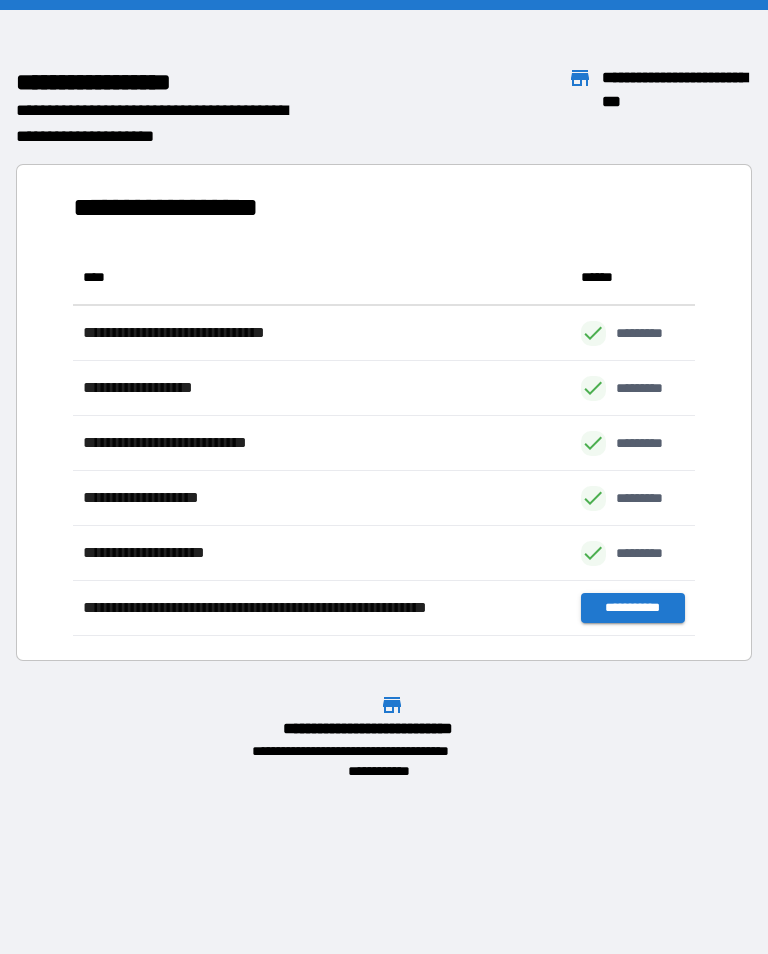 scroll, scrollTop: 1, scrollLeft: 1, axis: both 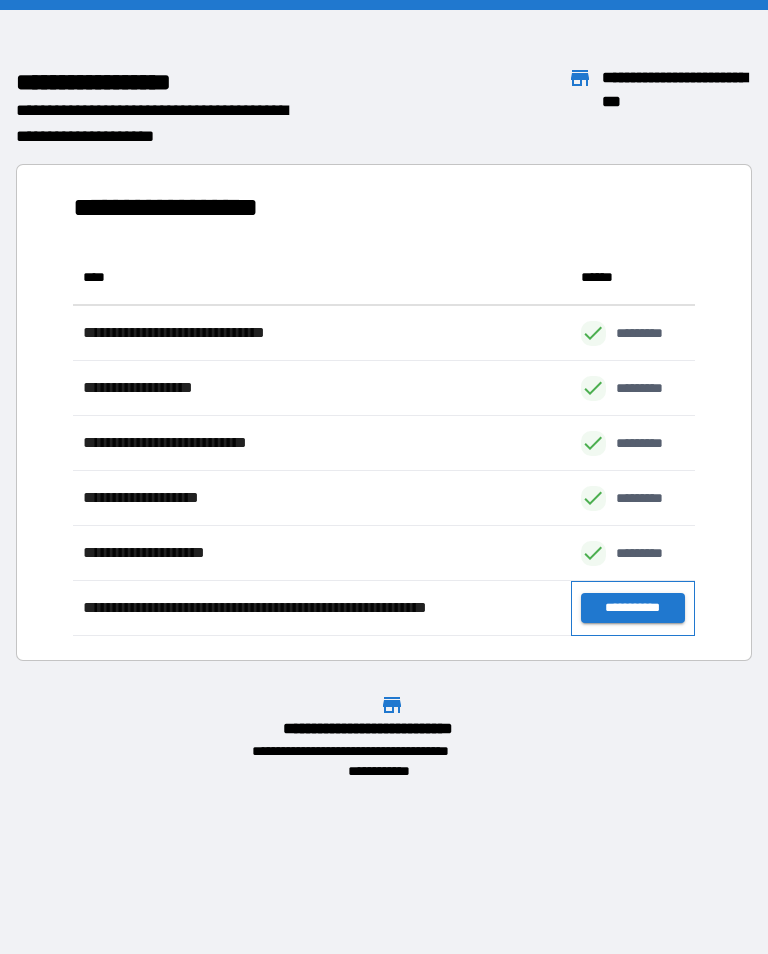click on "**********" at bounding box center [633, 608] 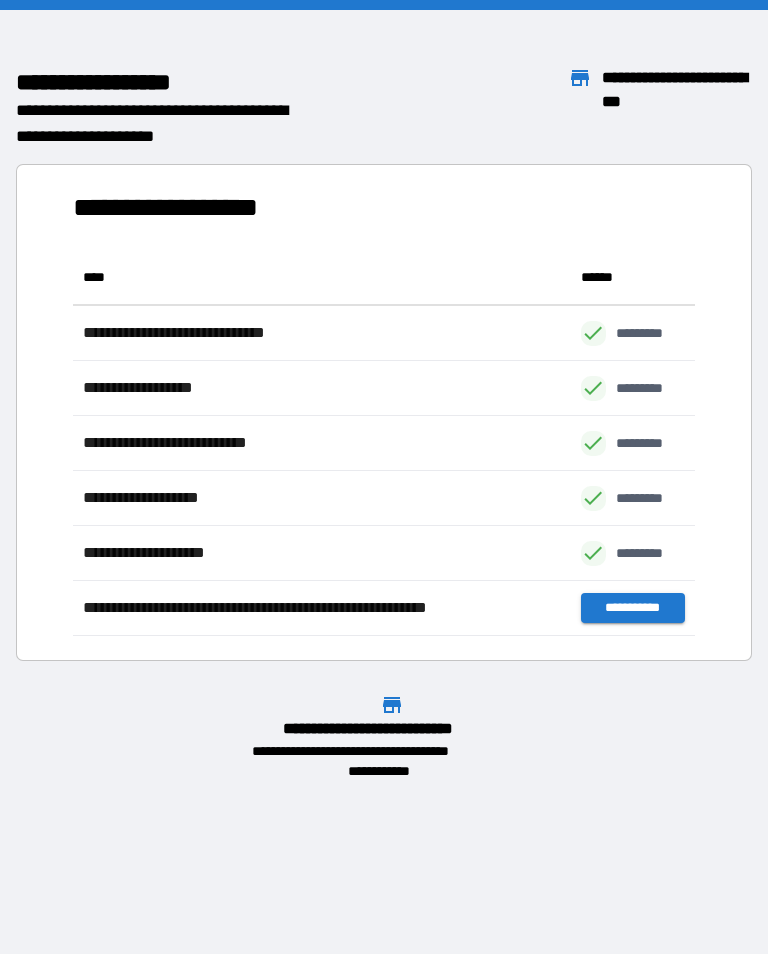 click on "**********" at bounding box center [384, 412] 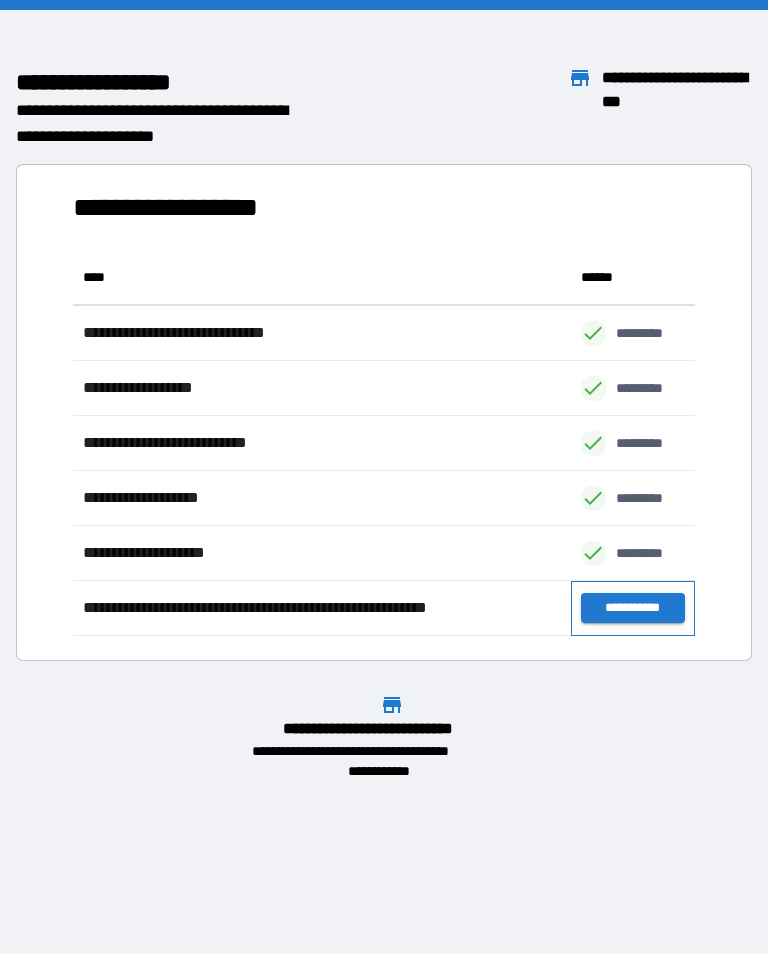 click on "**********" at bounding box center [633, 608] 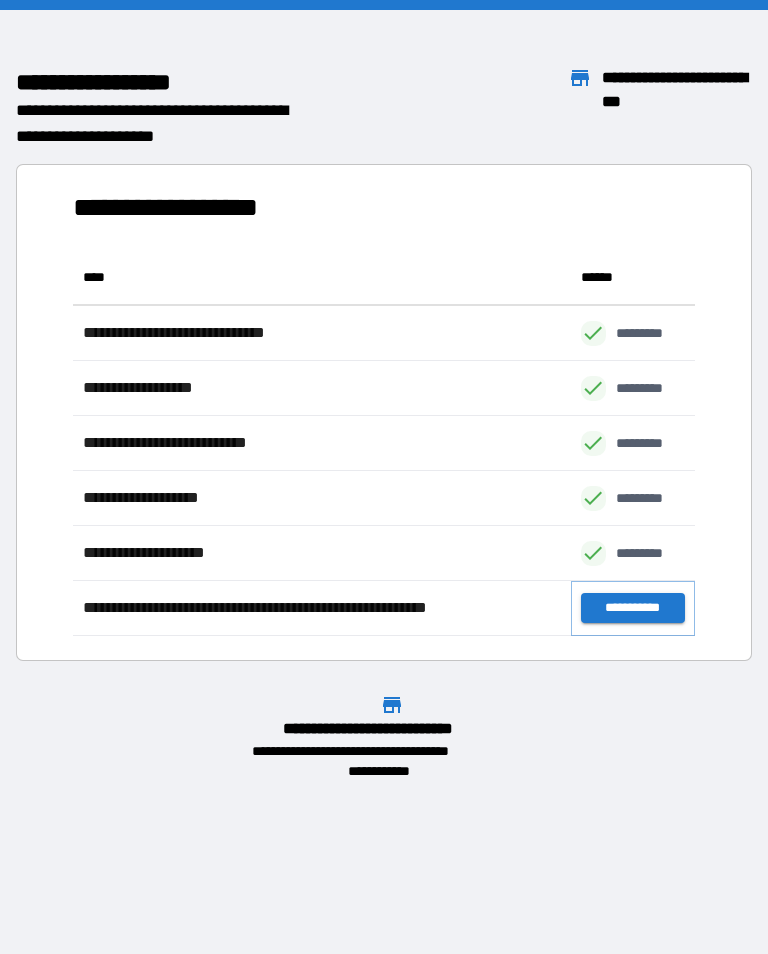 click on "**********" at bounding box center (633, 608) 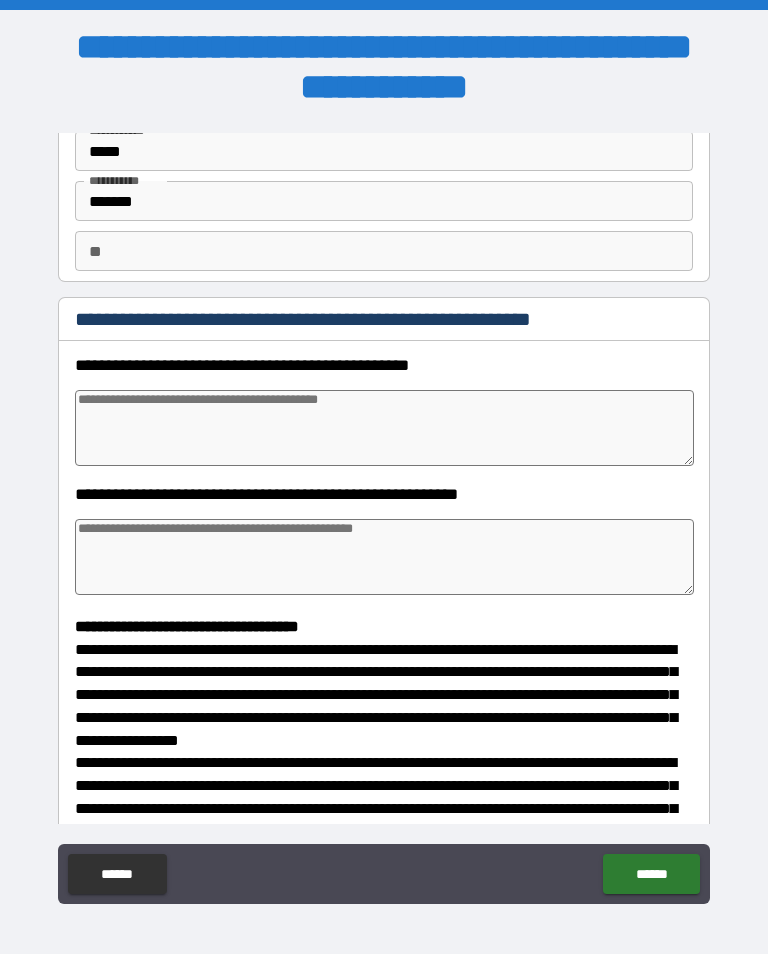 scroll, scrollTop: 117, scrollLeft: 0, axis: vertical 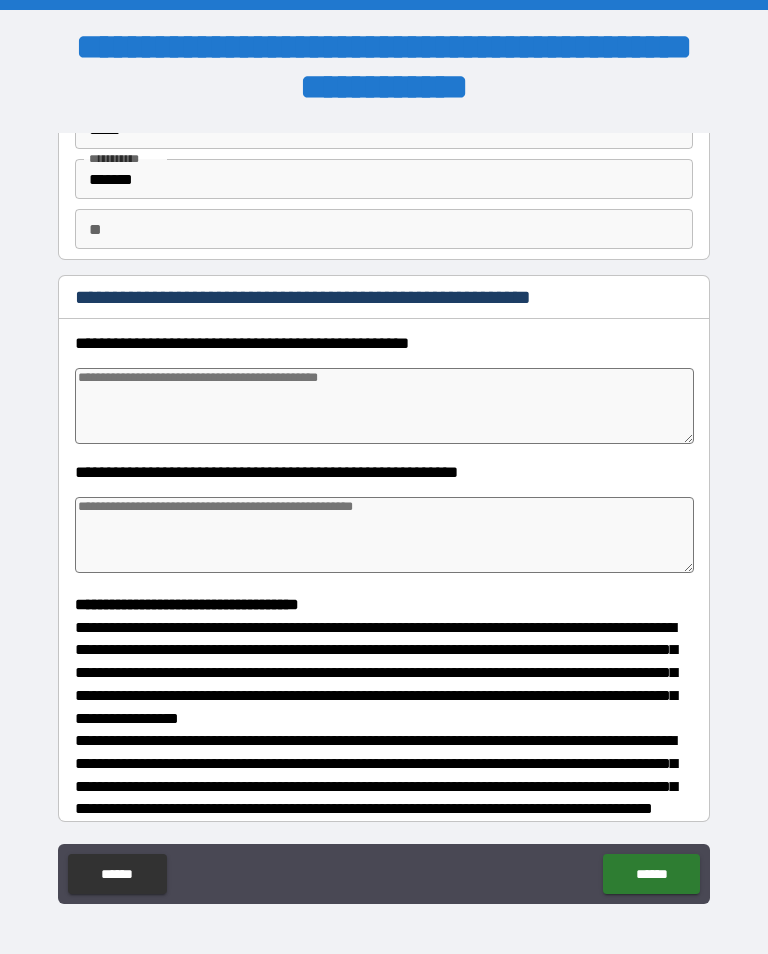 click at bounding box center [384, 406] 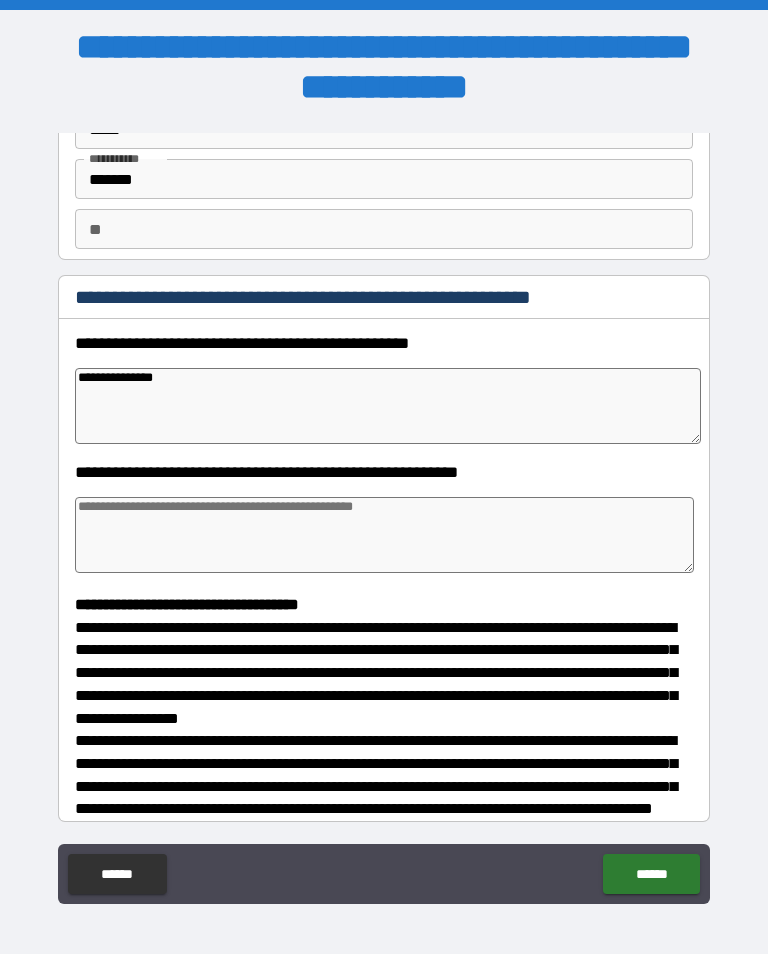 scroll, scrollTop: 203, scrollLeft: 0, axis: vertical 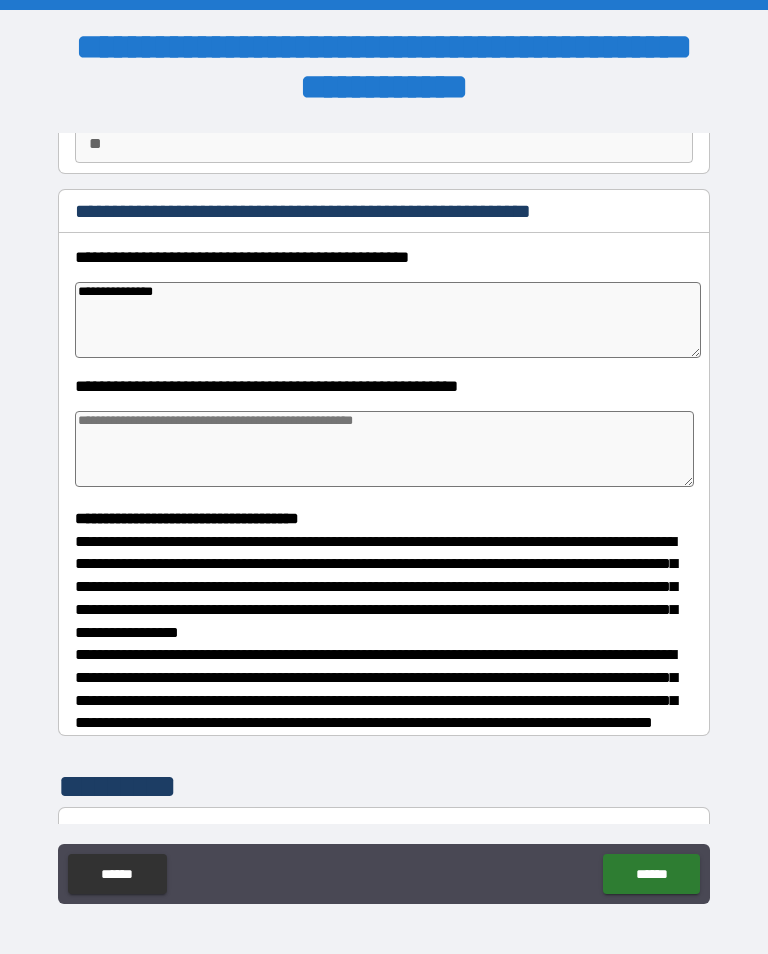 click at bounding box center [384, 449] 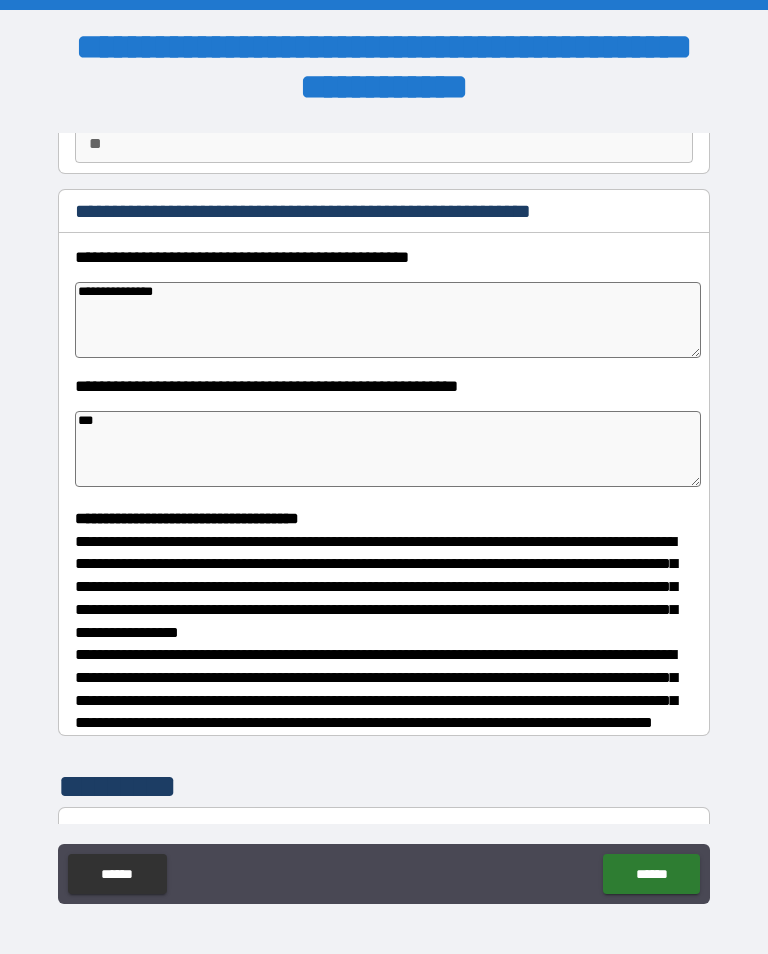 click on "**********" at bounding box center (384, 618) 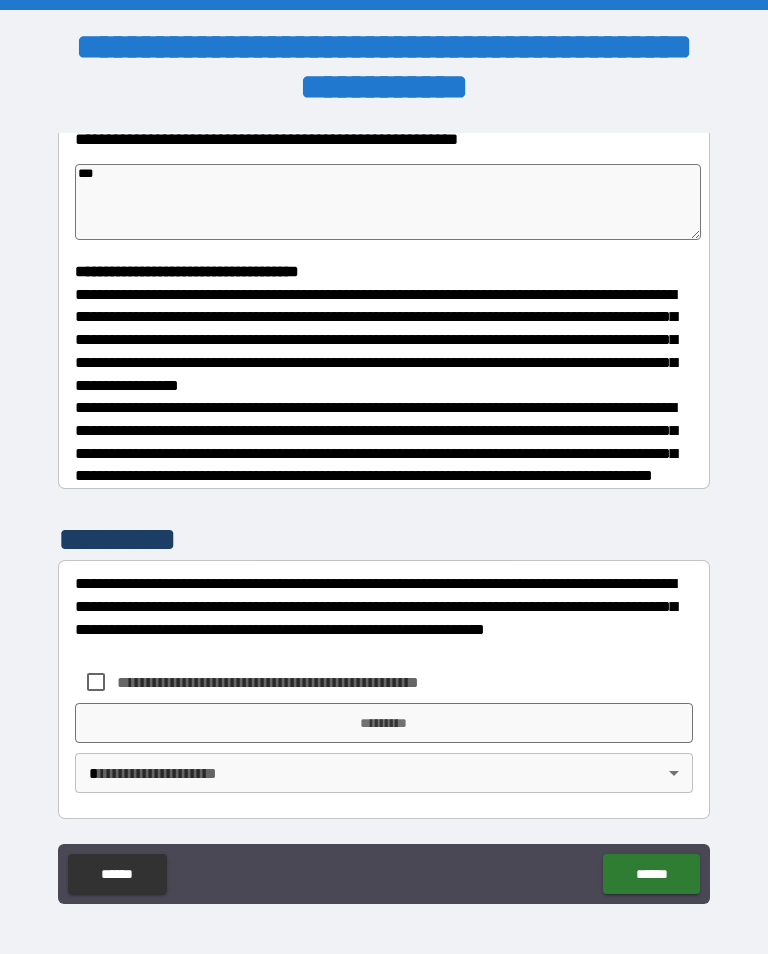 scroll, scrollTop: 465, scrollLeft: 0, axis: vertical 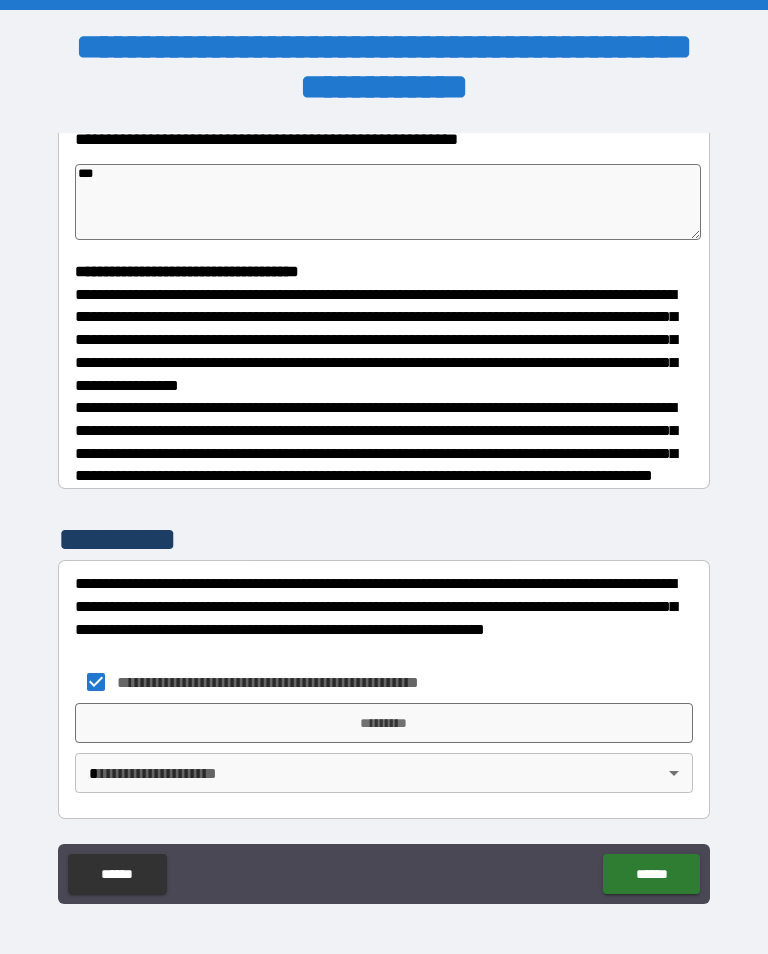 click on "*********" at bounding box center [384, 723] 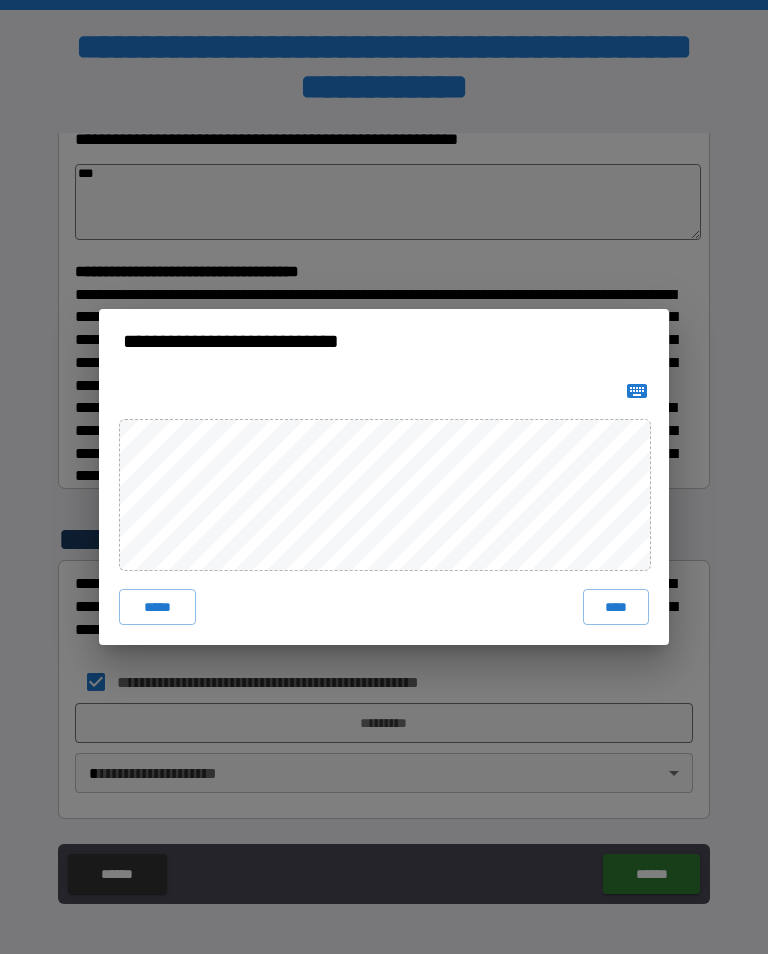 click on "***** ****" at bounding box center (384, 509) 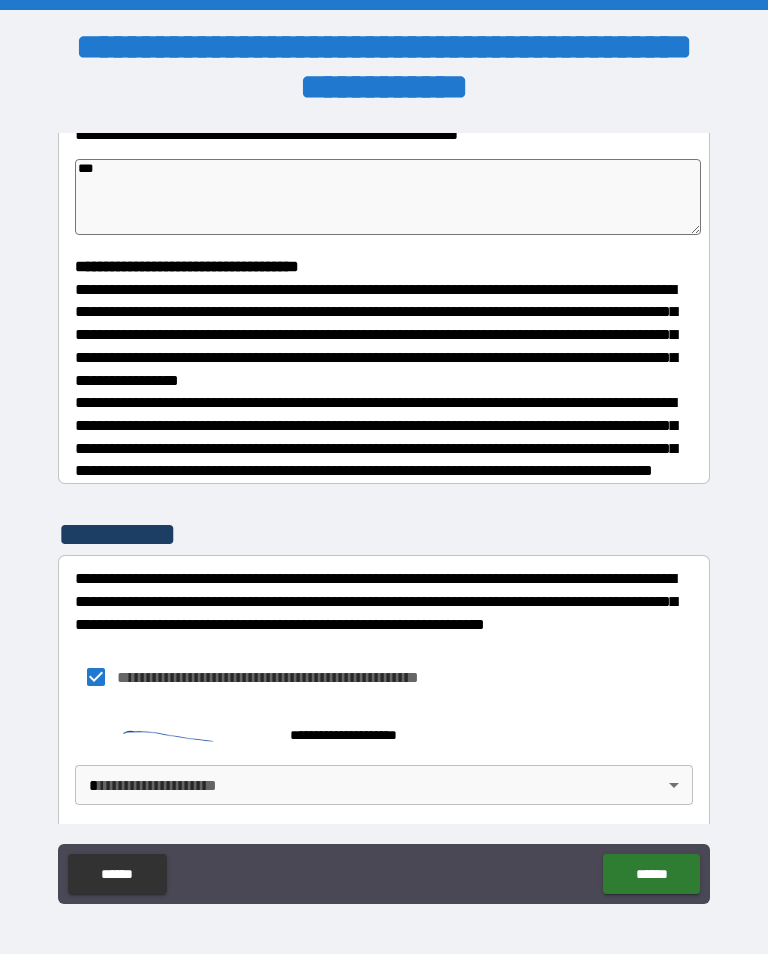 click on "**********" at bounding box center (384, 492) 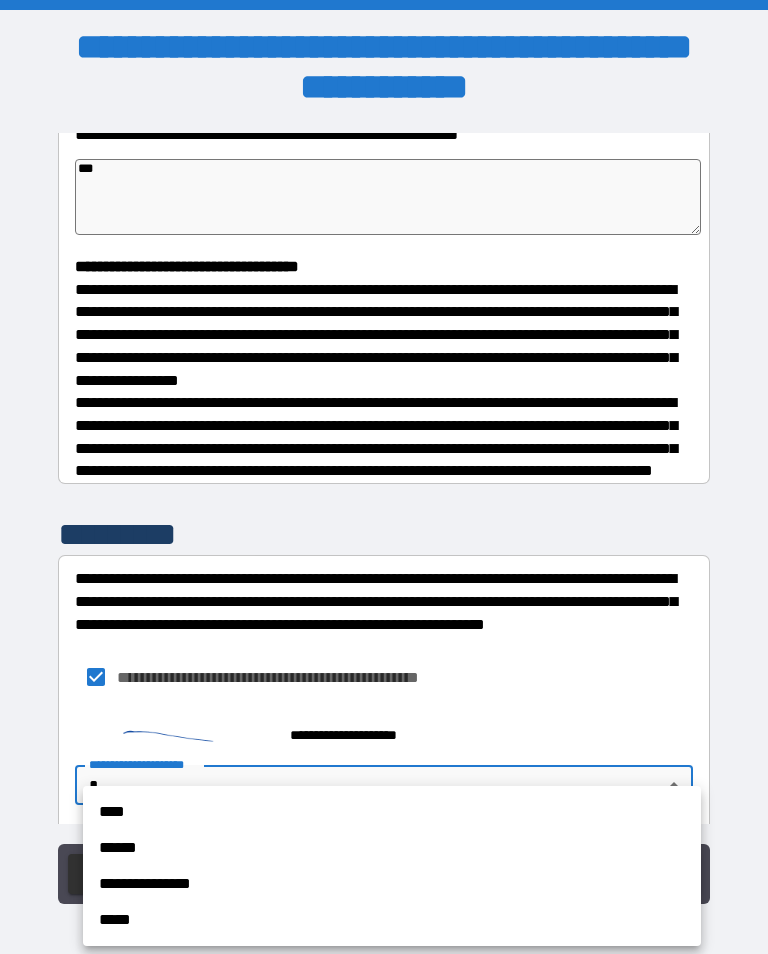 click on "****" at bounding box center (392, 812) 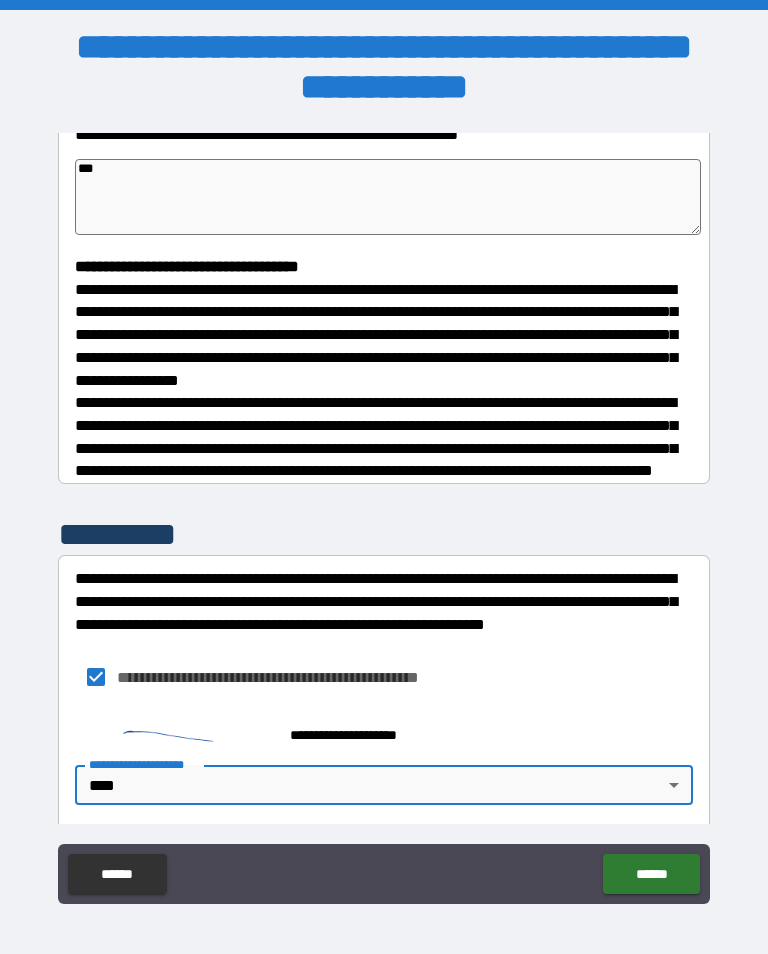 click on "******" at bounding box center (651, 874) 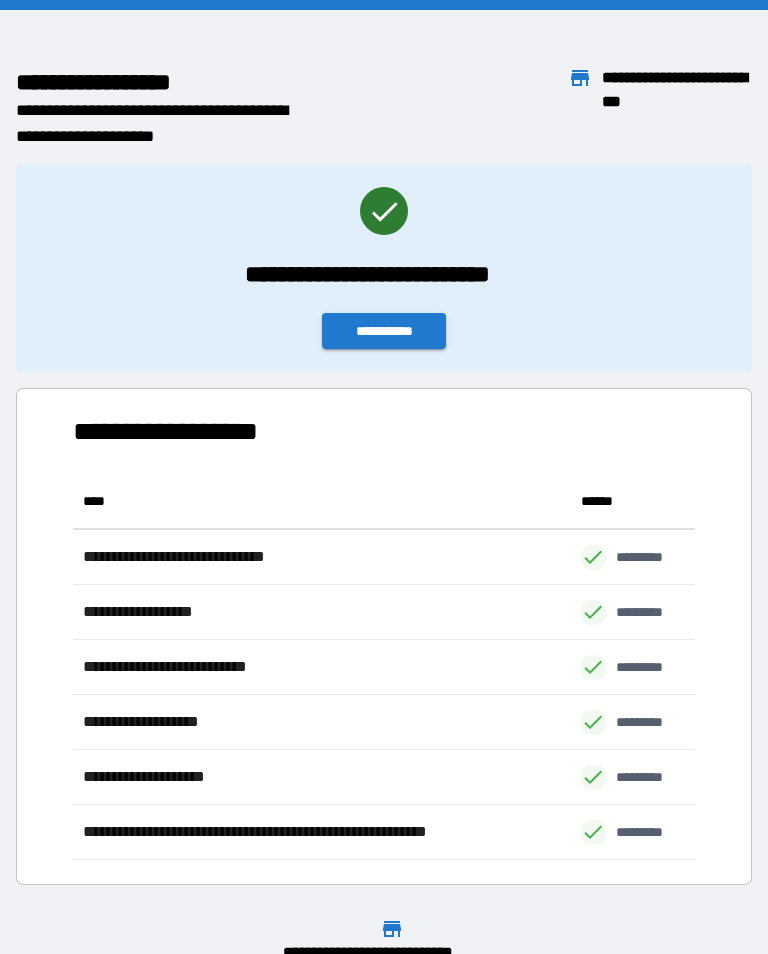 scroll, scrollTop: 386, scrollLeft: 622, axis: both 